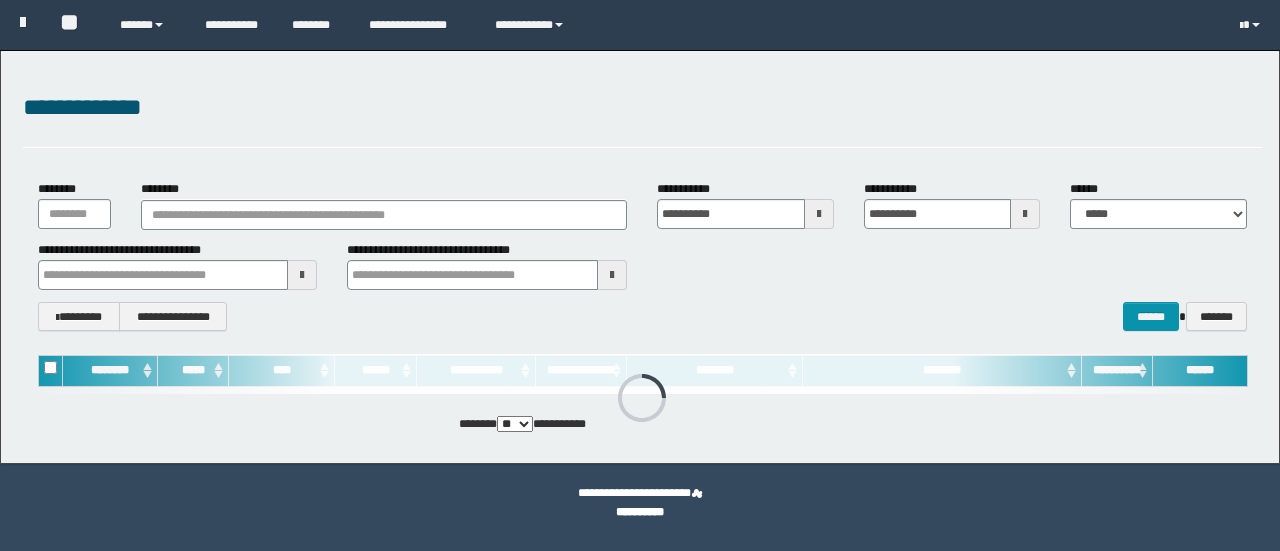 scroll, scrollTop: 0, scrollLeft: 0, axis: both 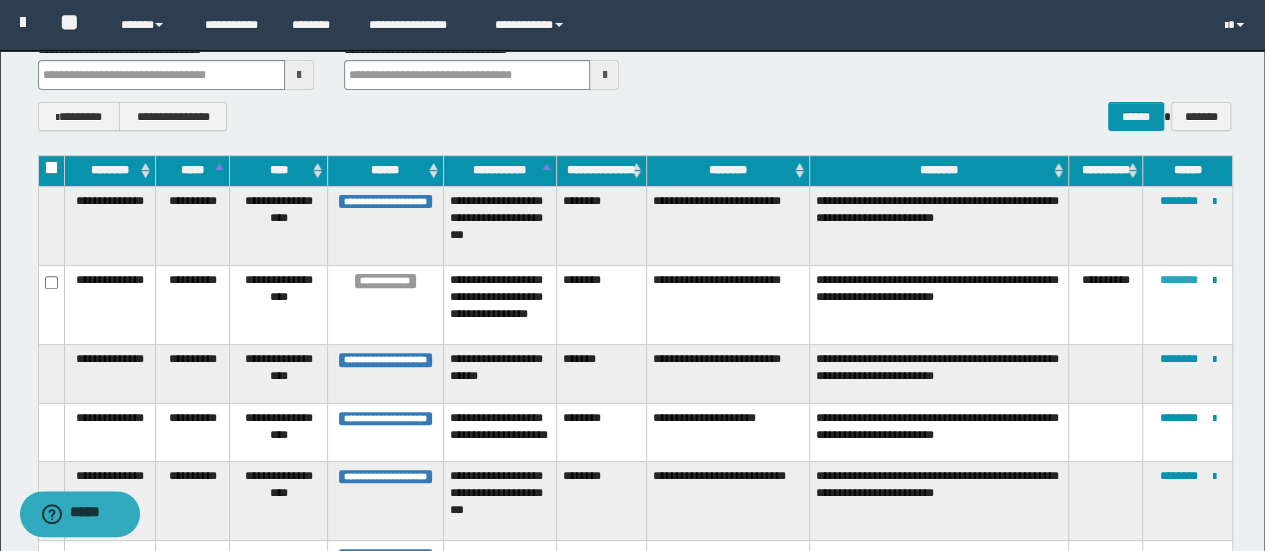 click on "********" at bounding box center (1178, 280) 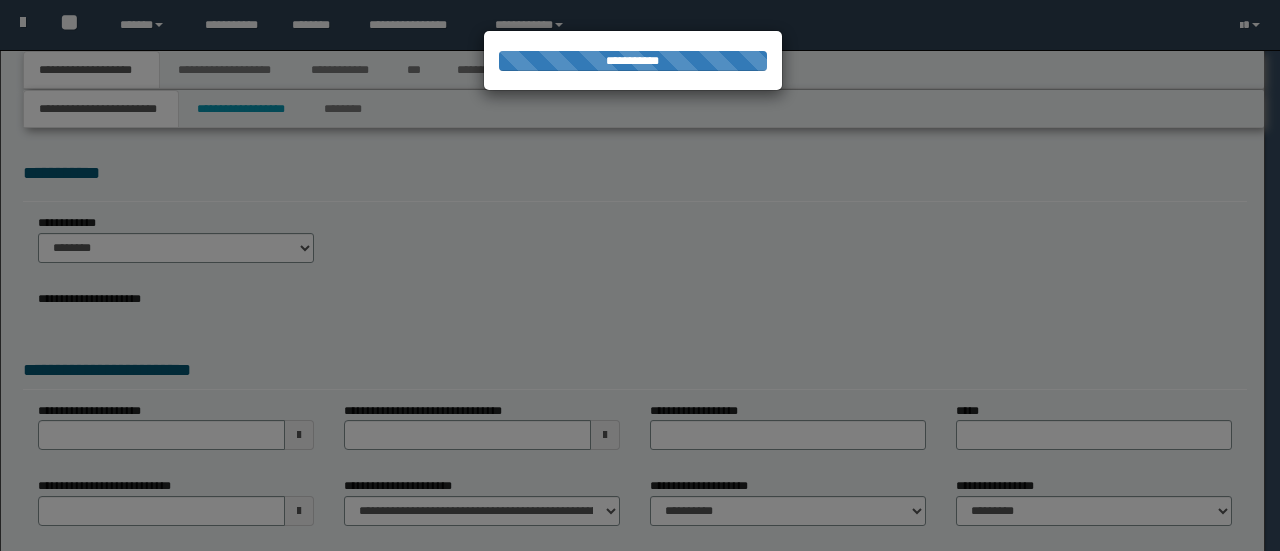 scroll, scrollTop: 0, scrollLeft: 0, axis: both 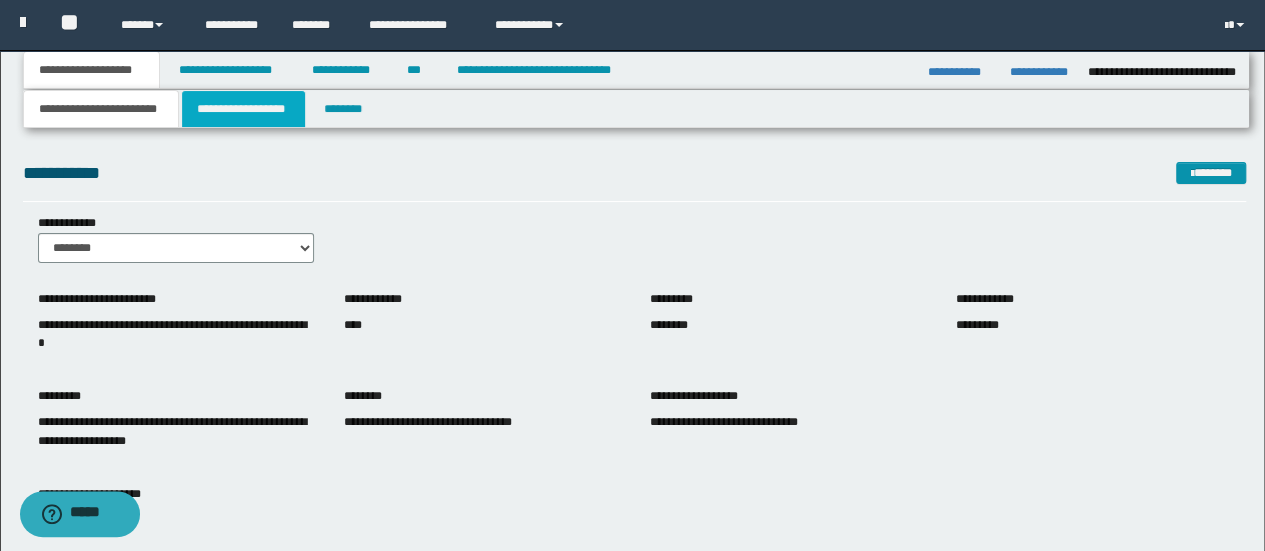 click on "**********" at bounding box center (243, 109) 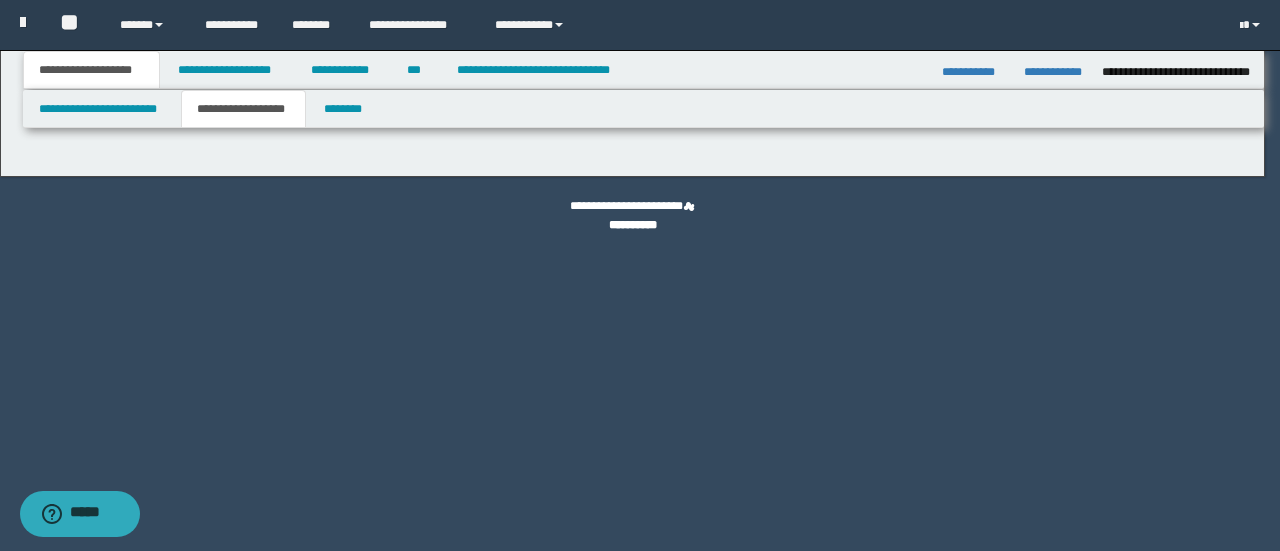 type on "********" 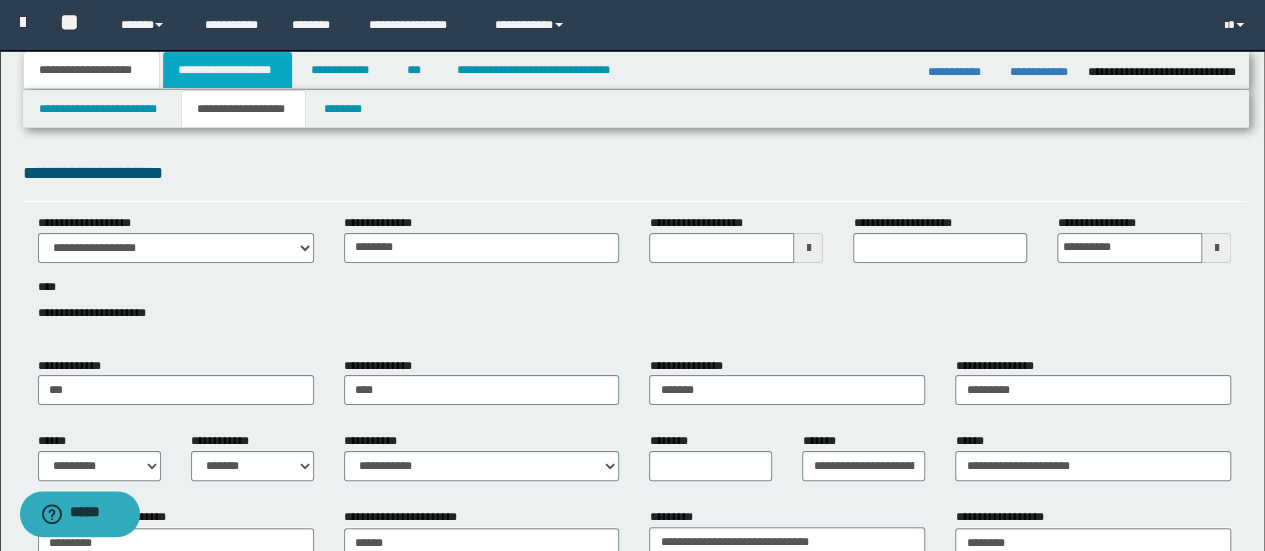 click on "**********" at bounding box center [227, 70] 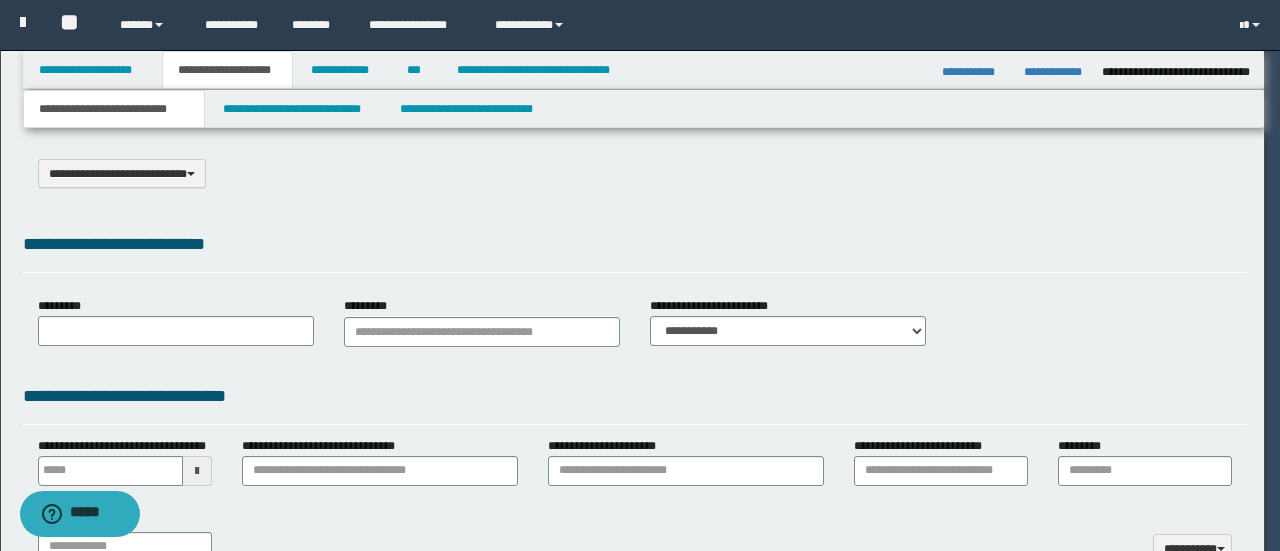type on "**********" 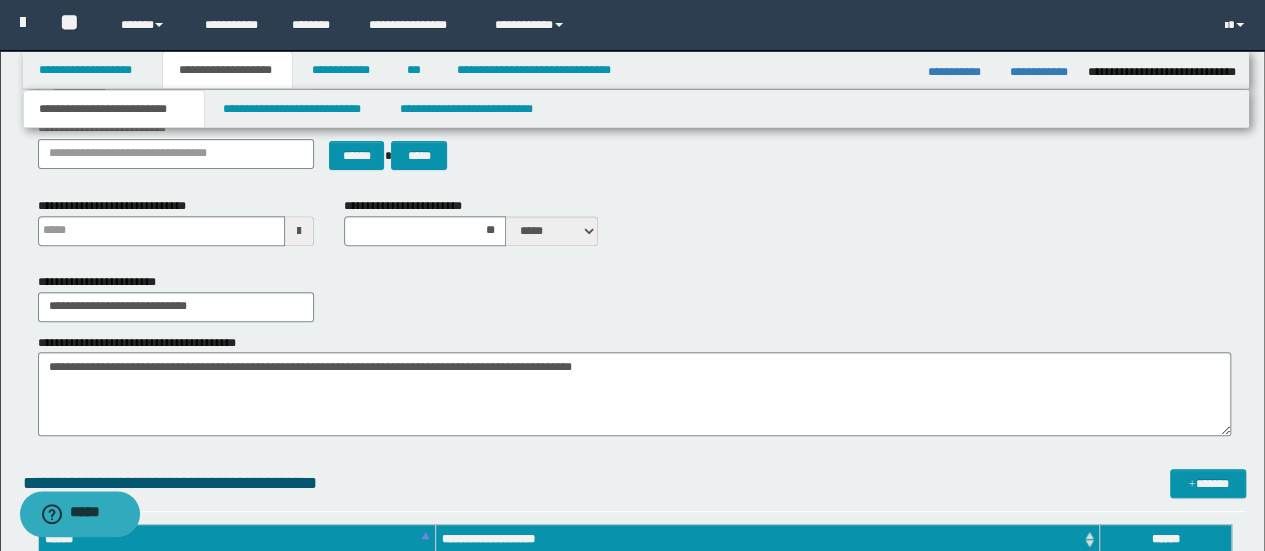 scroll, scrollTop: 200, scrollLeft: 0, axis: vertical 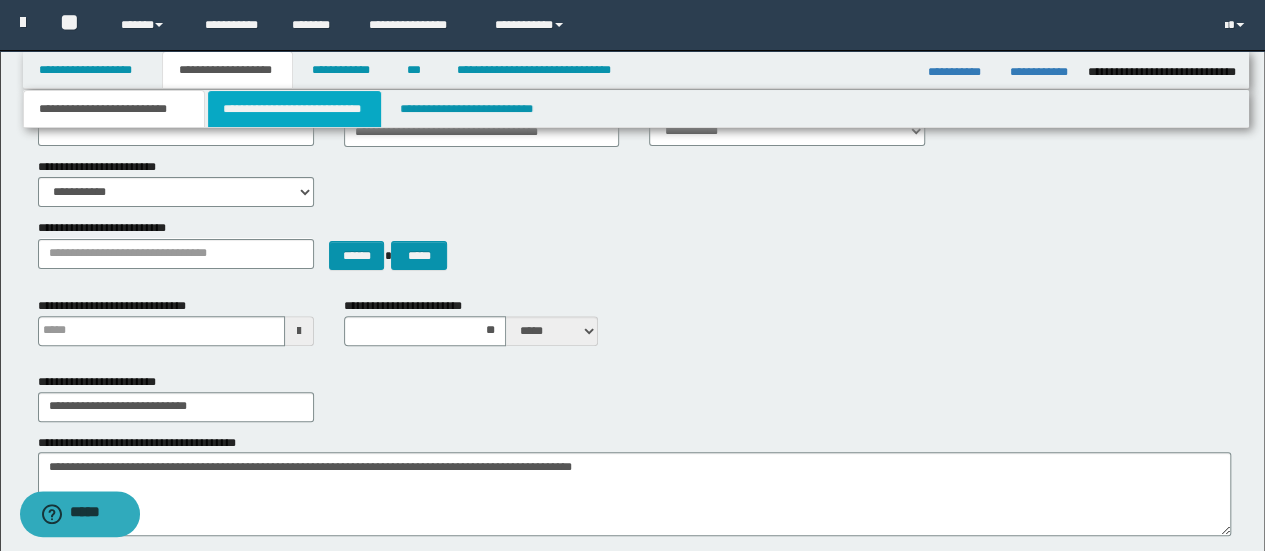 click on "**********" at bounding box center (294, 109) 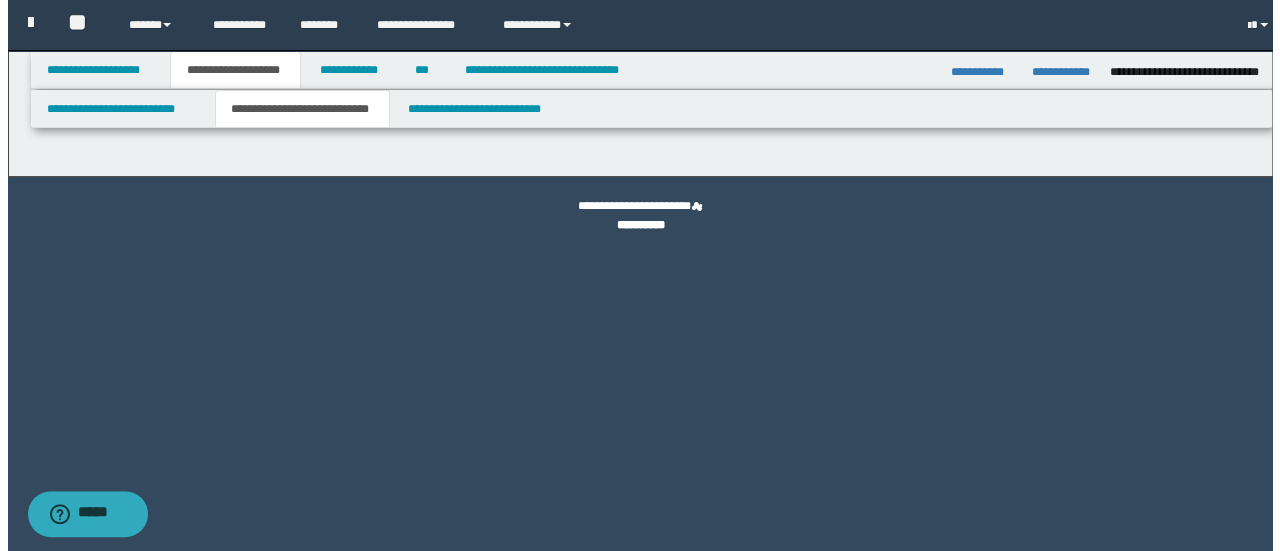 scroll, scrollTop: 0, scrollLeft: 0, axis: both 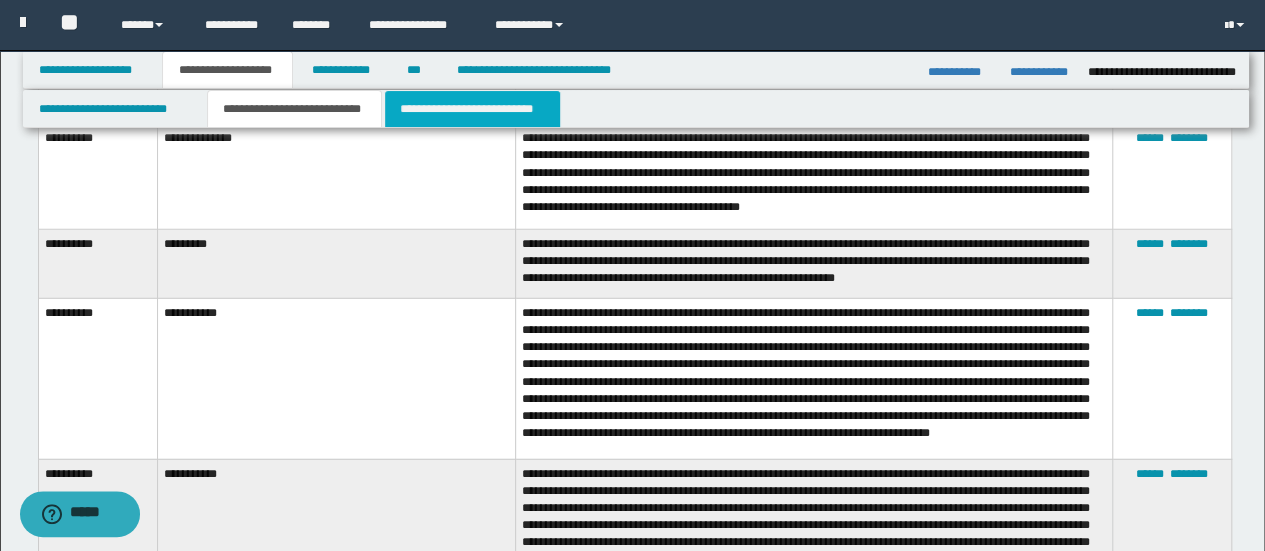 click on "**********" at bounding box center (472, 109) 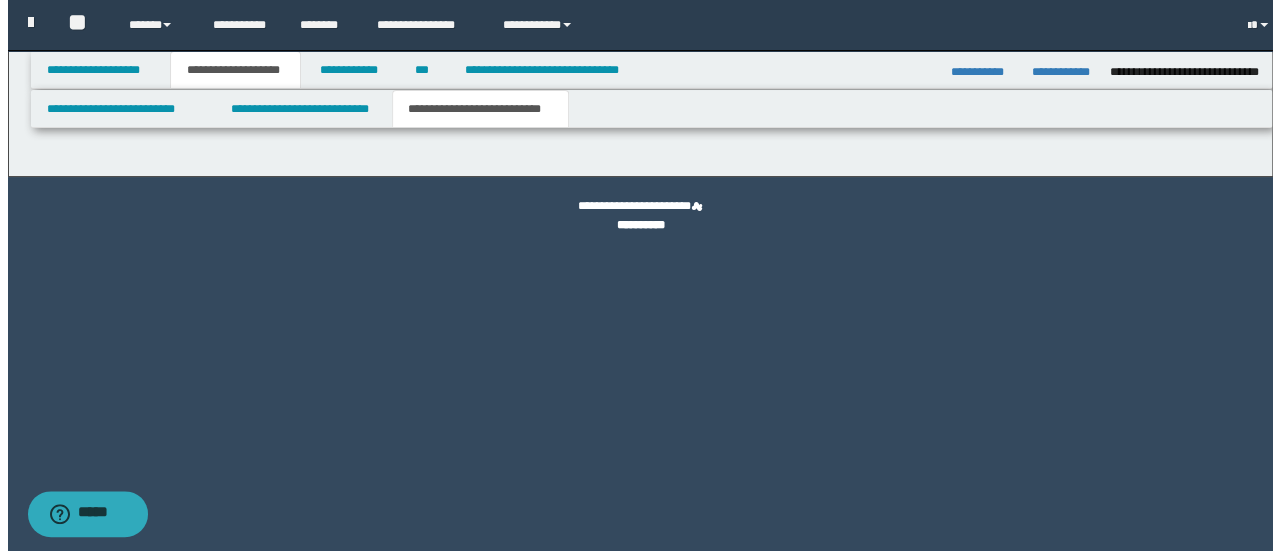 scroll, scrollTop: 0, scrollLeft: 0, axis: both 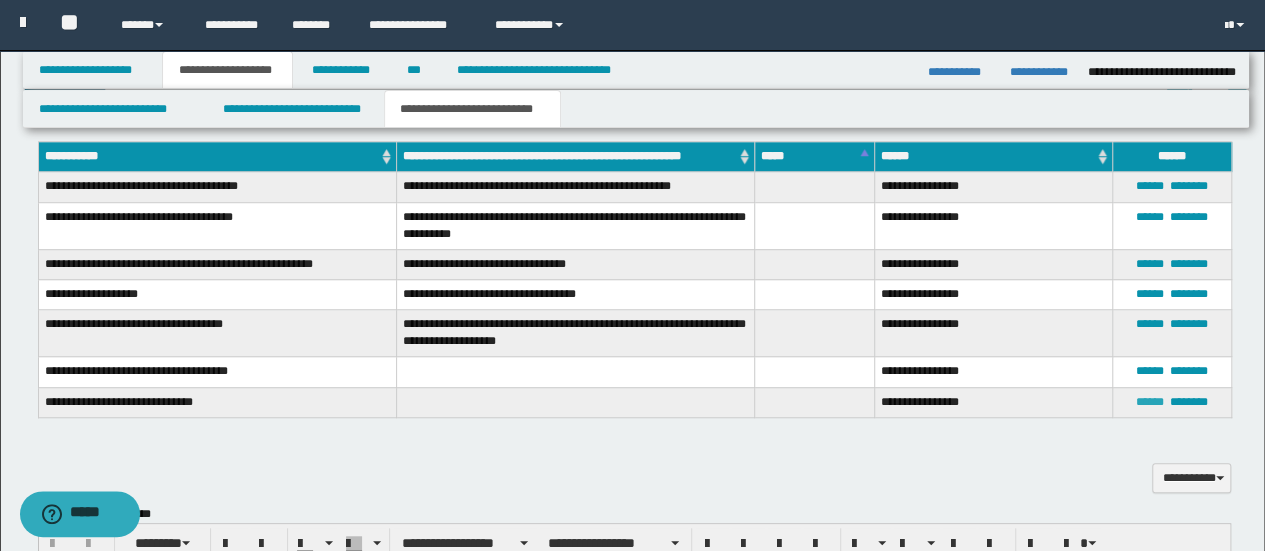click on "******" at bounding box center [1150, 402] 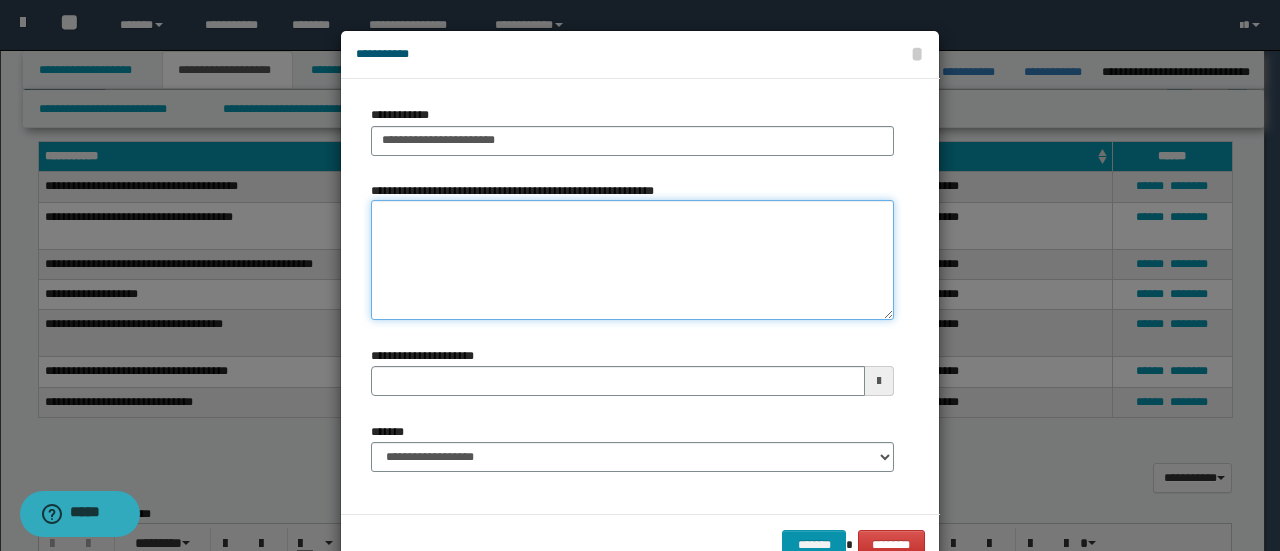 click on "**********" at bounding box center [632, 260] 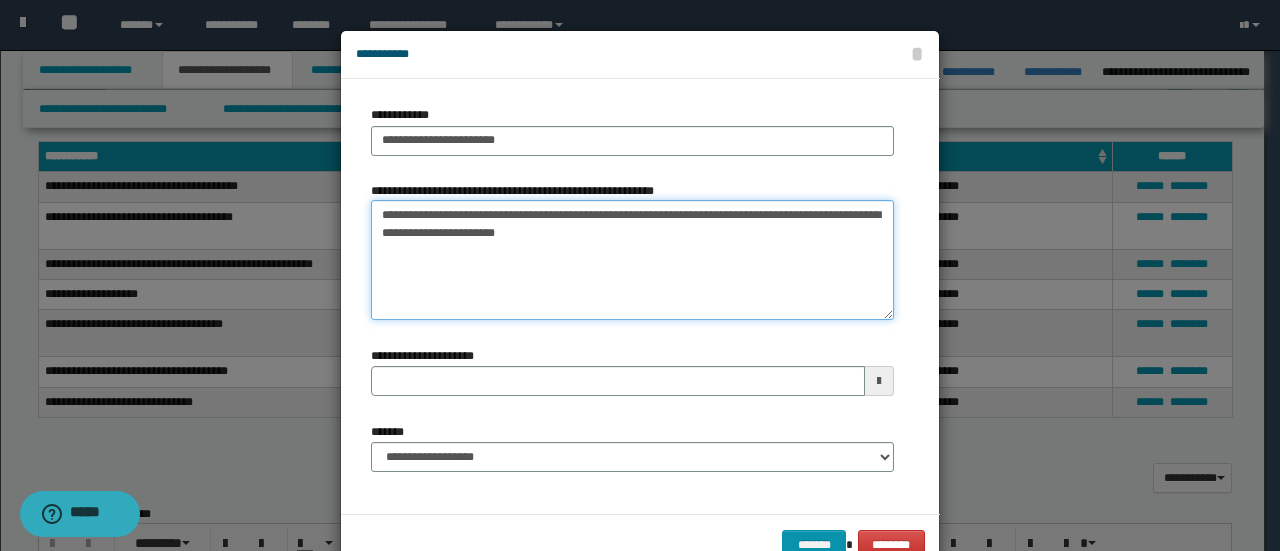 type on "**********" 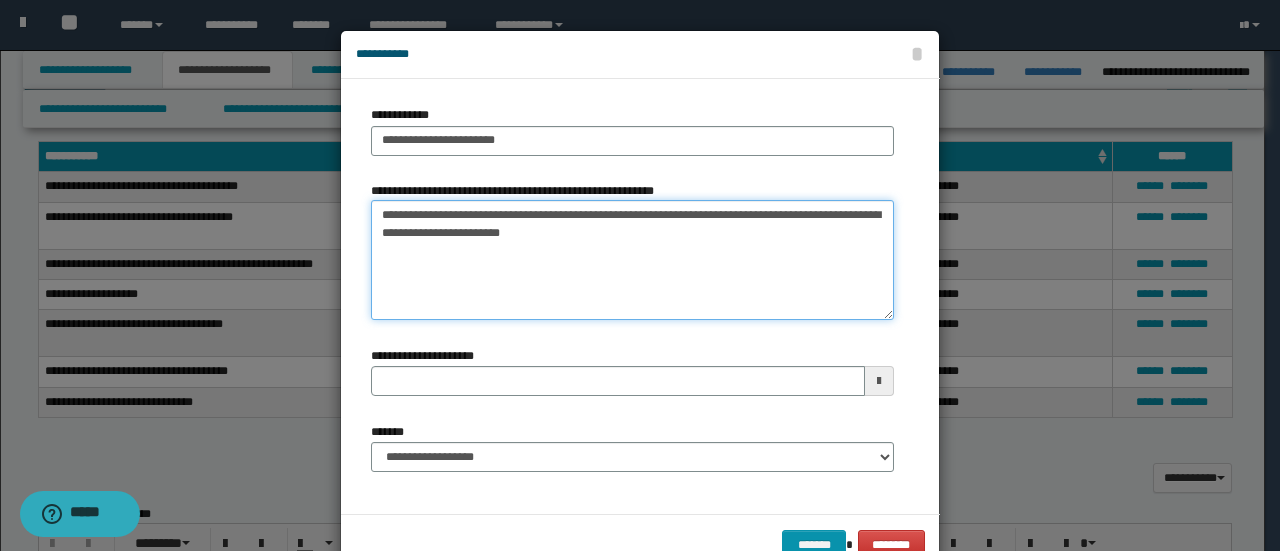 type 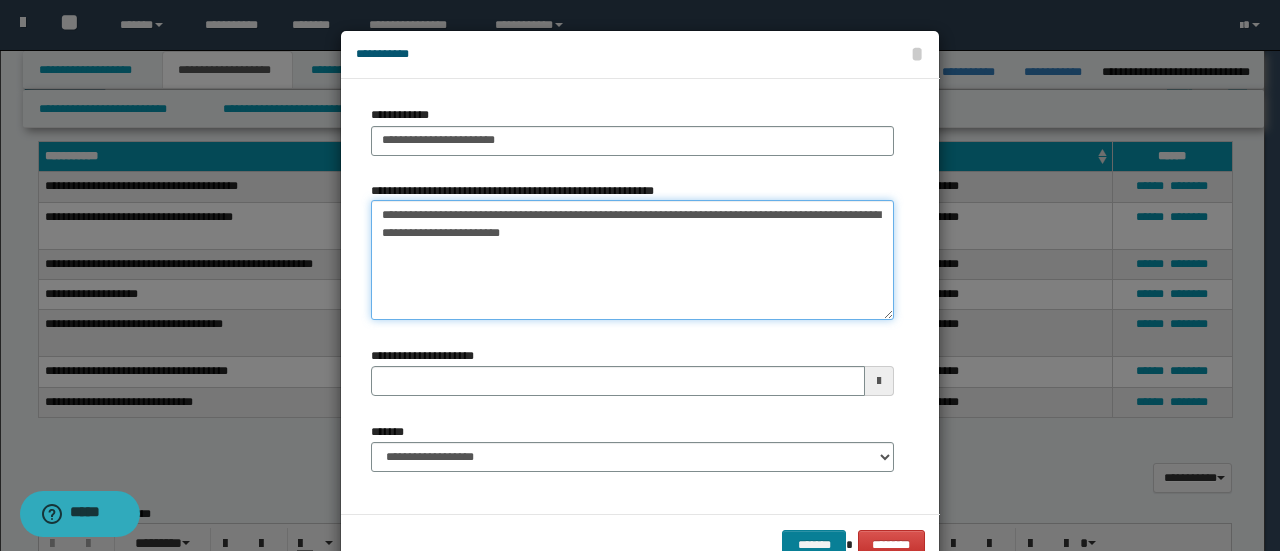 type on "**********" 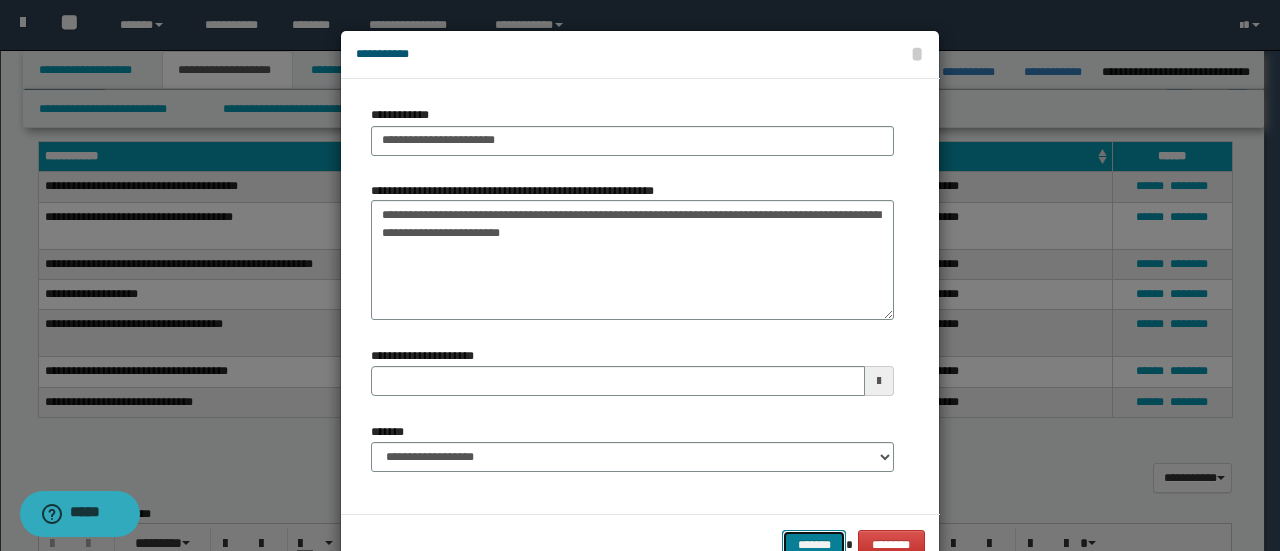 click on "*******" at bounding box center (814, 544) 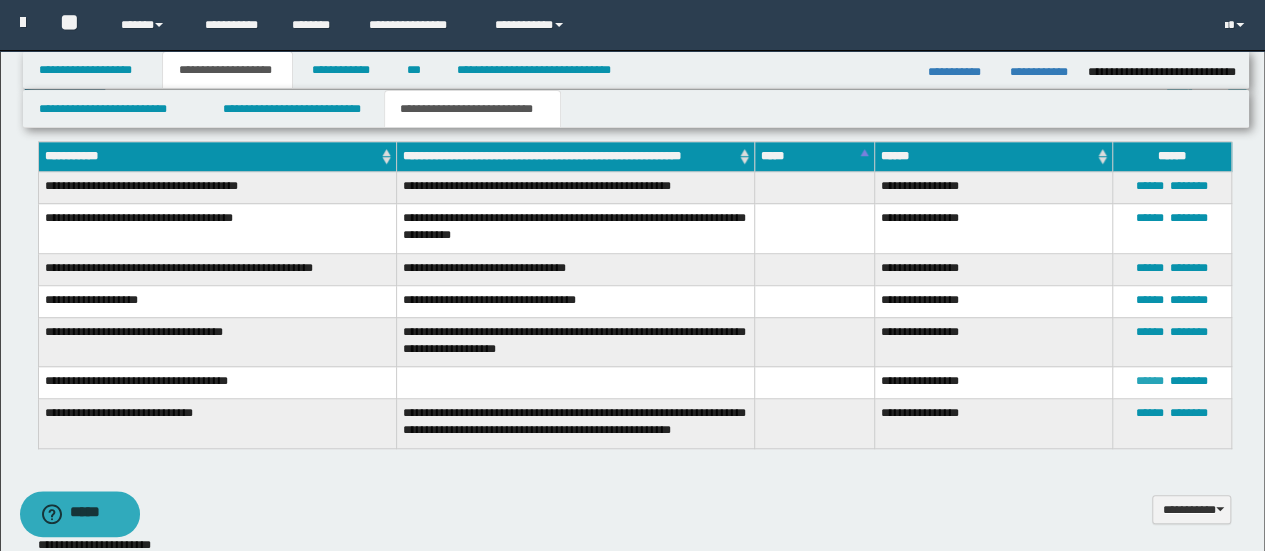 click on "******" at bounding box center [1150, 381] 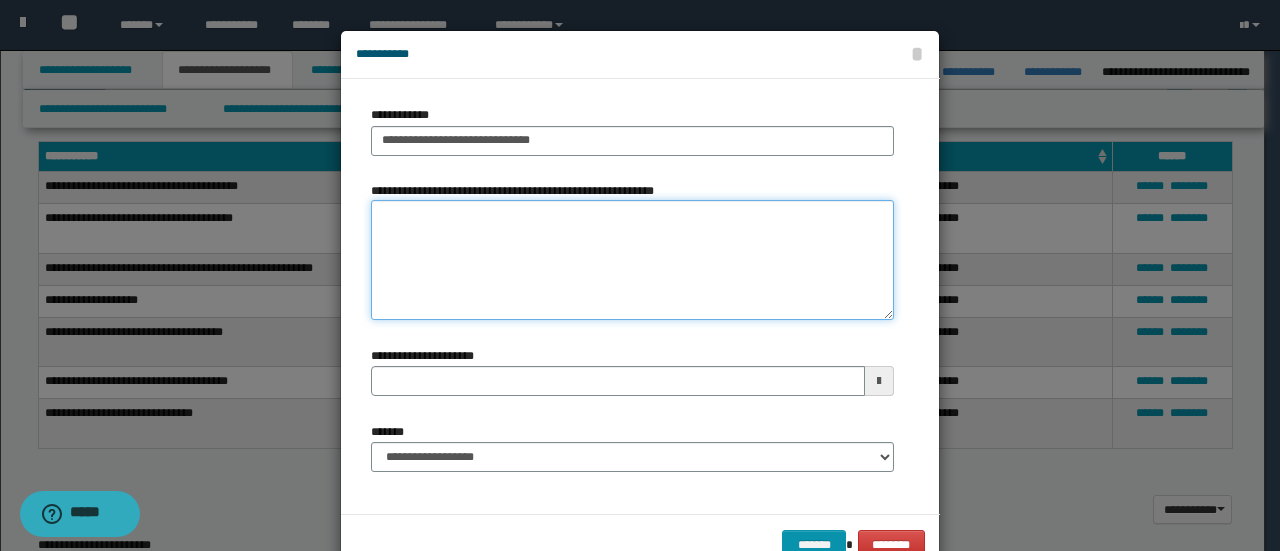 click on "**********" at bounding box center (632, 260) 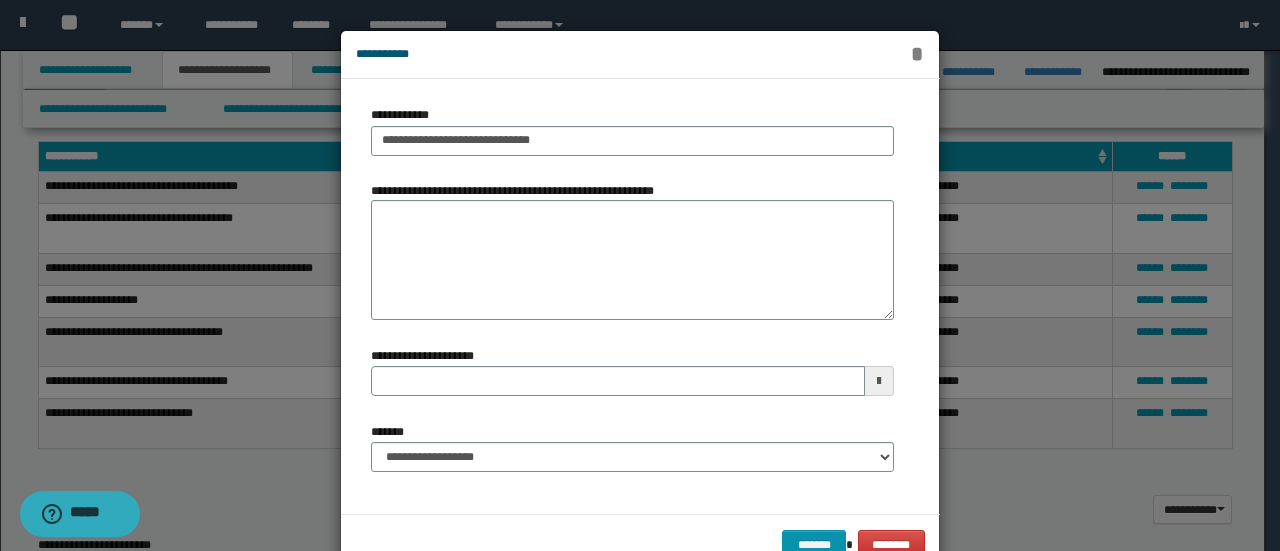 click on "*" at bounding box center (917, 54) 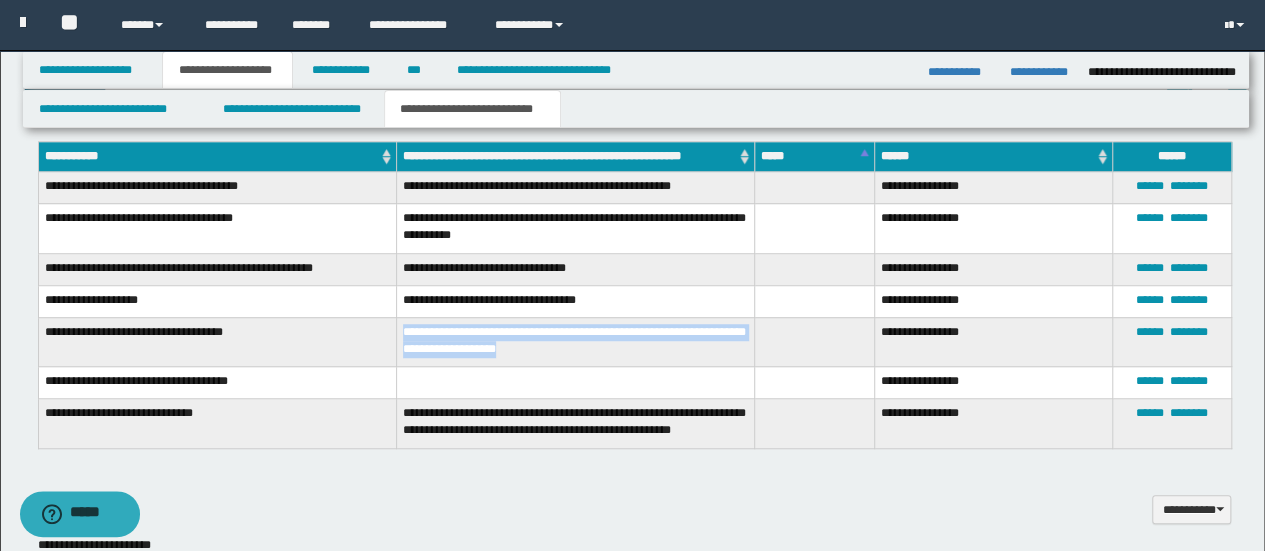 drag, startPoint x: 592, startPoint y: 341, endPoint x: 401, endPoint y: 319, distance: 192.26285 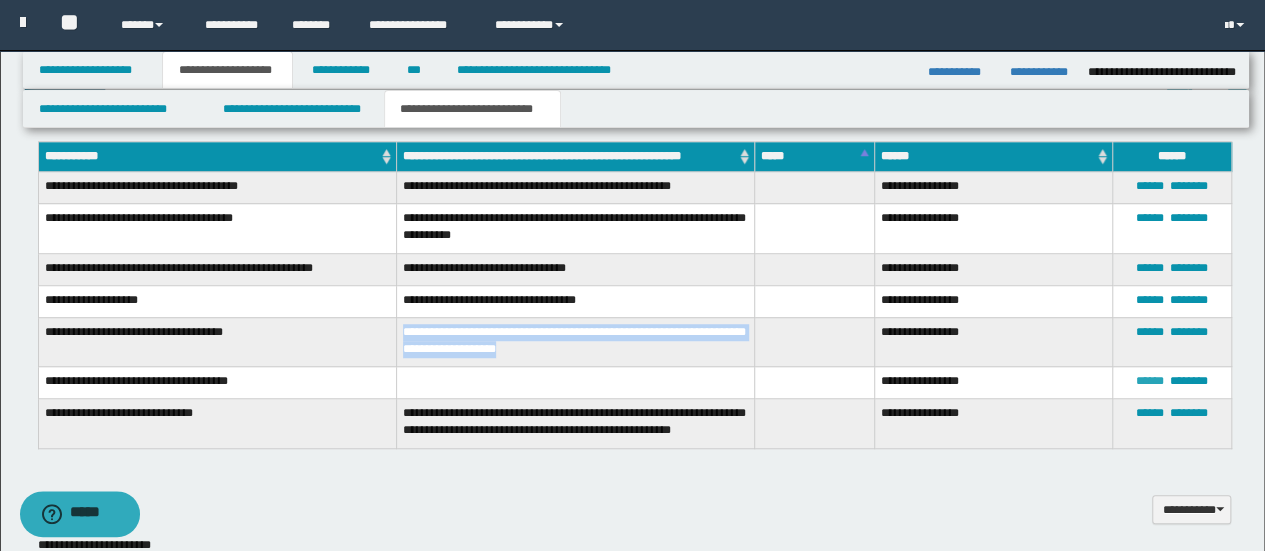 click on "******" at bounding box center (1150, 381) 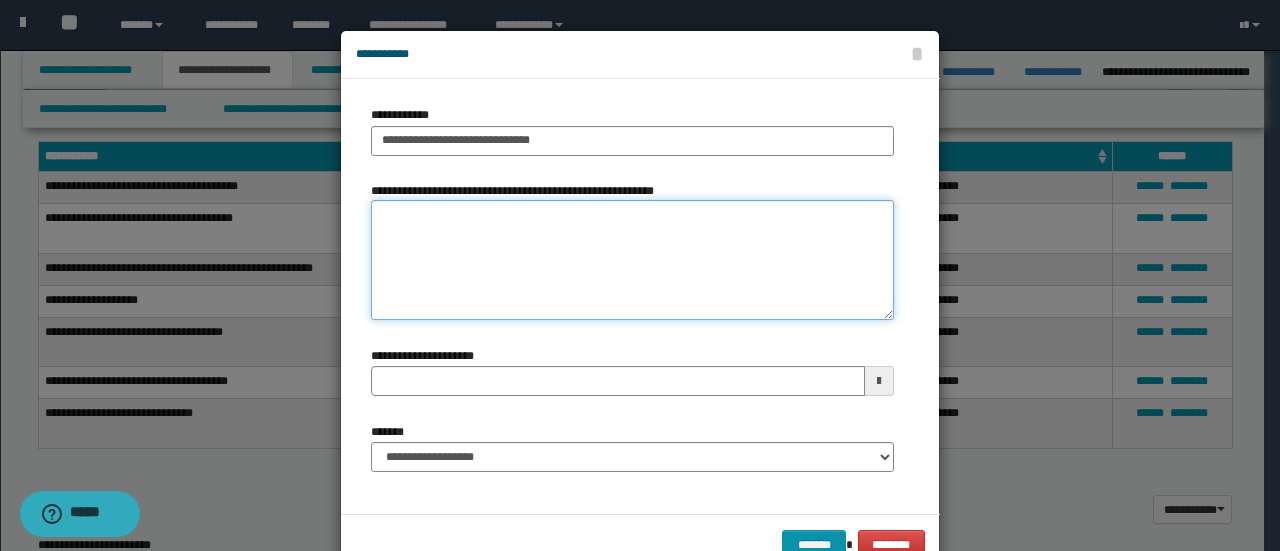 paste on "**********" 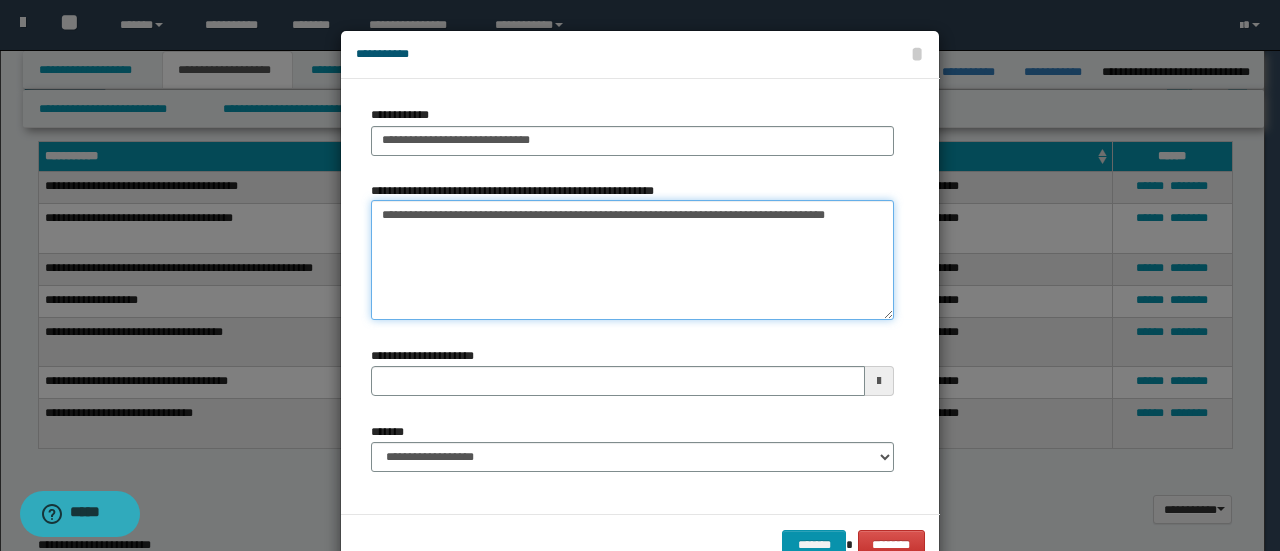 type 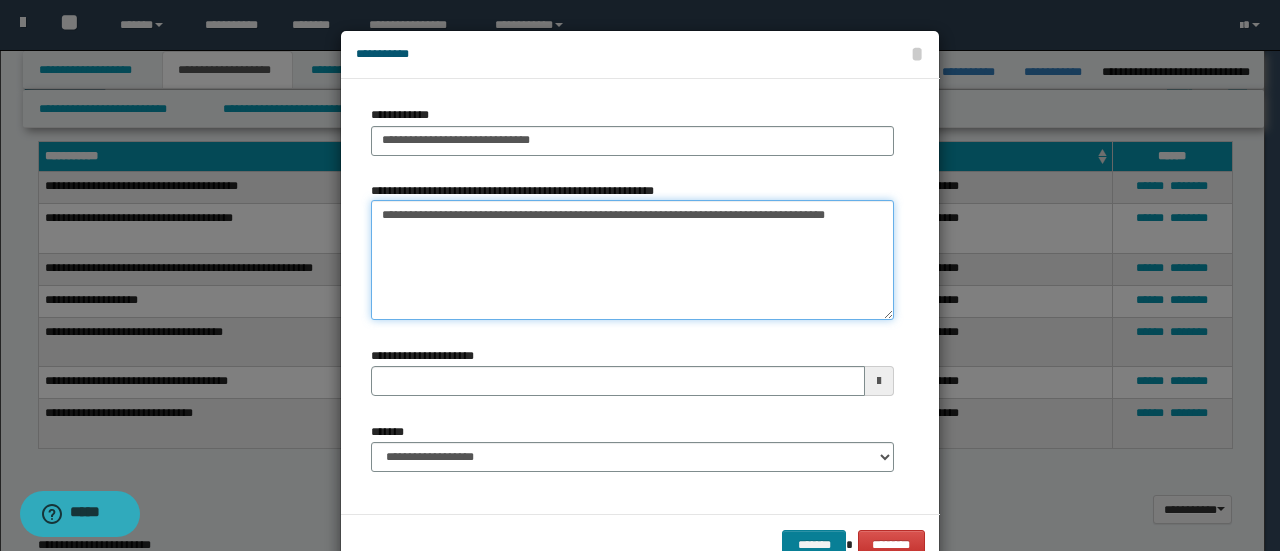 type on "**********" 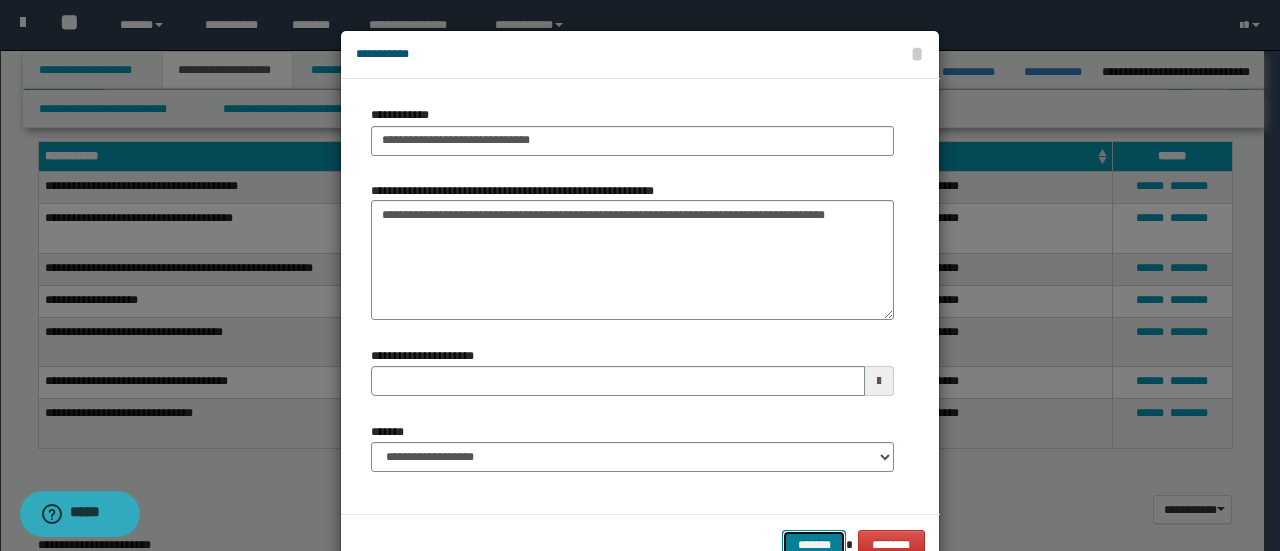 click on "*******" at bounding box center (814, 544) 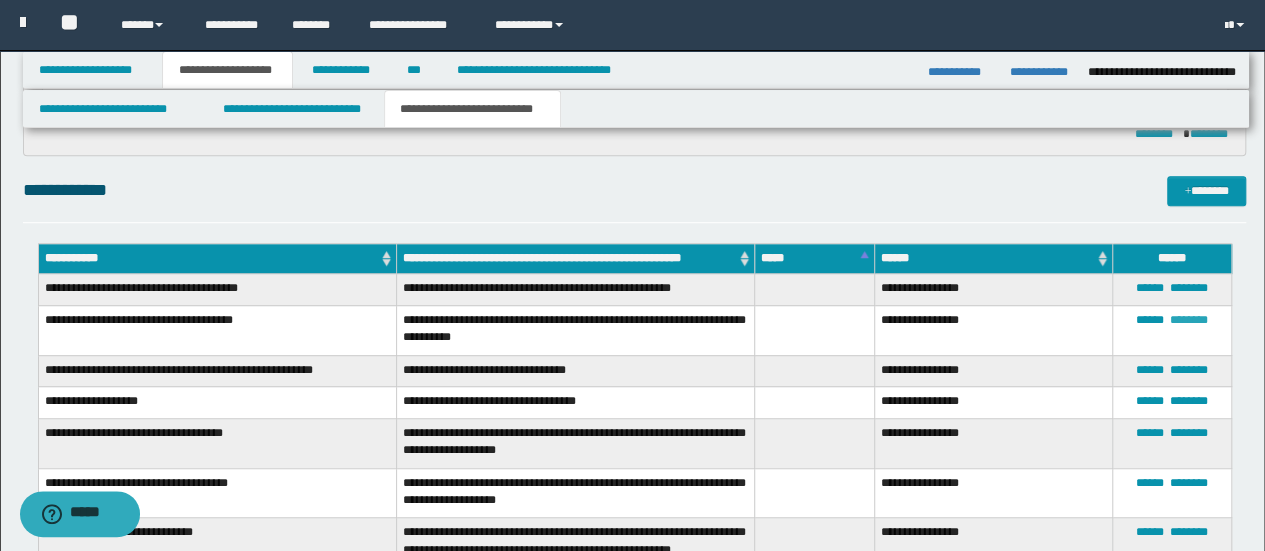 scroll, scrollTop: 400, scrollLeft: 0, axis: vertical 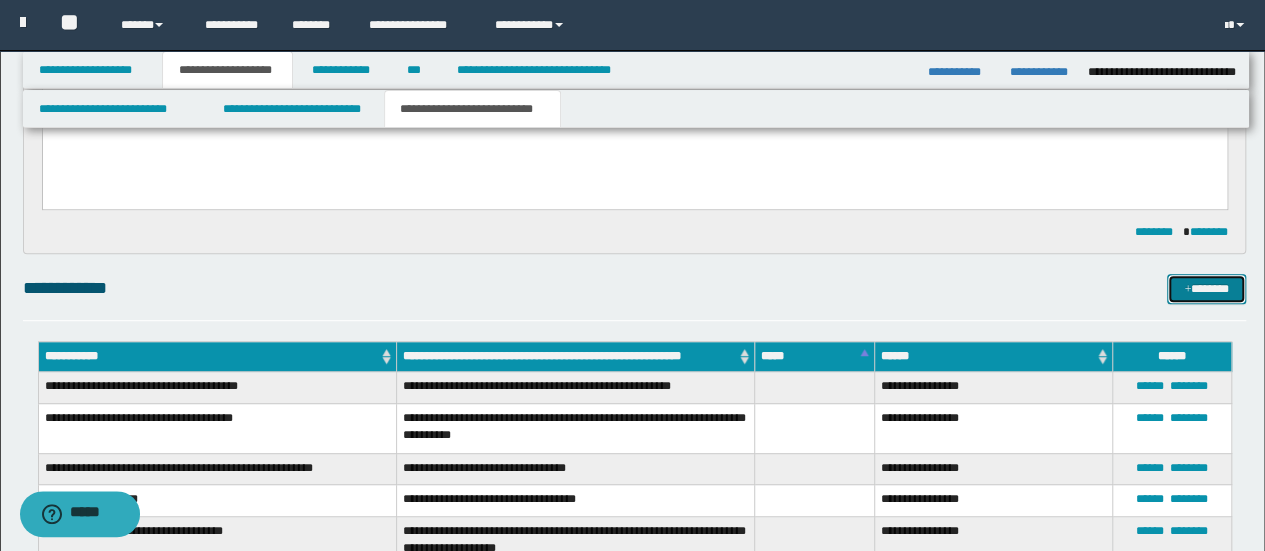 click on "*******" at bounding box center [1206, 288] 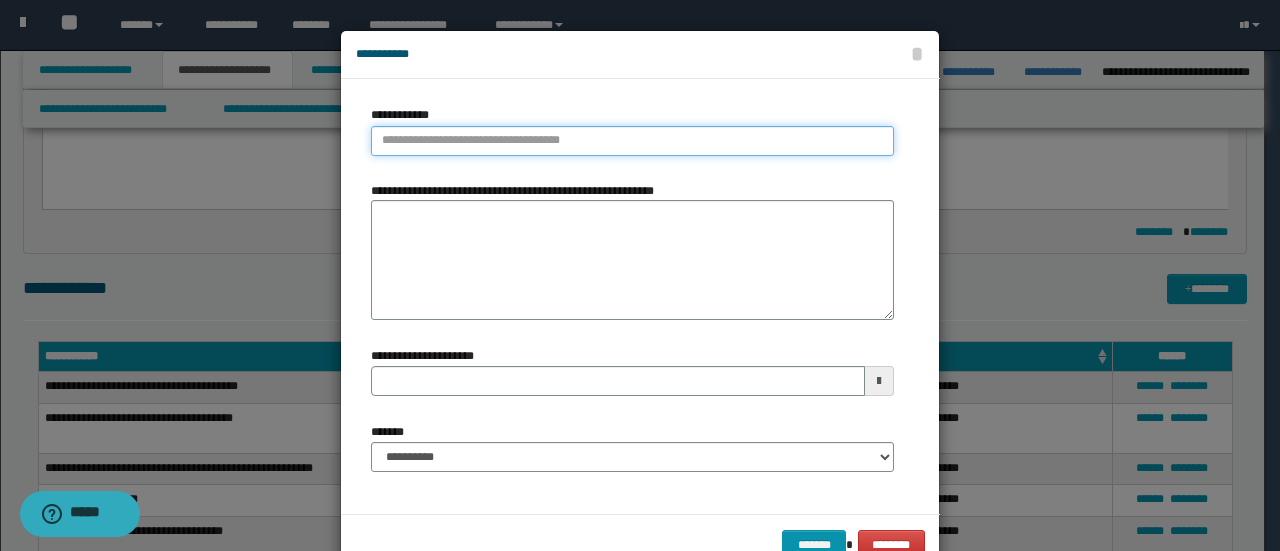 type on "**********" 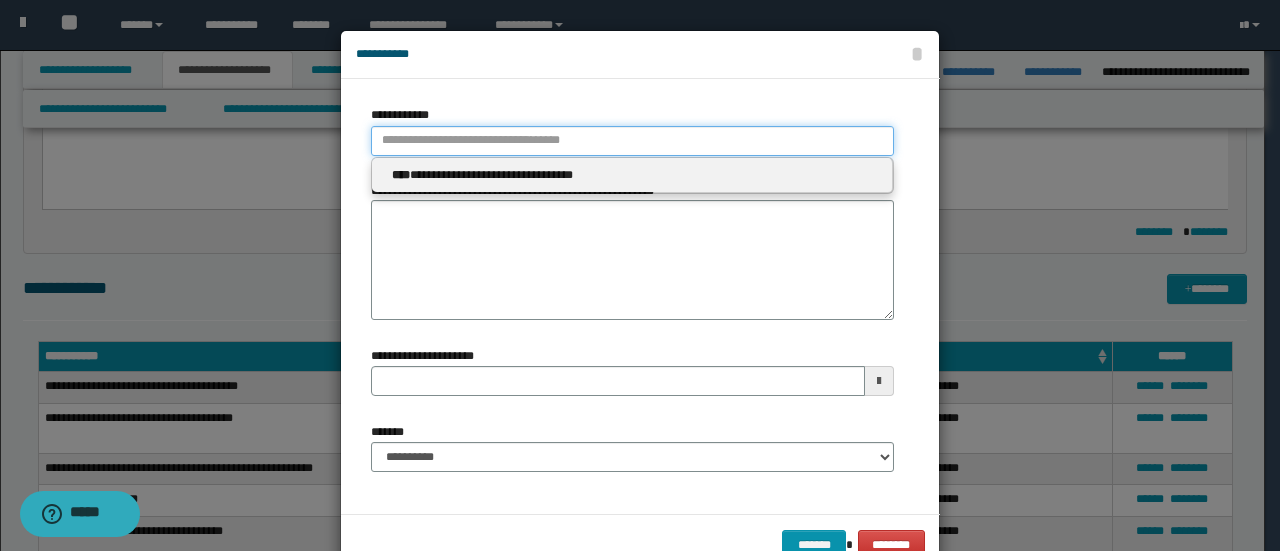 click on "**********" at bounding box center [632, 141] 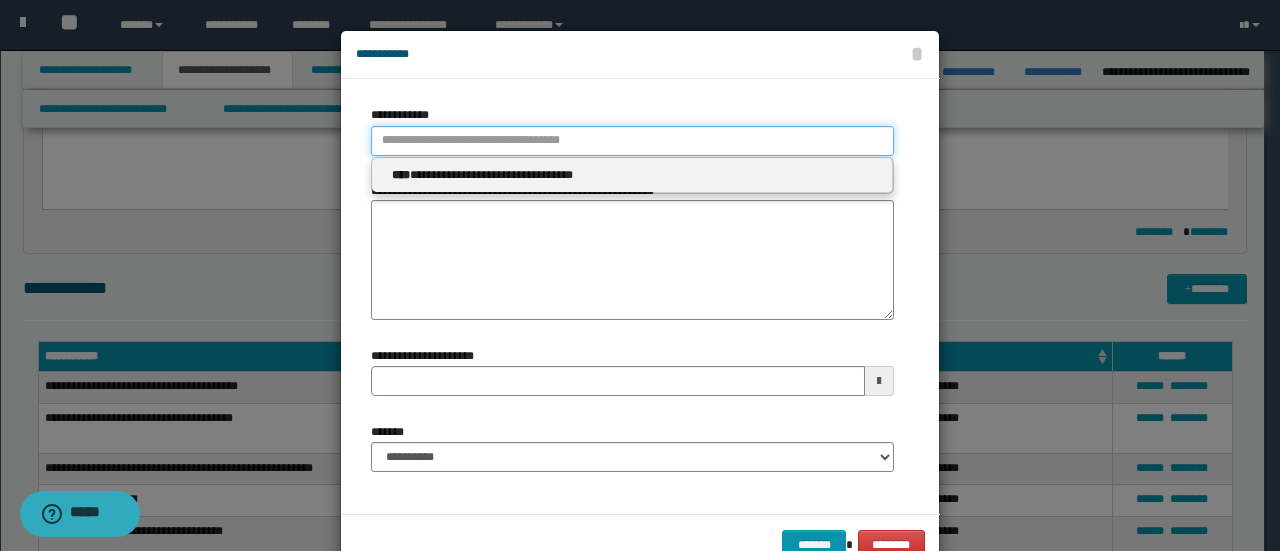 type 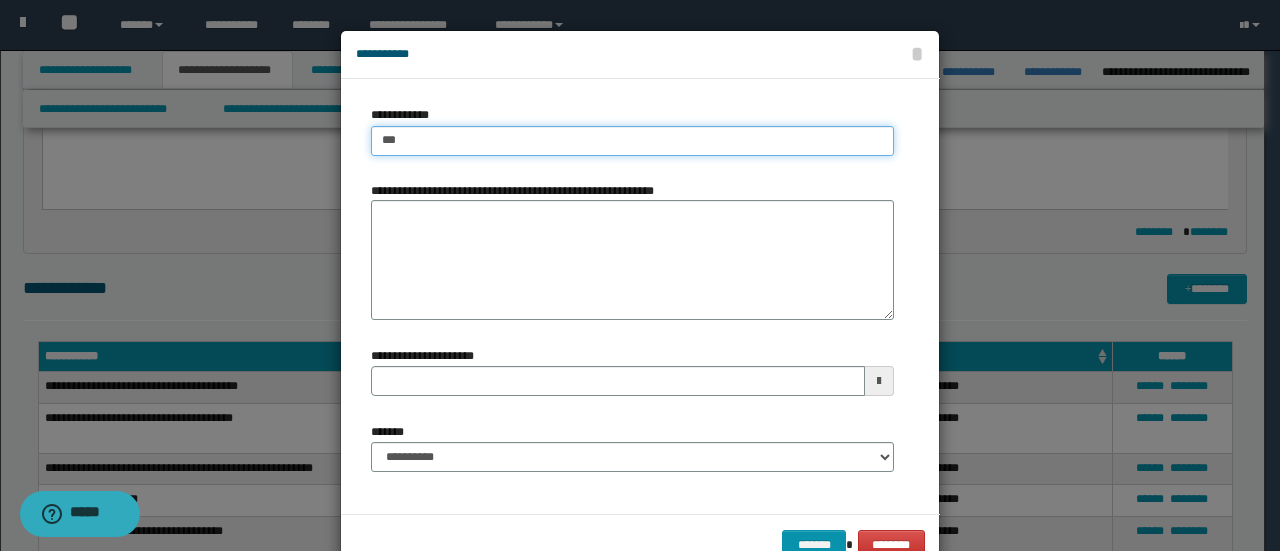 type on "****" 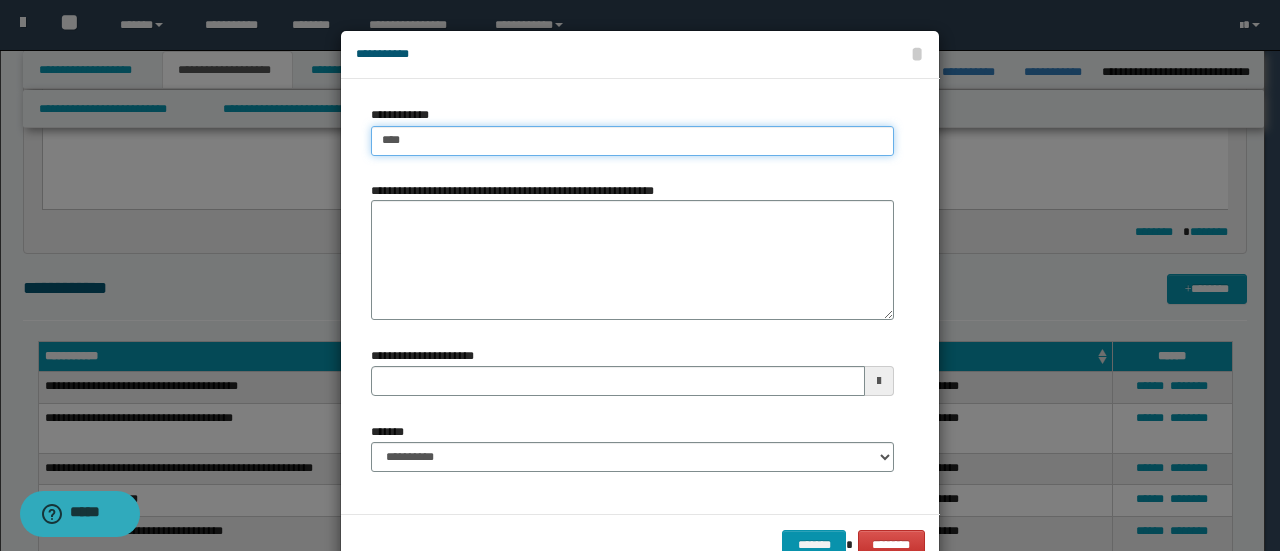 type on "****" 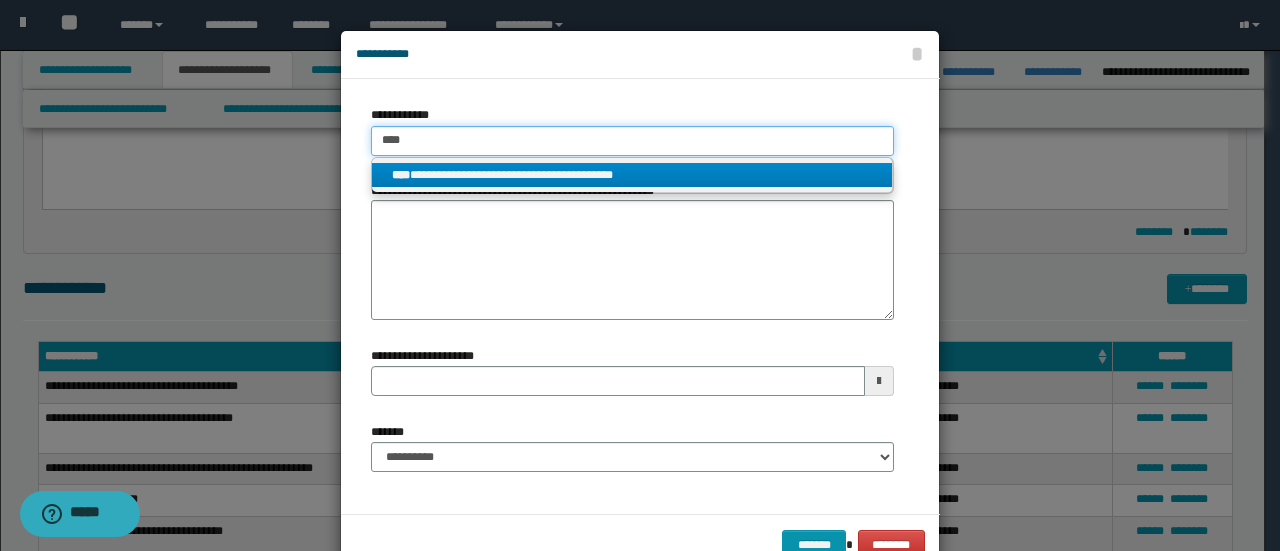type on "****" 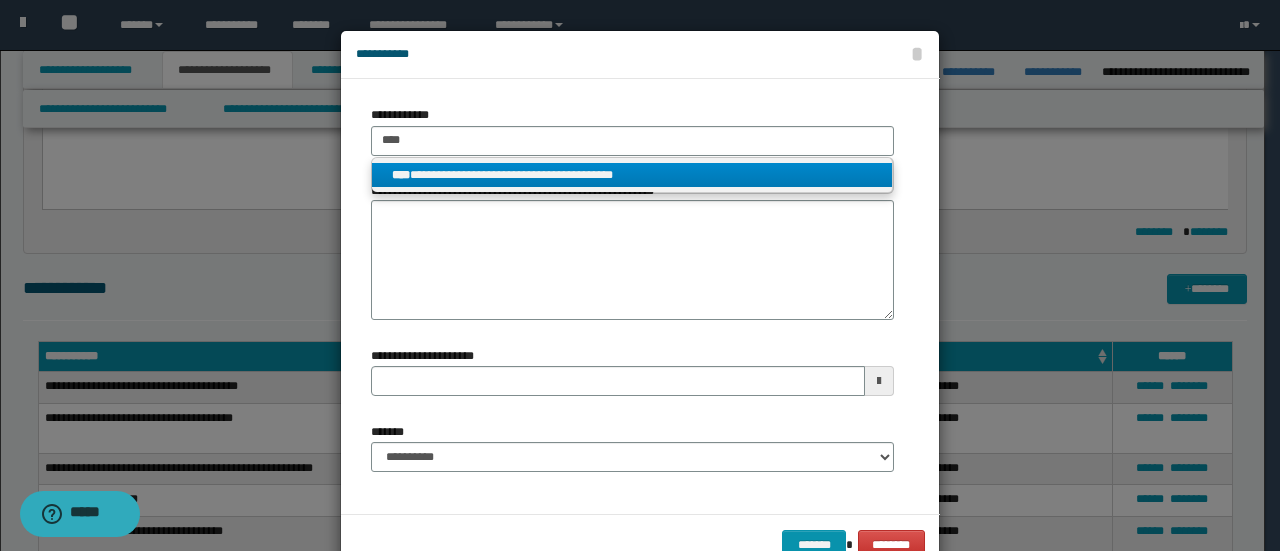 click on "**********" at bounding box center [632, 175] 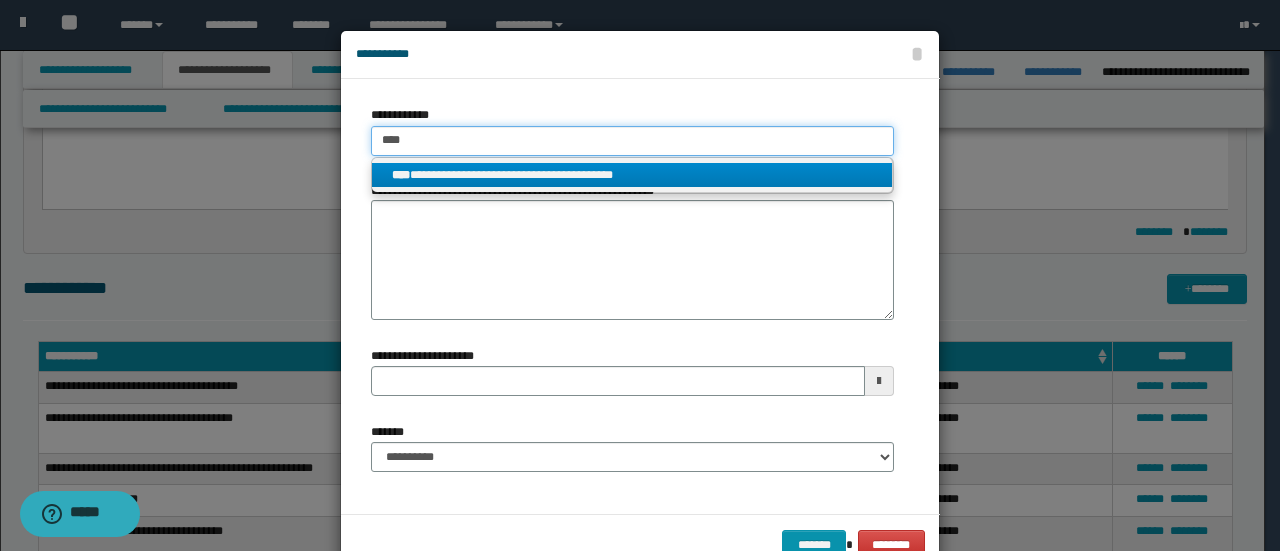 type 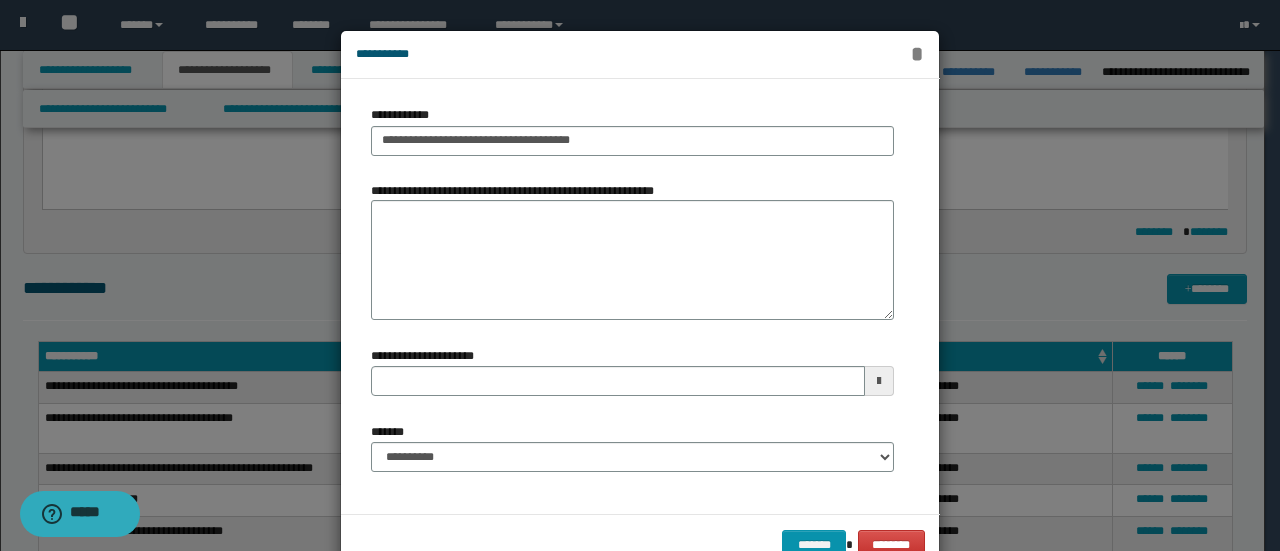 click on "*" at bounding box center (917, 54) 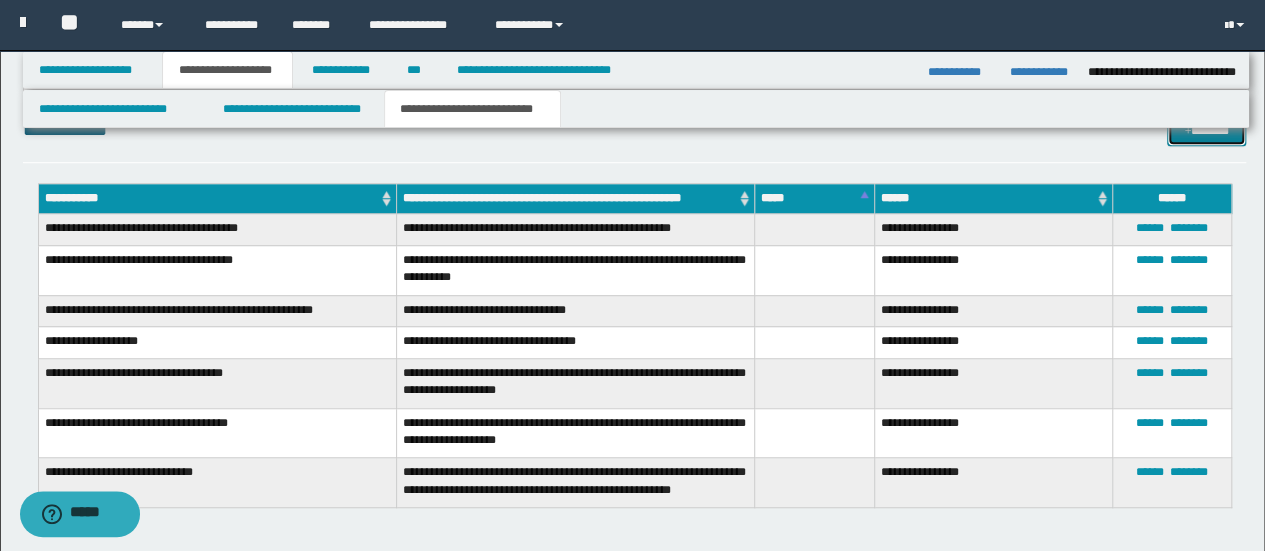 scroll, scrollTop: 600, scrollLeft: 0, axis: vertical 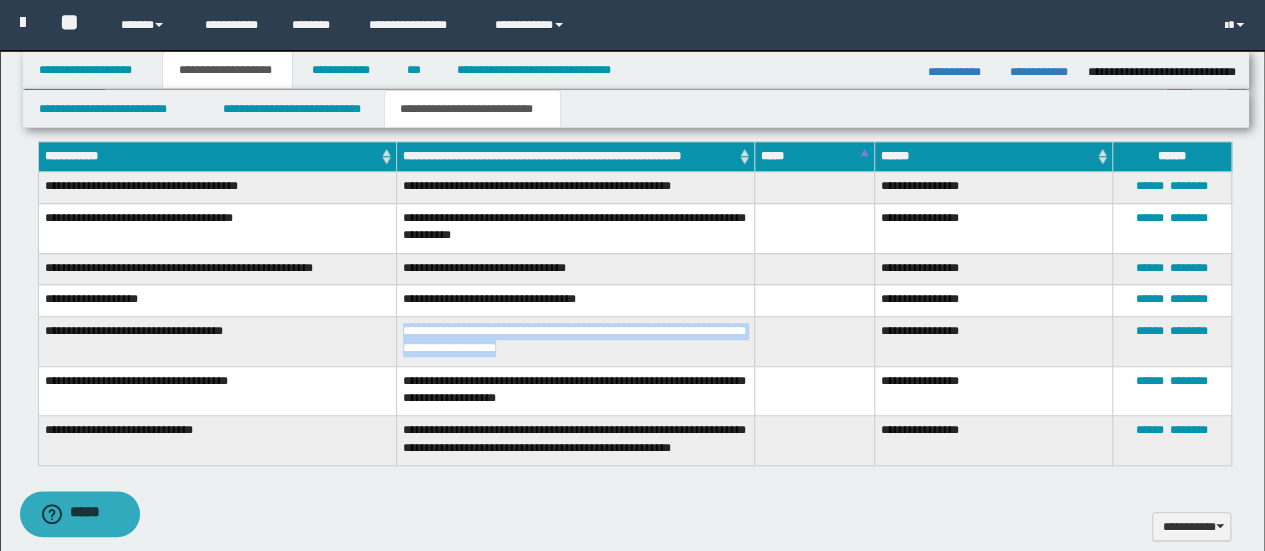drag, startPoint x: 593, startPoint y: 339, endPoint x: 397, endPoint y: 315, distance: 197.46393 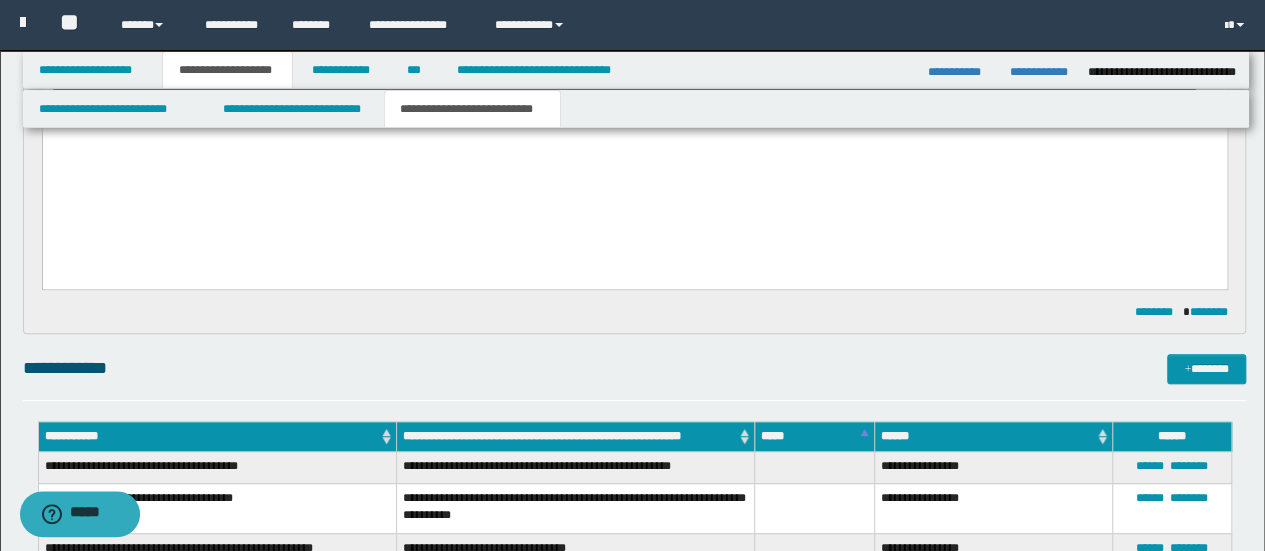 scroll, scrollTop: 300, scrollLeft: 0, axis: vertical 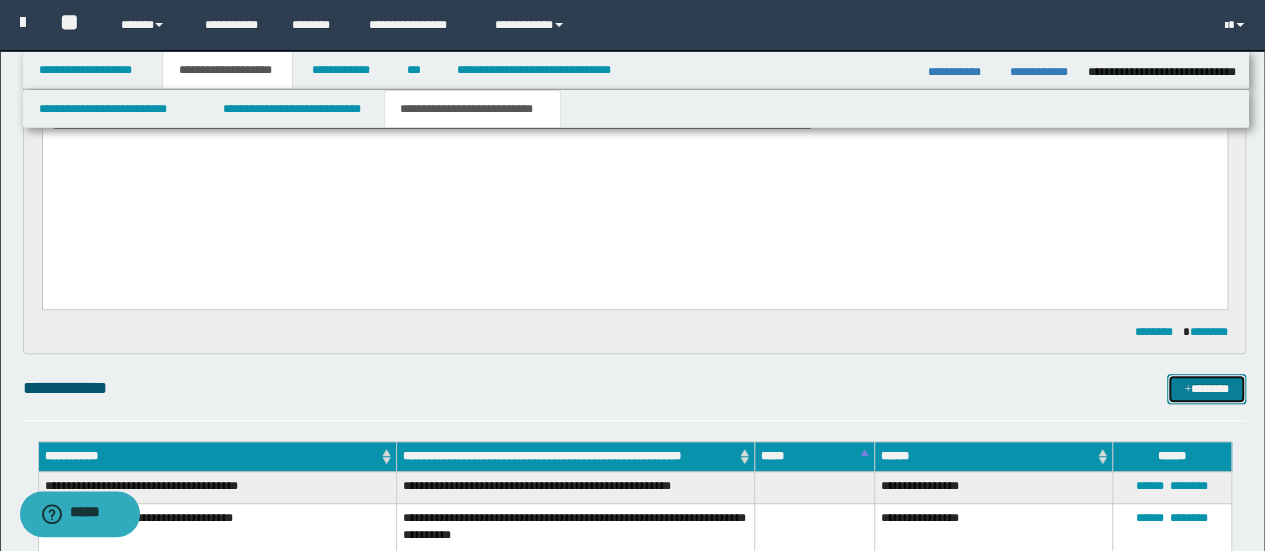 click on "*******" at bounding box center [1206, 388] 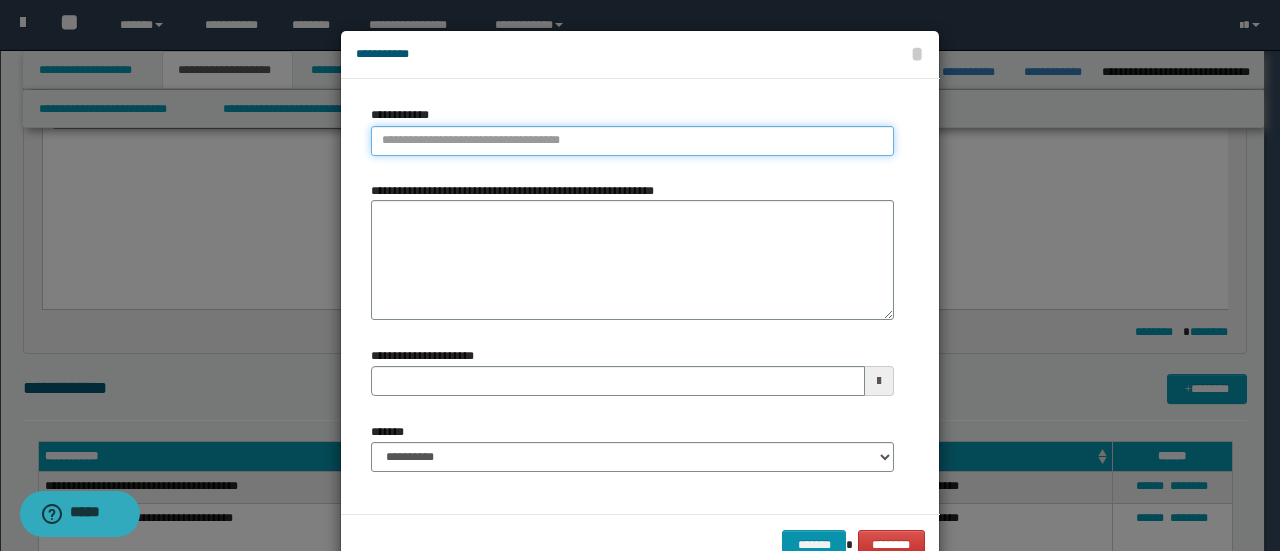 type on "**********" 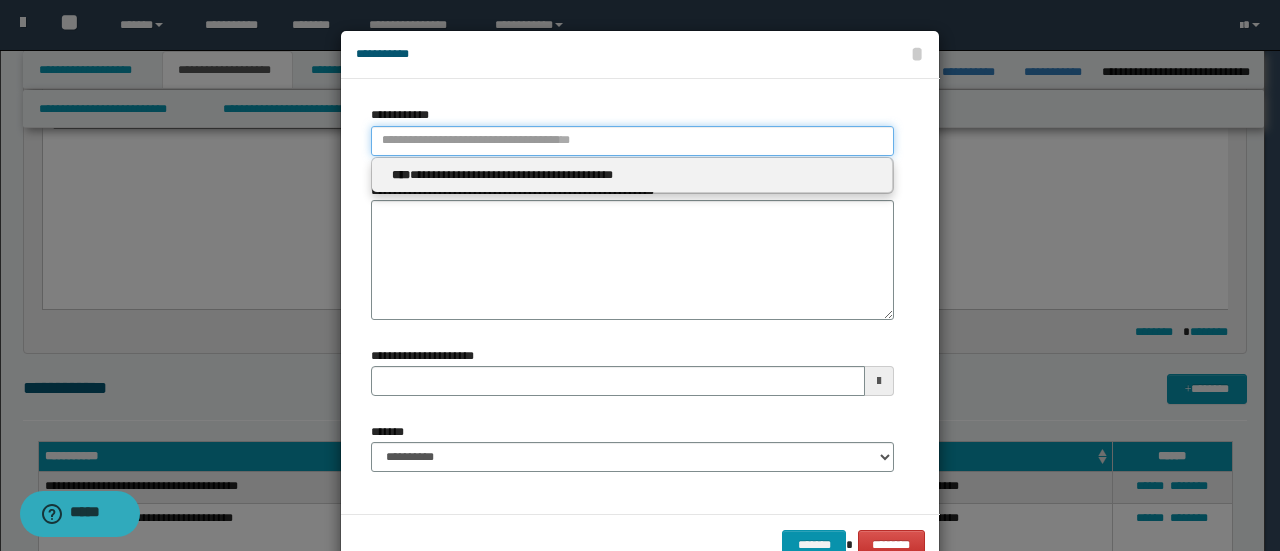 click on "**********" at bounding box center [632, 141] 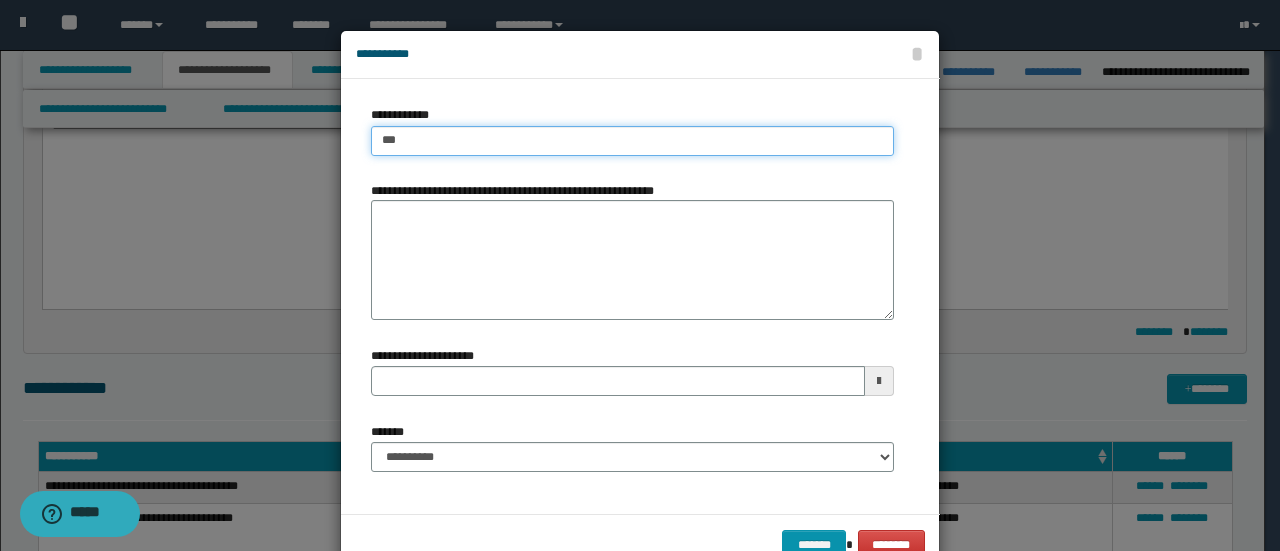 type on "****" 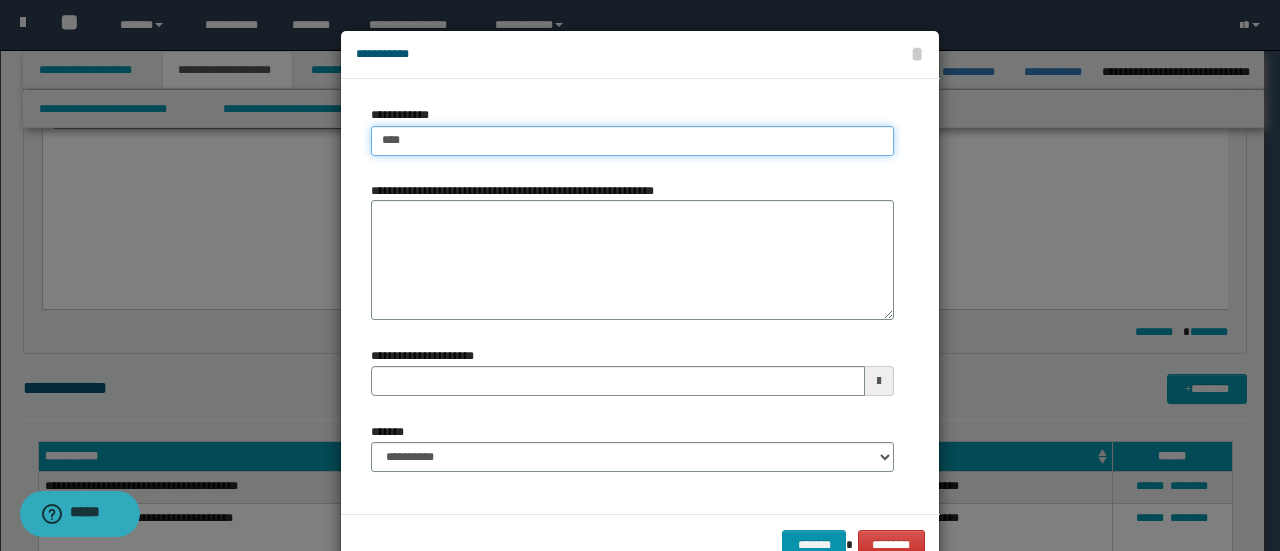 type on "****" 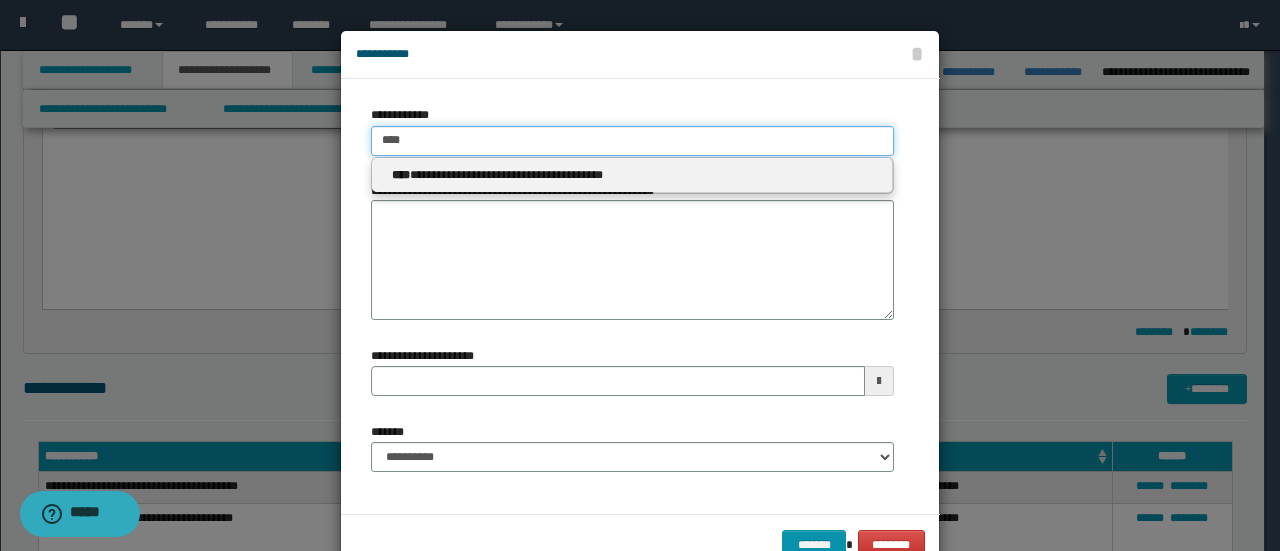 type 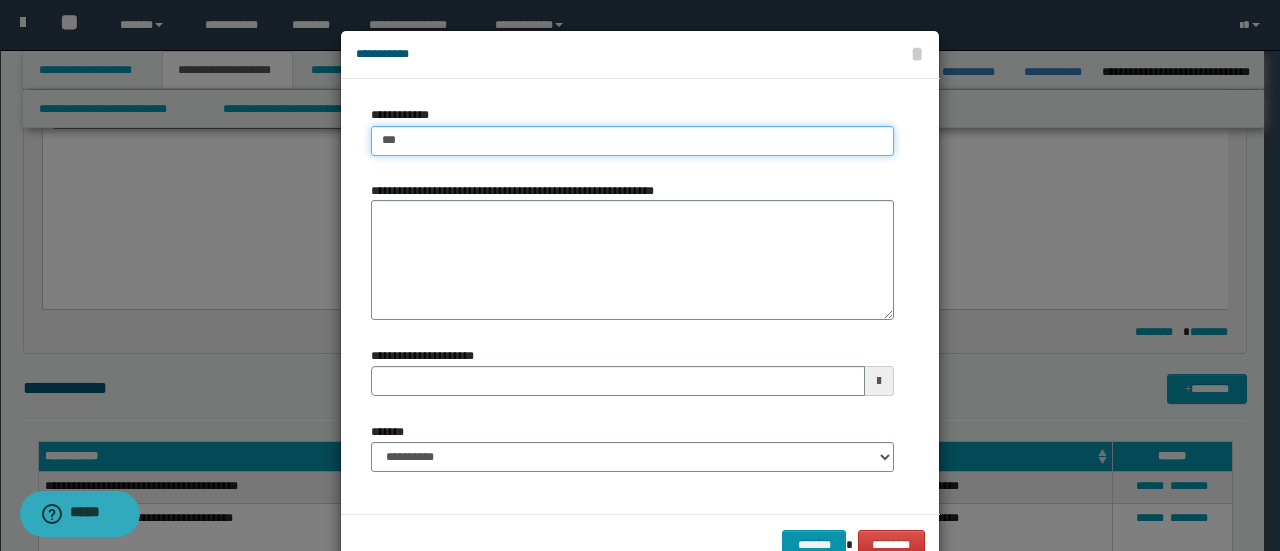 type on "****" 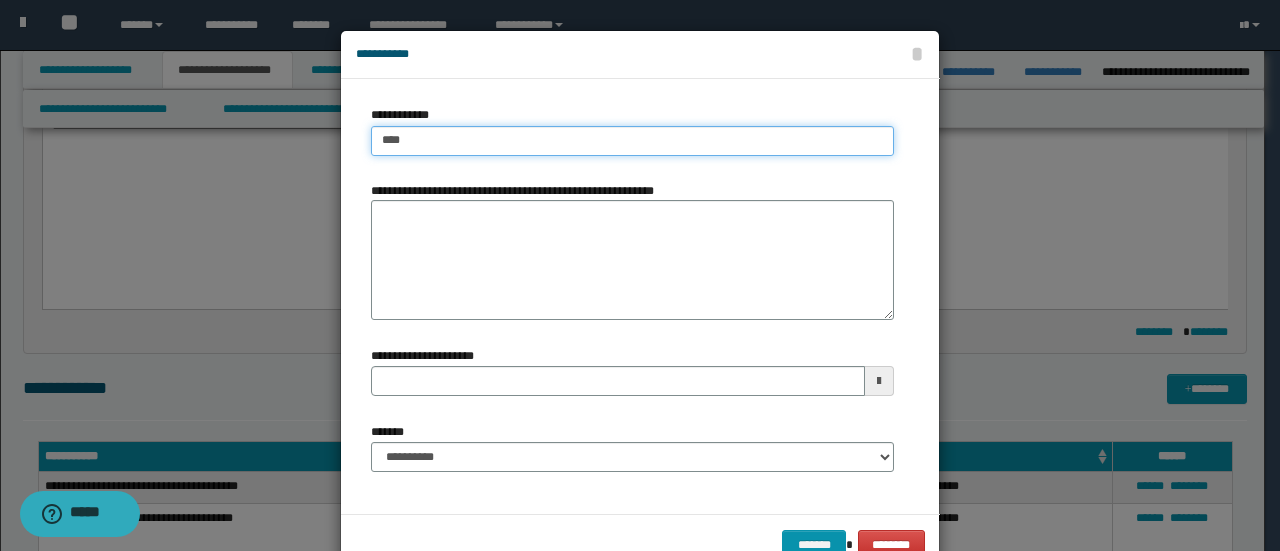 type on "****" 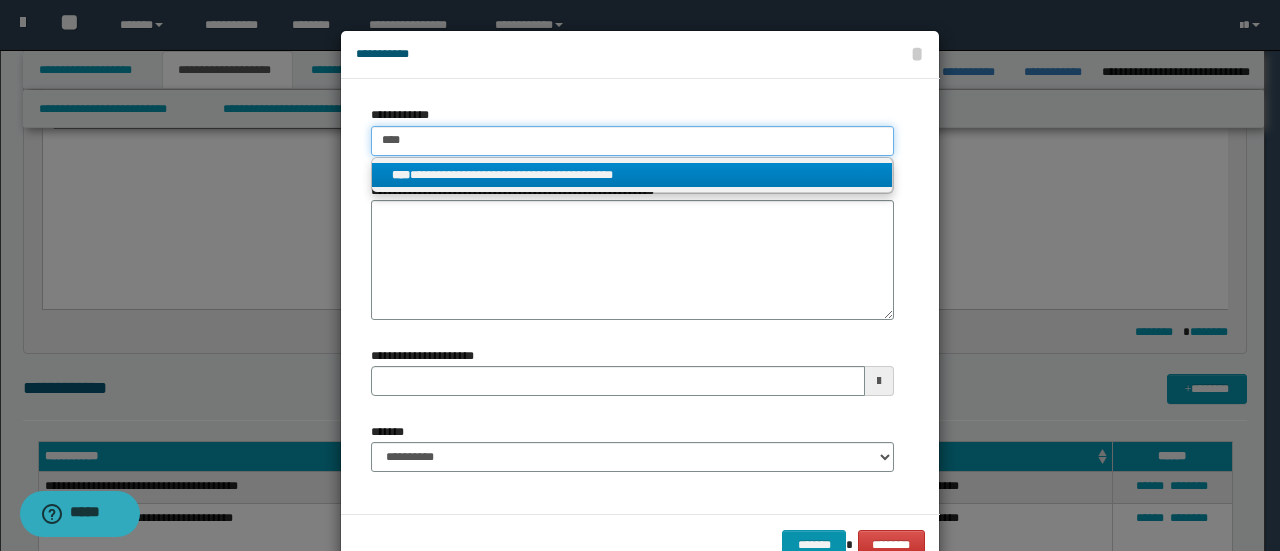 type on "****" 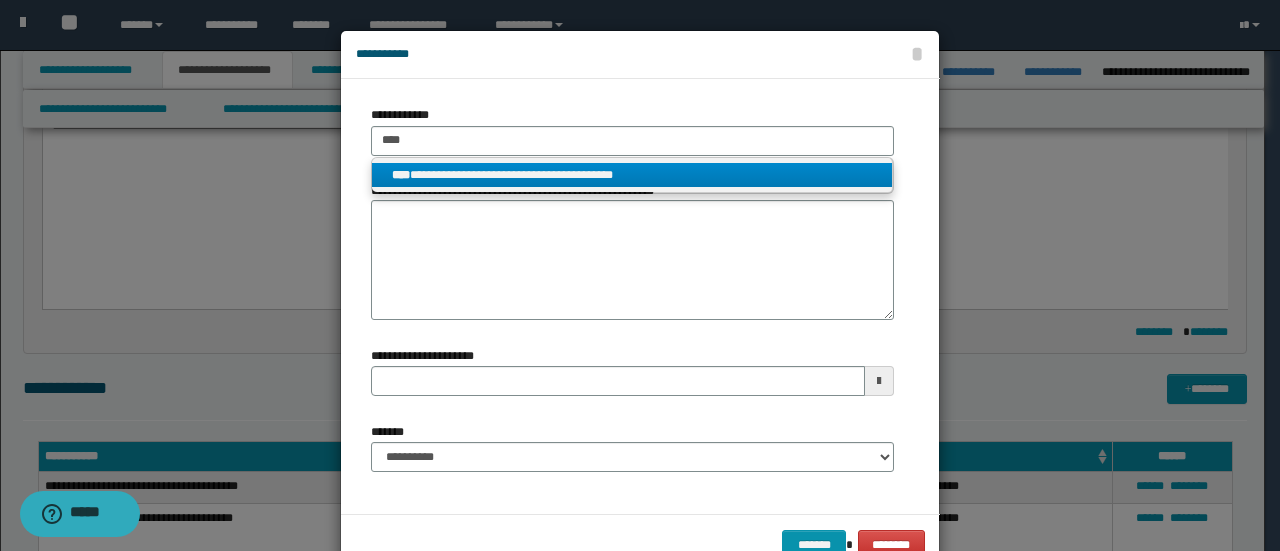 click on "**********" at bounding box center (632, 175) 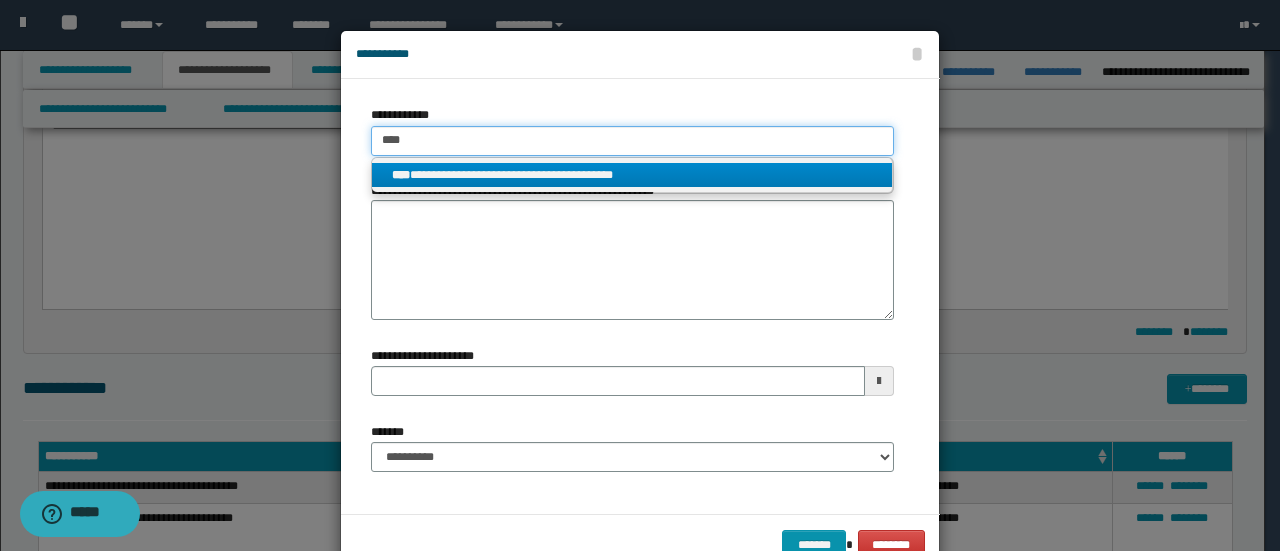 type 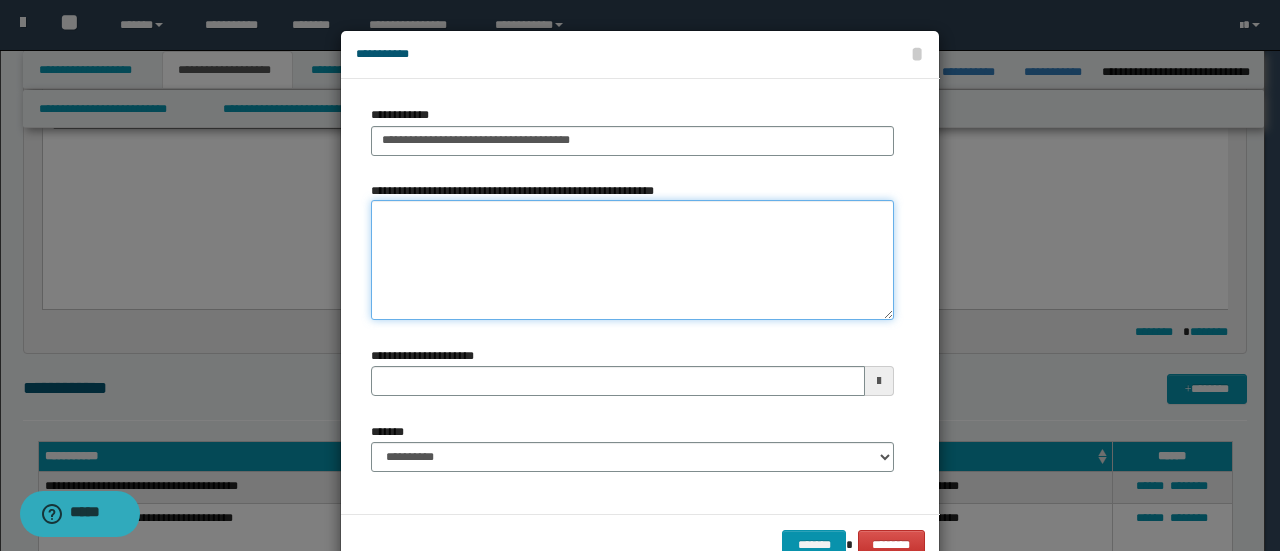 click on "**********" at bounding box center (632, 260) 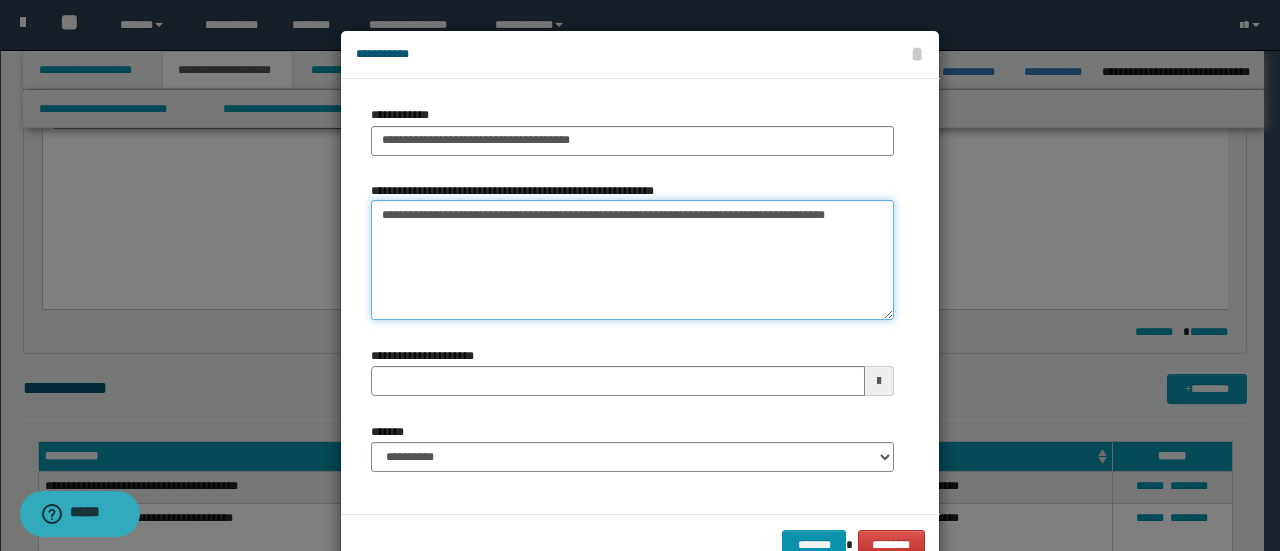 type 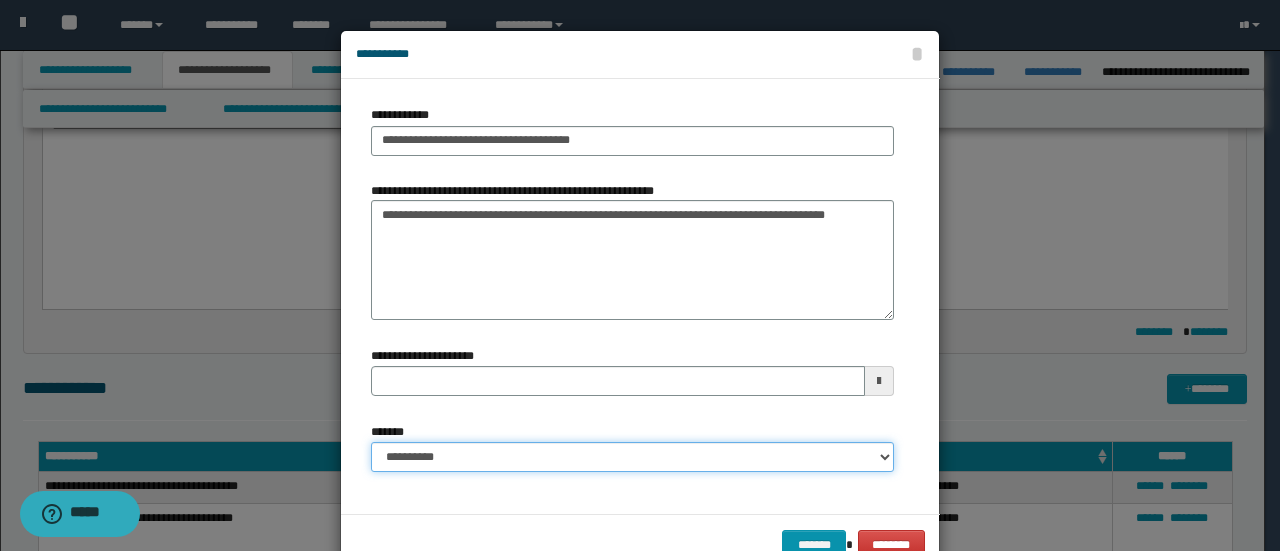 click on "**********" at bounding box center [632, 457] 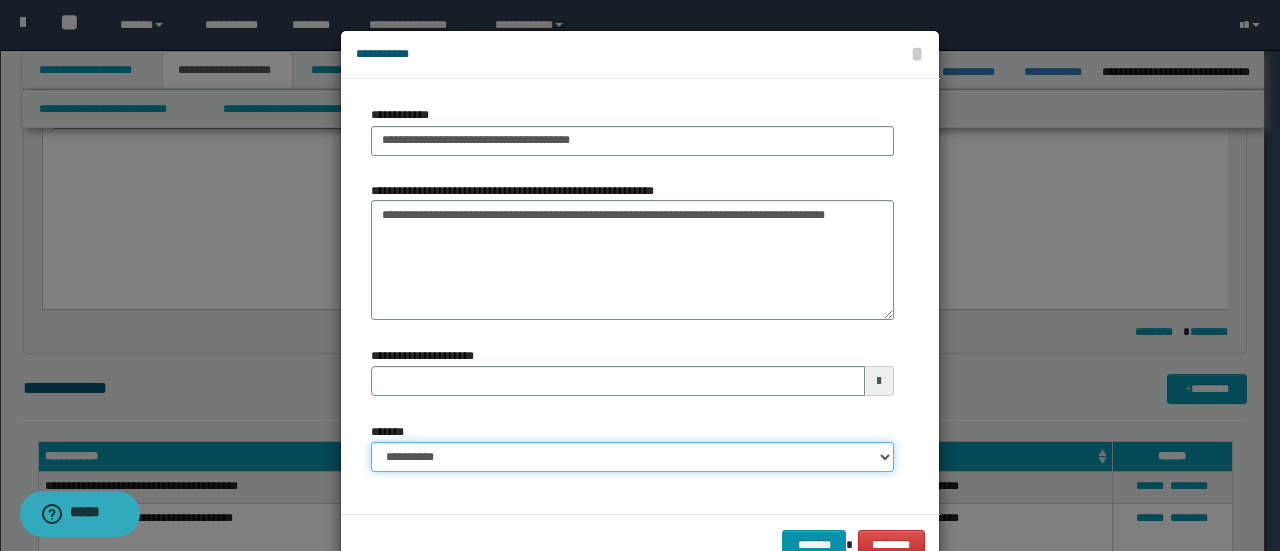 select on "*" 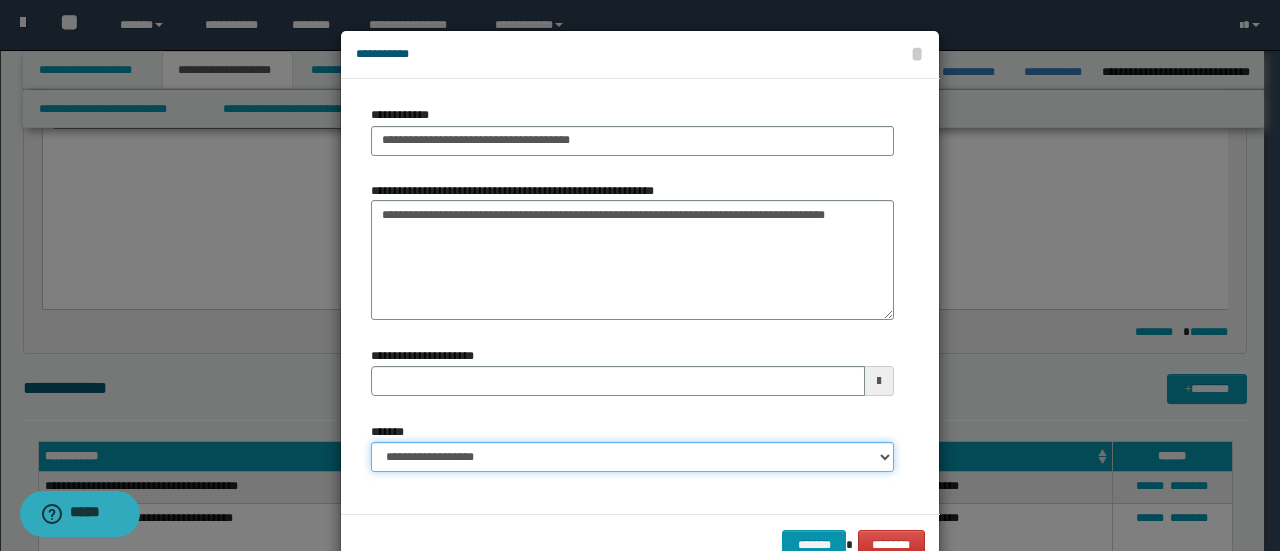 click on "**********" at bounding box center (632, 457) 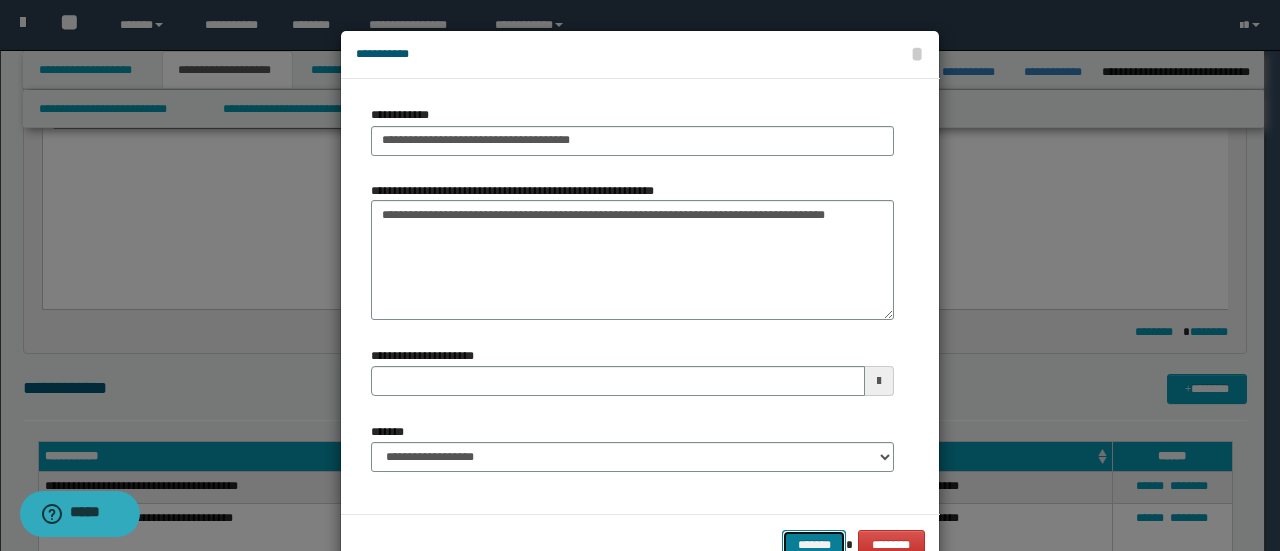 click on "*******" at bounding box center [814, 544] 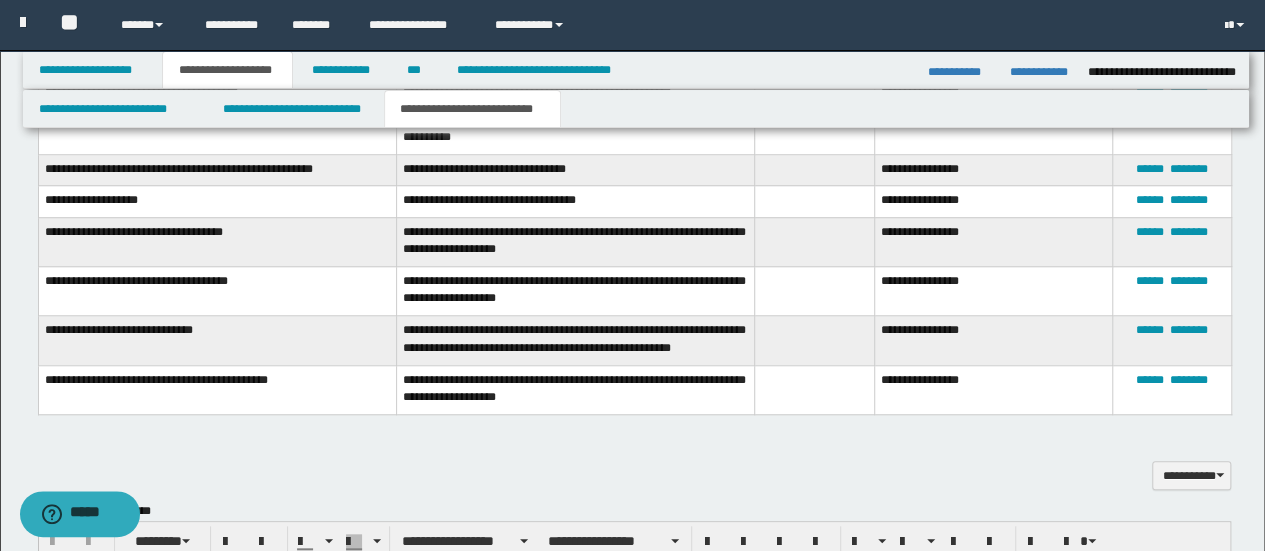scroll, scrollTop: 500, scrollLeft: 0, axis: vertical 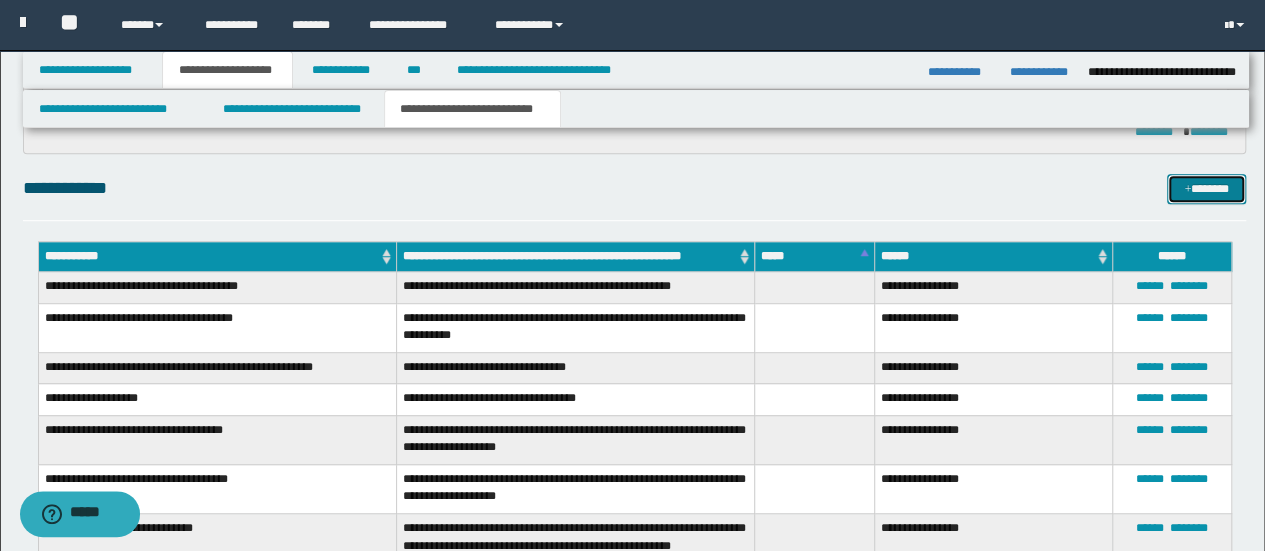 click on "*******" at bounding box center [1206, 188] 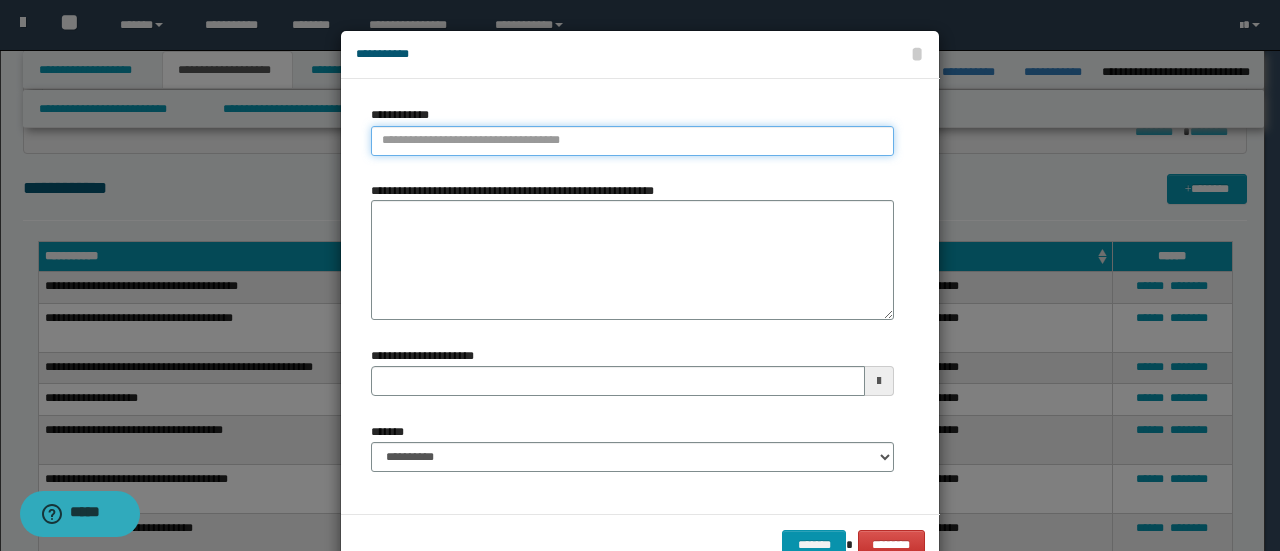 type on "**********" 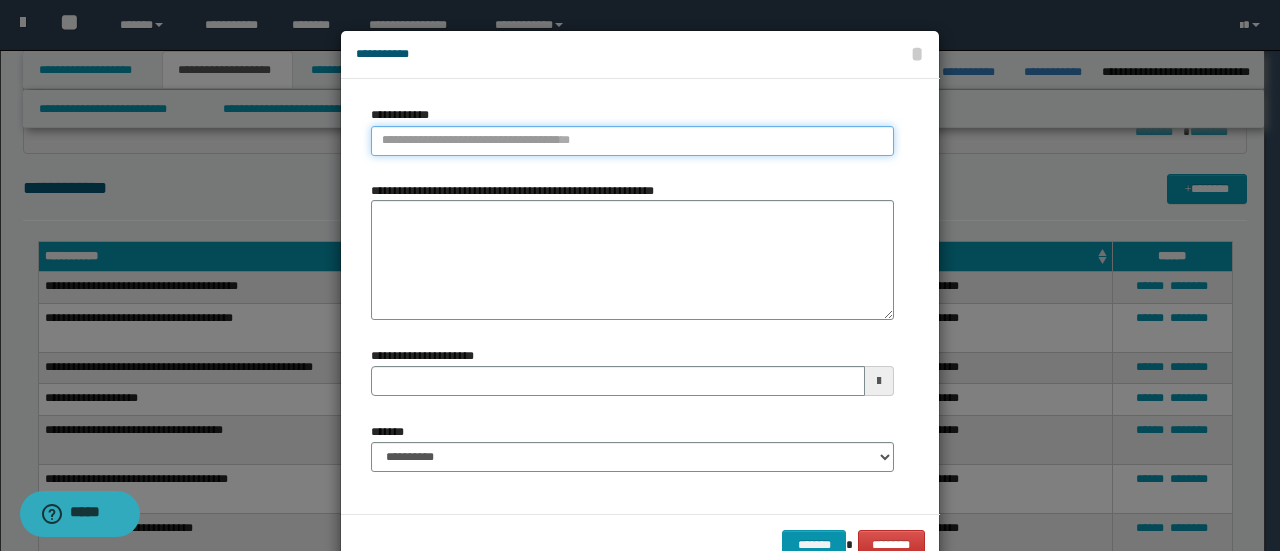 click on "**********" at bounding box center [632, 141] 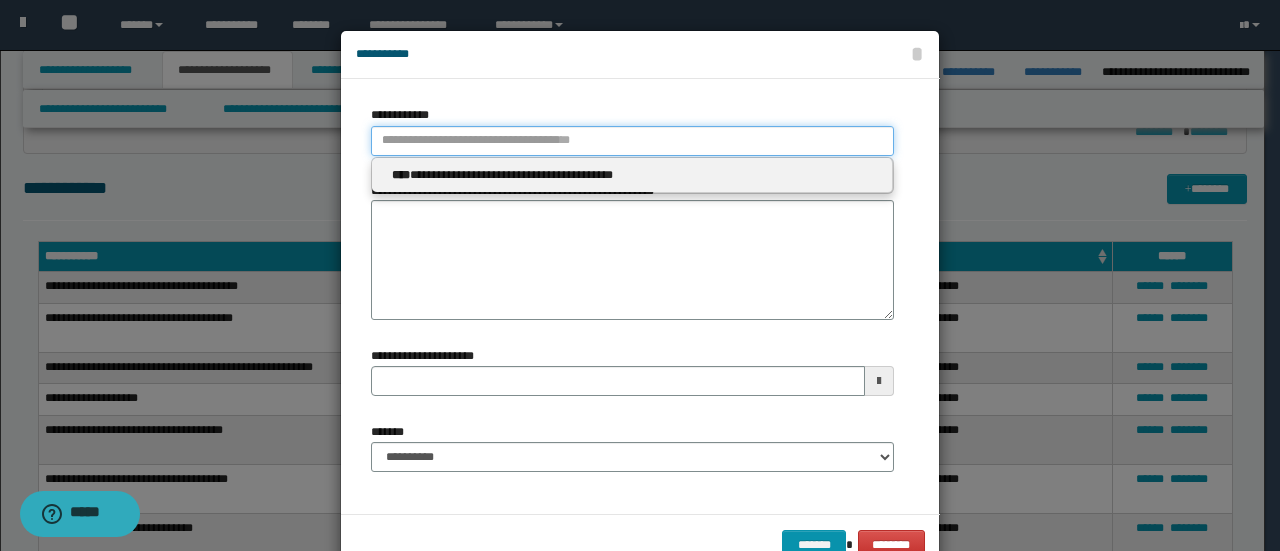 type 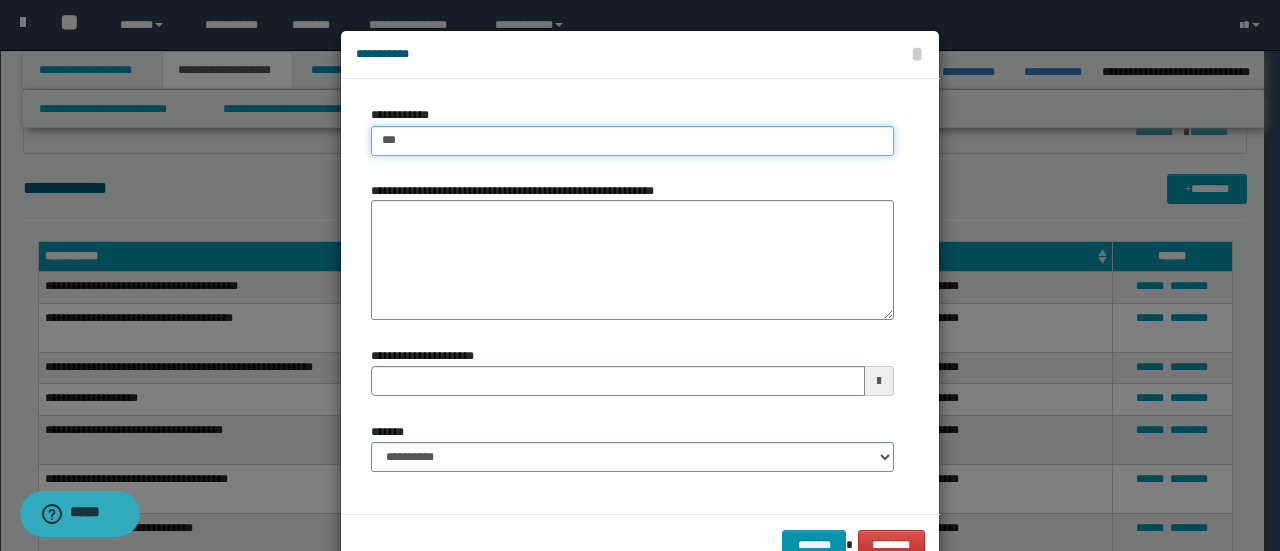 type on "****" 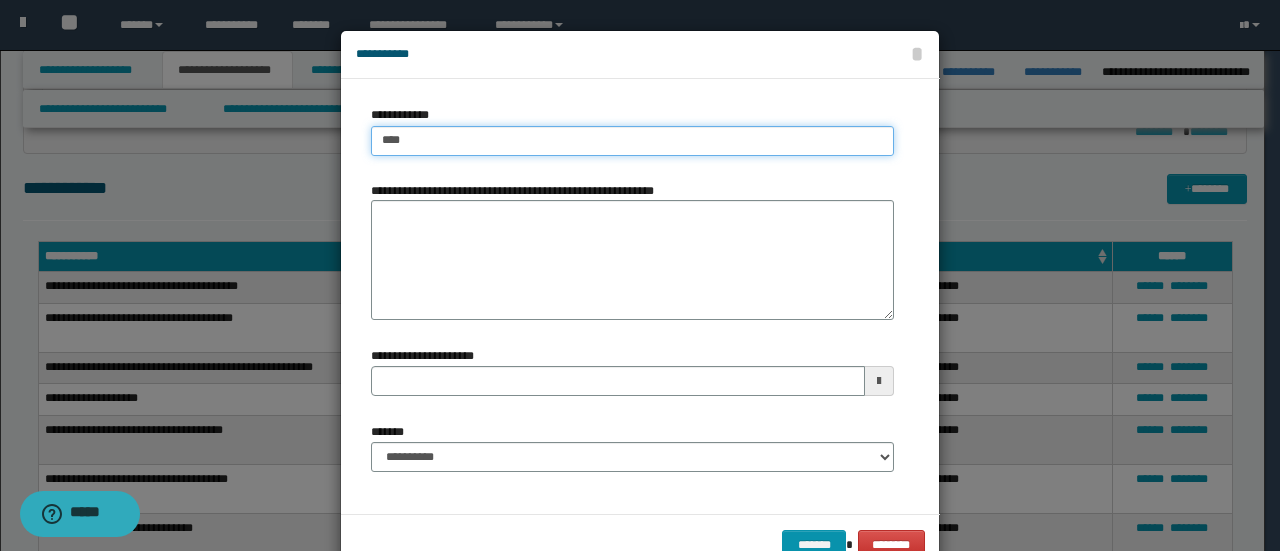 type on "****" 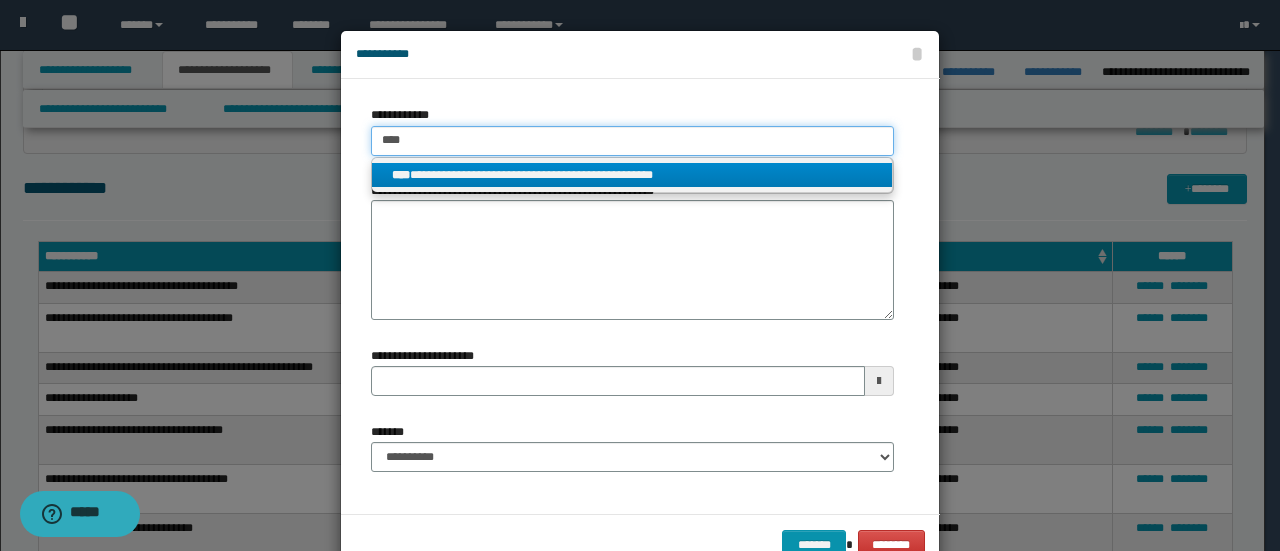 type on "****" 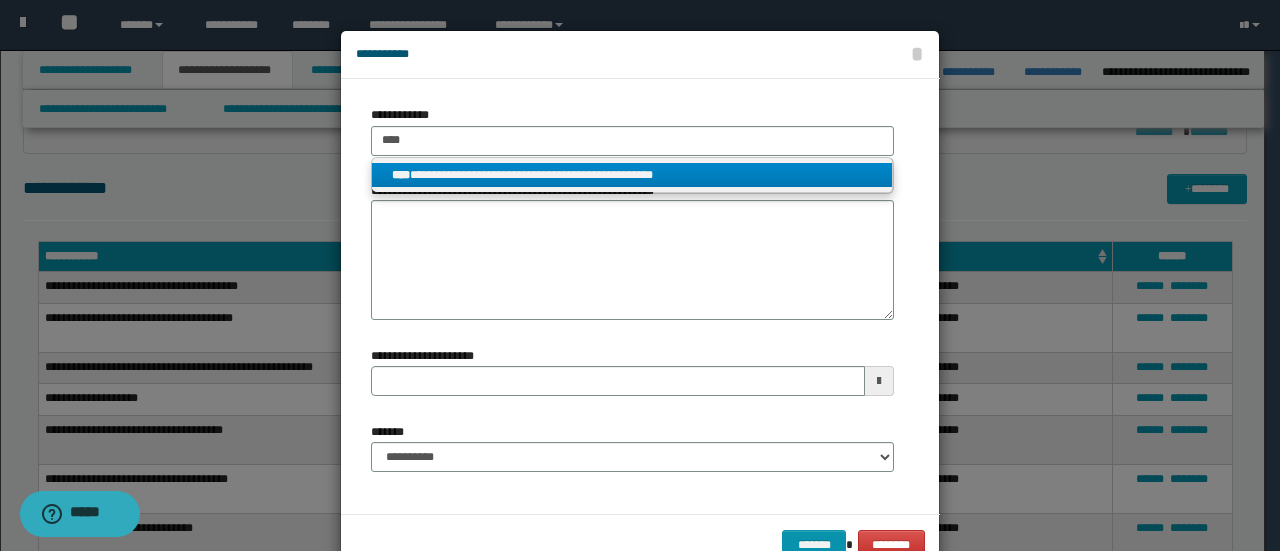 click on "**********" at bounding box center (632, 175) 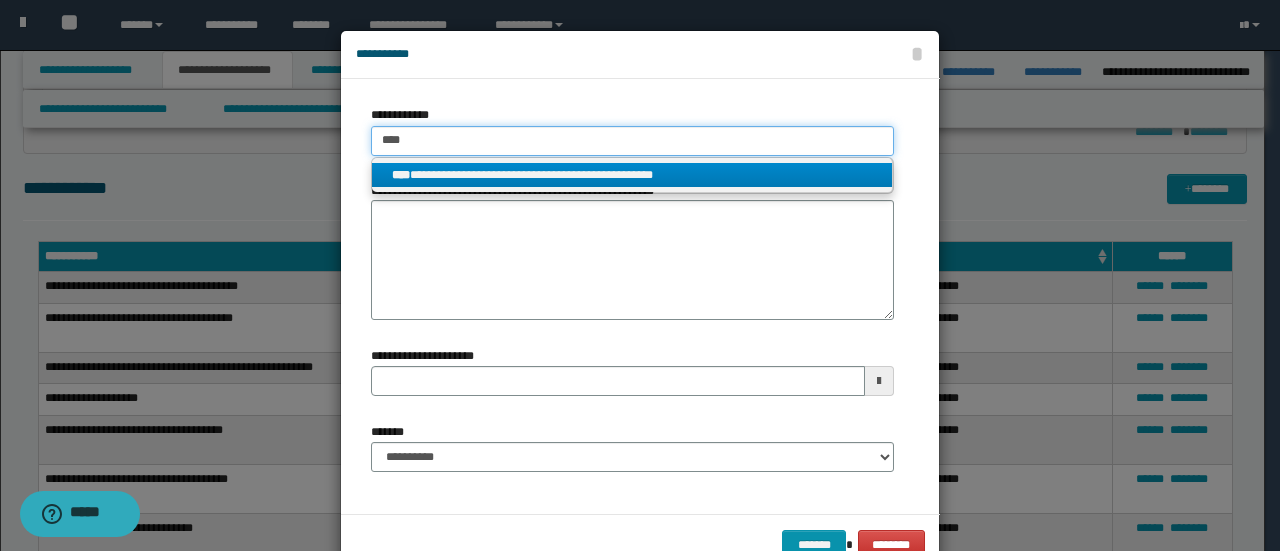 type 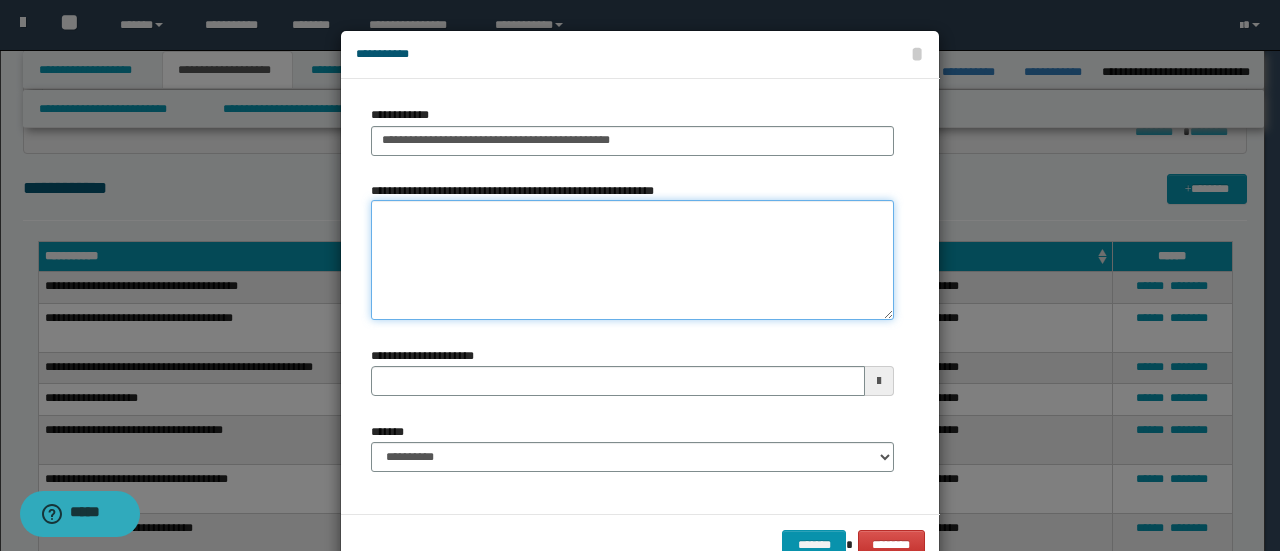 click on "**********" at bounding box center (632, 260) 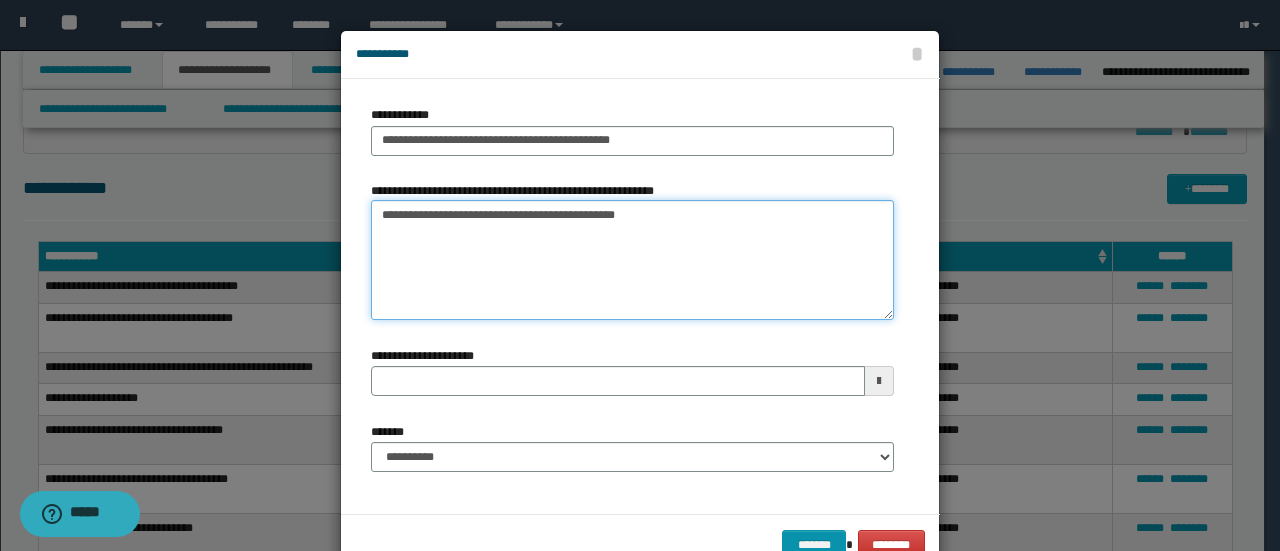 drag, startPoint x: 723, startPoint y: 223, endPoint x: 311, endPoint y: 217, distance: 412.0437 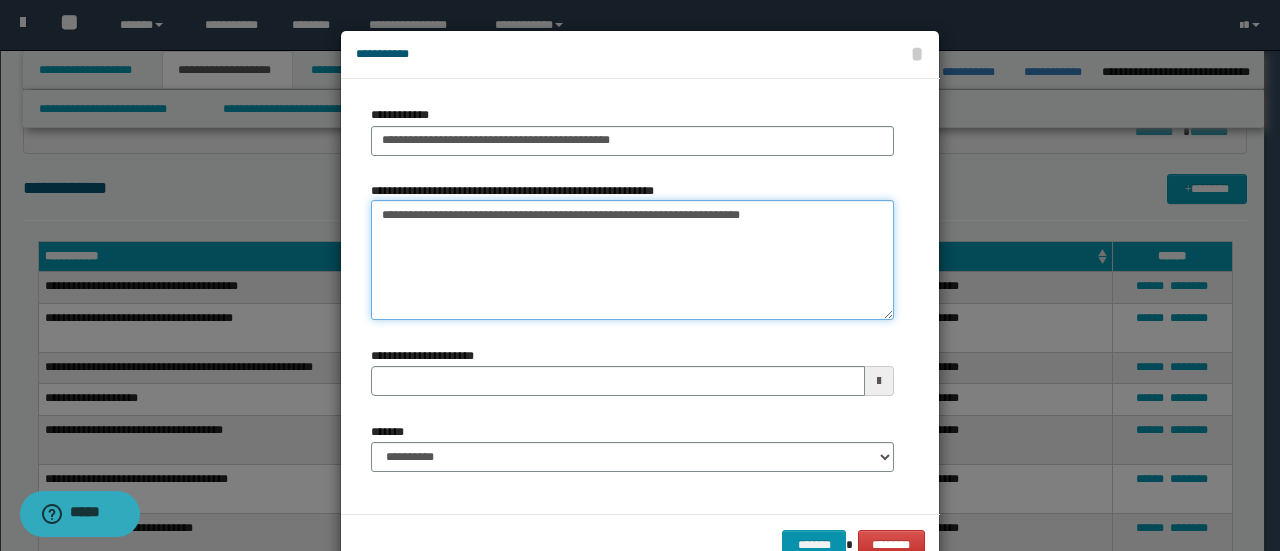 type on "**********" 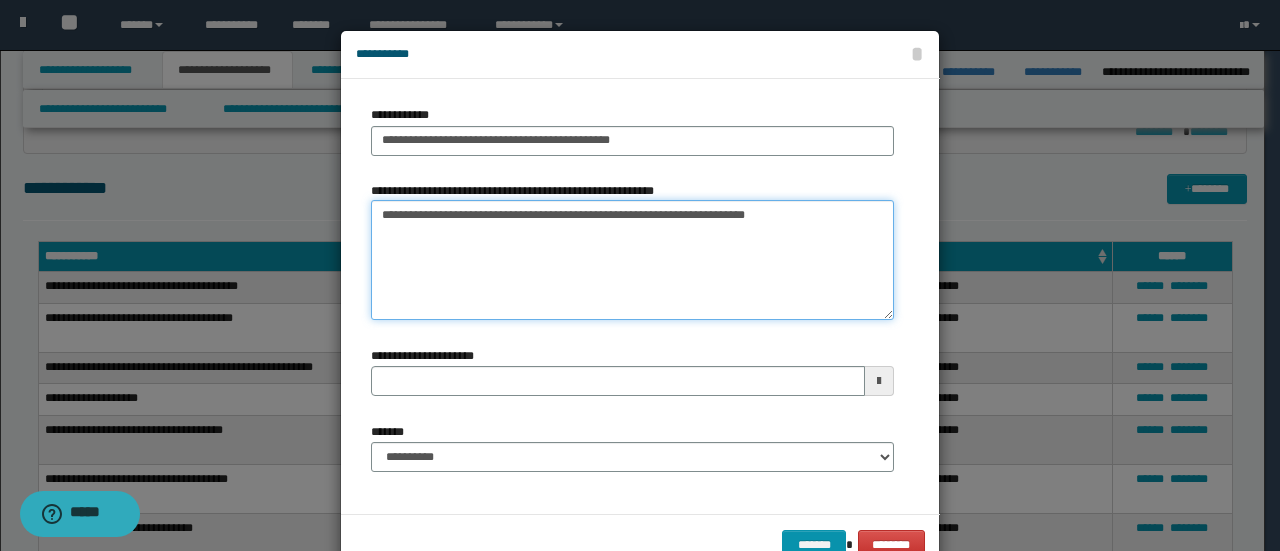 type 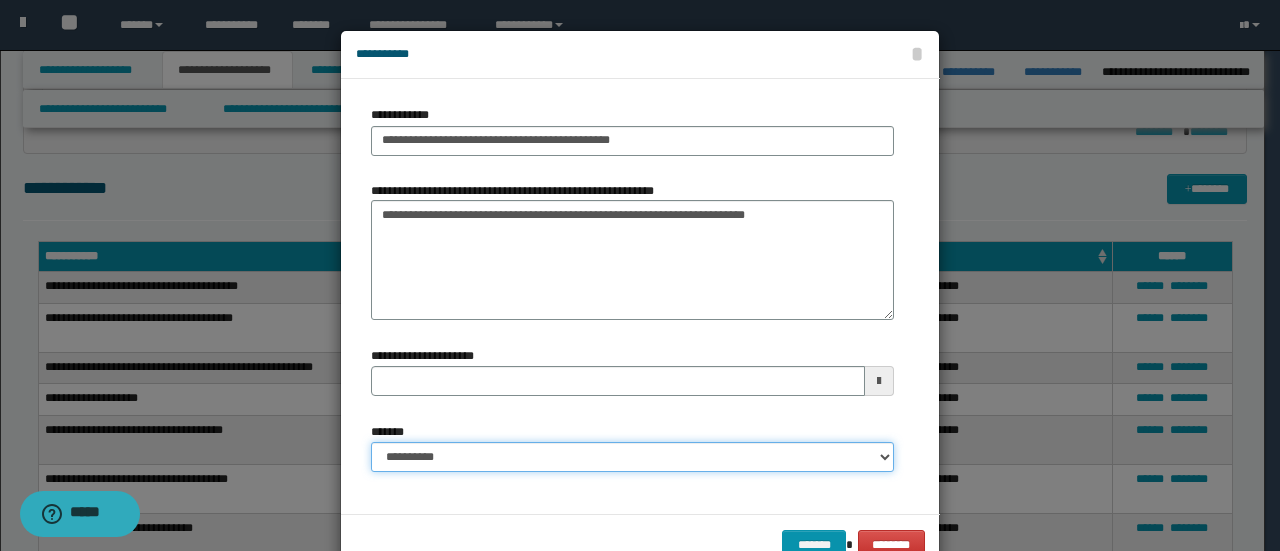 click on "**********" at bounding box center [632, 457] 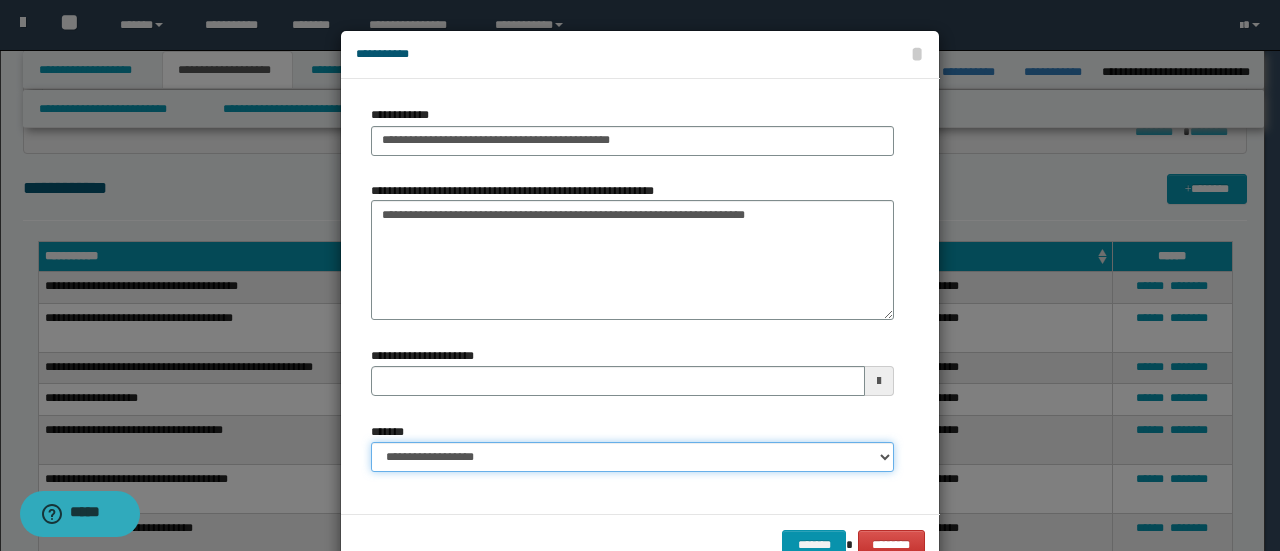 click on "**********" at bounding box center [632, 457] 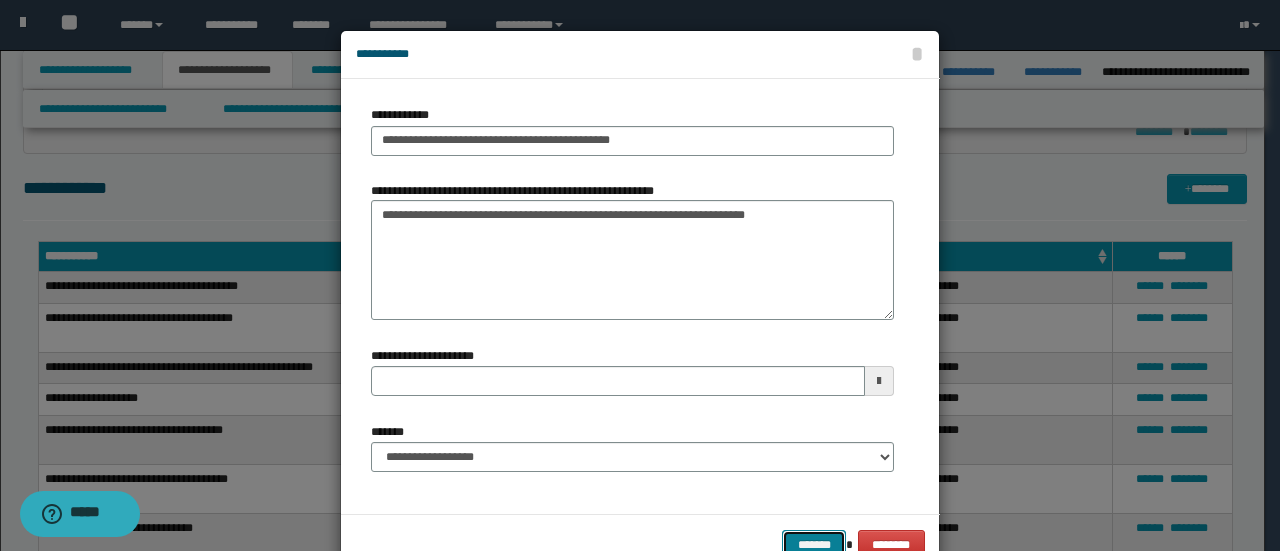 click on "*******" at bounding box center [814, 544] 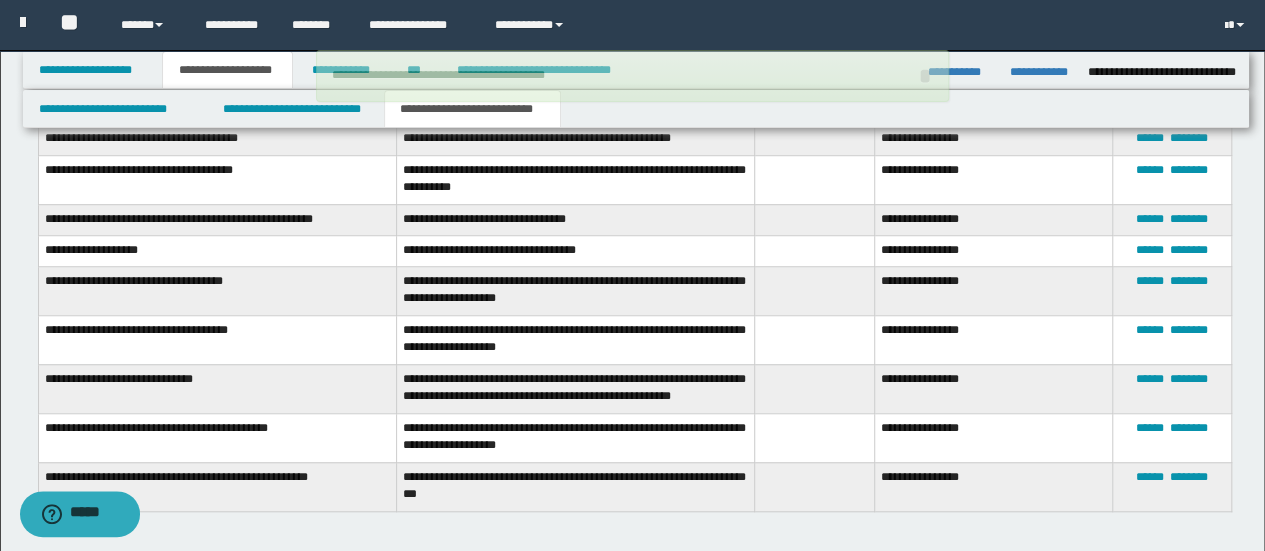 scroll, scrollTop: 700, scrollLeft: 0, axis: vertical 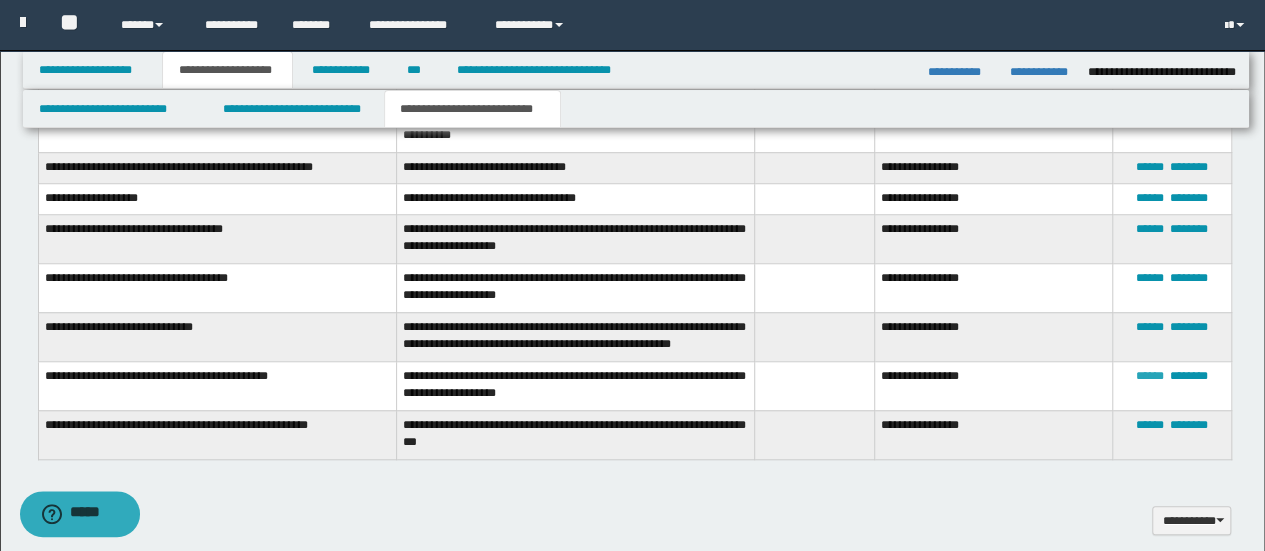 click on "******" at bounding box center (1150, 376) 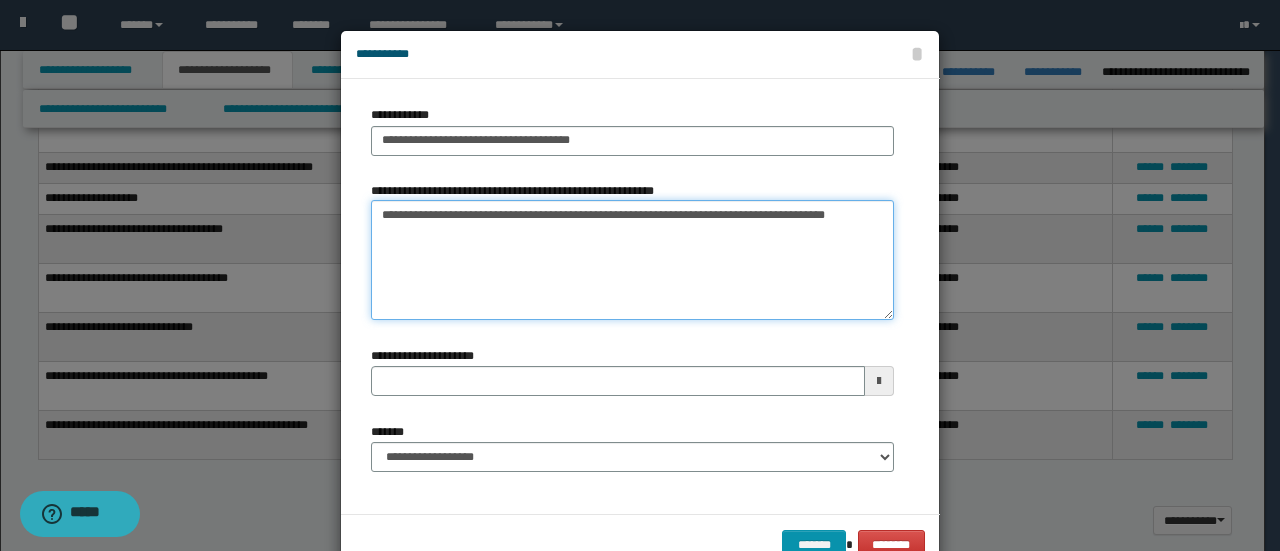 drag, startPoint x: 868, startPoint y: 215, endPoint x: 370, endPoint y: 214, distance: 498.001 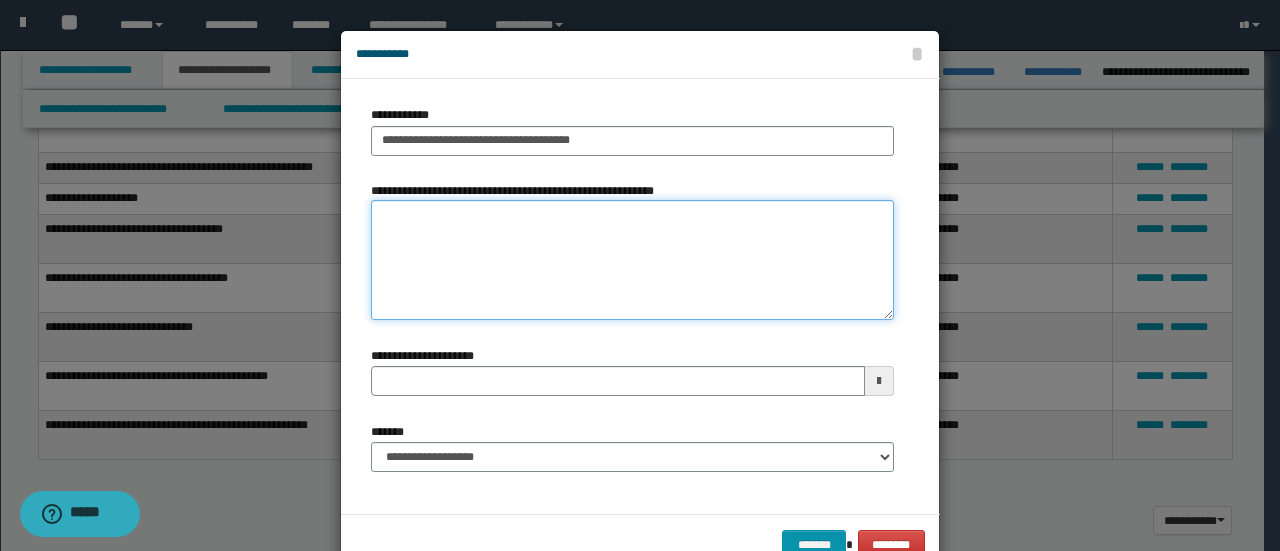 type 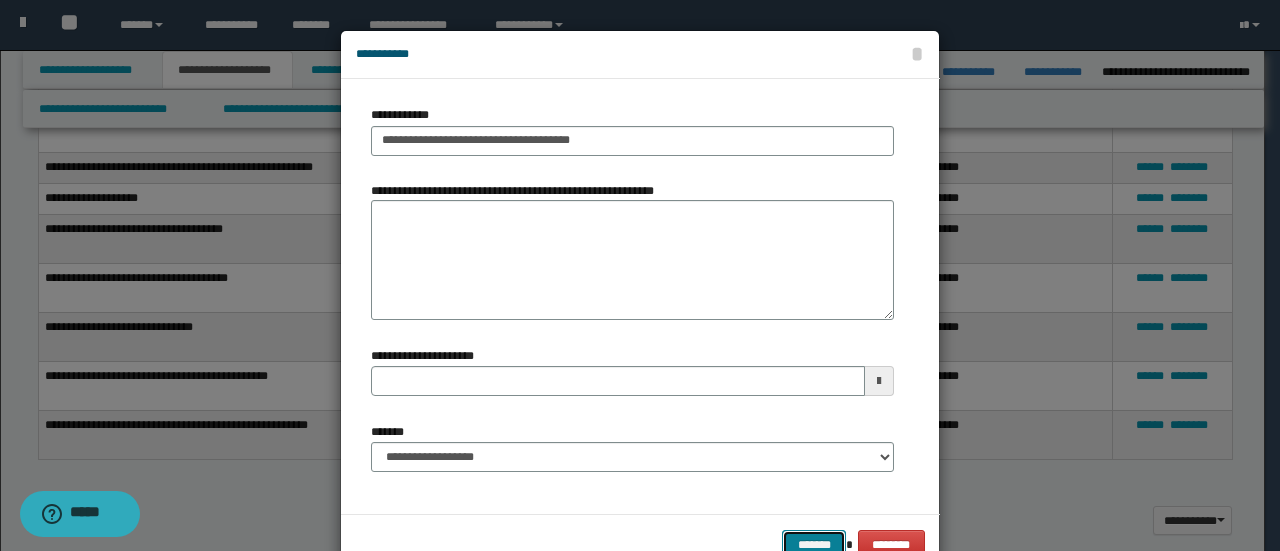 click on "*******" at bounding box center (814, 544) 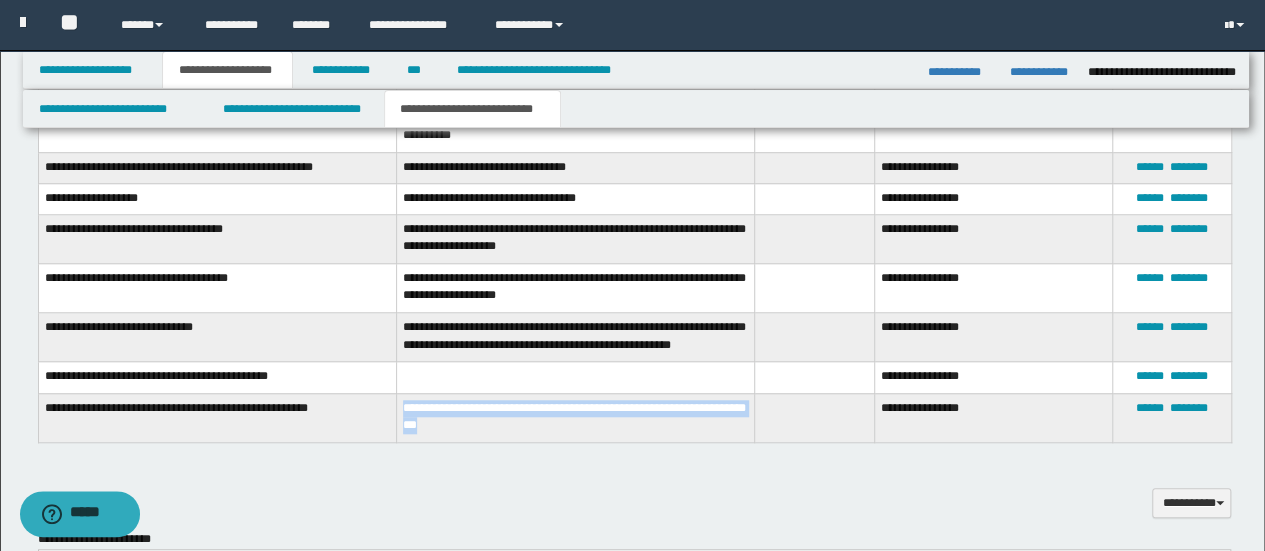 drag, startPoint x: 524, startPoint y: 423, endPoint x: 401, endPoint y: 409, distance: 123.79418 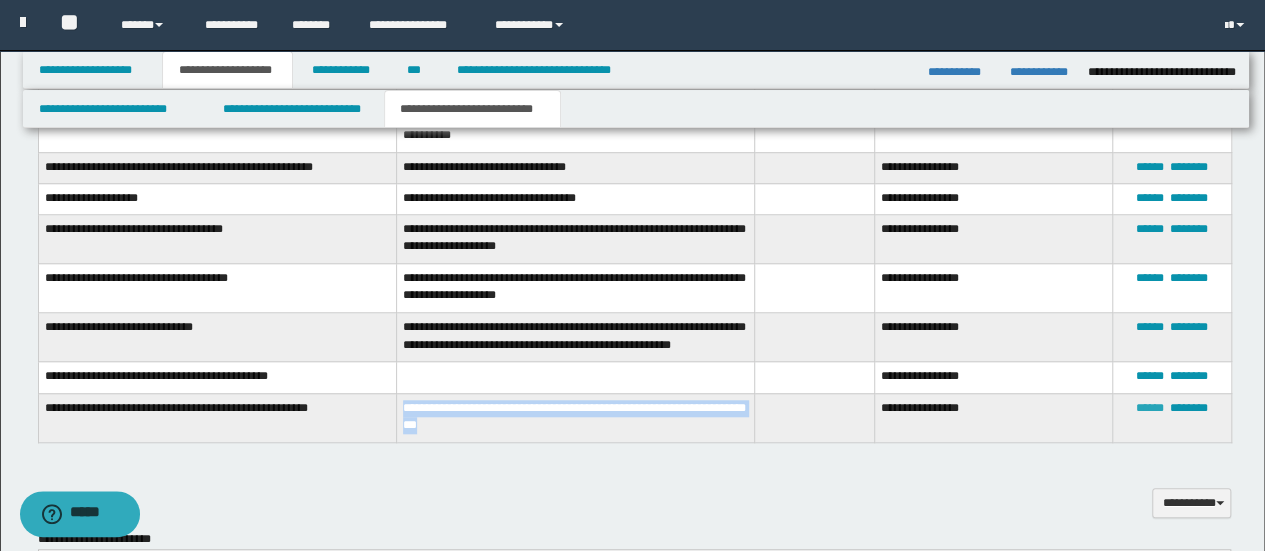 click on "******" at bounding box center (1150, 408) 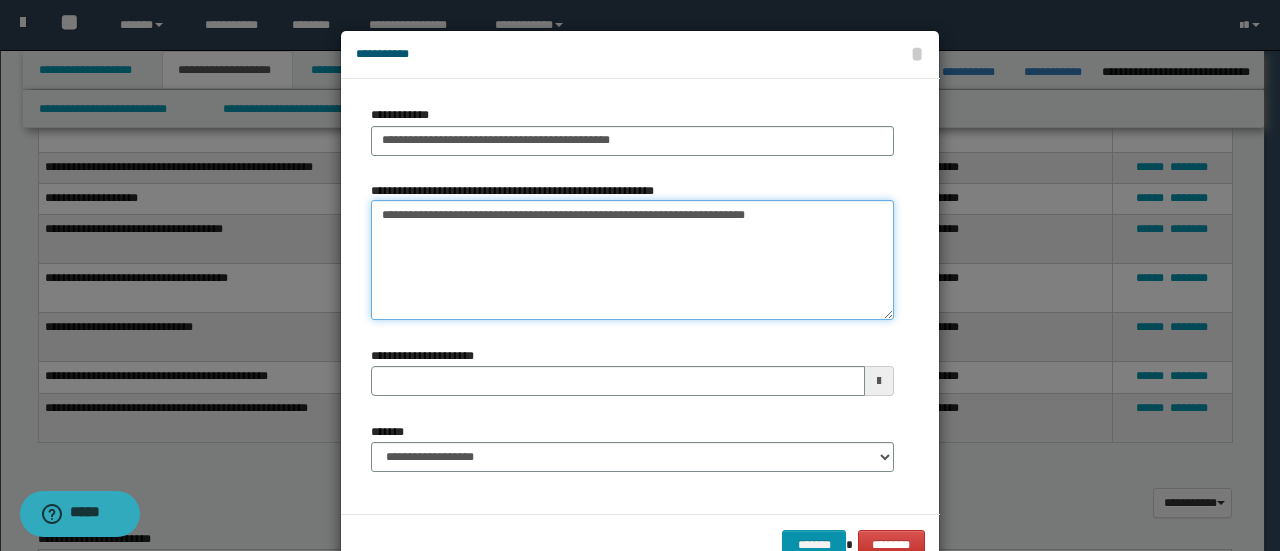 drag, startPoint x: 800, startPoint y: 209, endPoint x: 263, endPoint y: 209, distance: 537 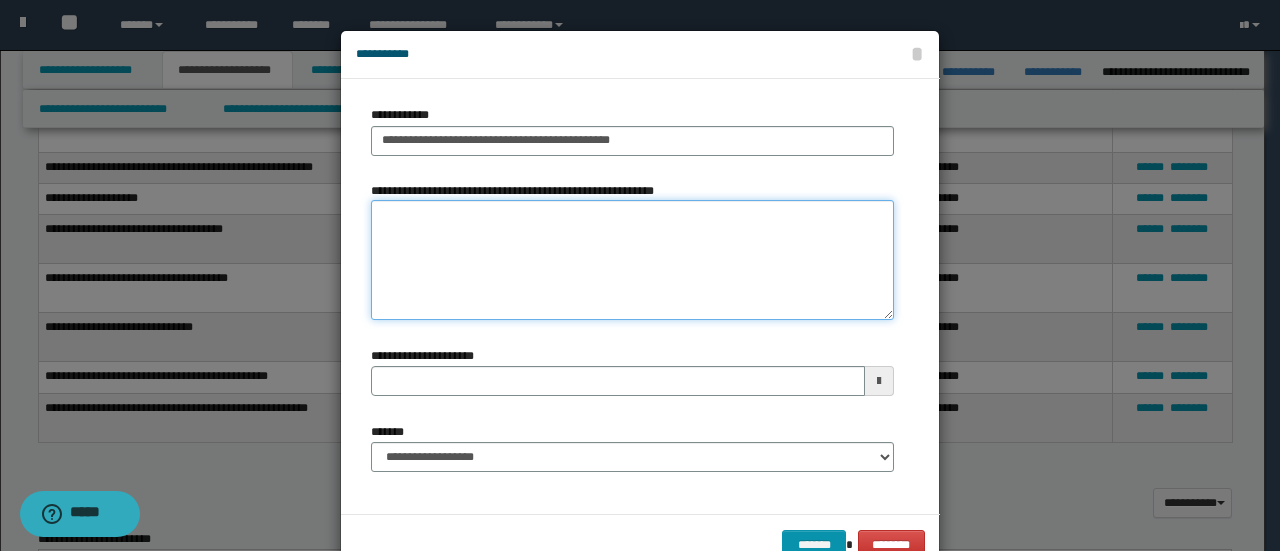 type 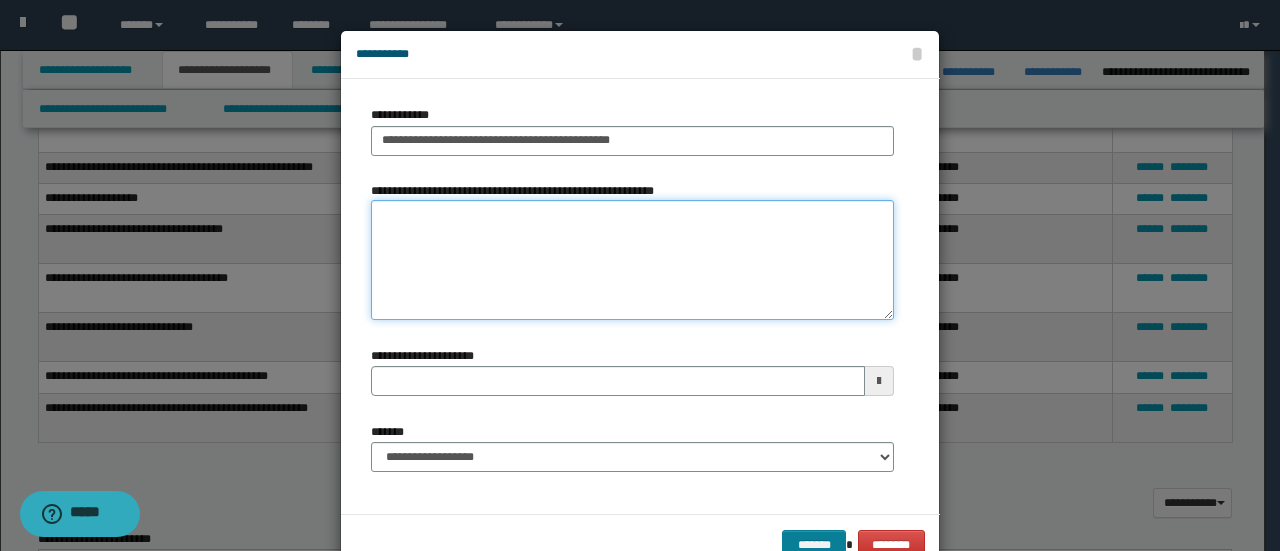 type 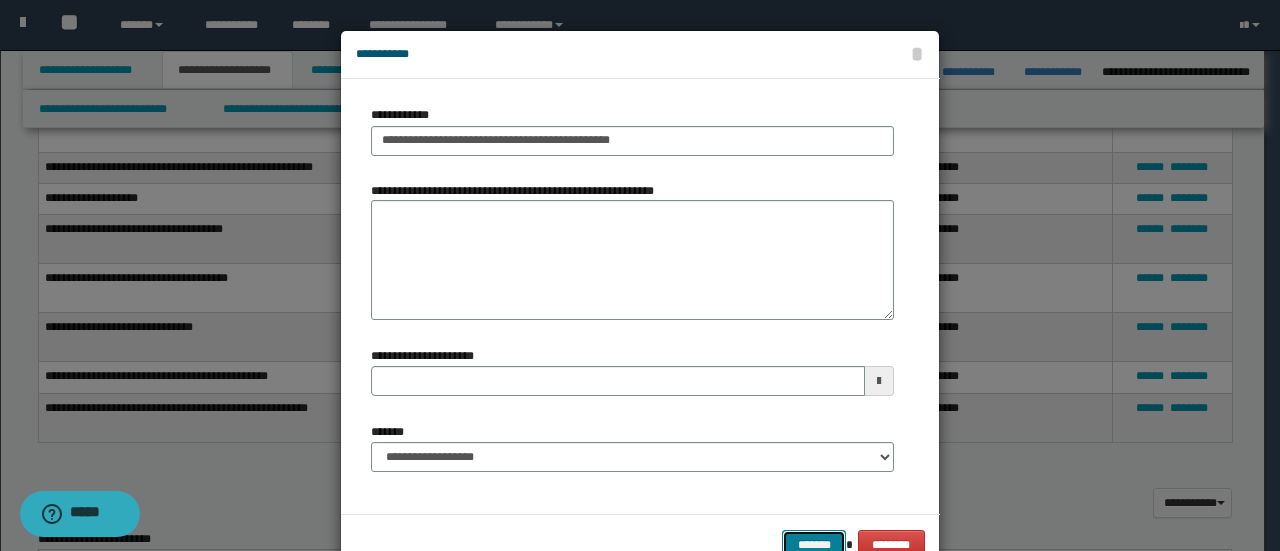click on "*******" at bounding box center [814, 544] 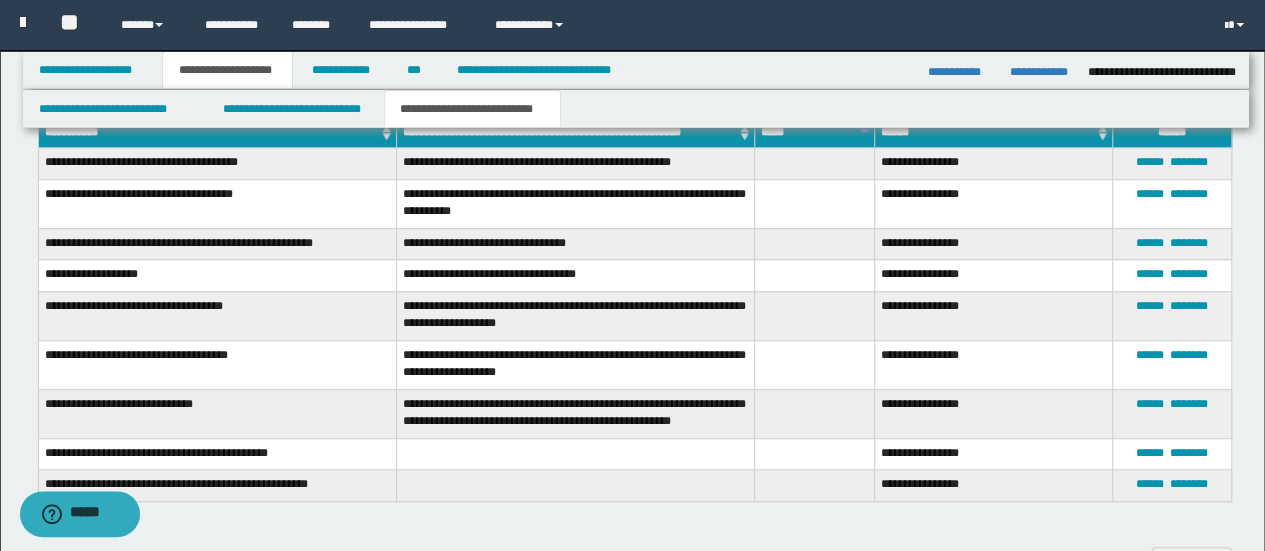 scroll, scrollTop: 600, scrollLeft: 0, axis: vertical 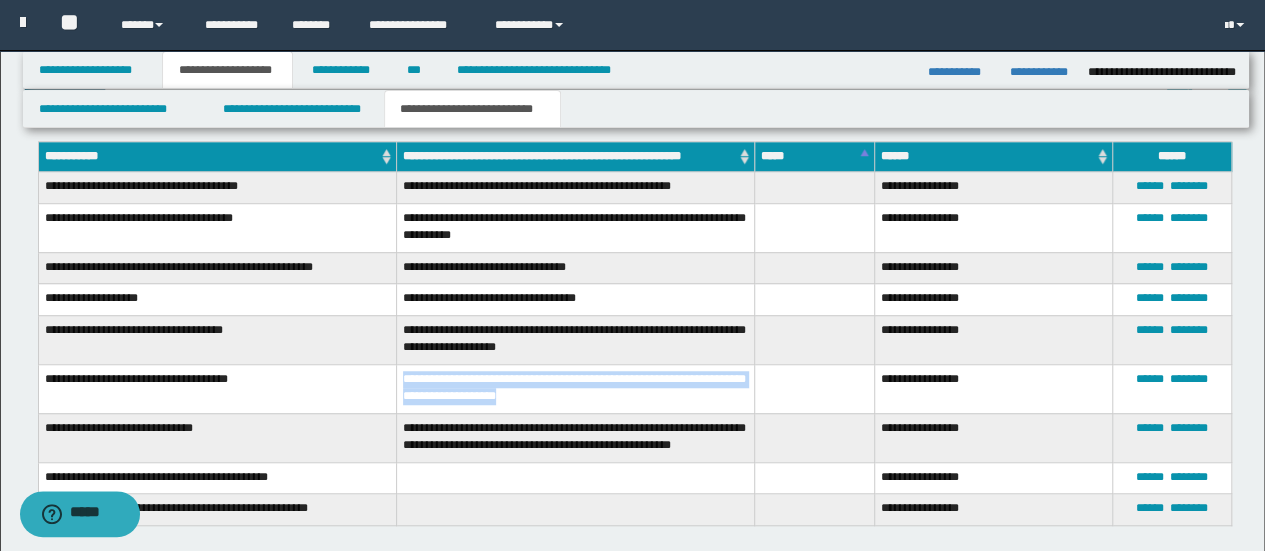 drag, startPoint x: 603, startPoint y: 395, endPoint x: 406, endPoint y: 369, distance: 198.70833 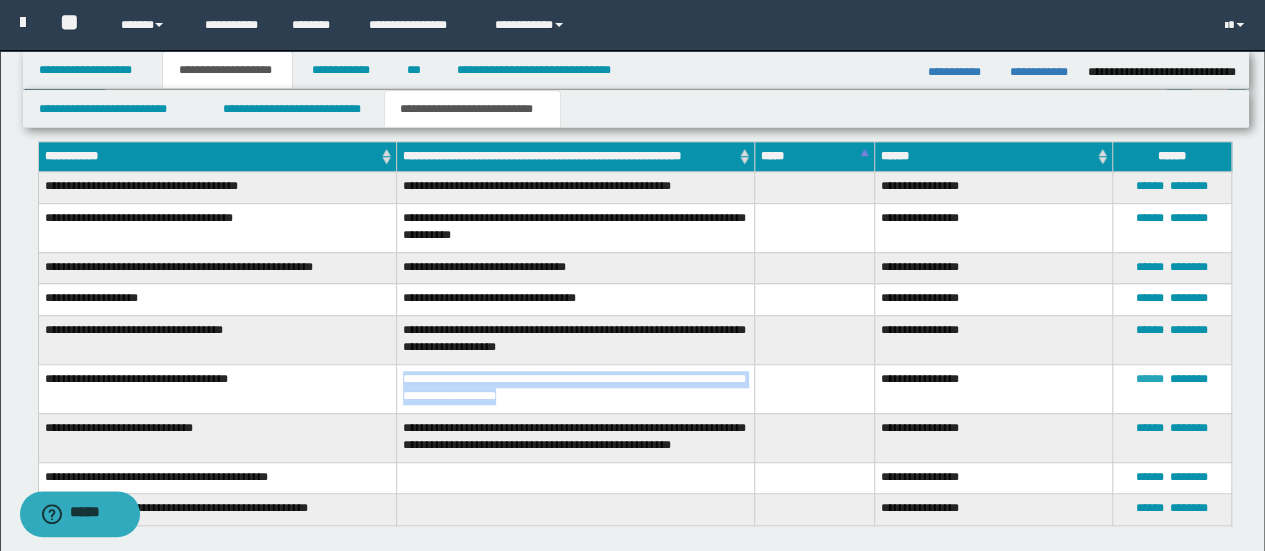 click on "******" at bounding box center (1150, 379) 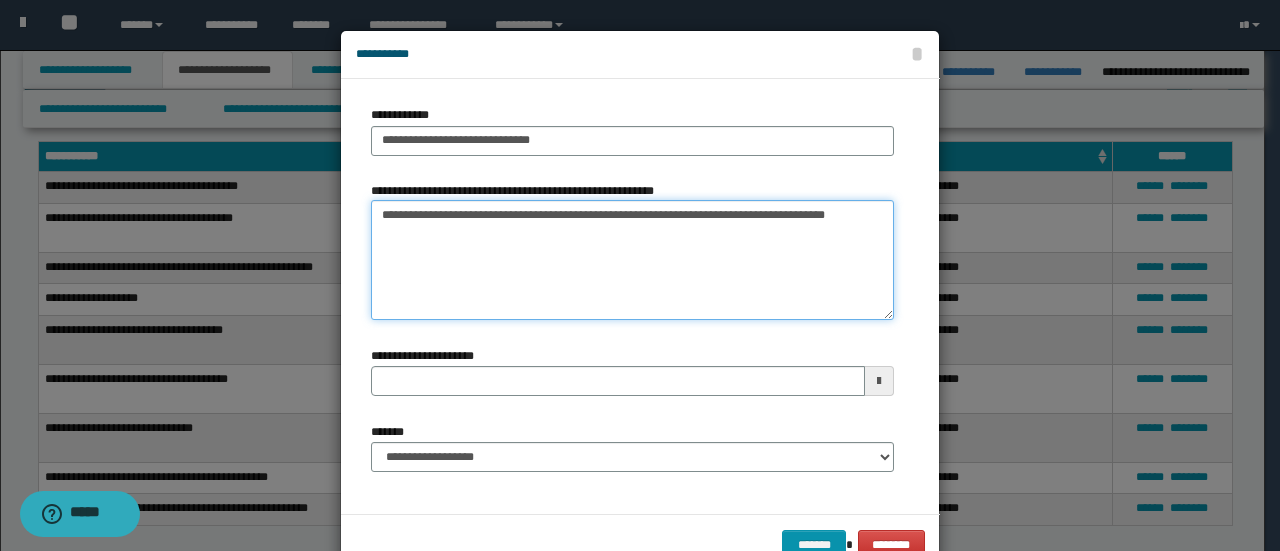 drag, startPoint x: 866, startPoint y: 216, endPoint x: 358, endPoint y: 161, distance: 510.9687 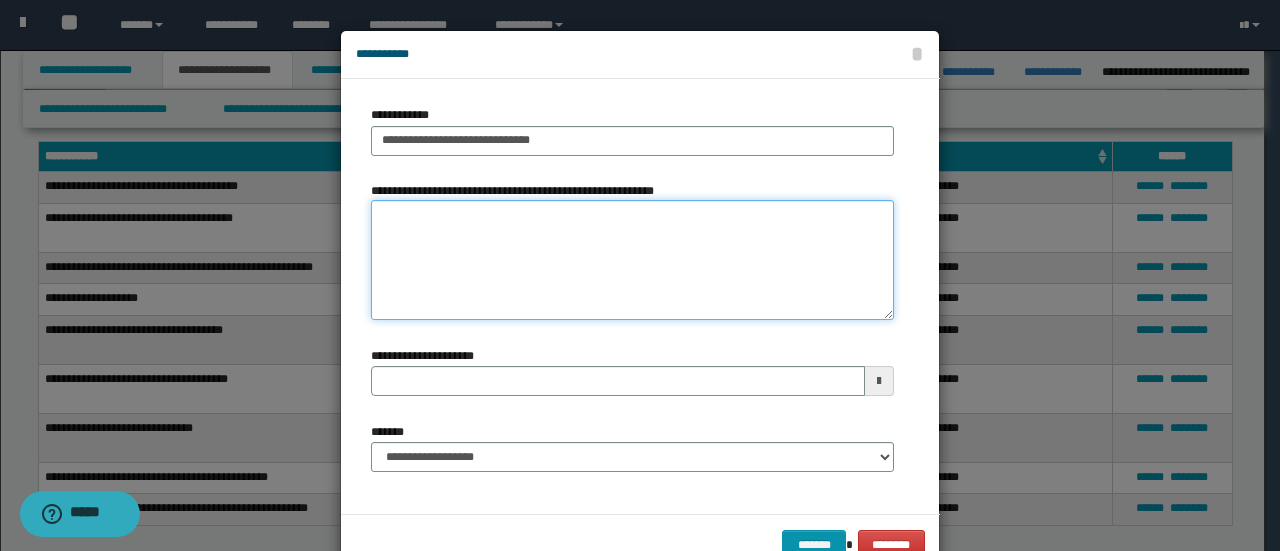type 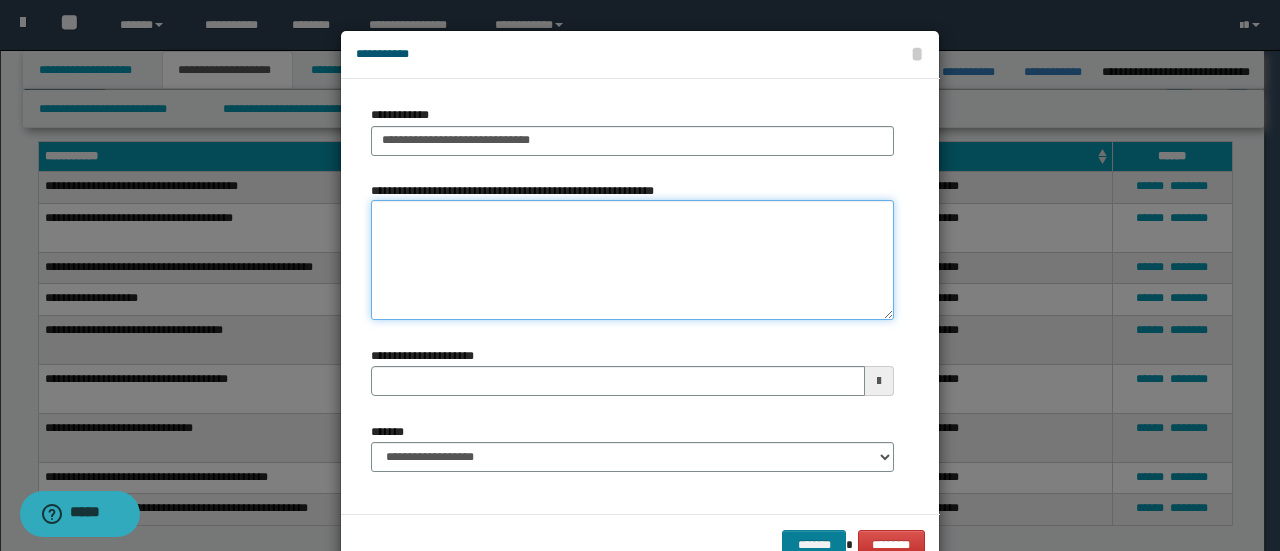 type 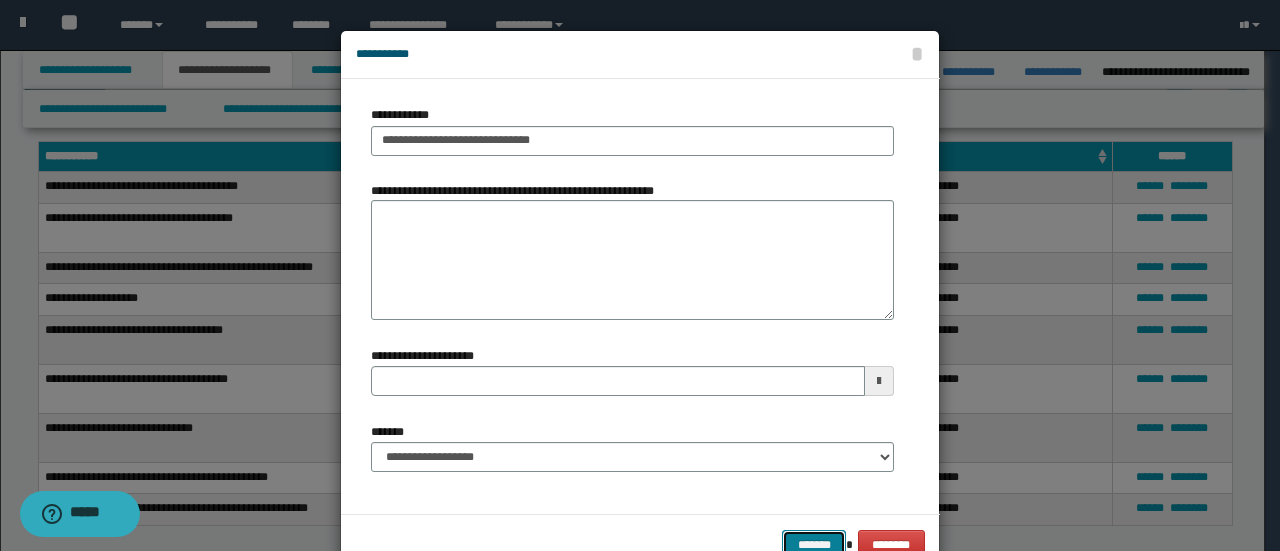 click on "*******" at bounding box center [814, 544] 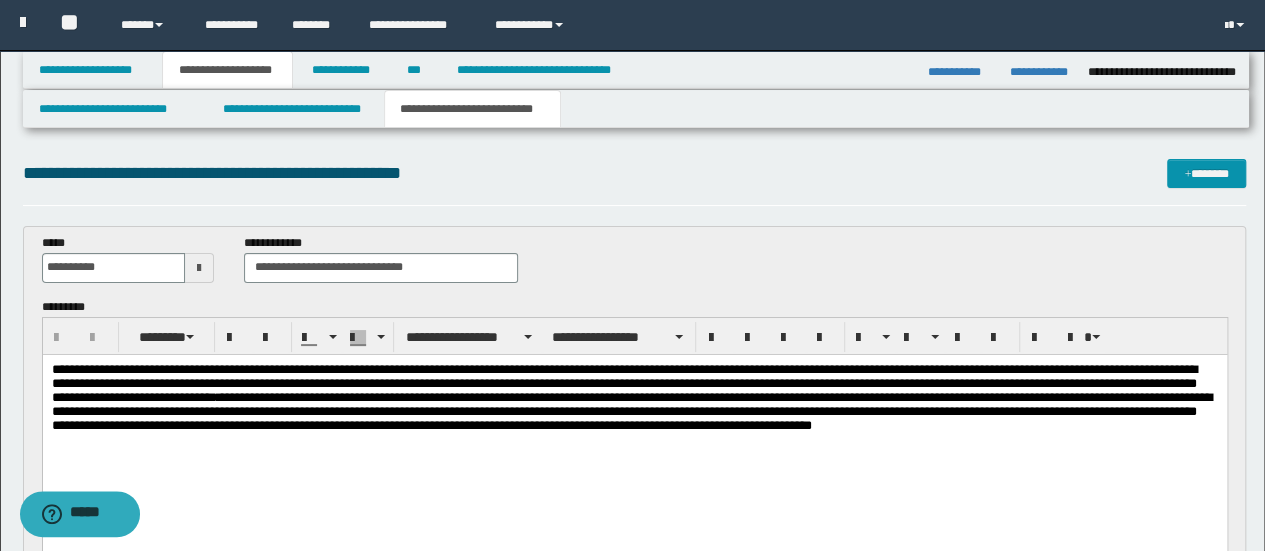 scroll, scrollTop: 100, scrollLeft: 0, axis: vertical 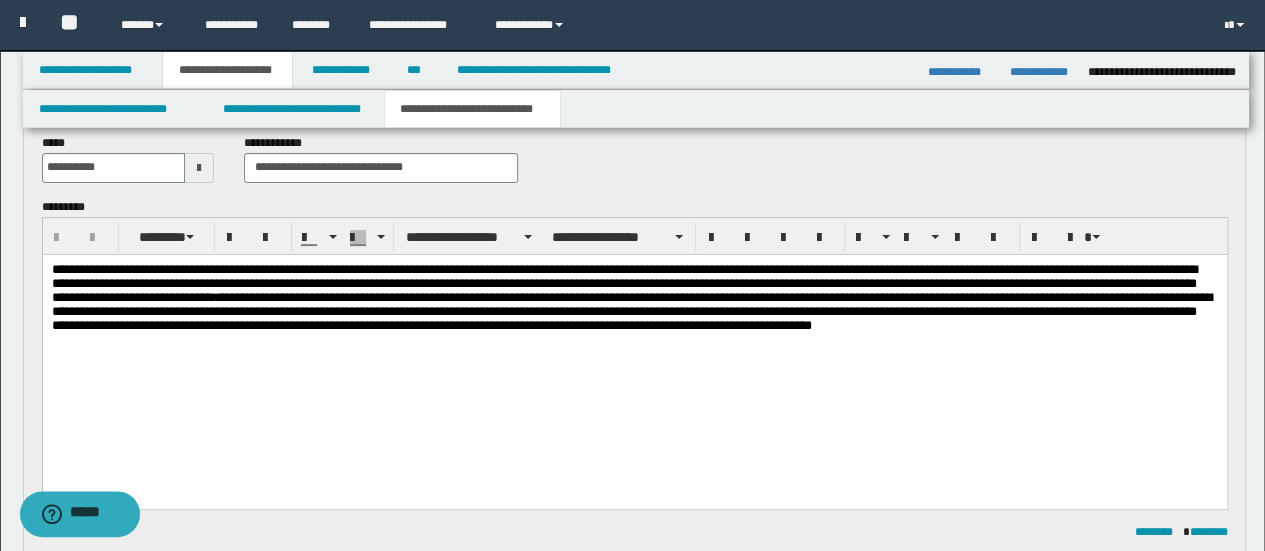 click on "**********" at bounding box center (623, 282) 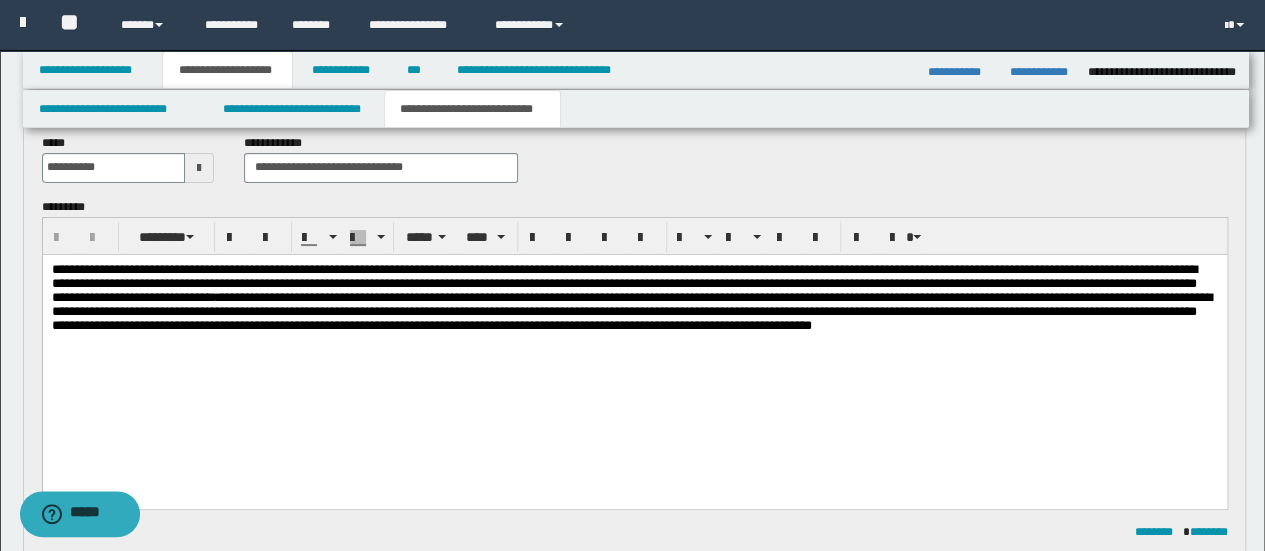type 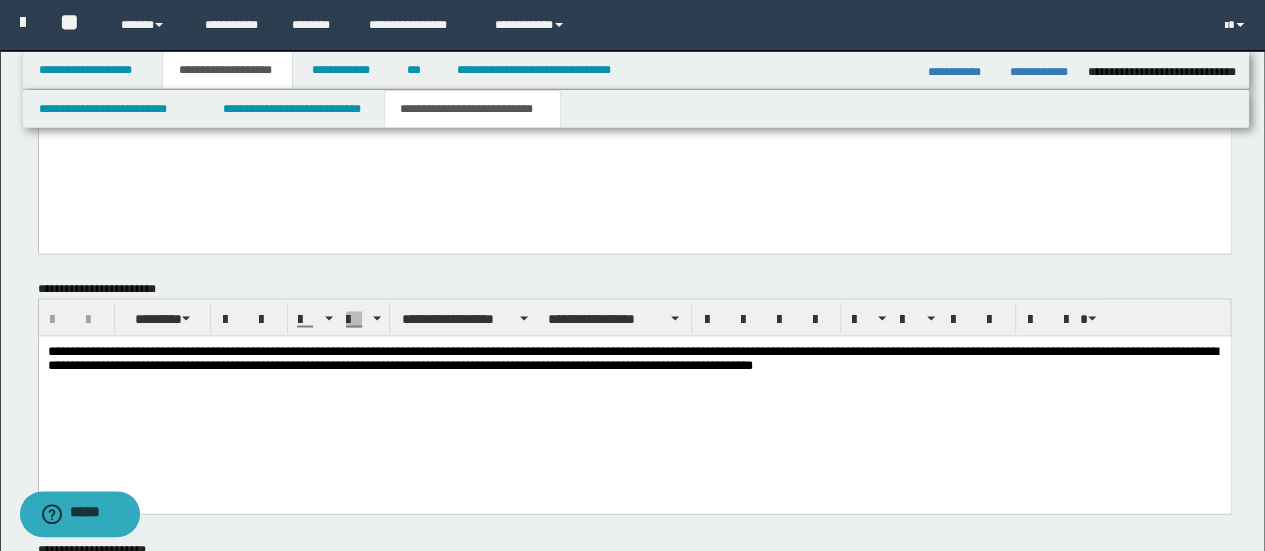scroll, scrollTop: 1400, scrollLeft: 0, axis: vertical 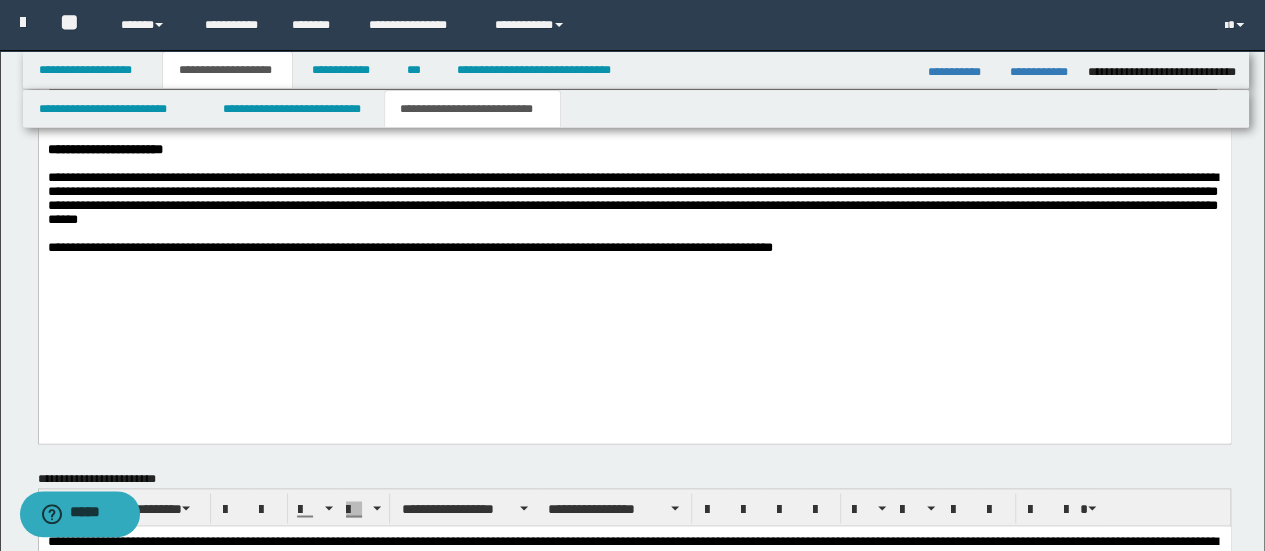 click on "**********" at bounding box center [634, 242] 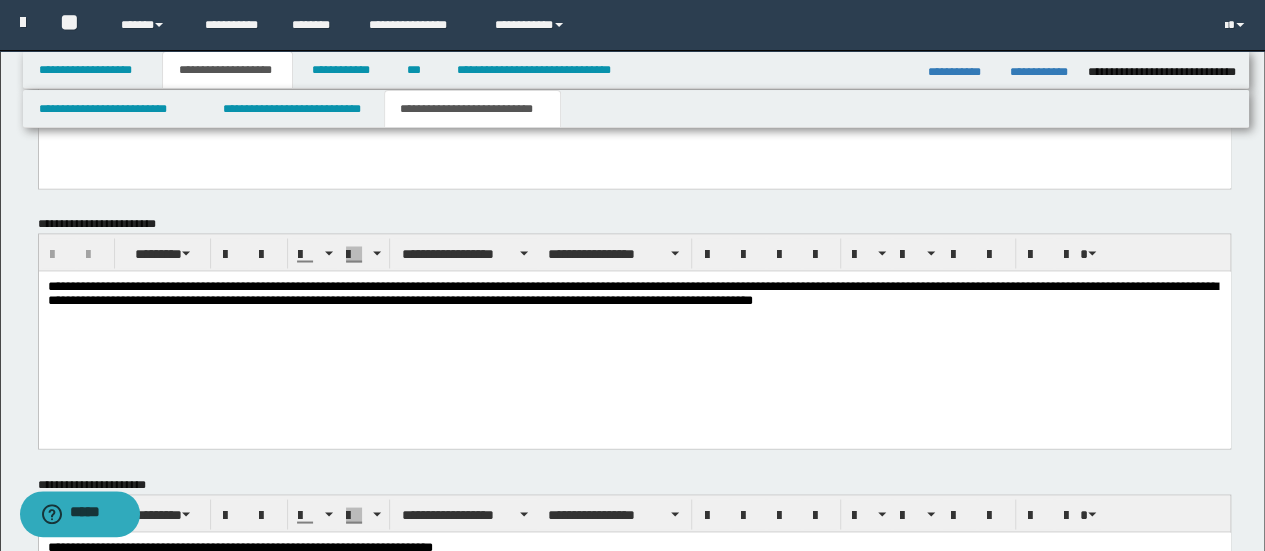 scroll, scrollTop: 1700, scrollLeft: 0, axis: vertical 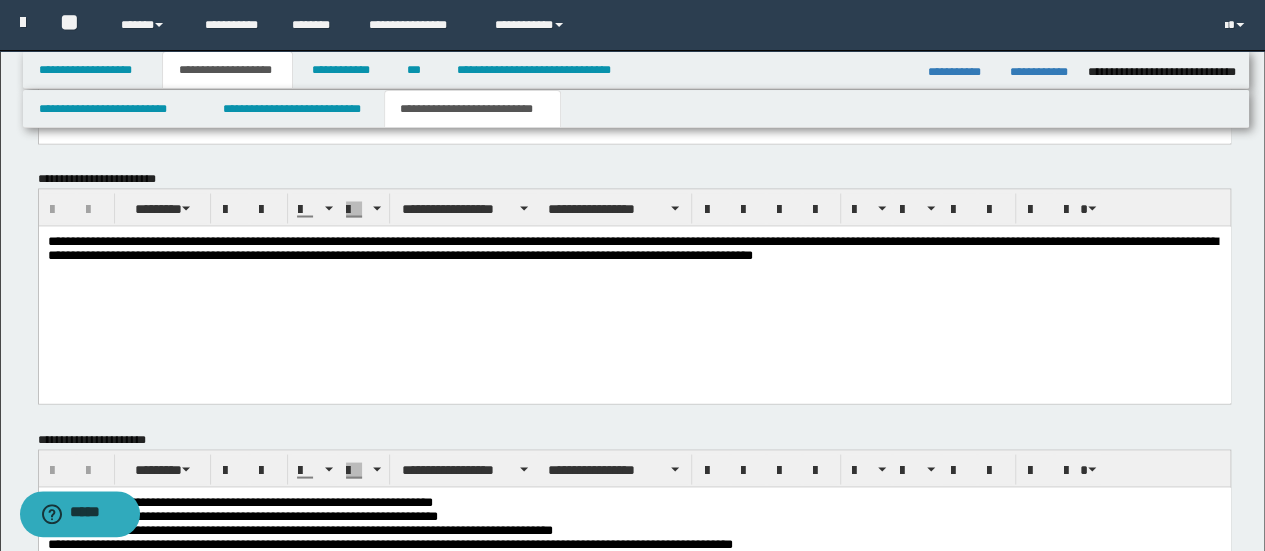 click on "**********" at bounding box center (632, 247) 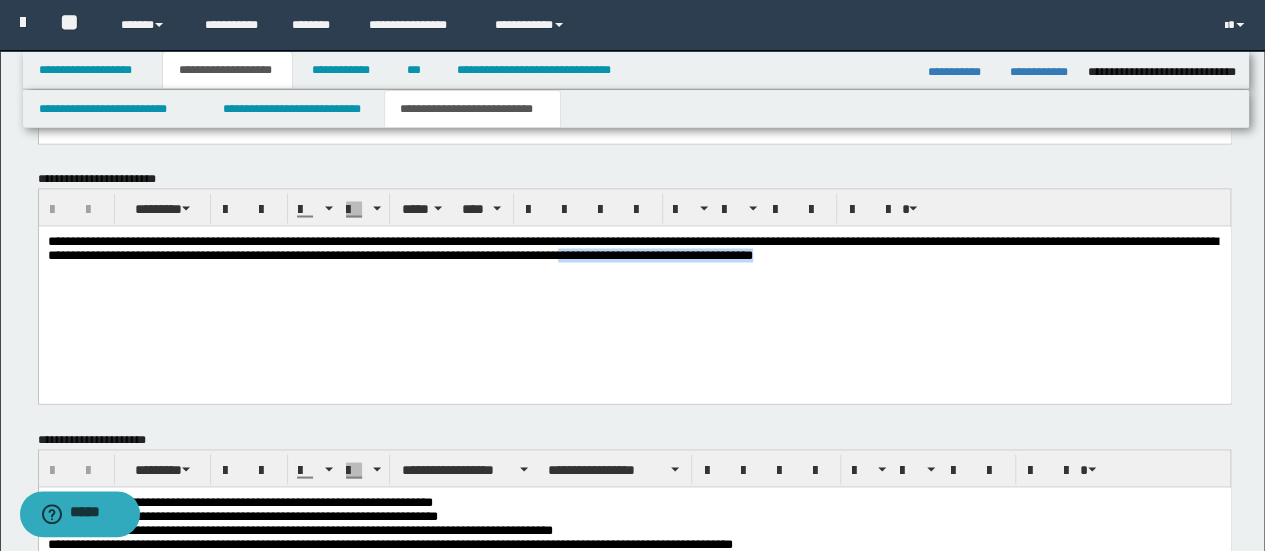 drag, startPoint x: 1137, startPoint y: 258, endPoint x: 904, endPoint y: 257, distance: 233.00215 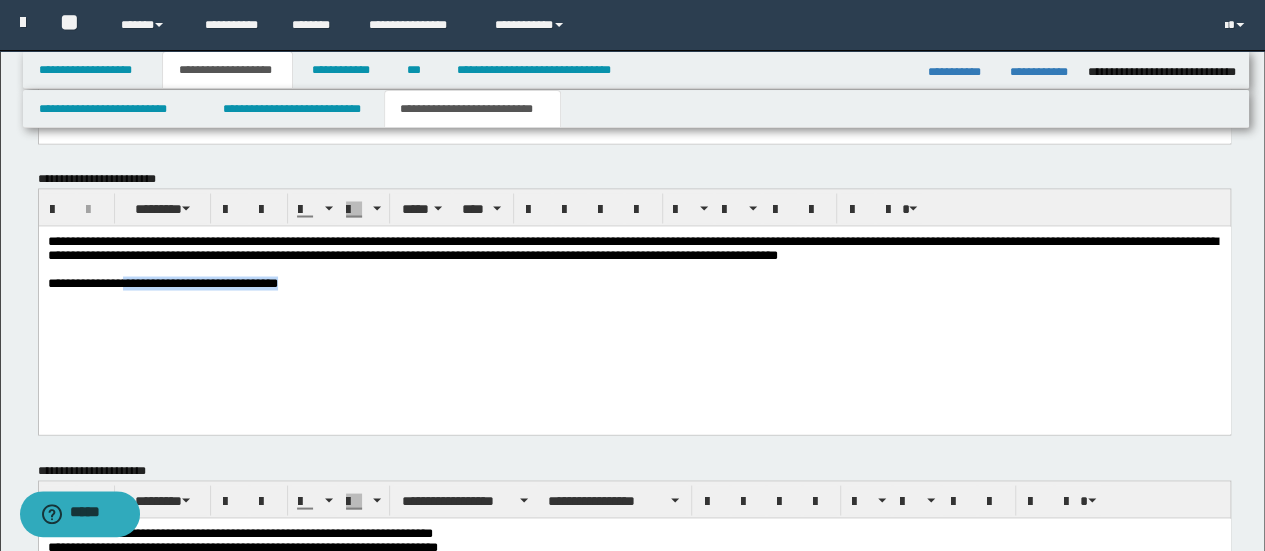 drag, startPoint x: 339, startPoint y: 288, endPoint x: 138, endPoint y: 290, distance: 201.00995 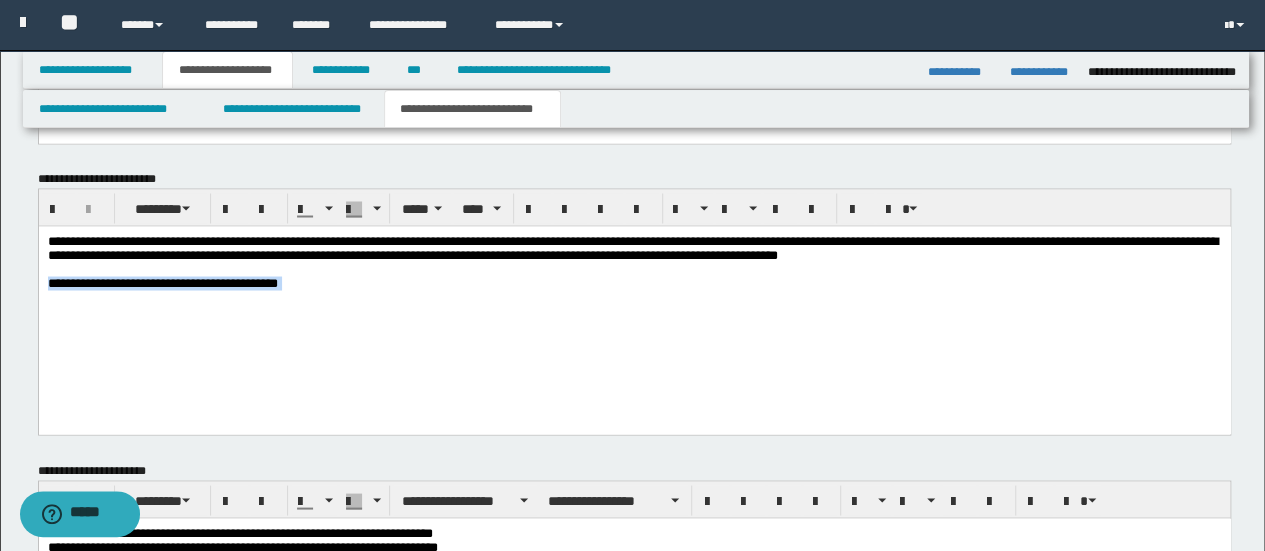 drag, startPoint x: 319, startPoint y: 292, endPoint x: 43, endPoint y: 284, distance: 276.1159 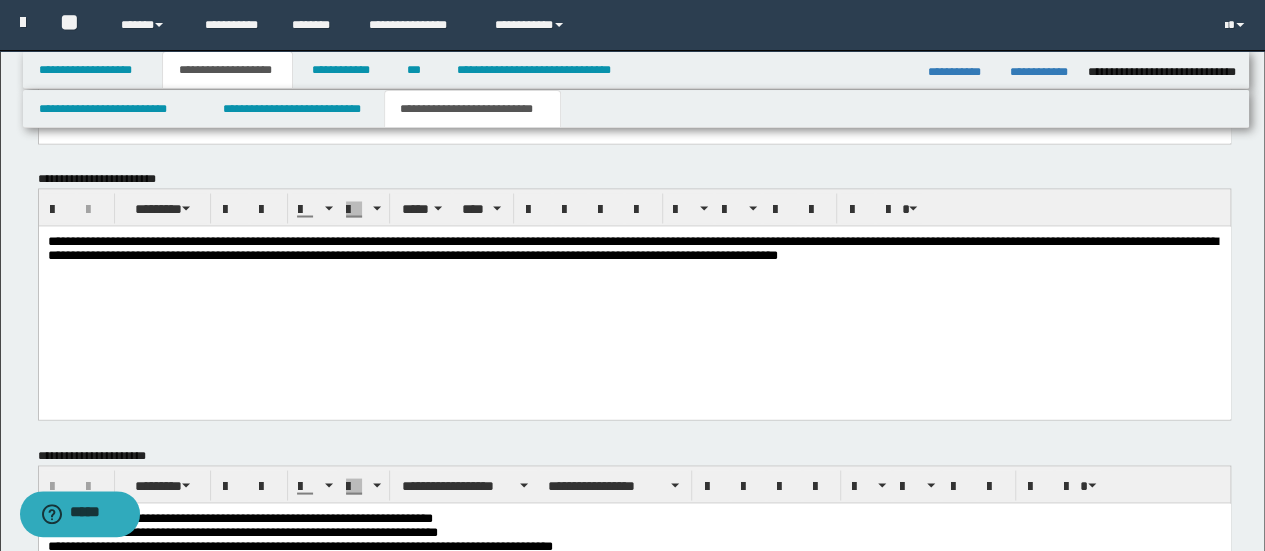 click on "**********" at bounding box center [632, 247] 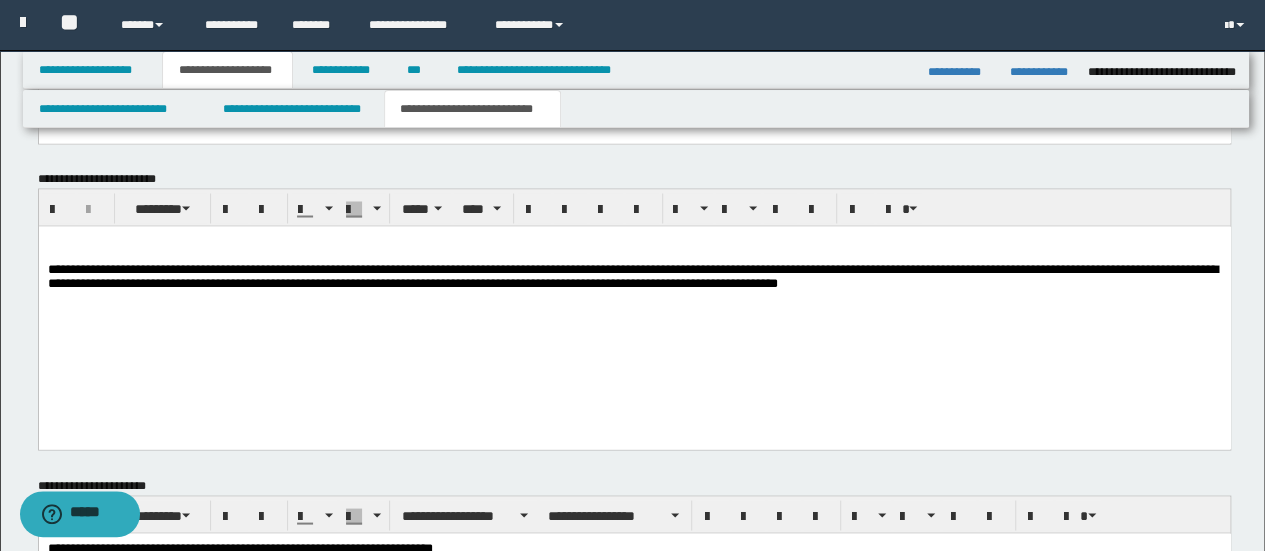 click at bounding box center [634, 241] 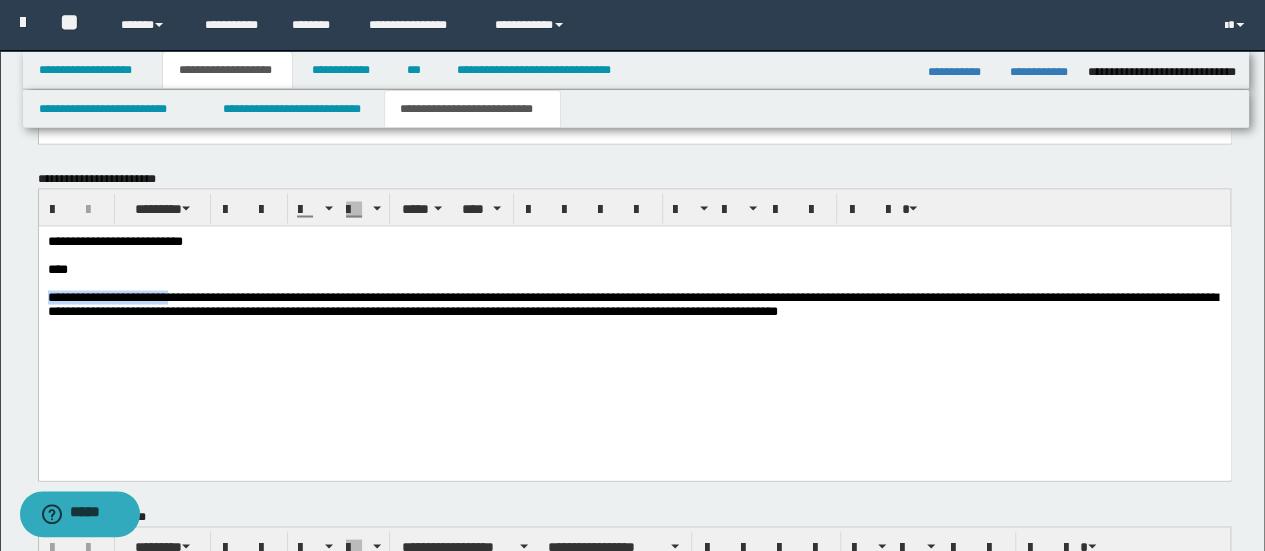 drag, startPoint x: 190, startPoint y: 295, endPoint x: 44, endPoint y: 306, distance: 146.4138 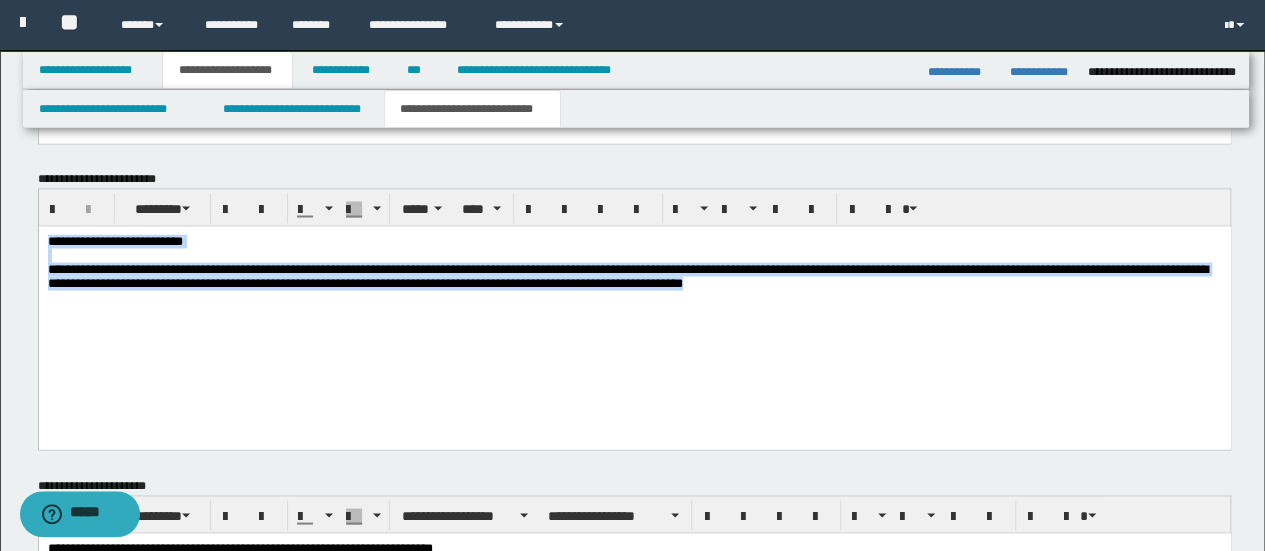 drag, startPoint x: 845, startPoint y: 294, endPoint x: 45, endPoint y: 238, distance: 801.9576 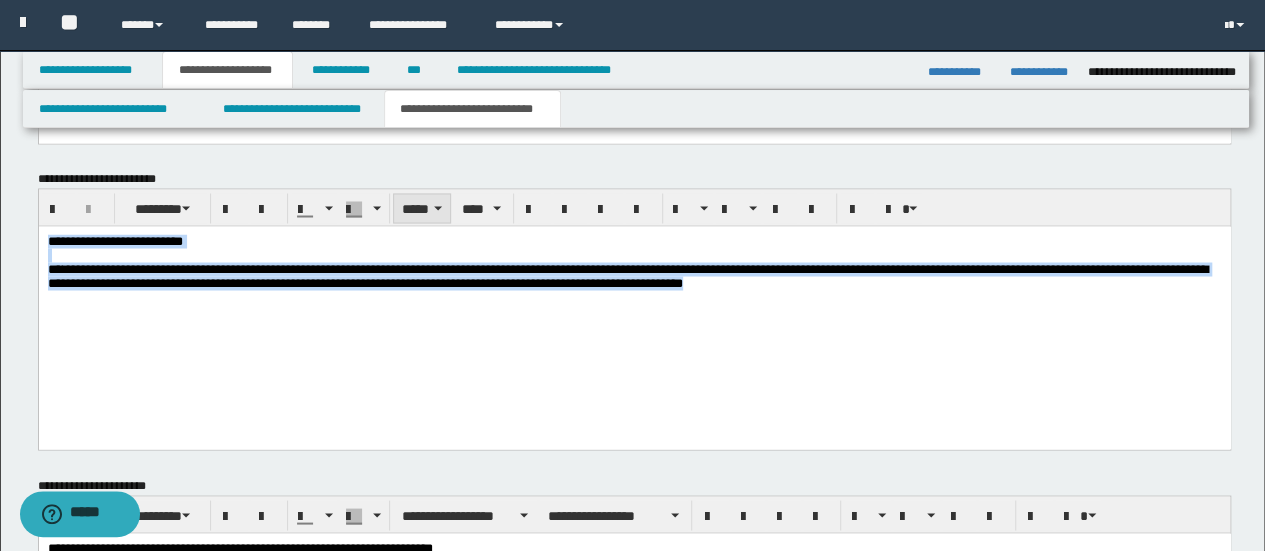 click at bounding box center (438, 208) 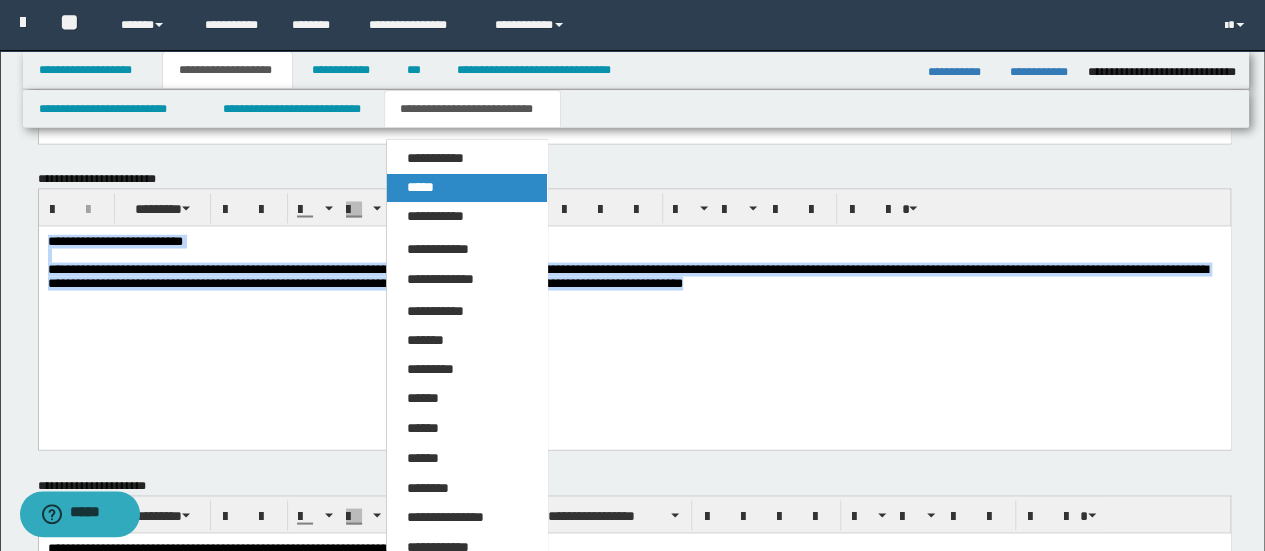 click on "*****" at bounding box center [420, 187] 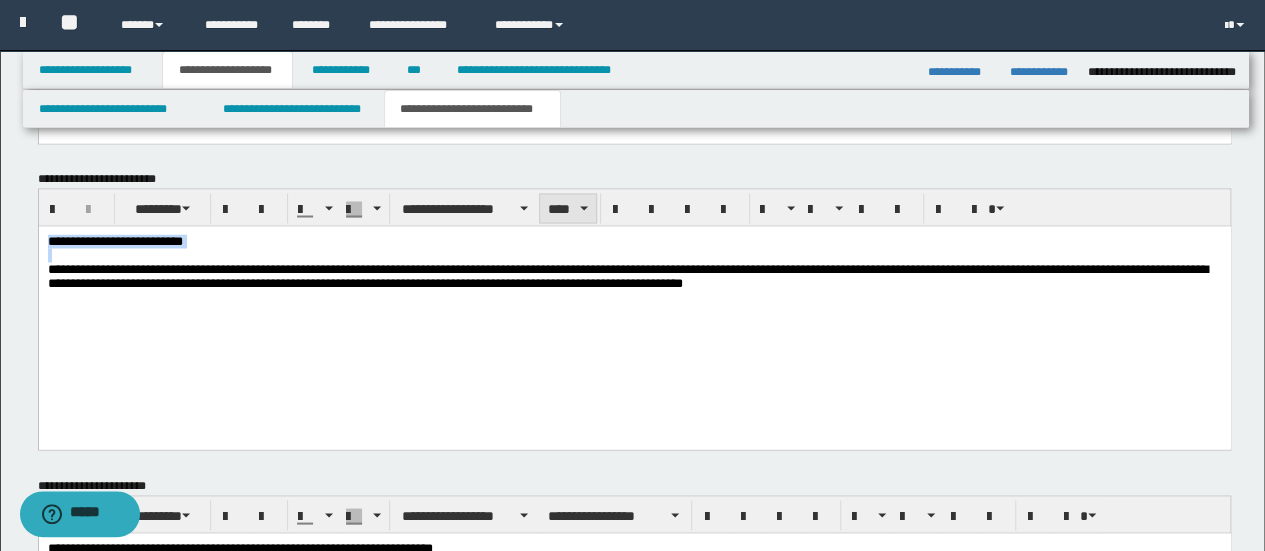 click at bounding box center [584, 208] 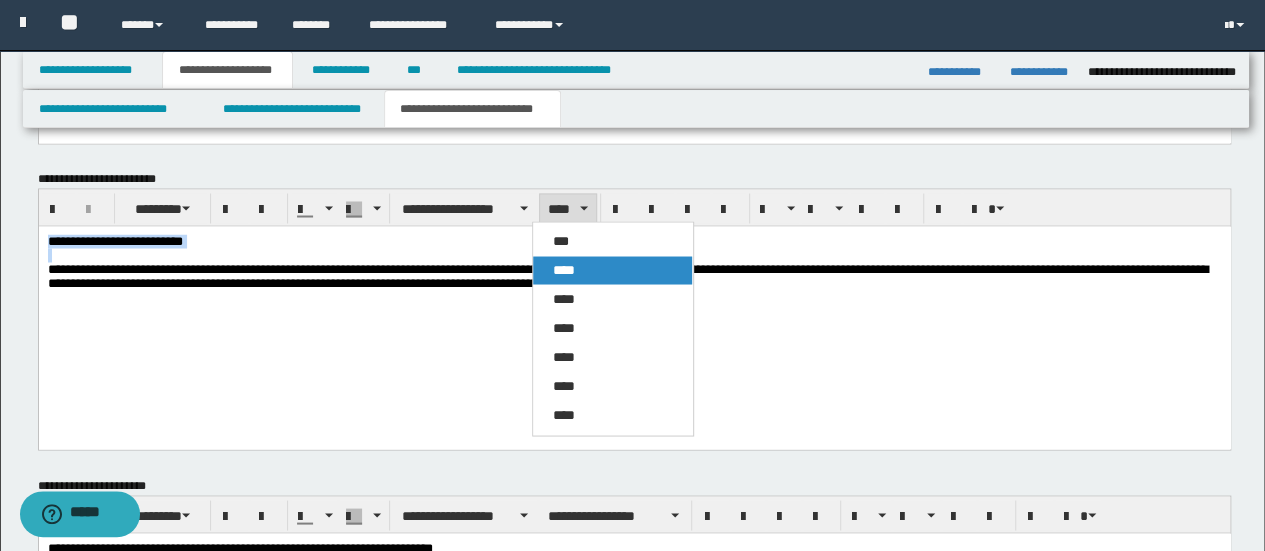 click on "****" at bounding box center [564, 269] 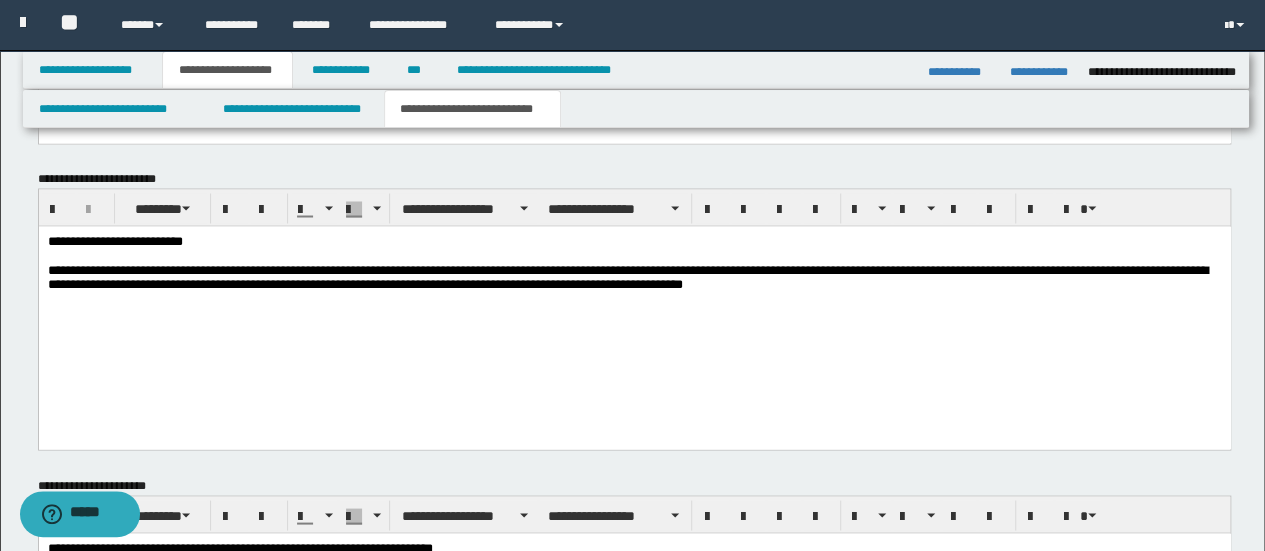 click on "**********" at bounding box center (634, 311) 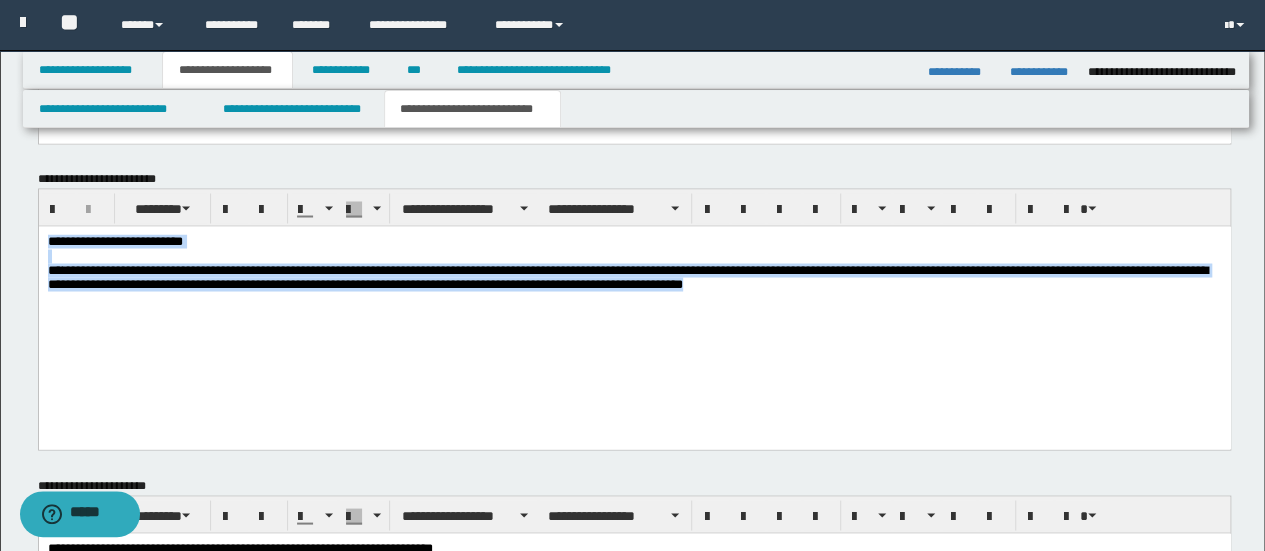 drag, startPoint x: 847, startPoint y: 291, endPoint x: 38, endPoint y: 240, distance: 810.60596 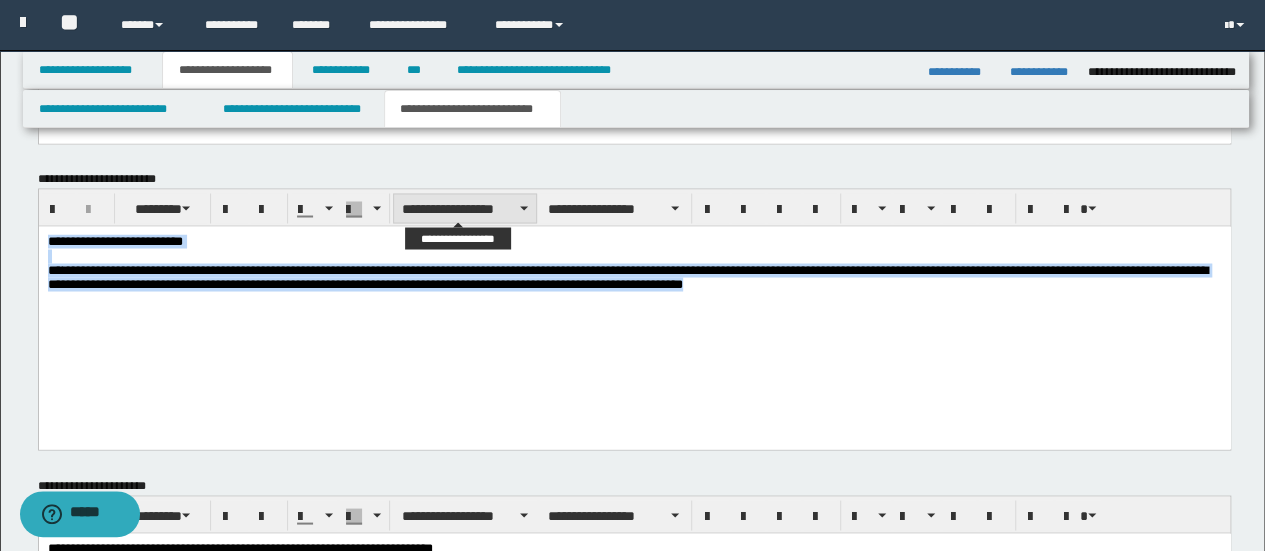 click on "**********" at bounding box center [465, 208] 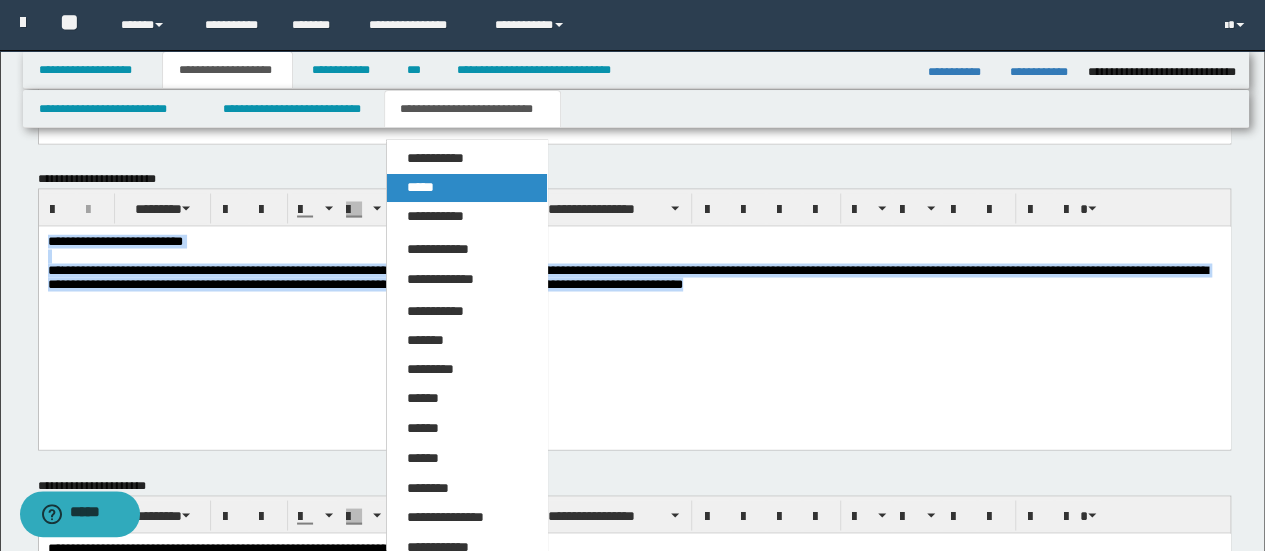 click on "*****" at bounding box center [466, 188] 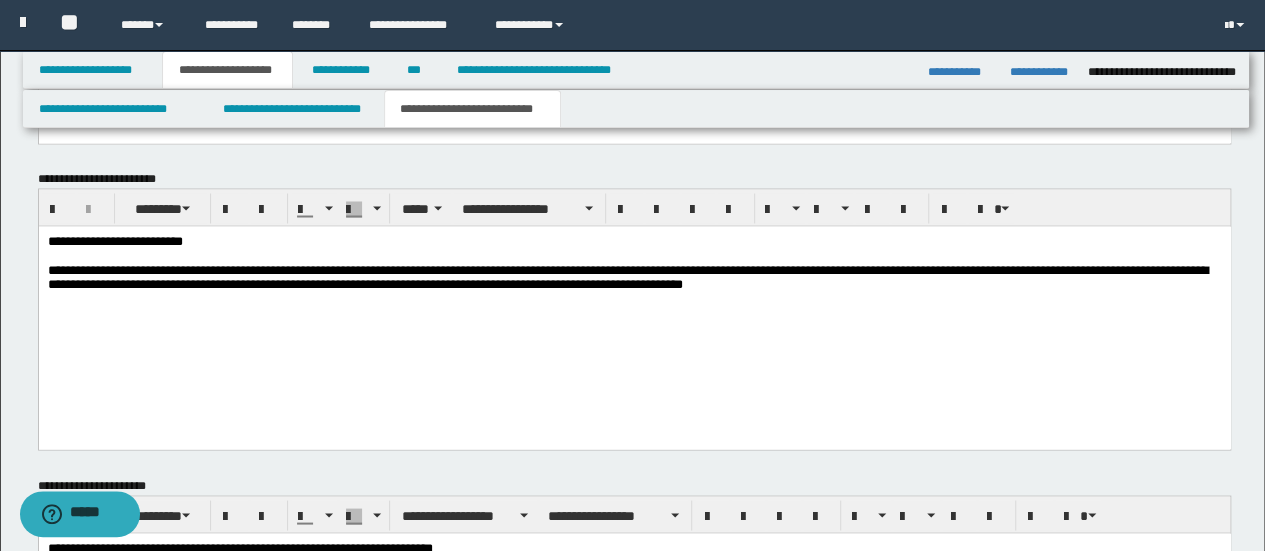 click on "**********" at bounding box center (634, 311) 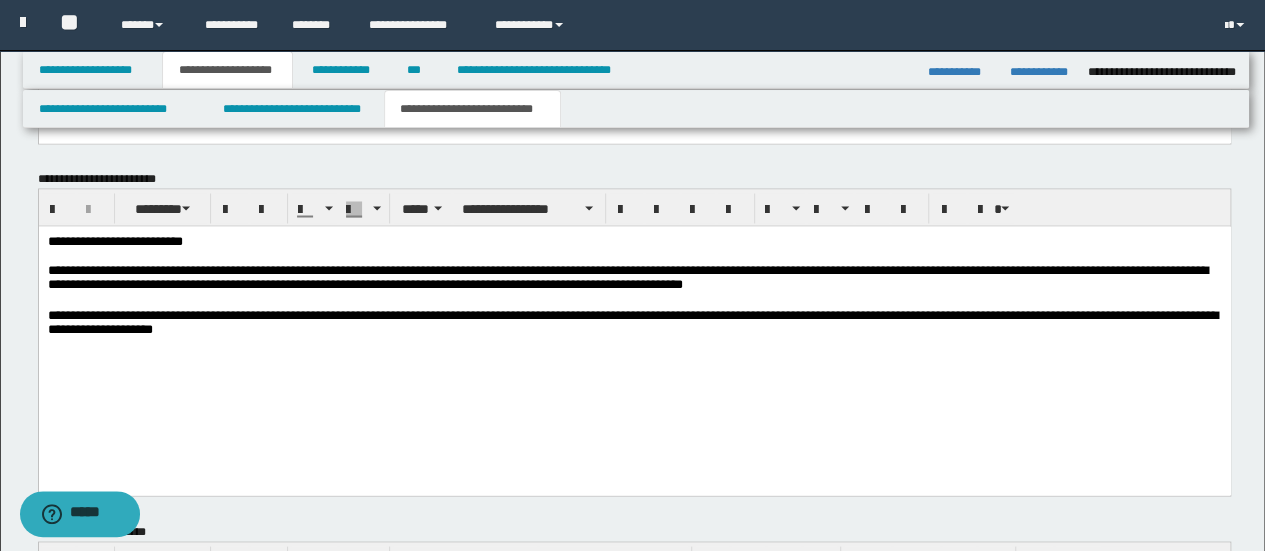 click on "**********" at bounding box center [632, 321] 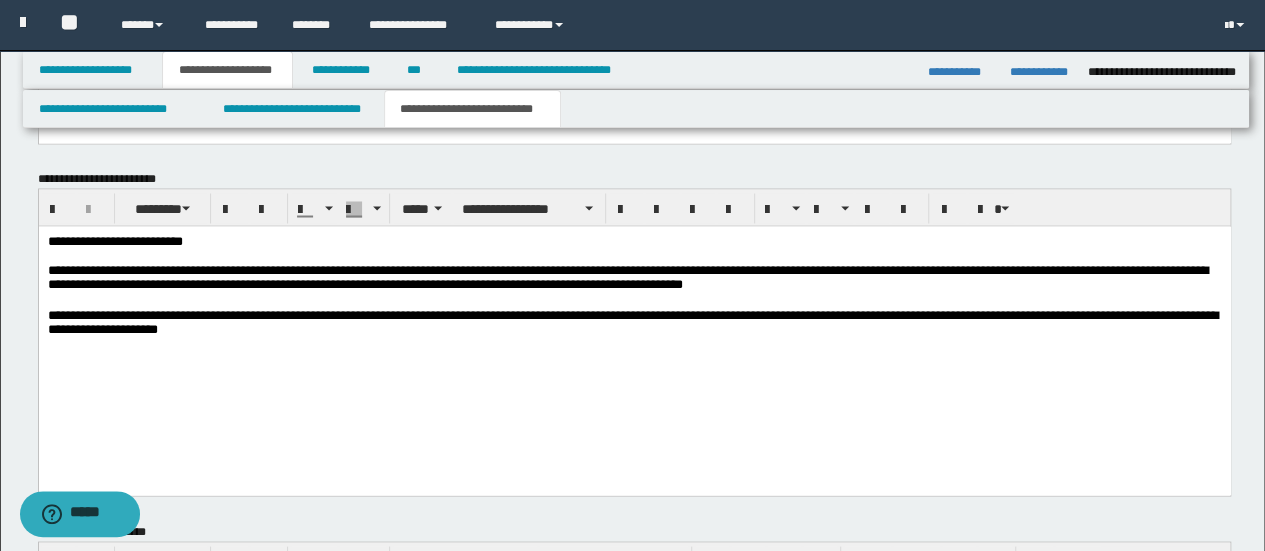 click on "**********" at bounding box center (634, 322) 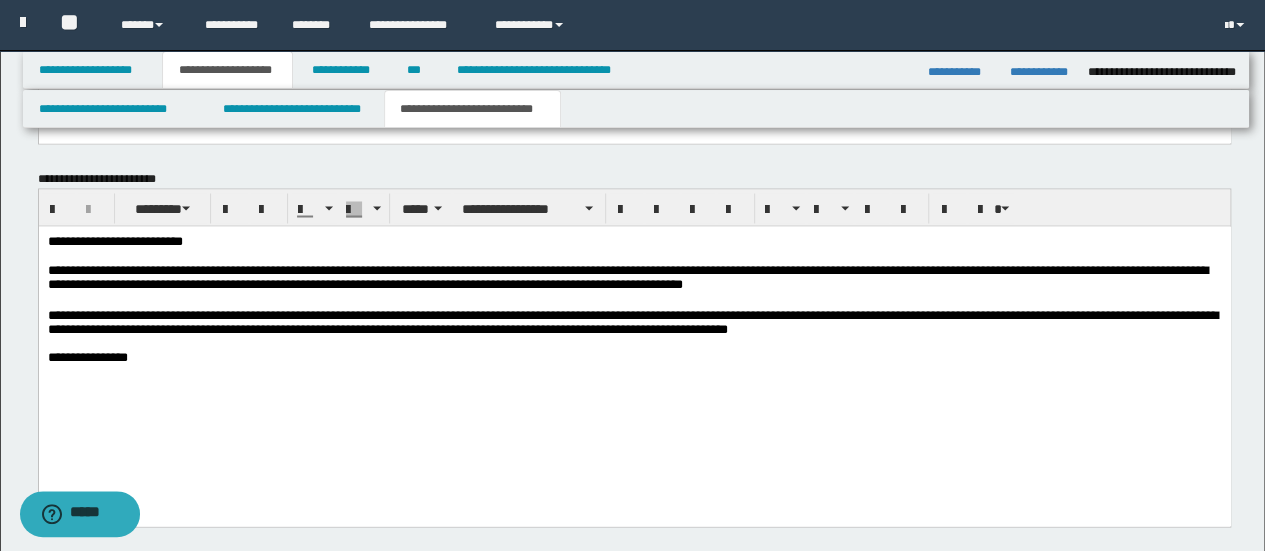 click on "**********" at bounding box center [627, 276] 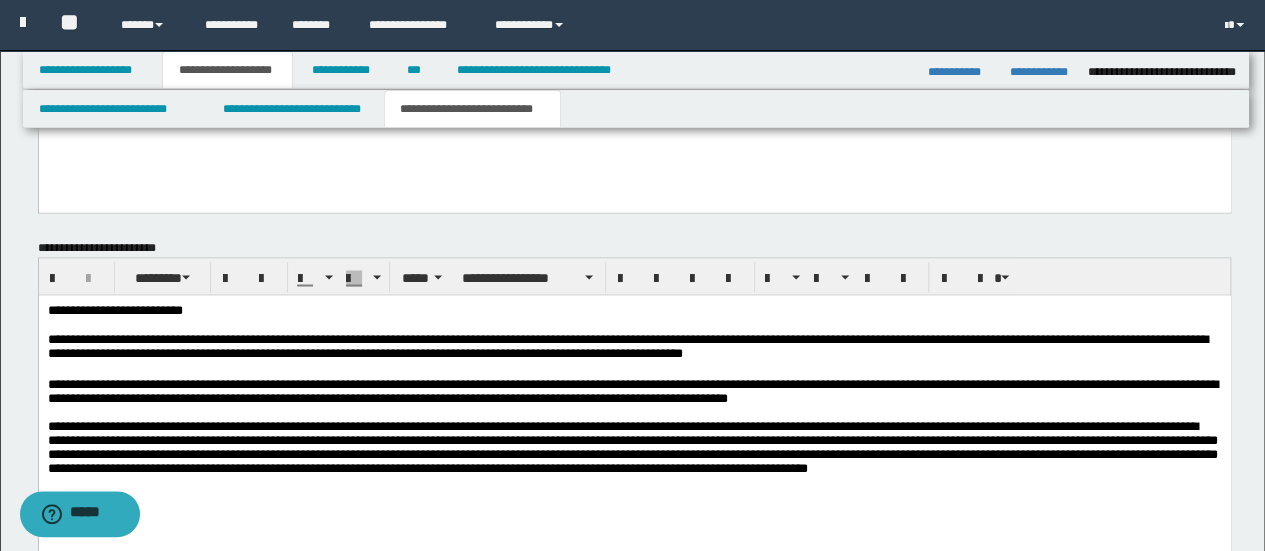scroll, scrollTop: 1600, scrollLeft: 0, axis: vertical 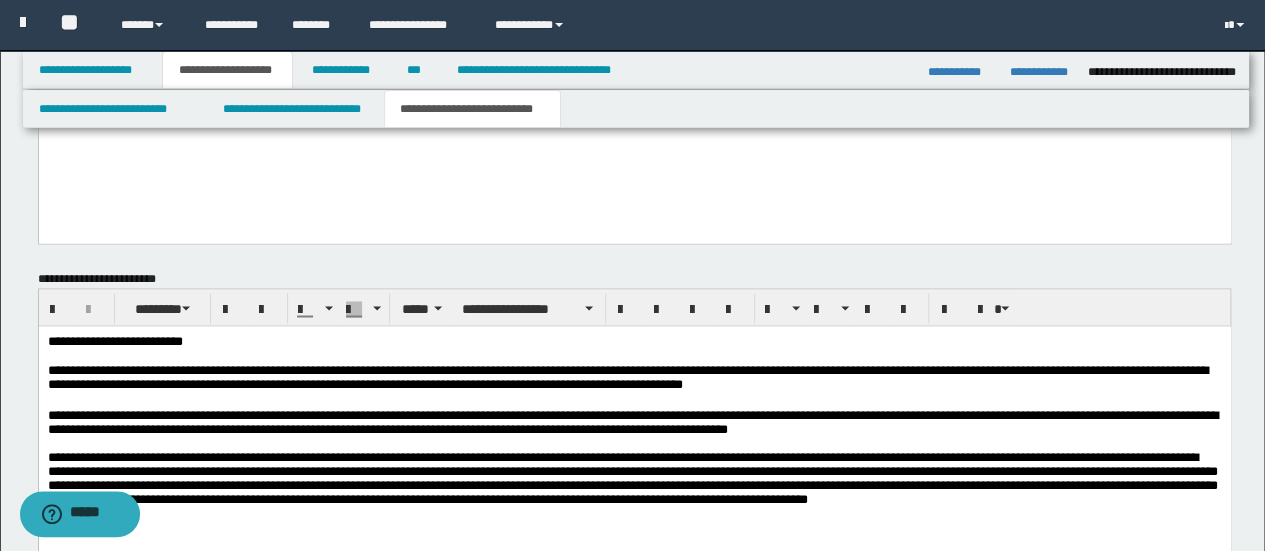 click on "**********" at bounding box center [632, 477] 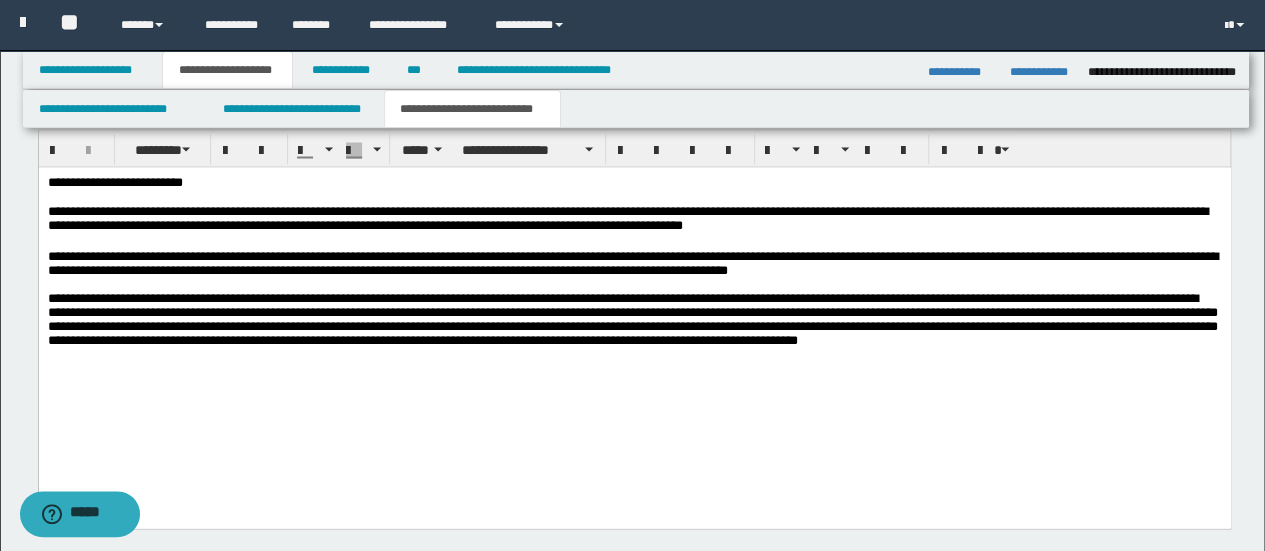 scroll, scrollTop: 1800, scrollLeft: 0, axis: vertical 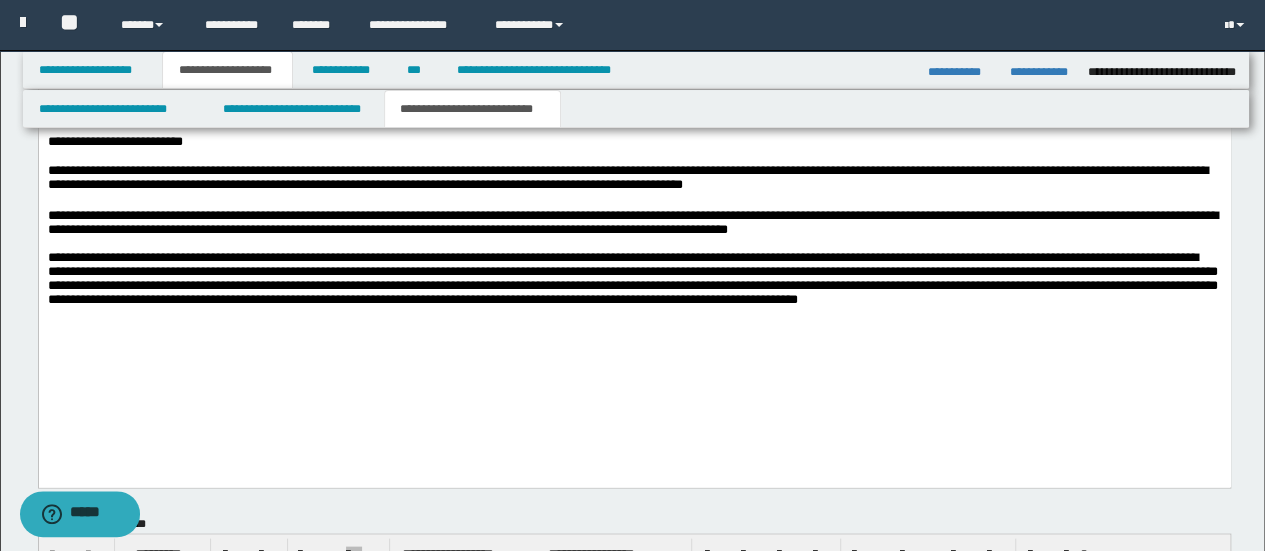 click on "**********" at bounding box center (634, 278) 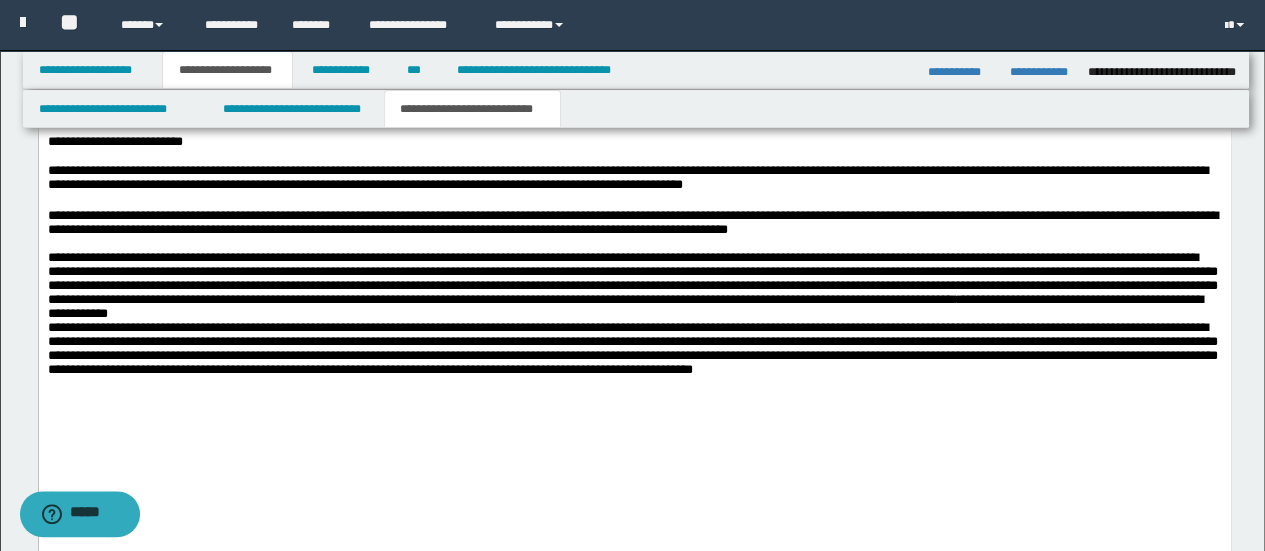 click on "**********" at bounding box center (632, 312) 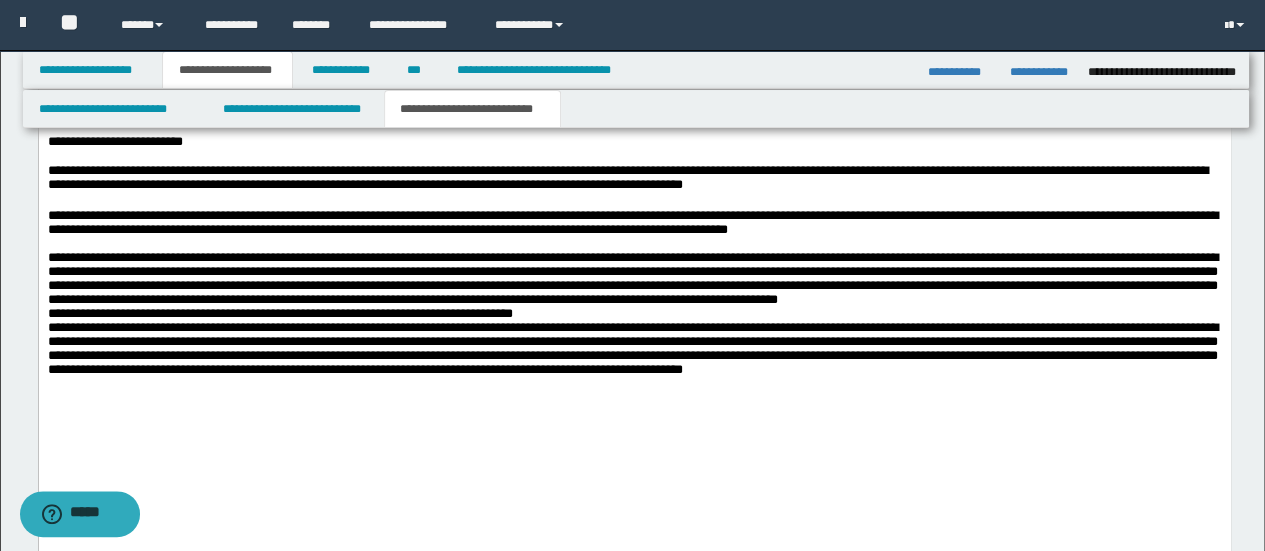 click on "**********" at bounding box center [632, 340] 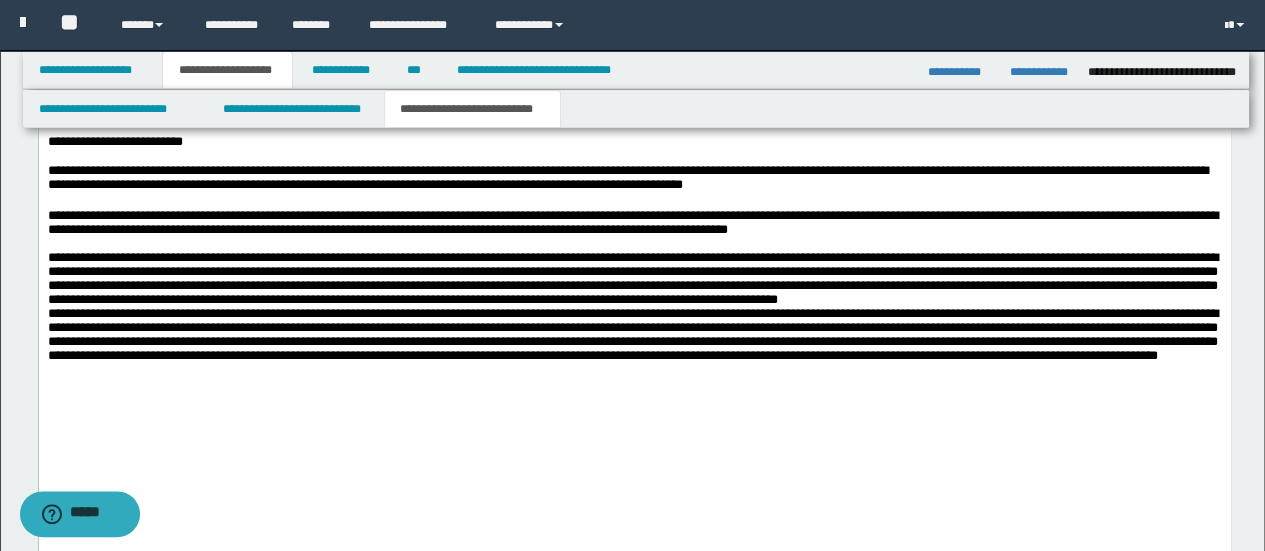 click on "**********" at bounding box center (632, 333) 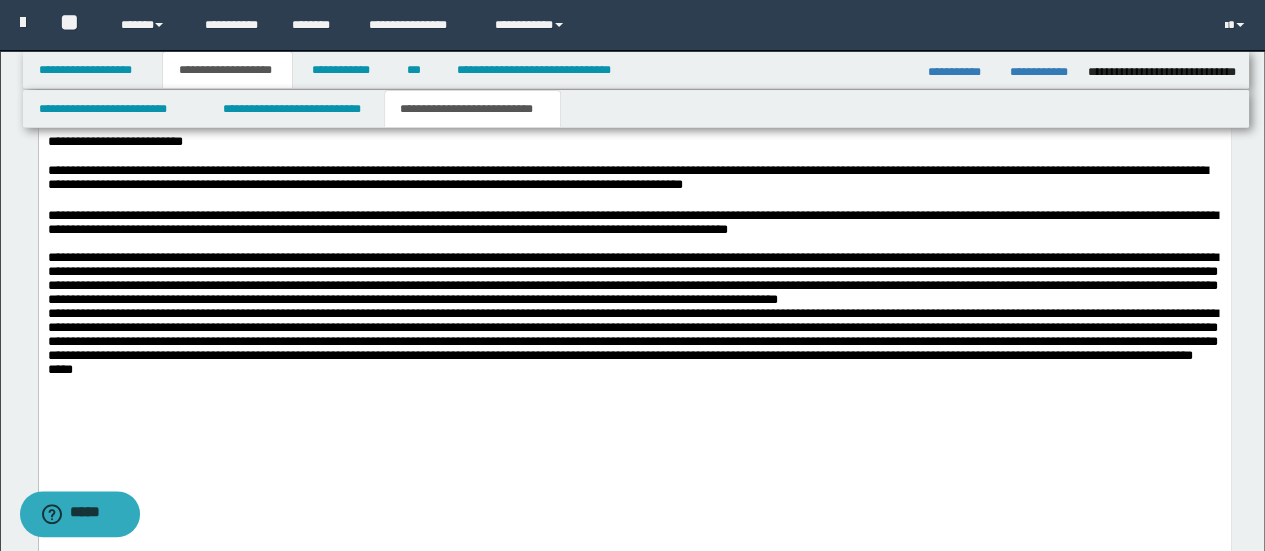 click on "**********" at bounding box center [634, 341] 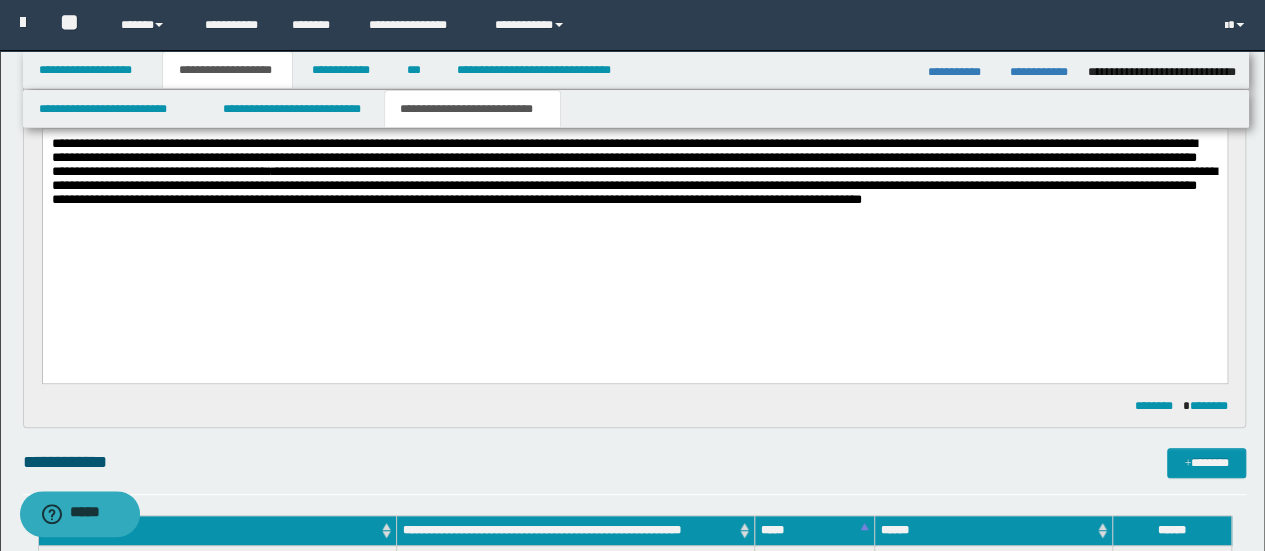 scroll, scrollTop: 188, scrollLeft: 0, axis: vertical 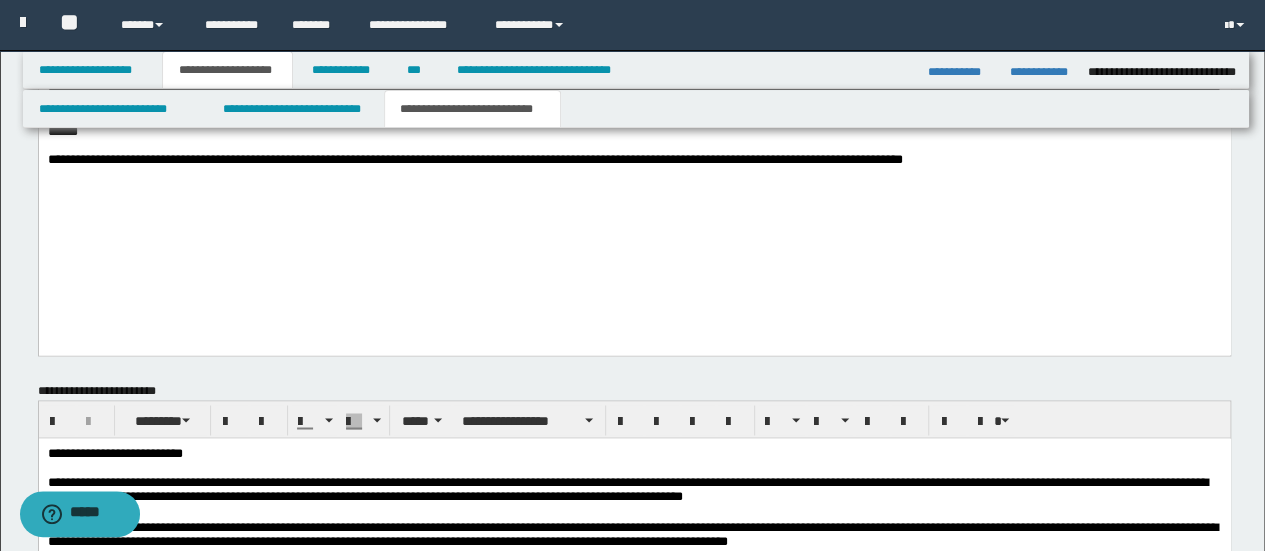 click on "**********" at bounding box center (474, 160) 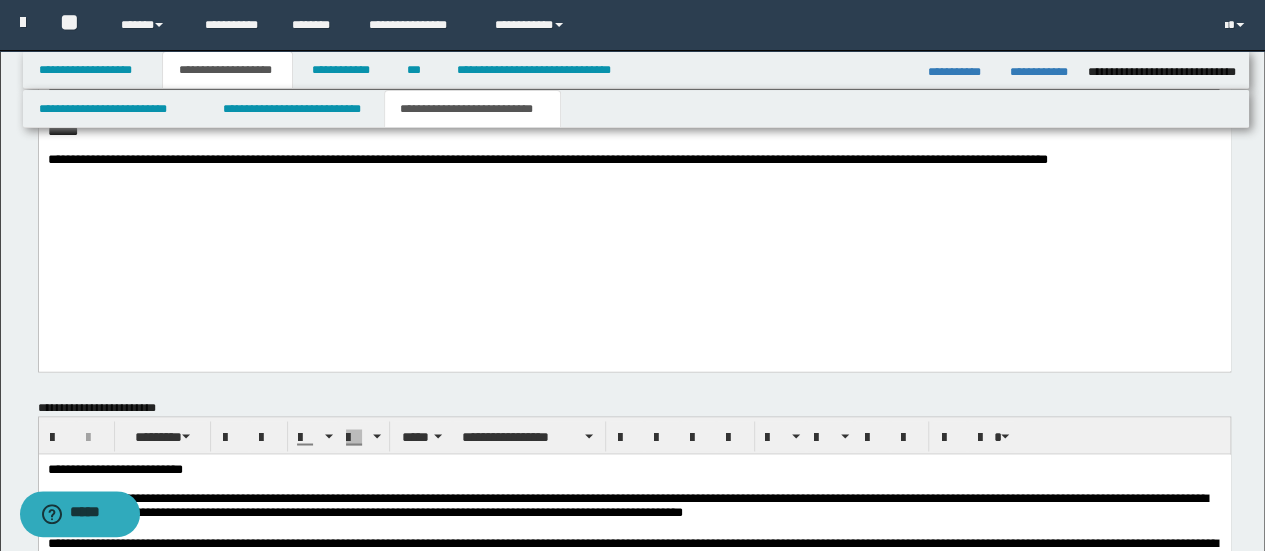 click on "**********" at bounding box center (634, 154) 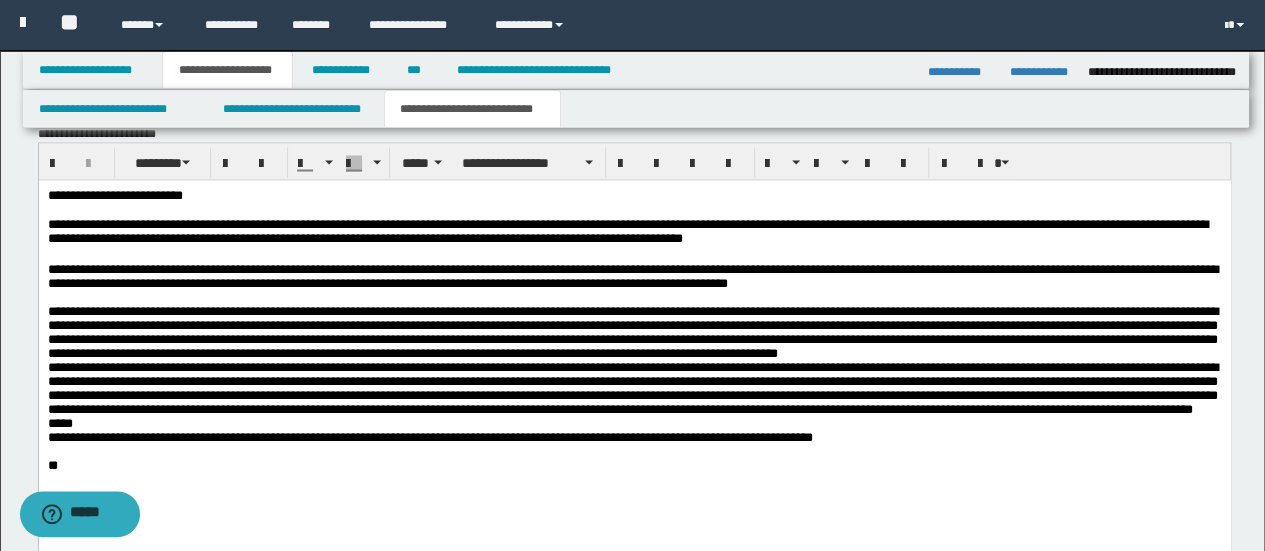 scroll, scrollTop: 1888, scrollLeft: 0, axis: vertical 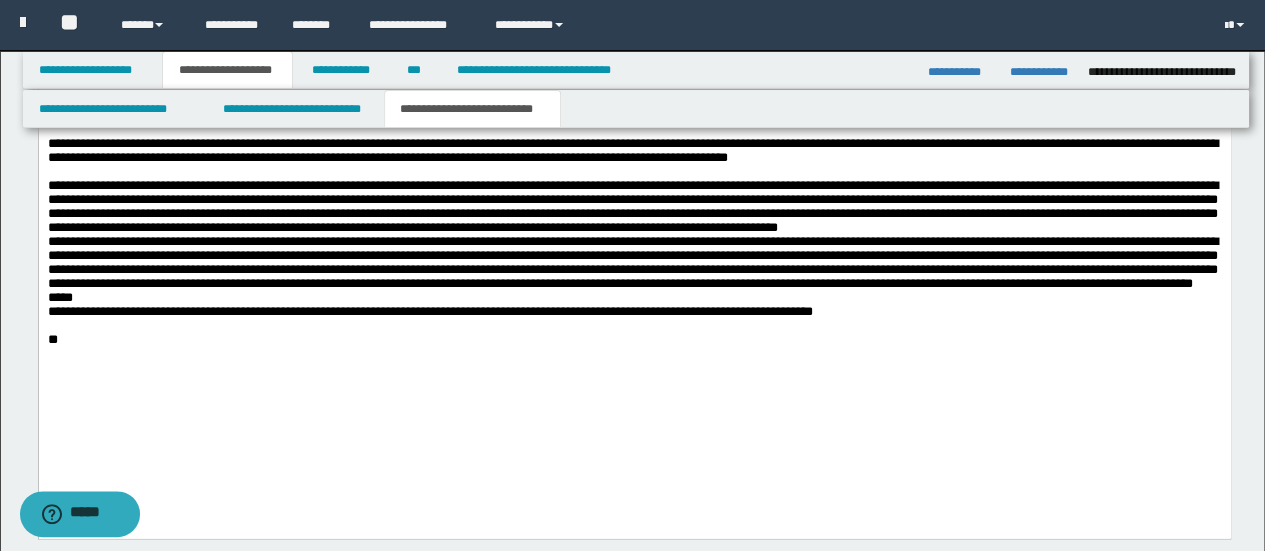 click on "**" at bounding box center [634, 339] 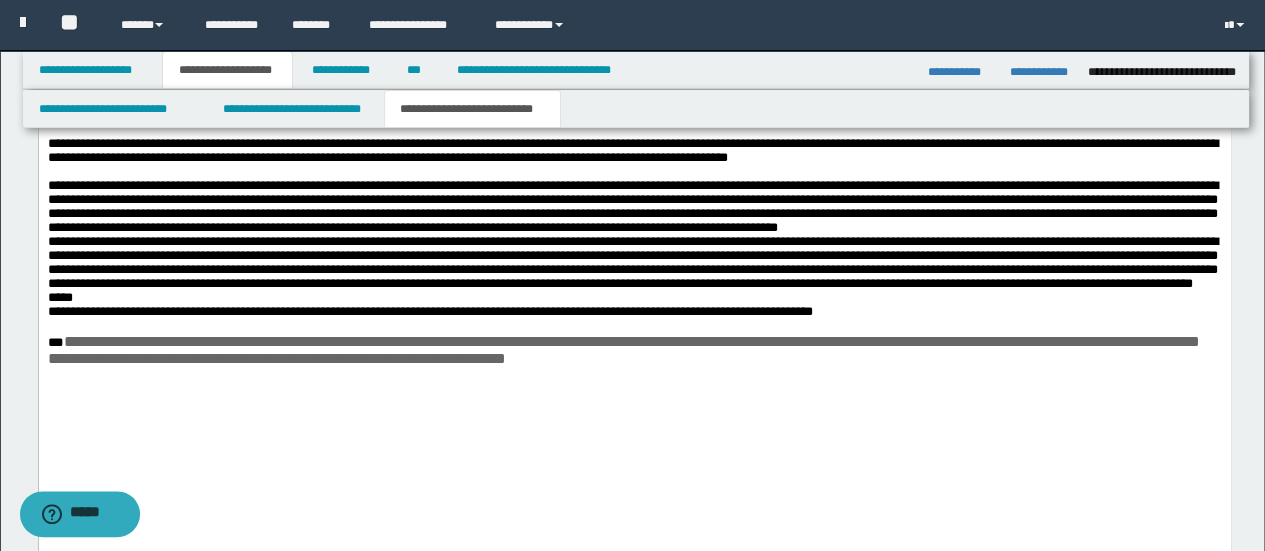 click on "**********" at bounding box center (623, 350) 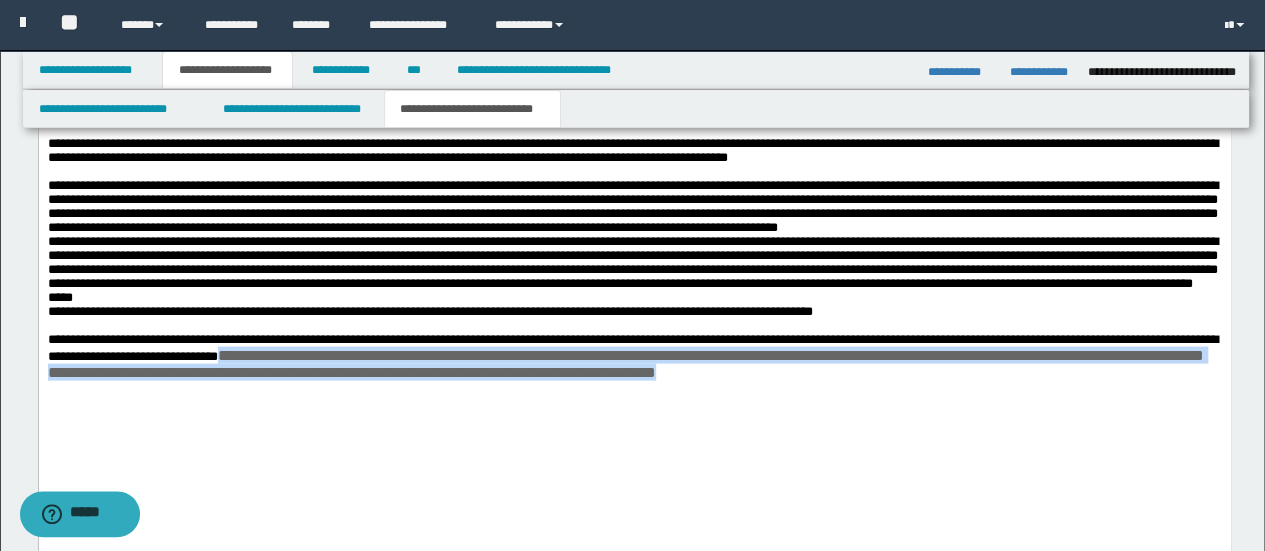 drag, startPoint x: 1187, startPoint y: 420, endPoint x: 464, endPoint y: 399, distance: 723.30493 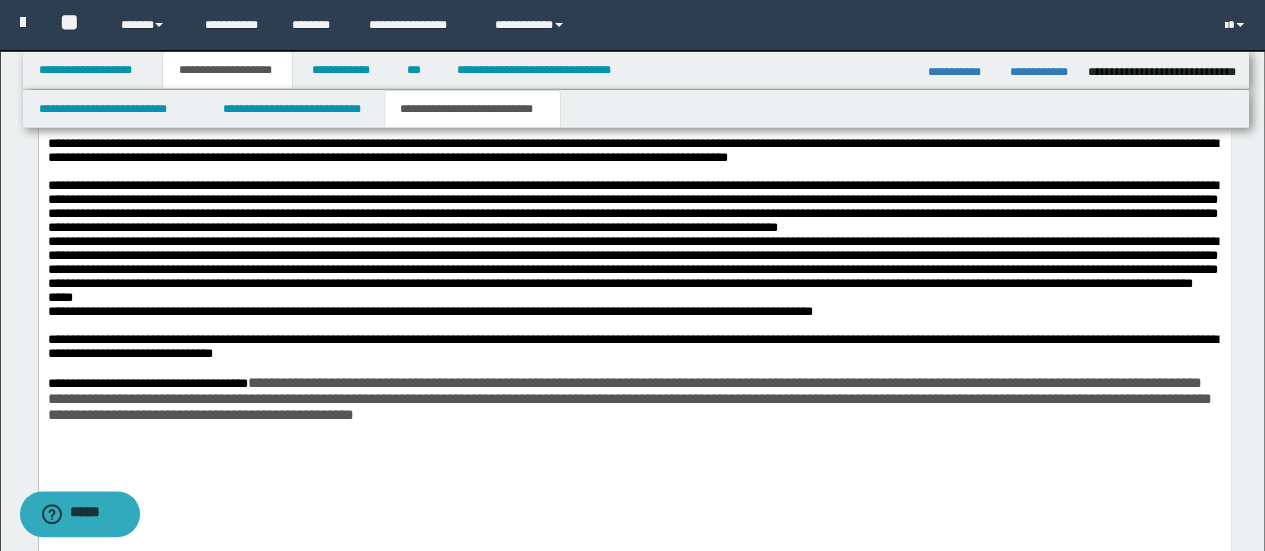click on "**********" at bounding box center [629, 398] 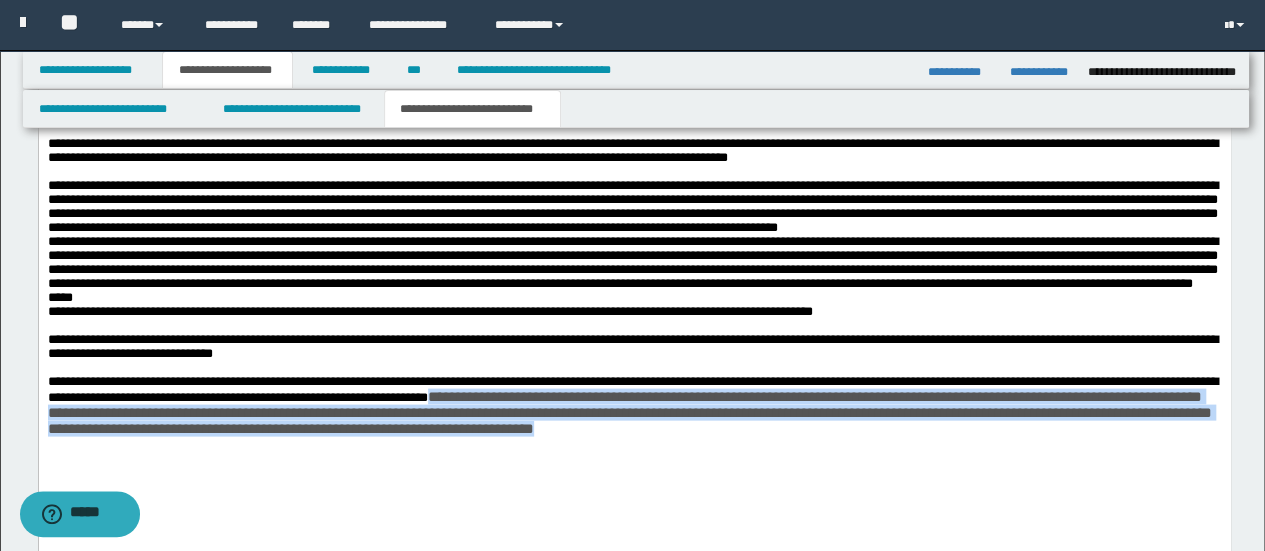 drag, startPoint x: 758, startPoint y: 437, endPoint x: 788, endPoint y: 487, distance: 58.30952 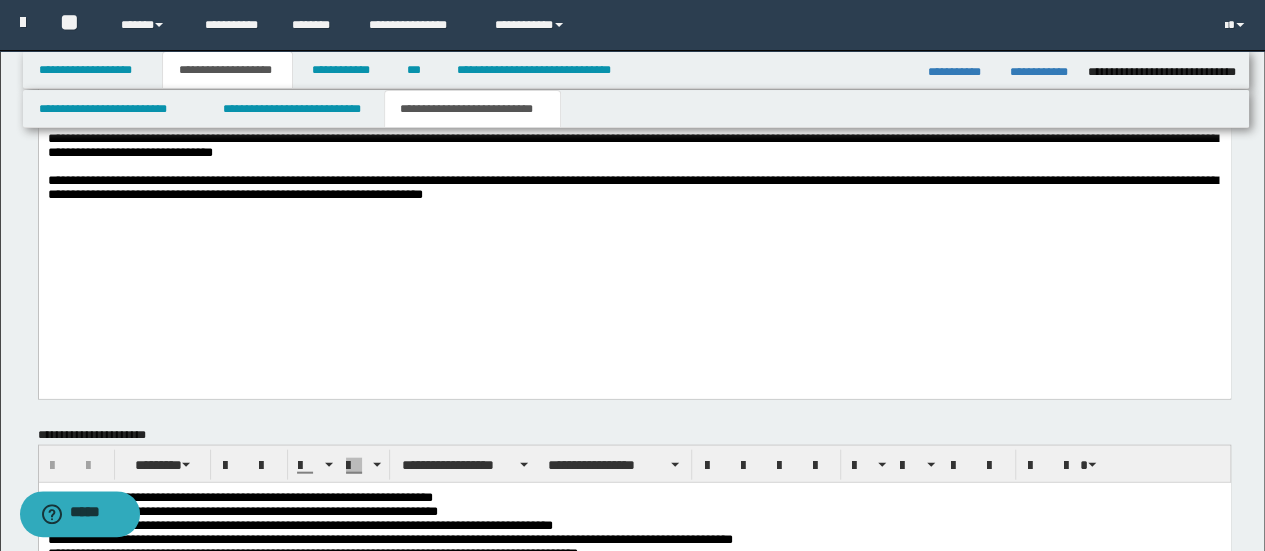 scroll, scrollTop: 1988, scrollLeft: 0, axis: vertical 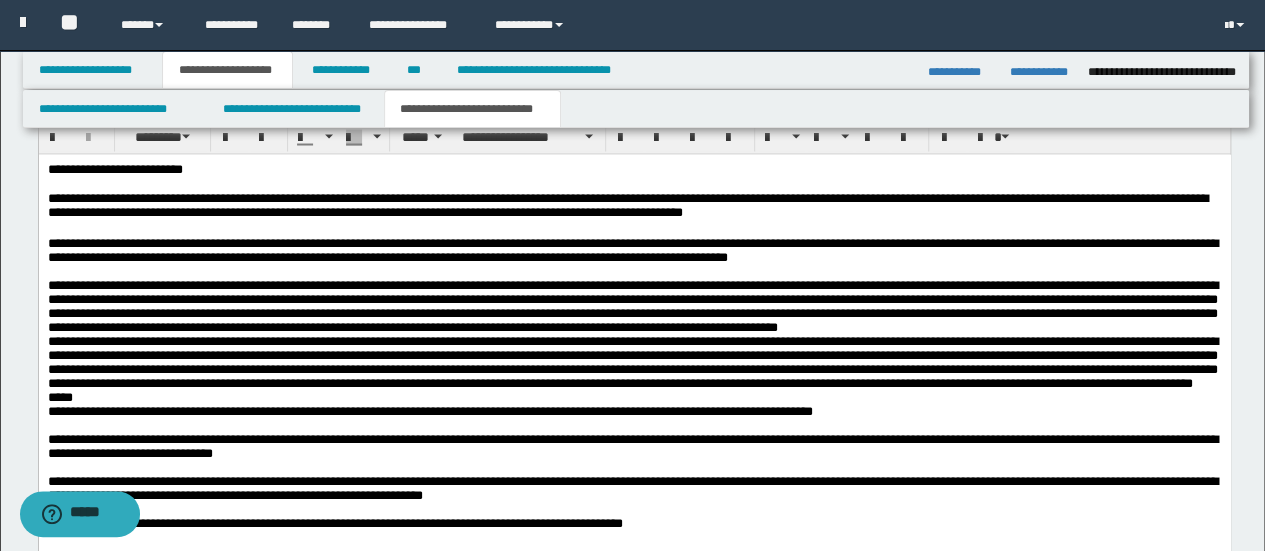 click on "**********" at bounding box center (634, 306) 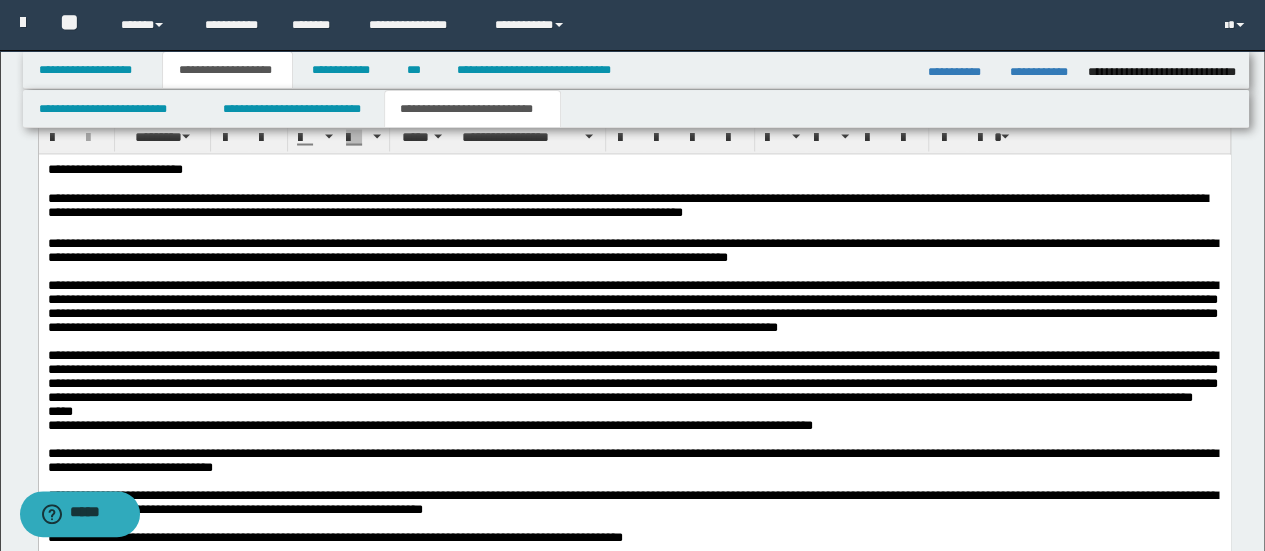 click on "**********" at bounding box center [634, 250] 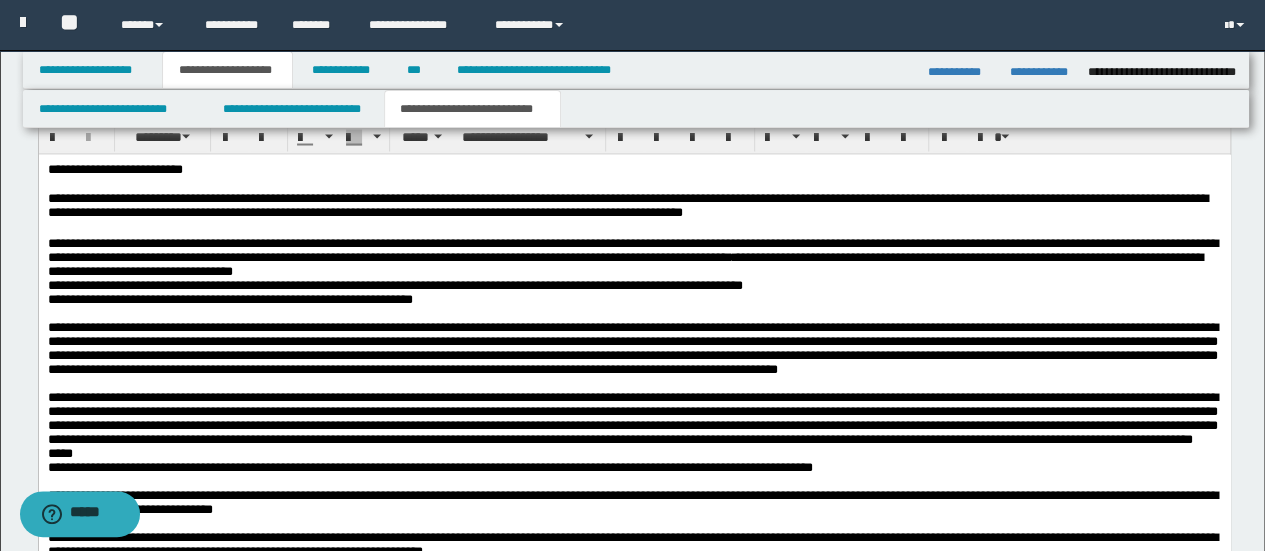 click on "**********" at bounding box center (632, 270) 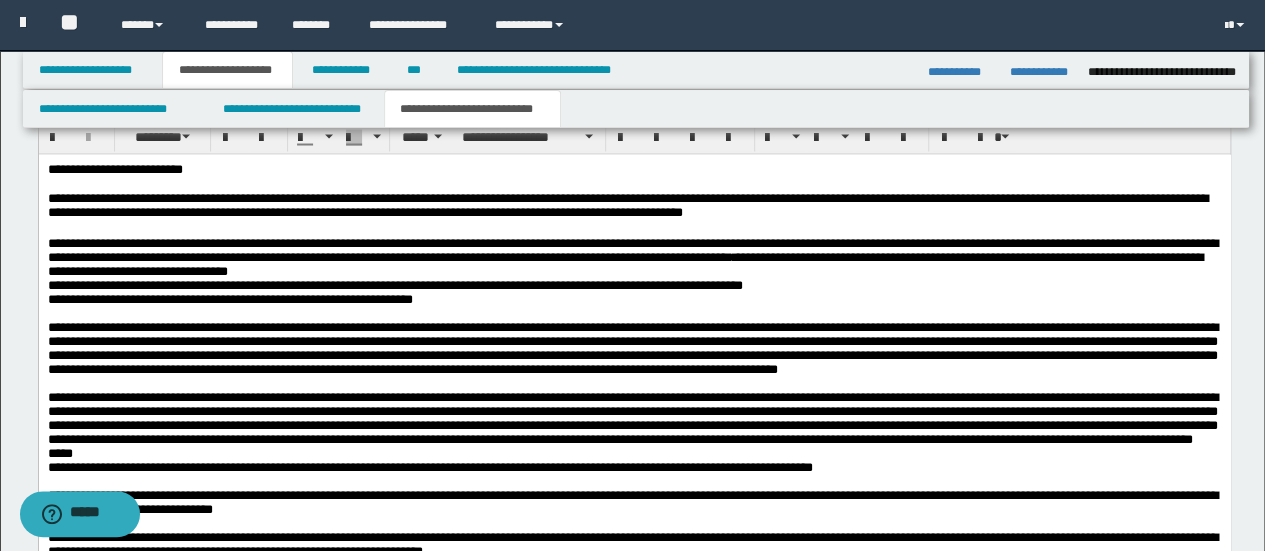 click on "**********" at bounding box center [634, 421] 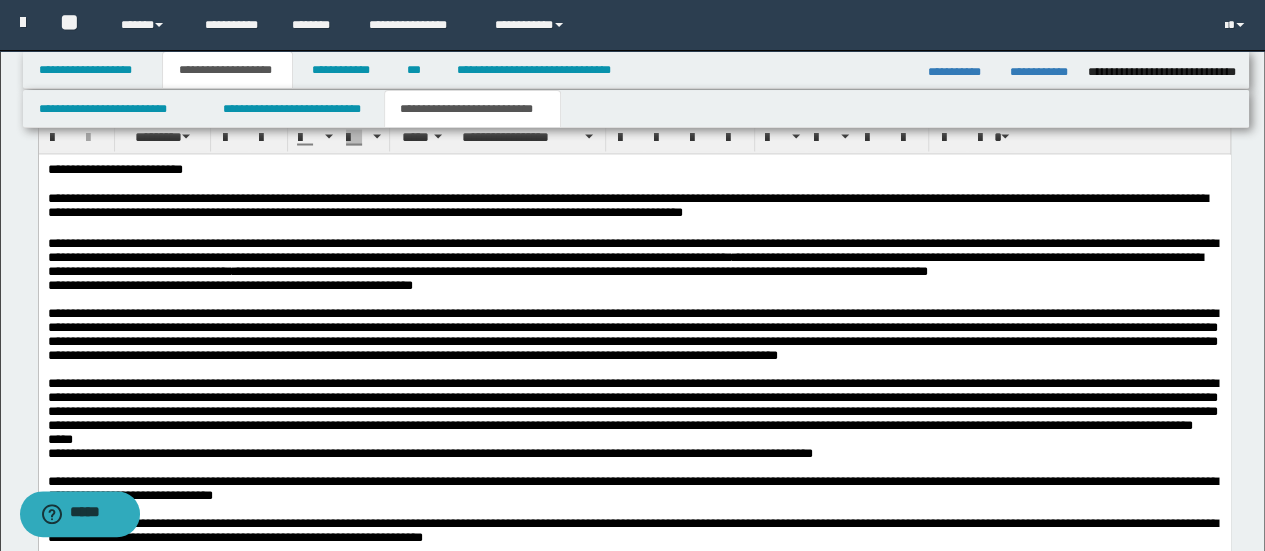 click on "**********" at bounding box center [632, 263] 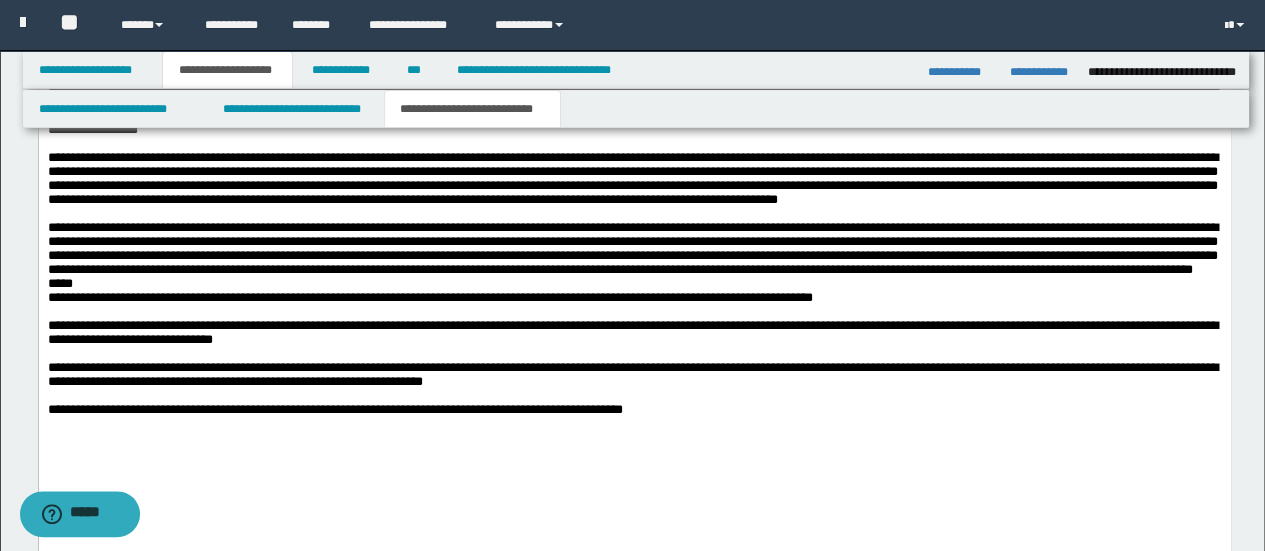 scroll, scrollTop: 1988, scrollLeft: 0, axis: vertical 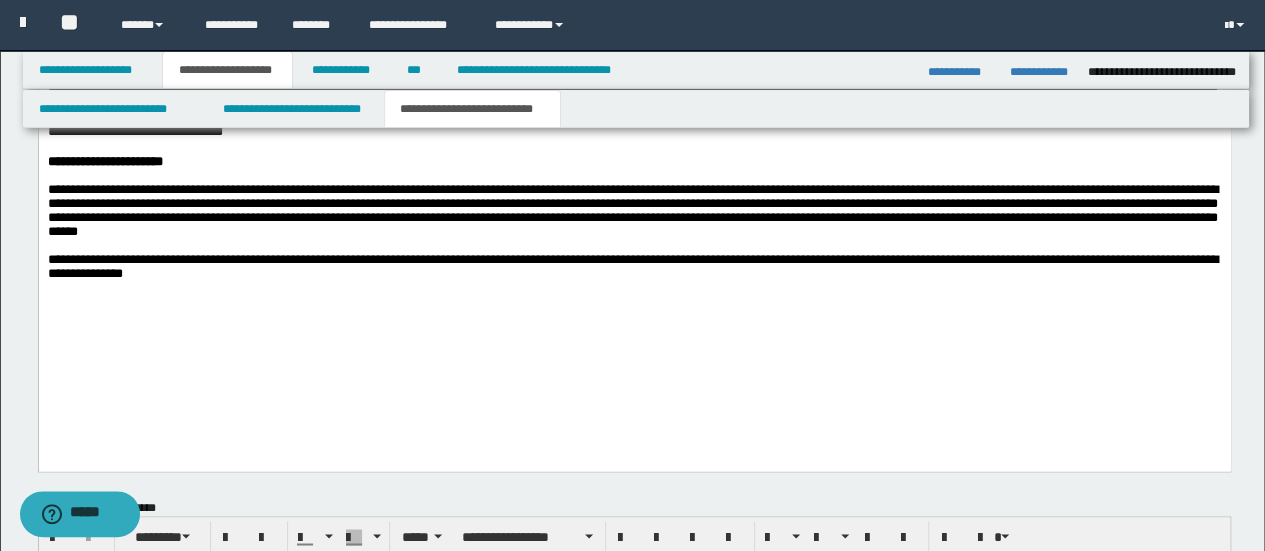 click on "**********" at bounding box center [634, 205] 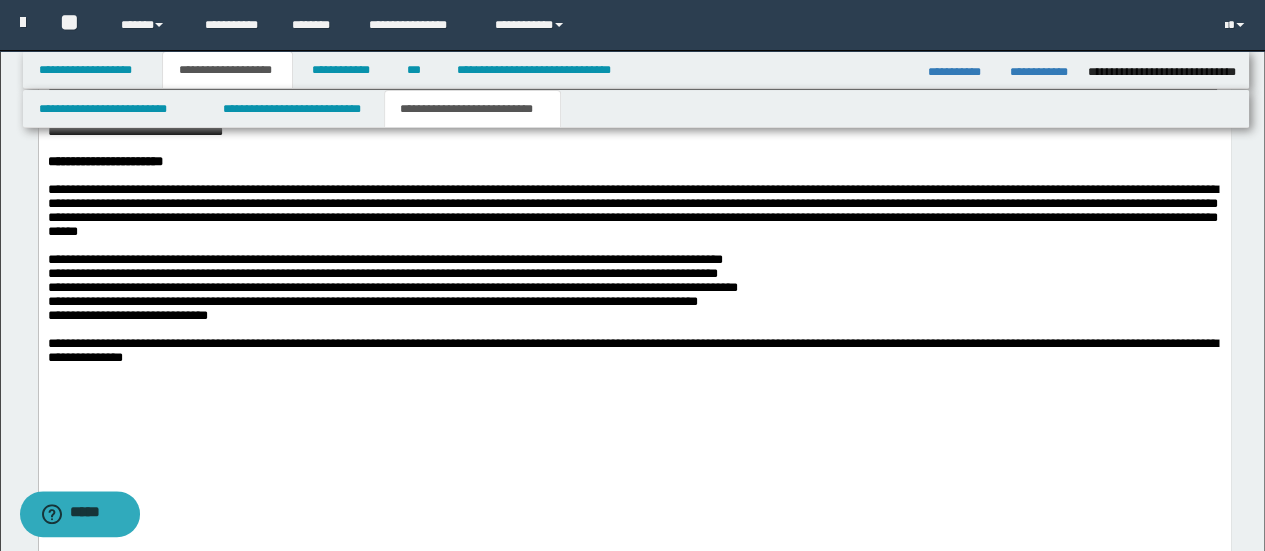 click on "**********" at bounding box center (392, 288) 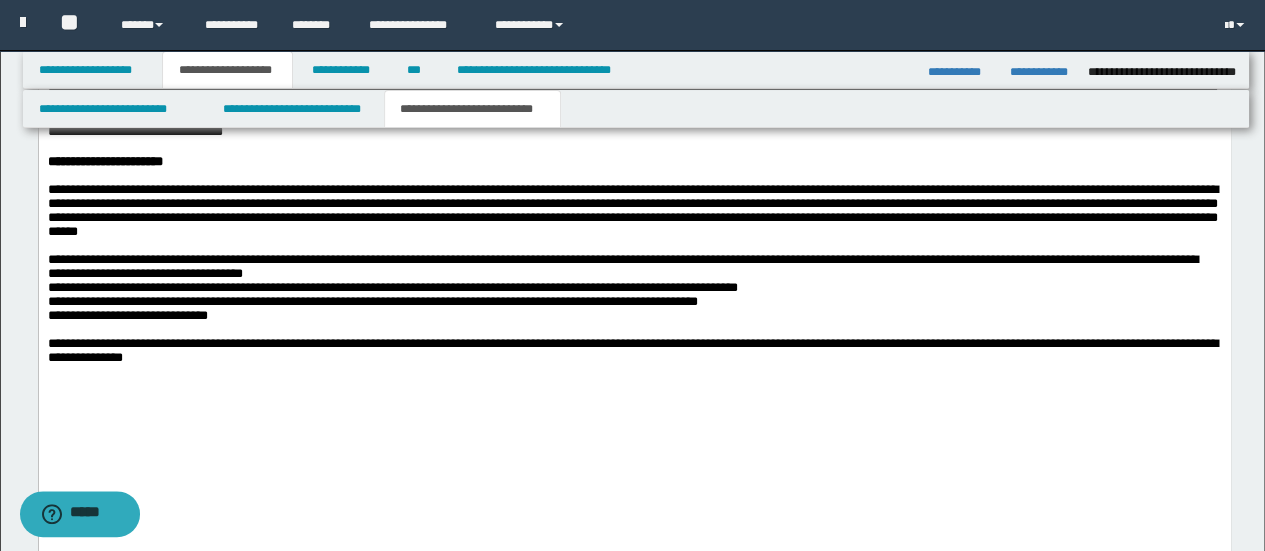 click on "**********" at bounding box center [634, 144] 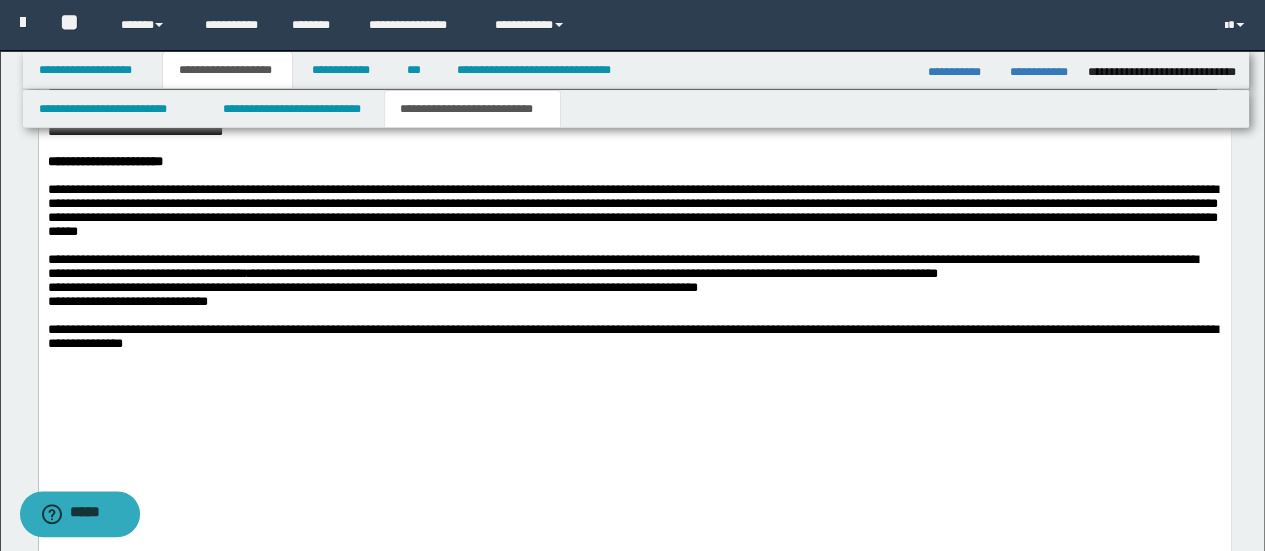 click on "**********" at bounding box center [622, 281] 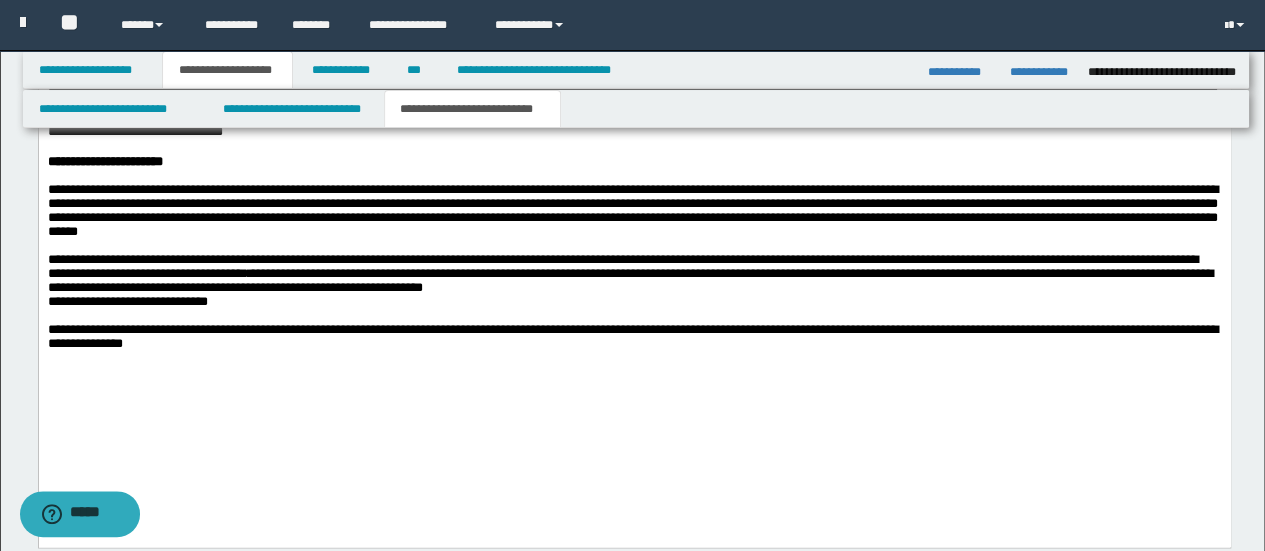 click on "**********" at bounding box center [629, 281] 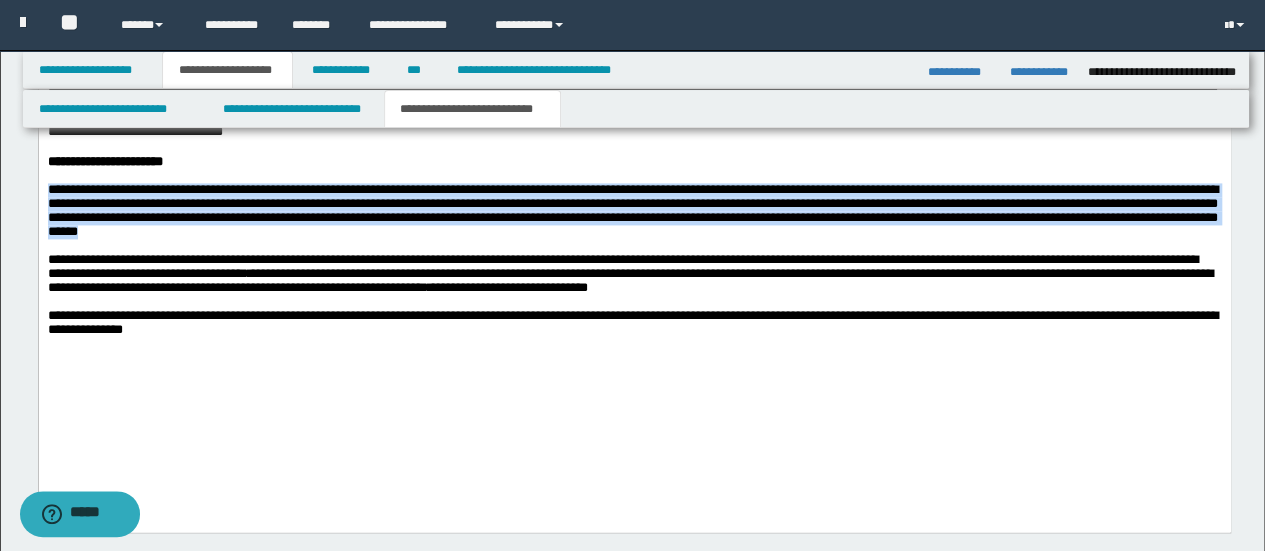 drag, startPoint x: 833, startPoint y: 307, endPoint x: 49, endPoint y: 264, distance: 785.17834 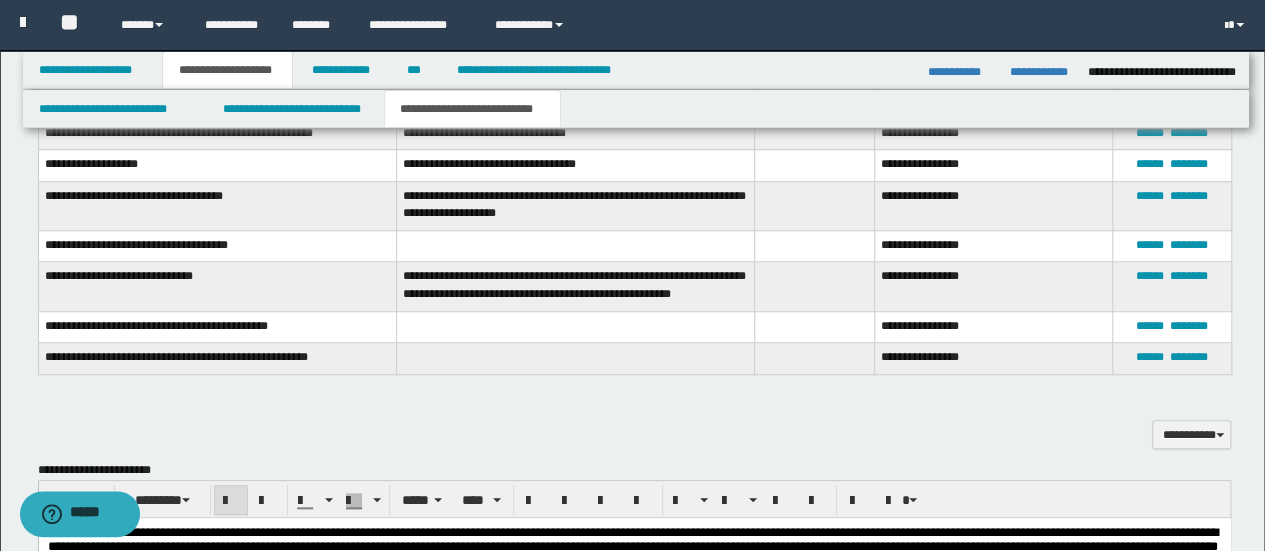 scroll, scrollTop: 688, scrollLeft: 0, axis: vertical 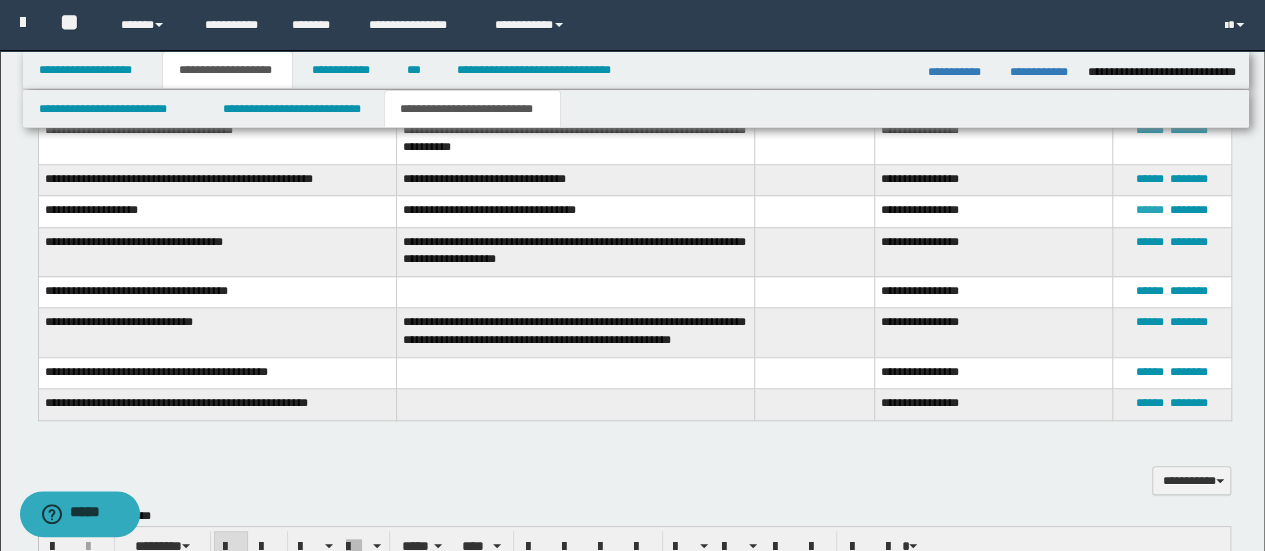 click on "******" at bounding box center (1150, 210) 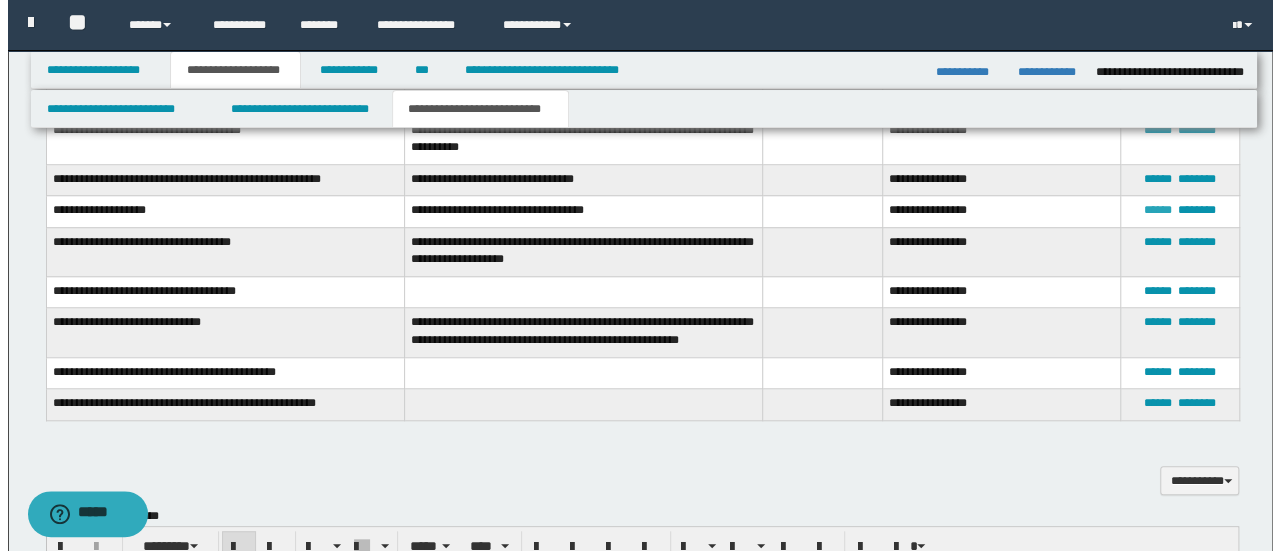 type on "**********" 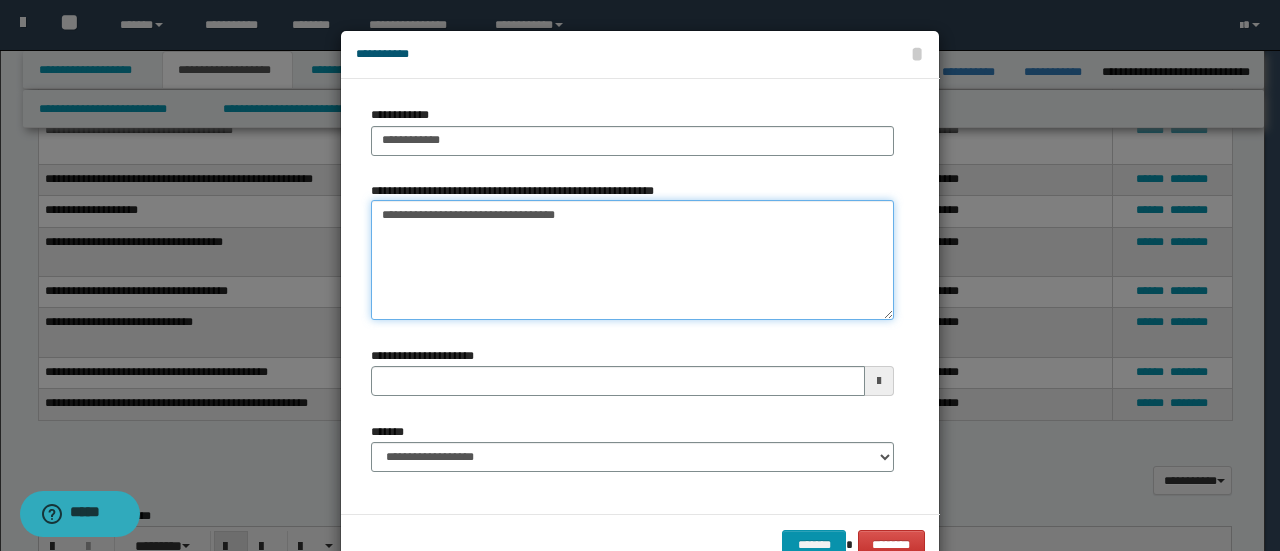 drag, startPoint x: 590, startPoint y: 222, endPoint x: 310, endPoint y: 222, distance: 280 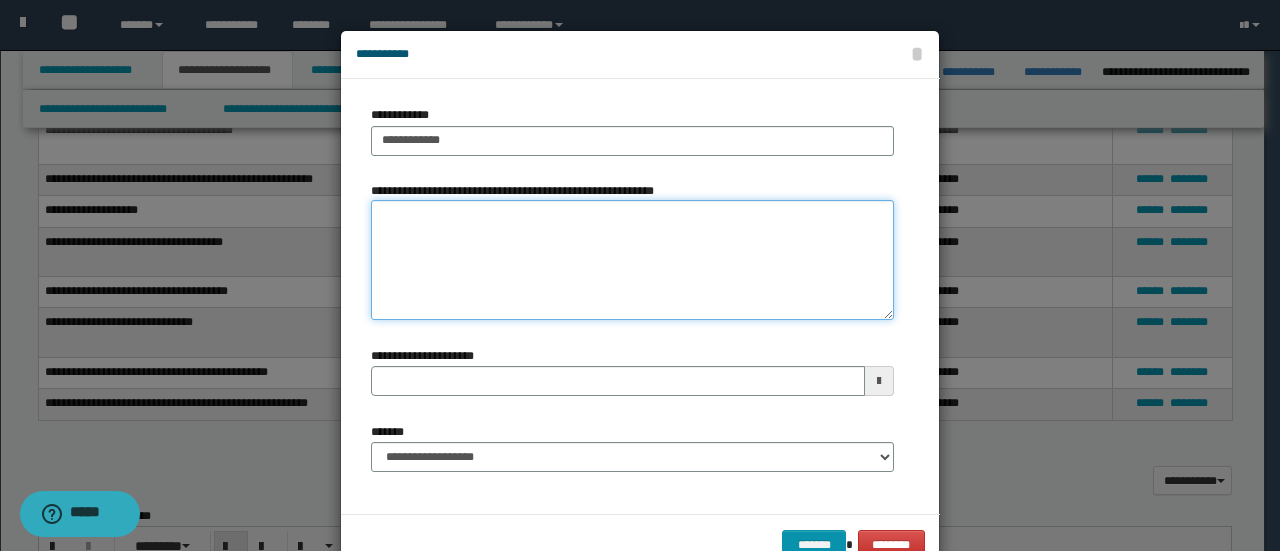 type 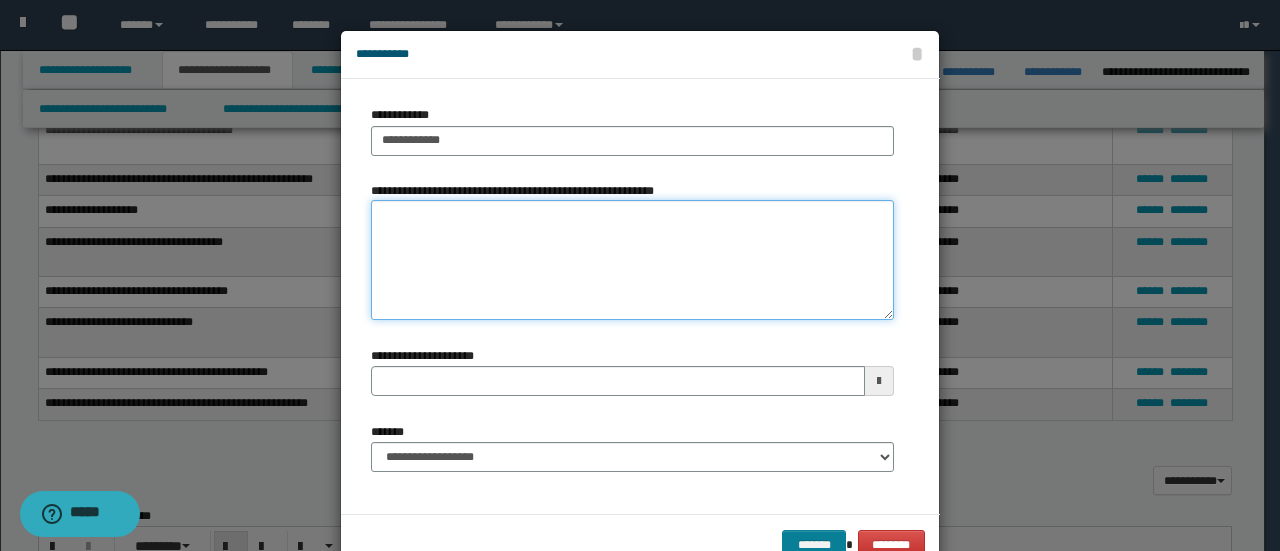 type 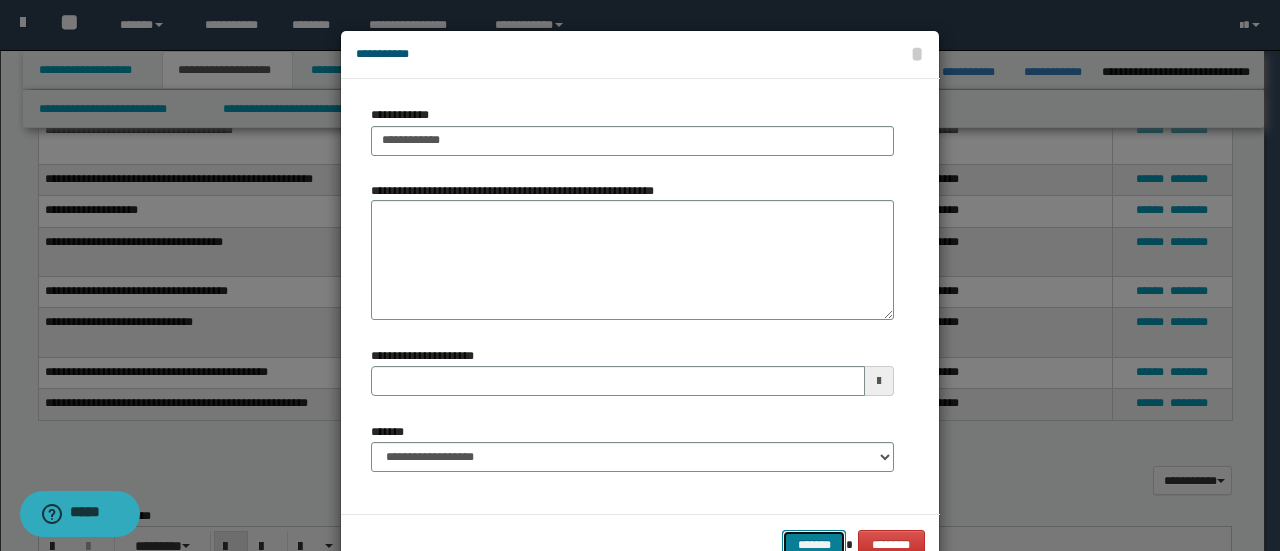click on "*******" at bounding box center [814, 544] 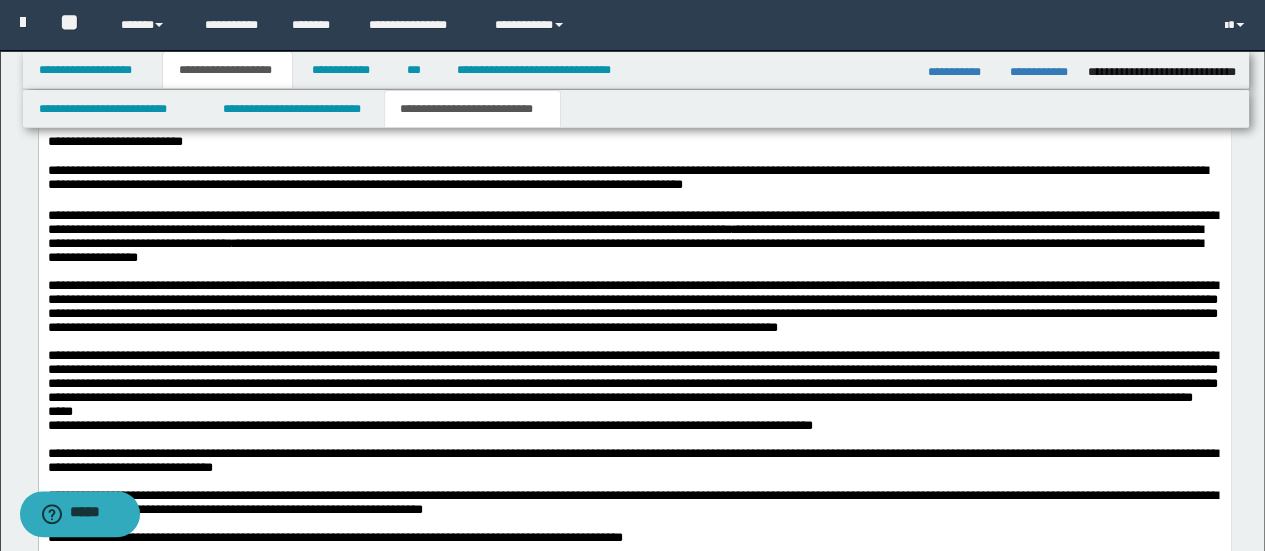 scroll, scrollTop: 2000, scrollLeft: 0, axis: vertical 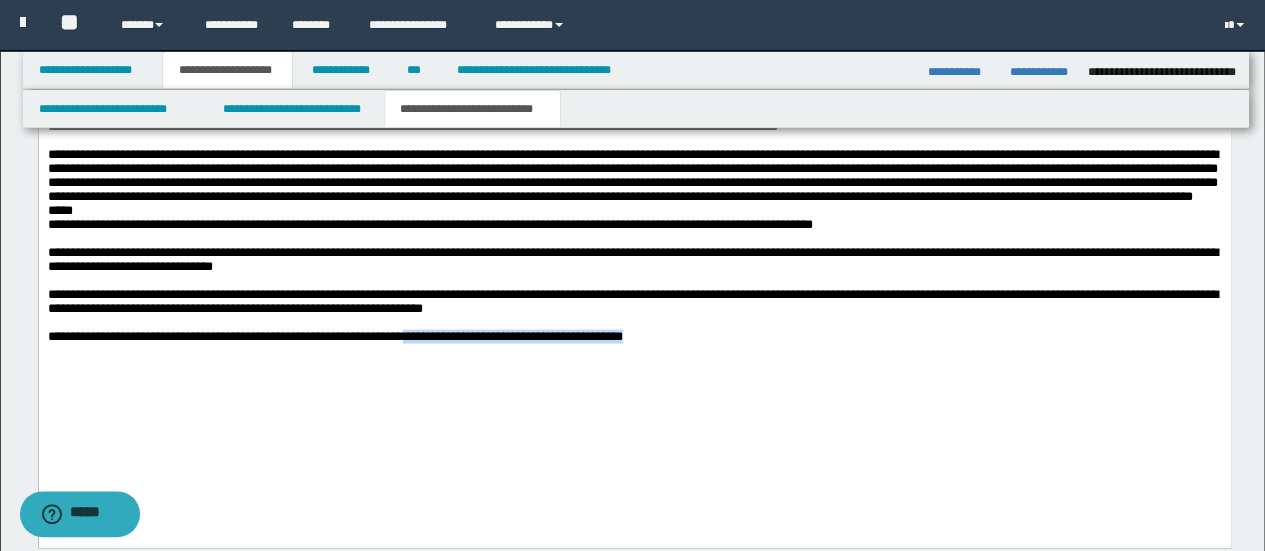 drag, startPoint x: 729, startPoint y: 391, endPoint x: 442, endPoint y: 391, distance: 287 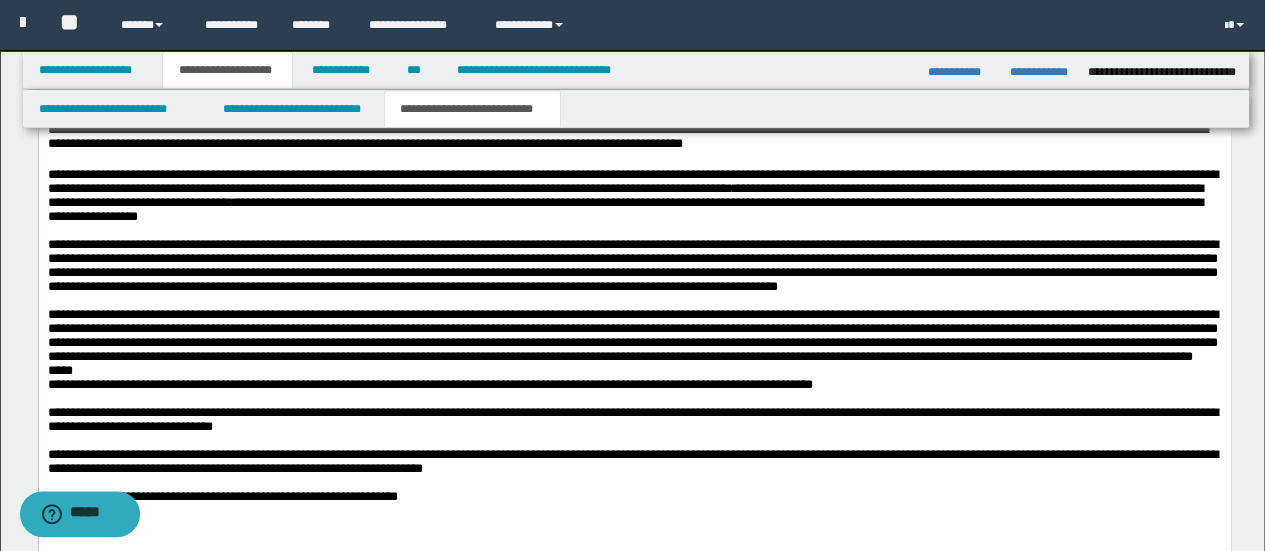 scroll, scrollTop: 1800, scrollLeft: 0, axis: vertical 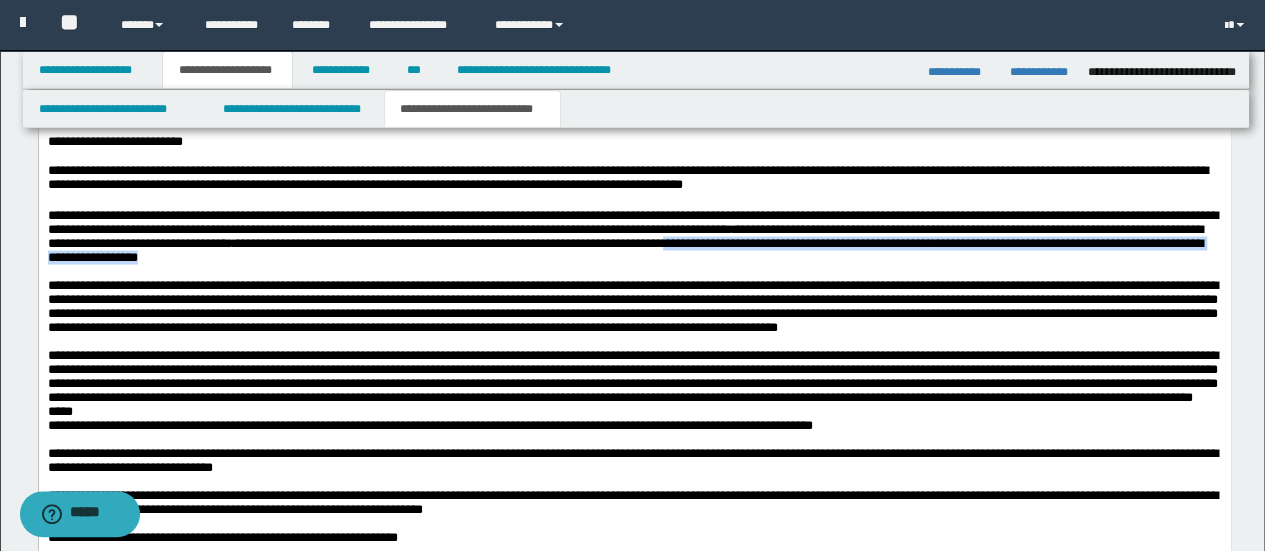 drag, startPoint x: 47, startPoint y: 264, endPoint x: 788, endPoint y: 278, distance: 741.13226 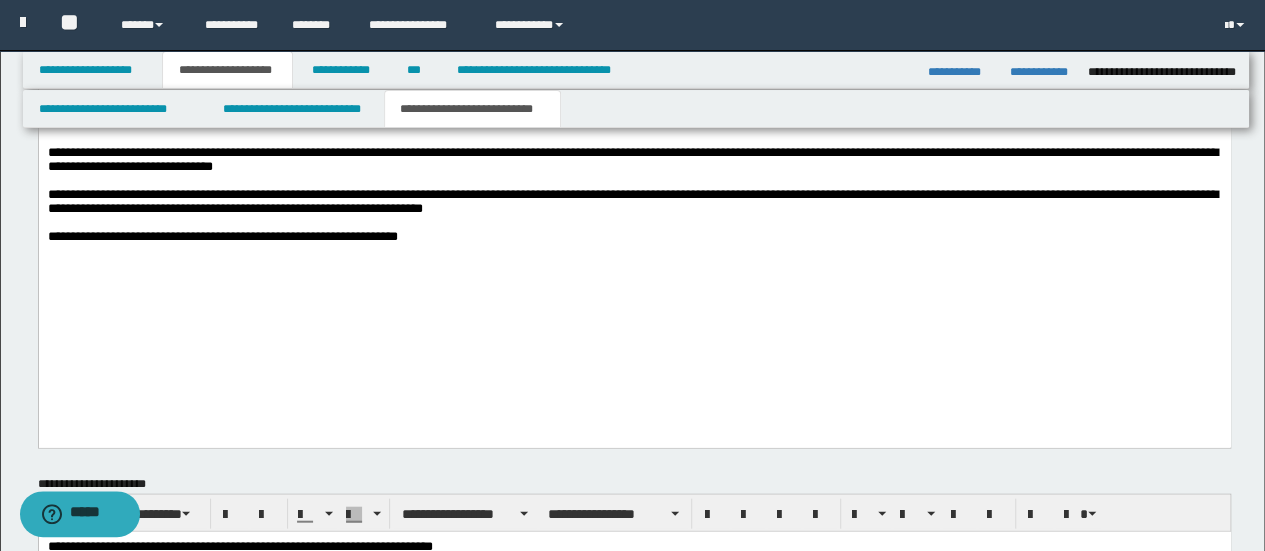 click on "**********" at bounding box center [634, 238] 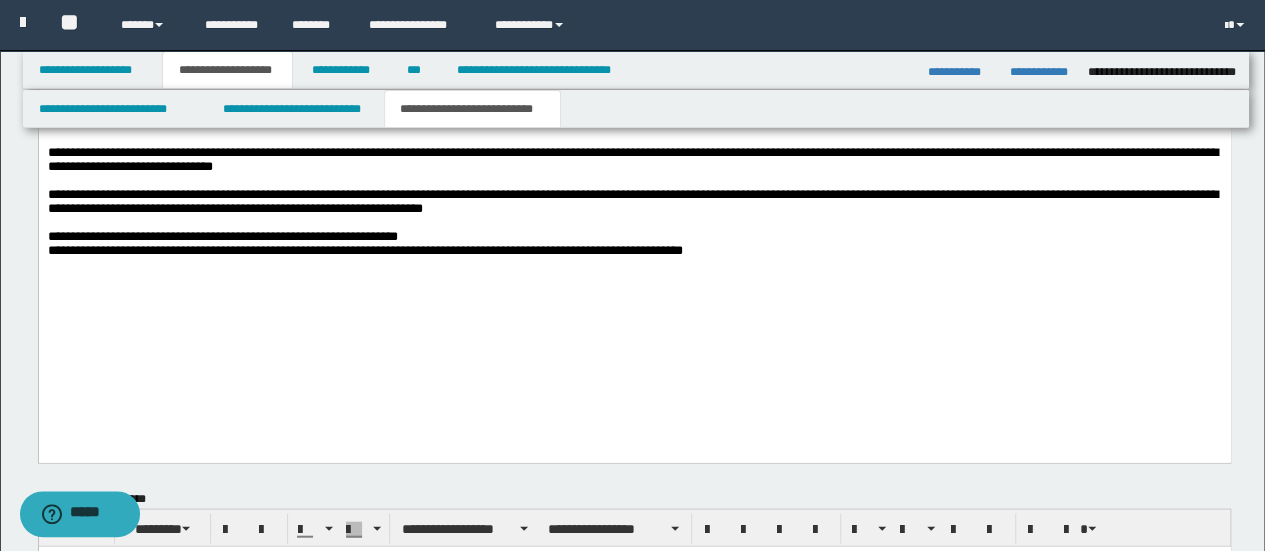click on "**********" at bounding box center (364, 251) 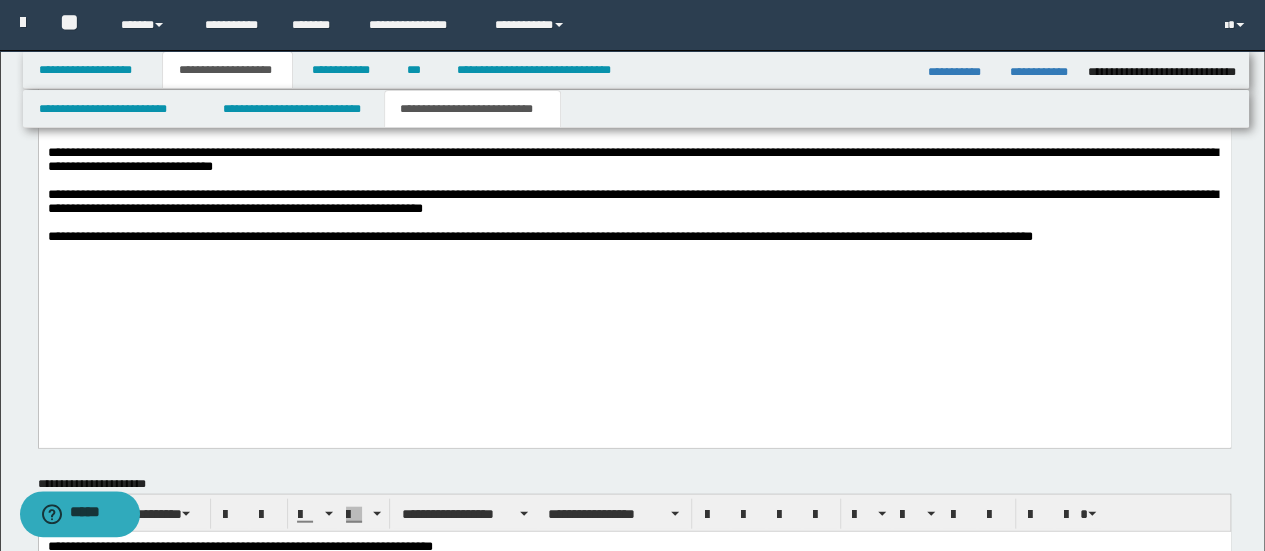 click on "**********" at bounding box center [634, 238] 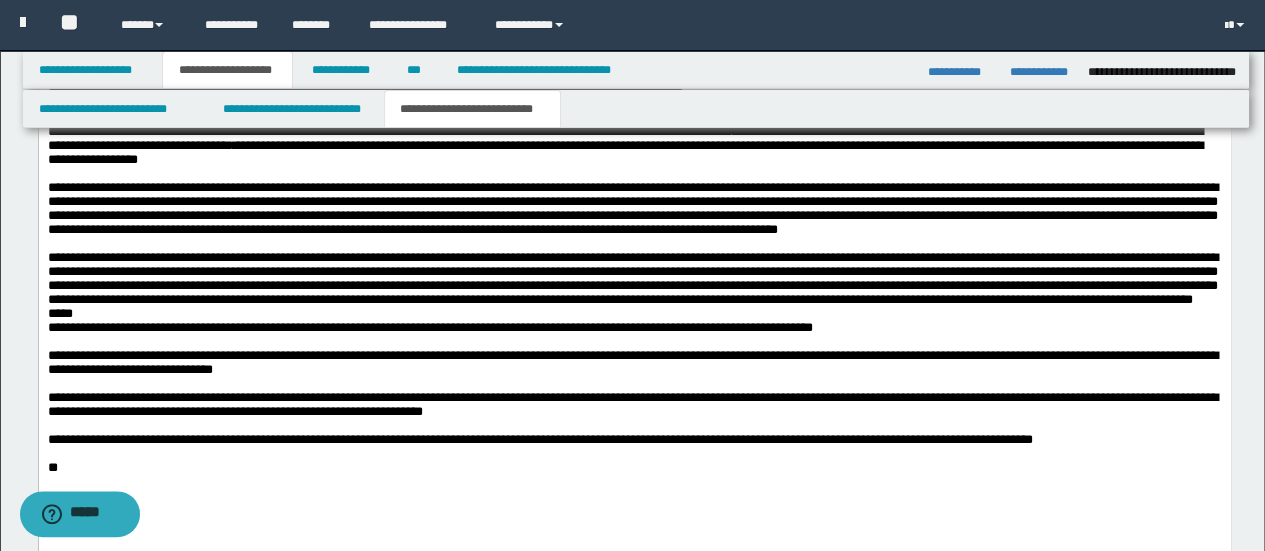 scroll, scrollTop: 2100, scrollLeft: 0, axis: vertical 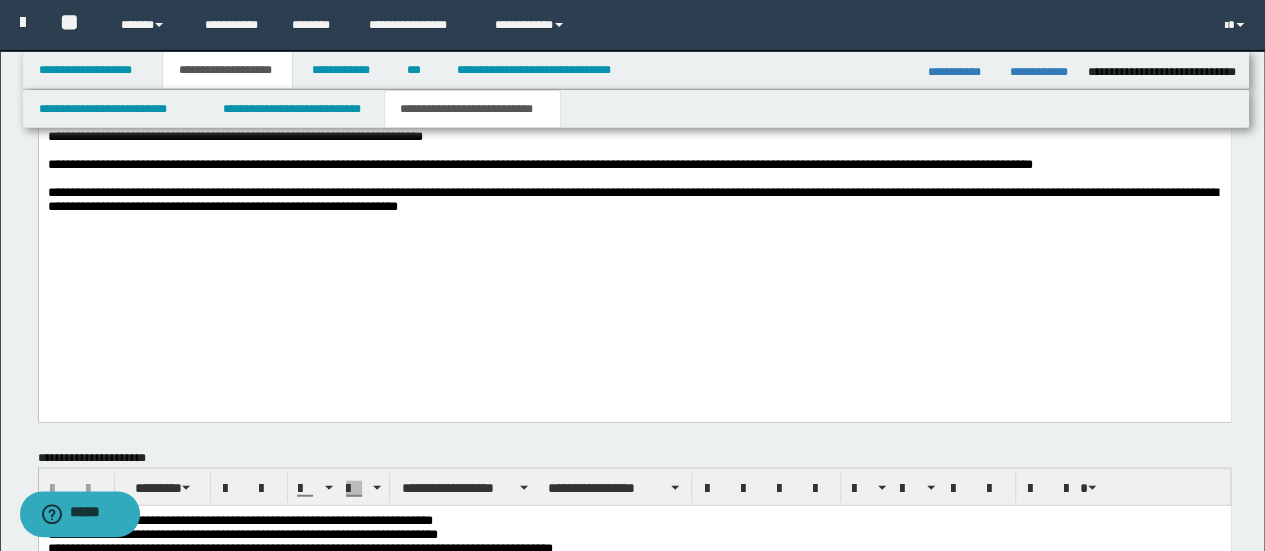 click on "**********" at bounding box center (632, 200) 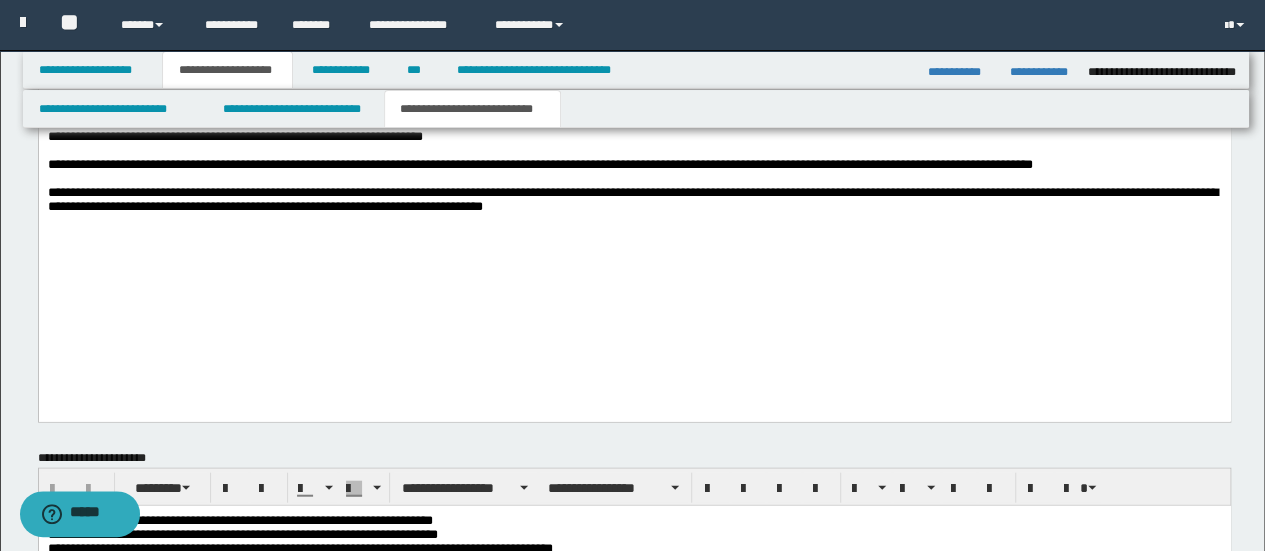 click on "**********" at bounding box center (632, 200) 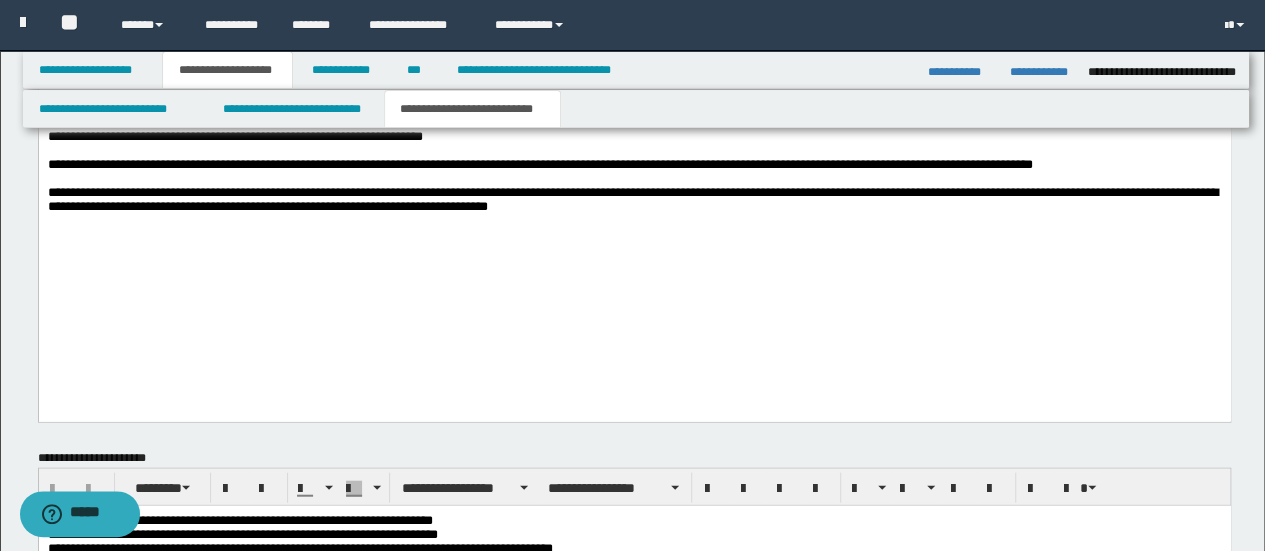 click on "**********" at bounding box center [634, 201] 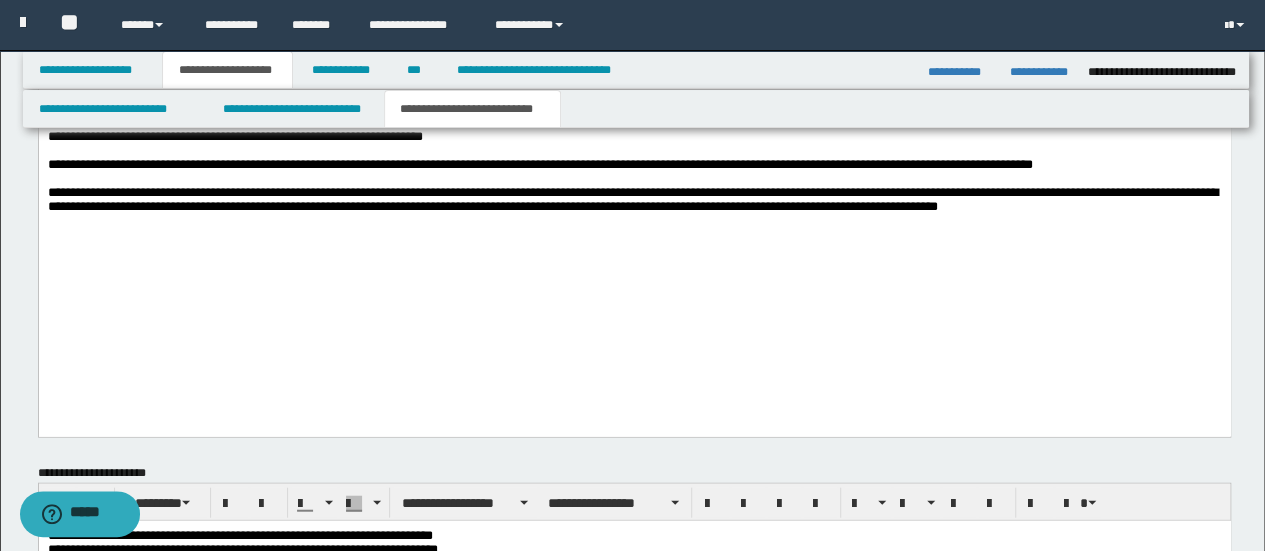 click on "**********" at bounding box center [632, 200] 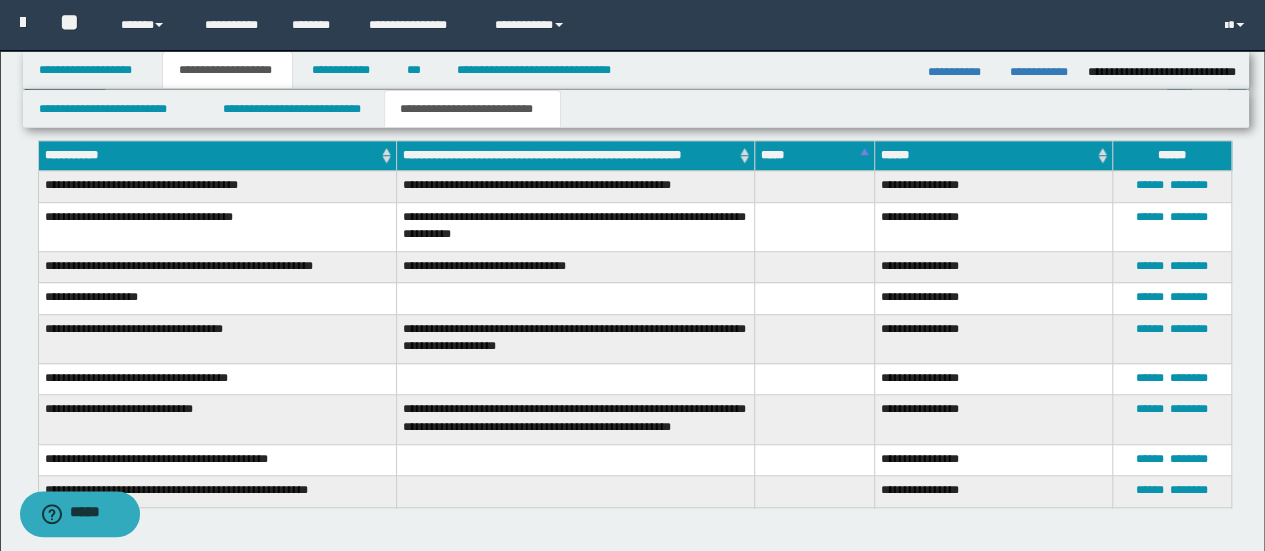 scroll, scrollTop: 586, scrollLeft: 0, axis: vertical 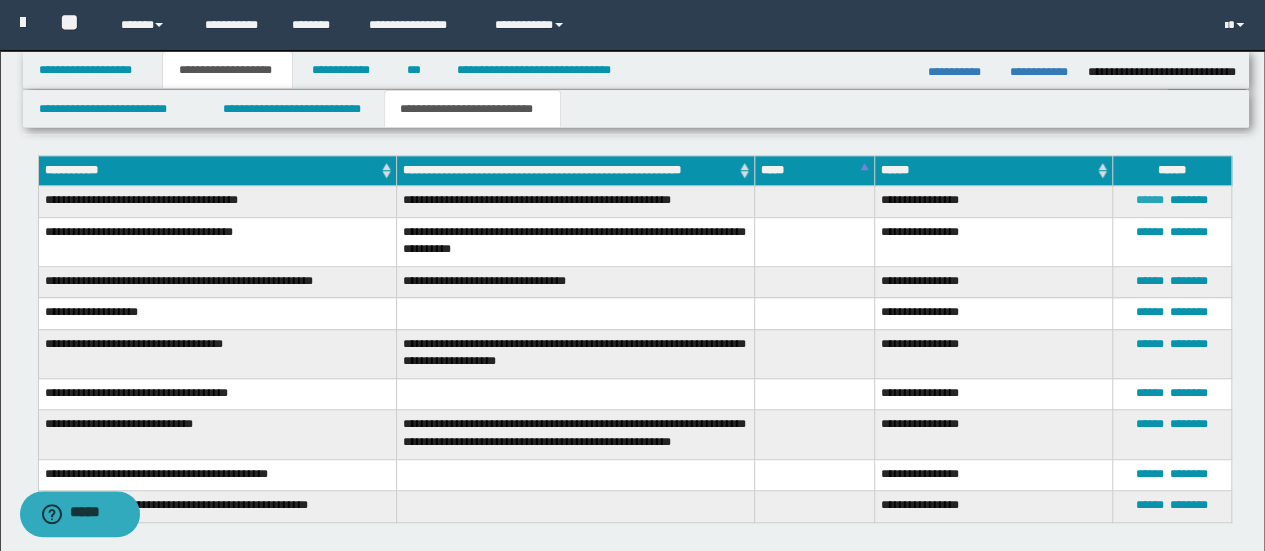 click on "******" at bounding box center (1150, 200) 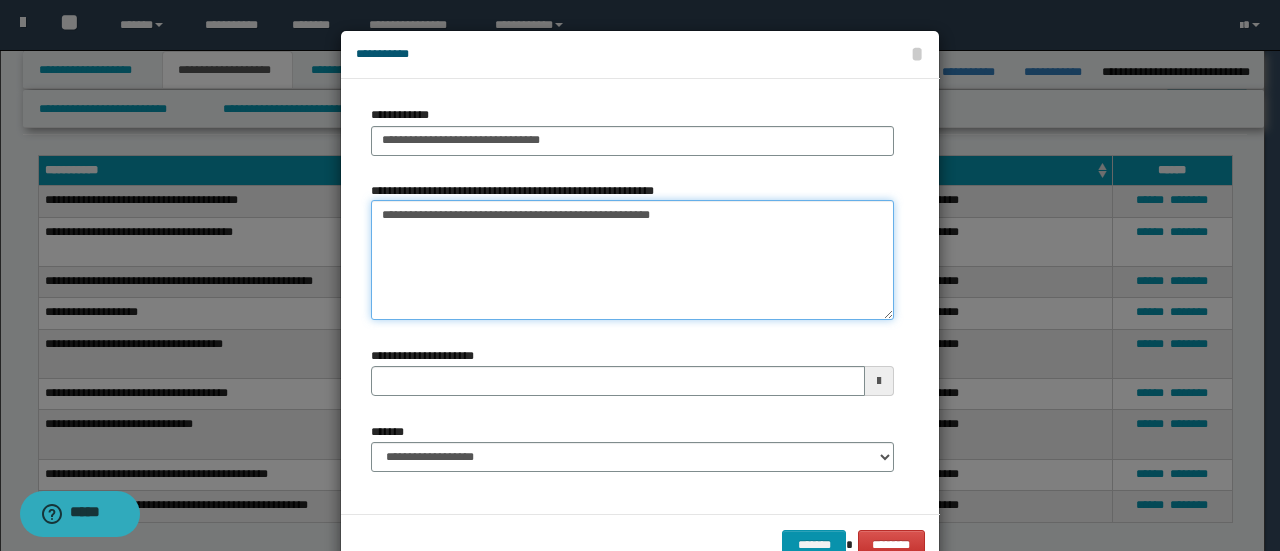 drag, startPoint x: 675, startPoint y: 221, endPoint x: 348, endPoint y: 227, distance: 327.05505 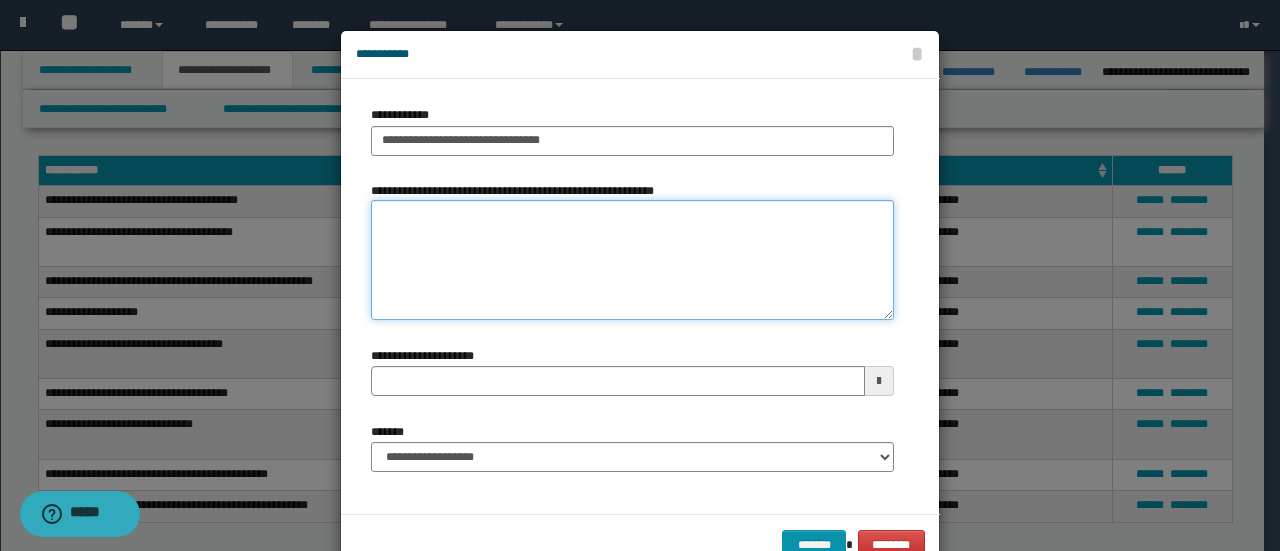 type 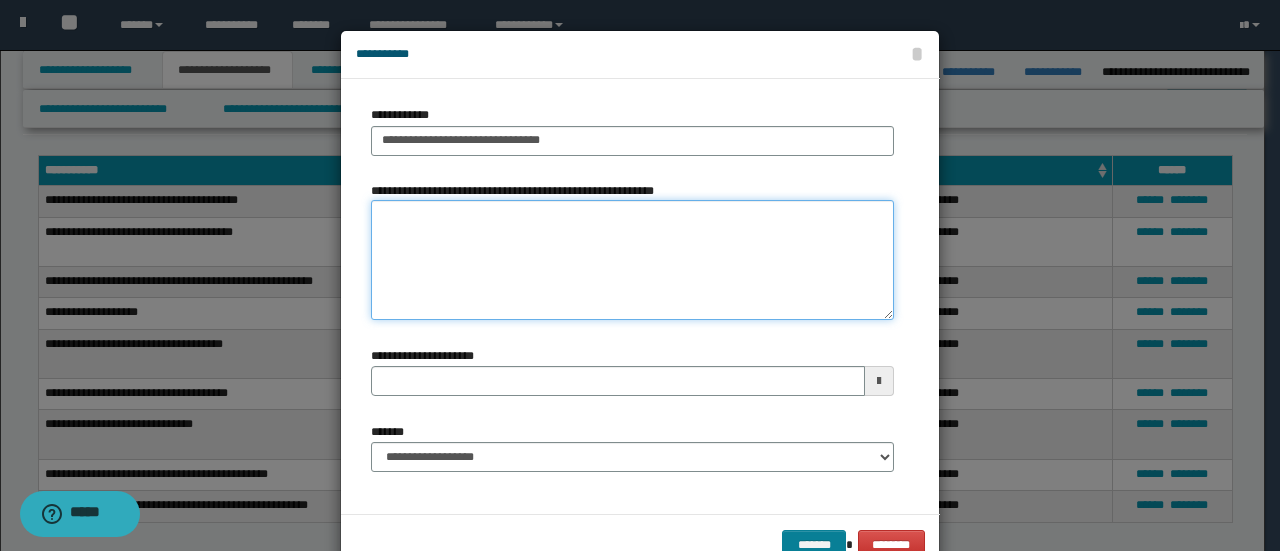 type 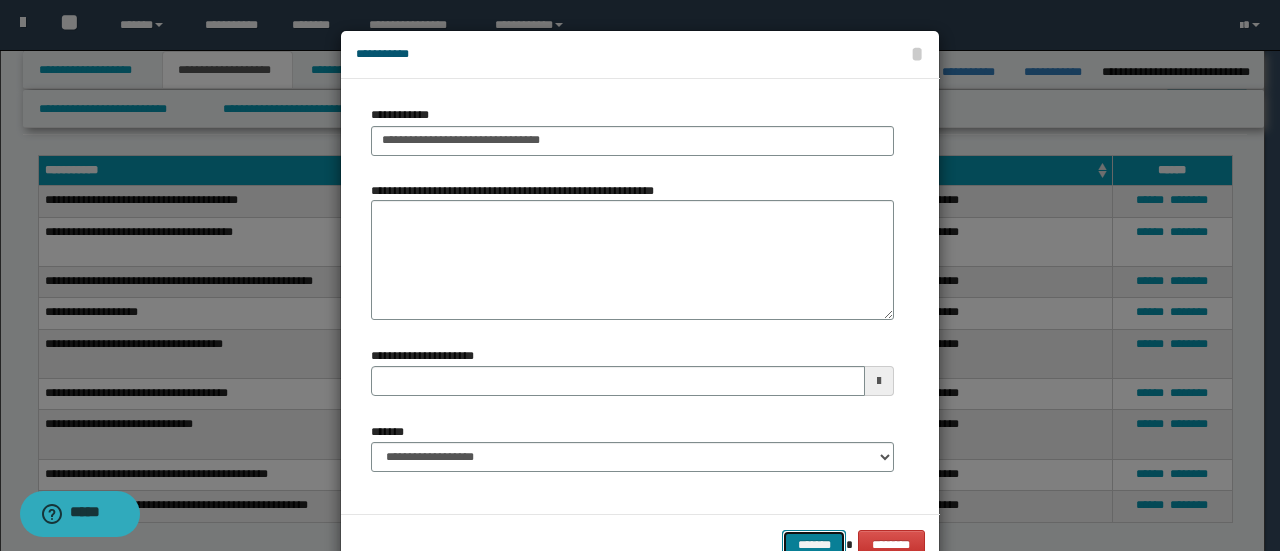 click on "*******" at bounding box center [814, 544] 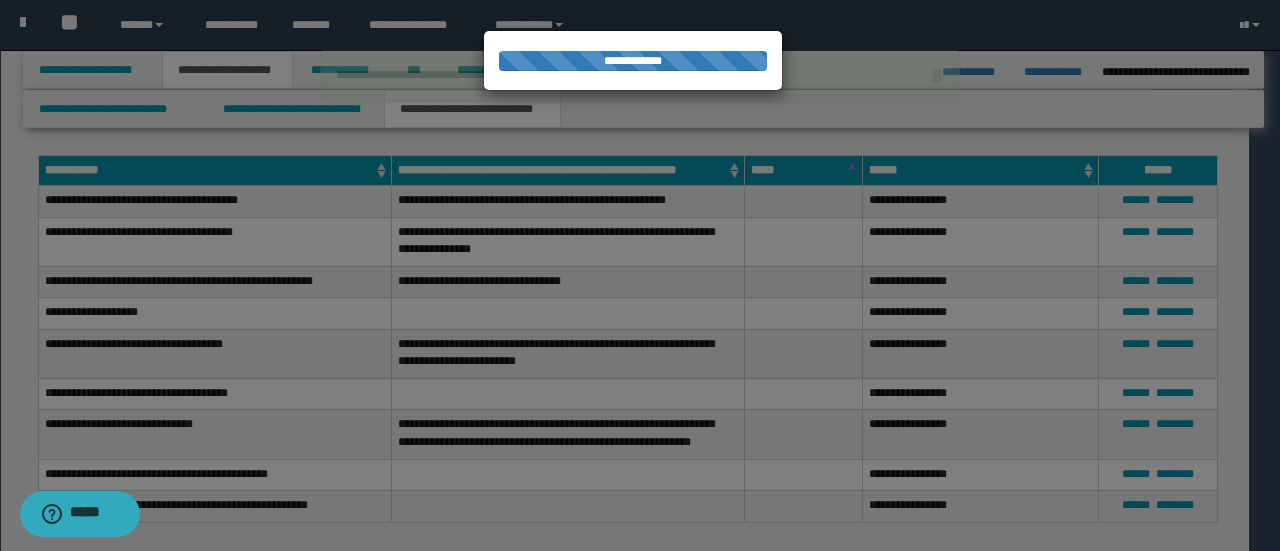 type 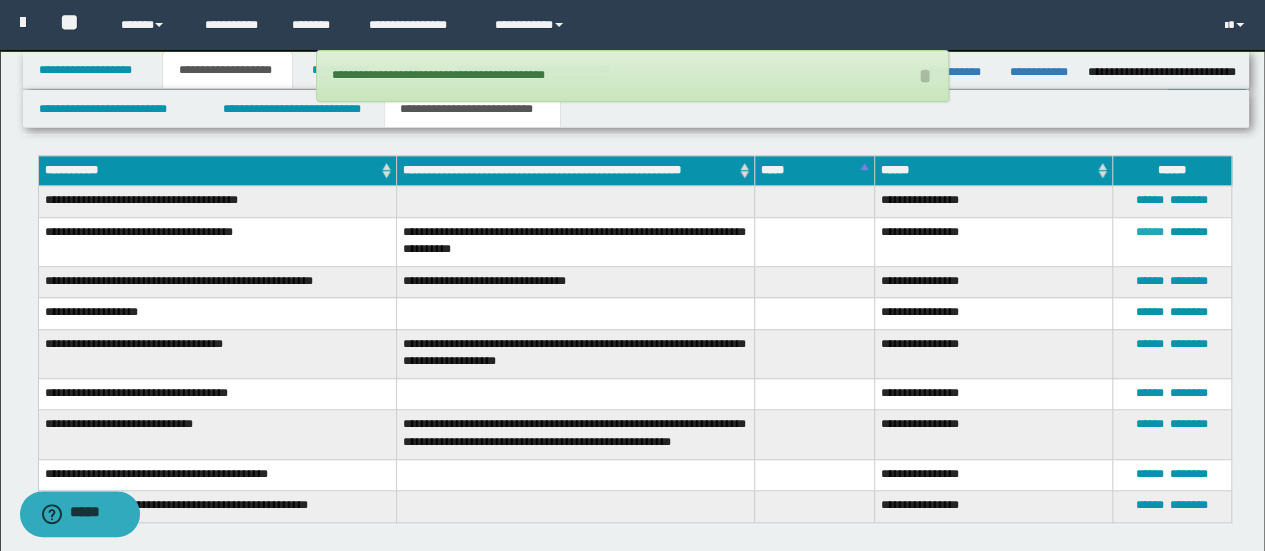 click on "******" at bounding box center [1150, 232] 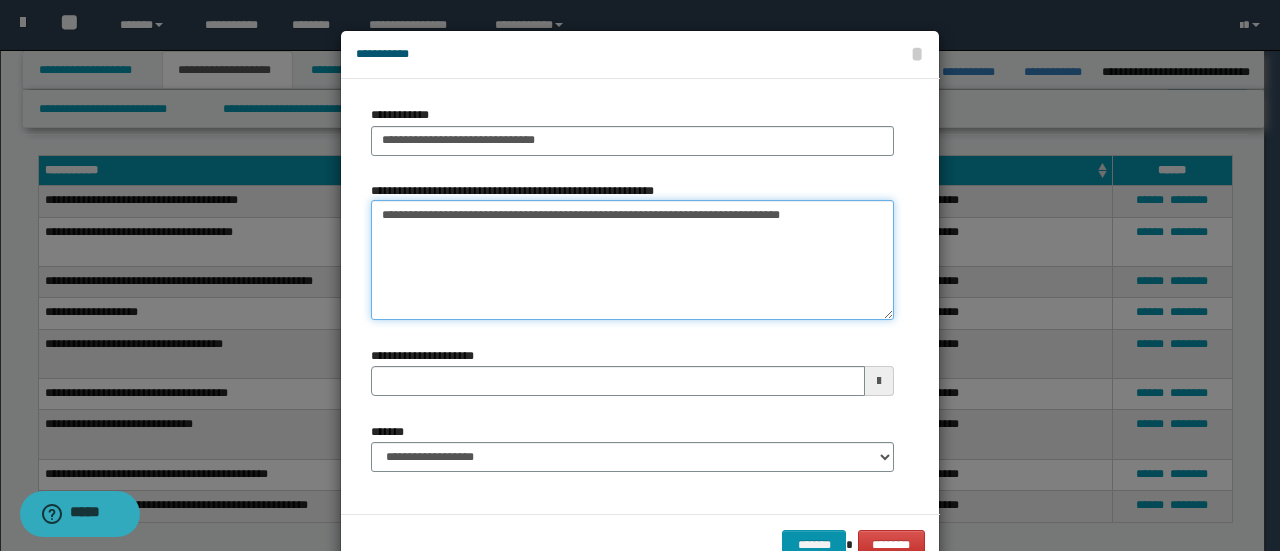drag, startPoint x: 812, startPoint y: 219, endPoint x: 358, endPoint y: 225, distance: 454.03964 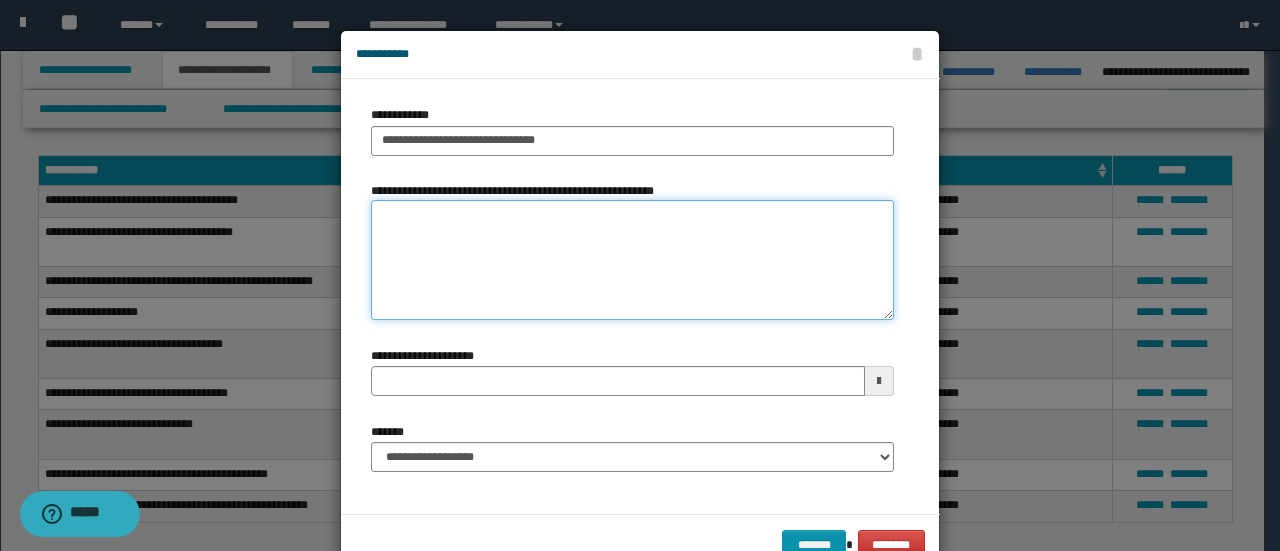 type 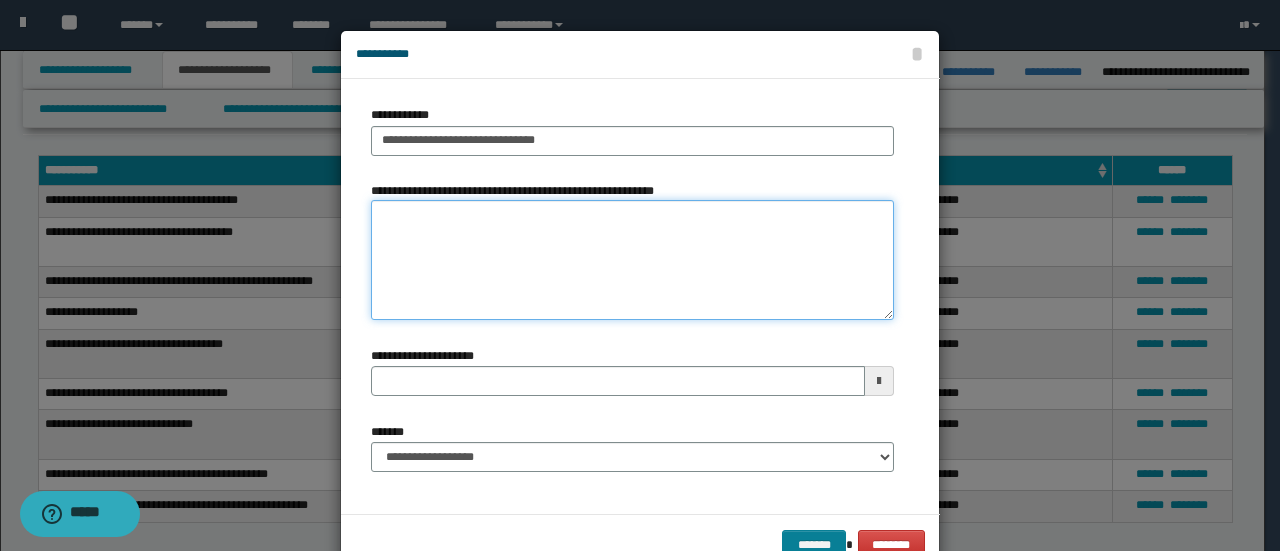 type 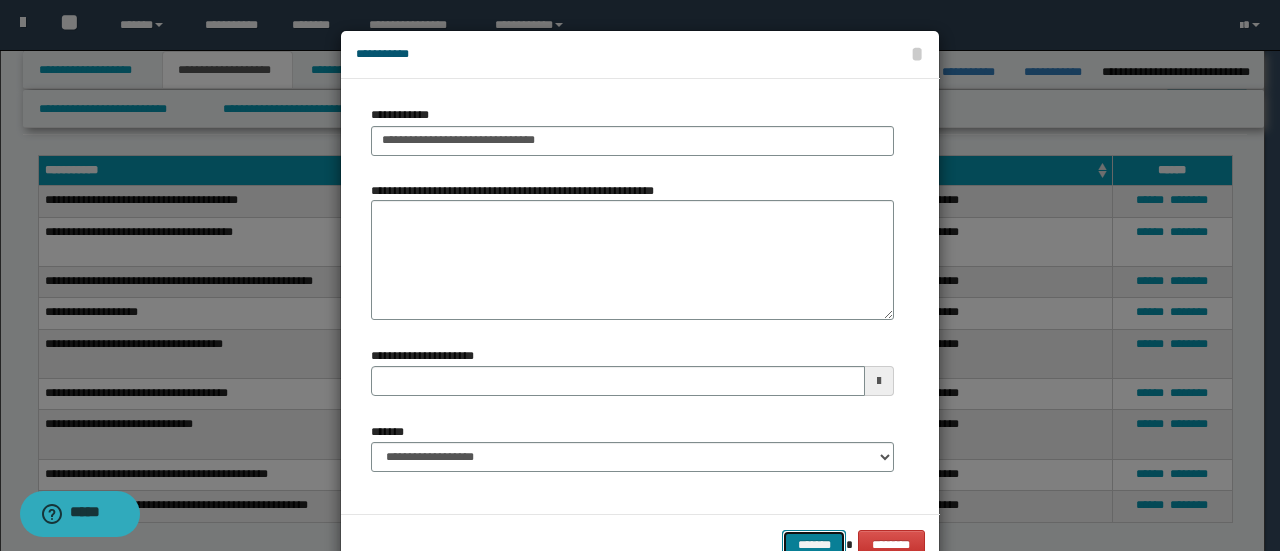click on "*******" at bounding box center (814, 544) 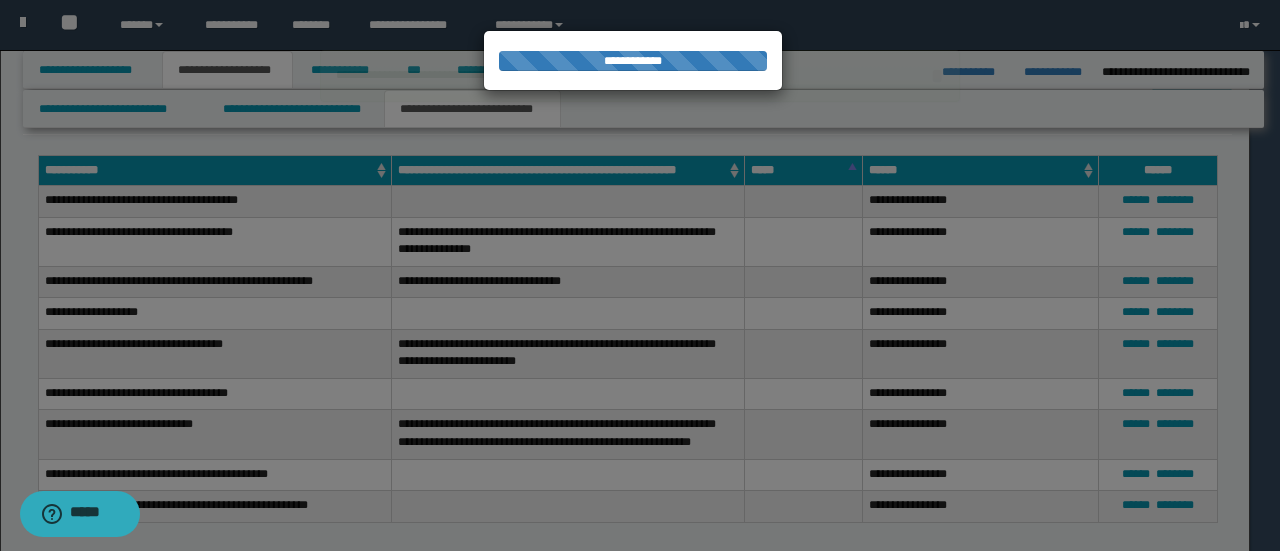 type 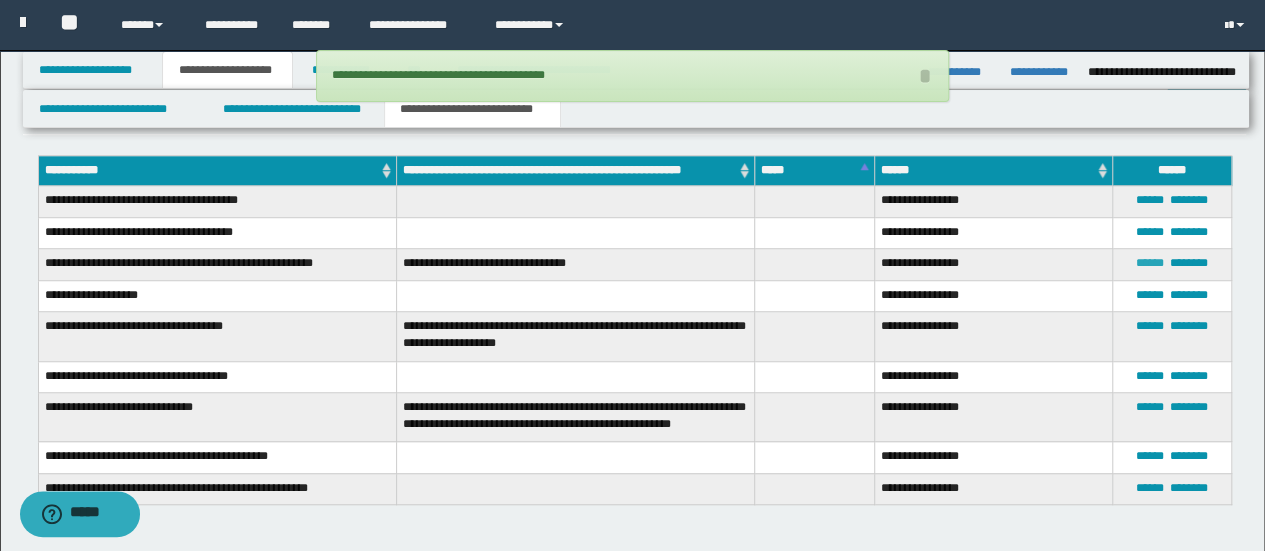 click on "******" at bounding box center (1150, 263) 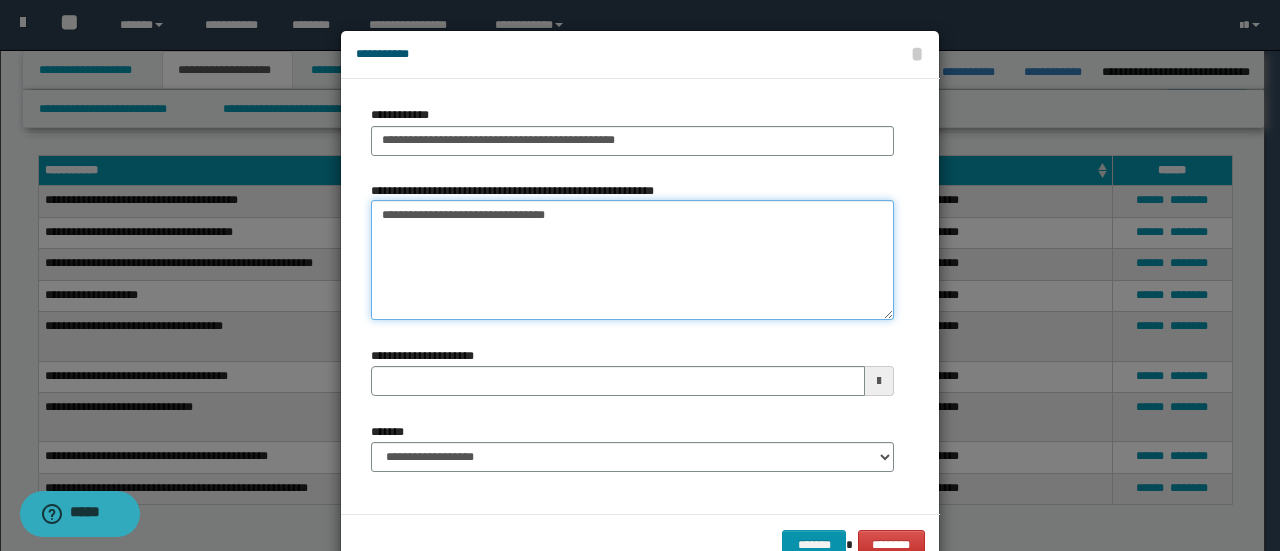 drag, startPoint x: 564, startPoint y: 212, endPoint x: 344, endPoint y: 211, distance: 220.00227 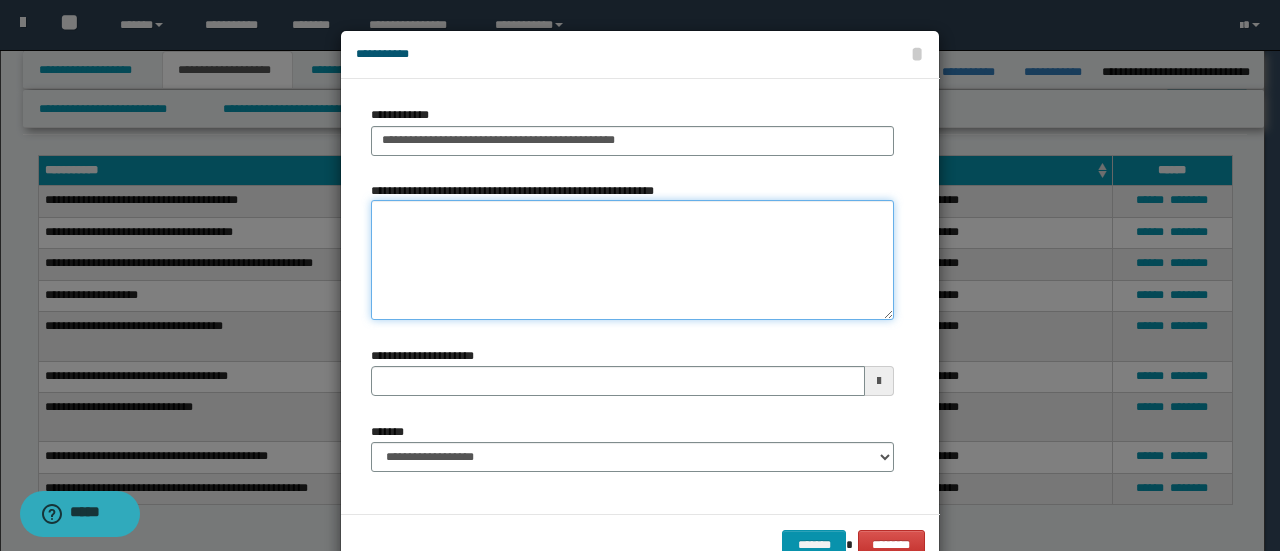 type 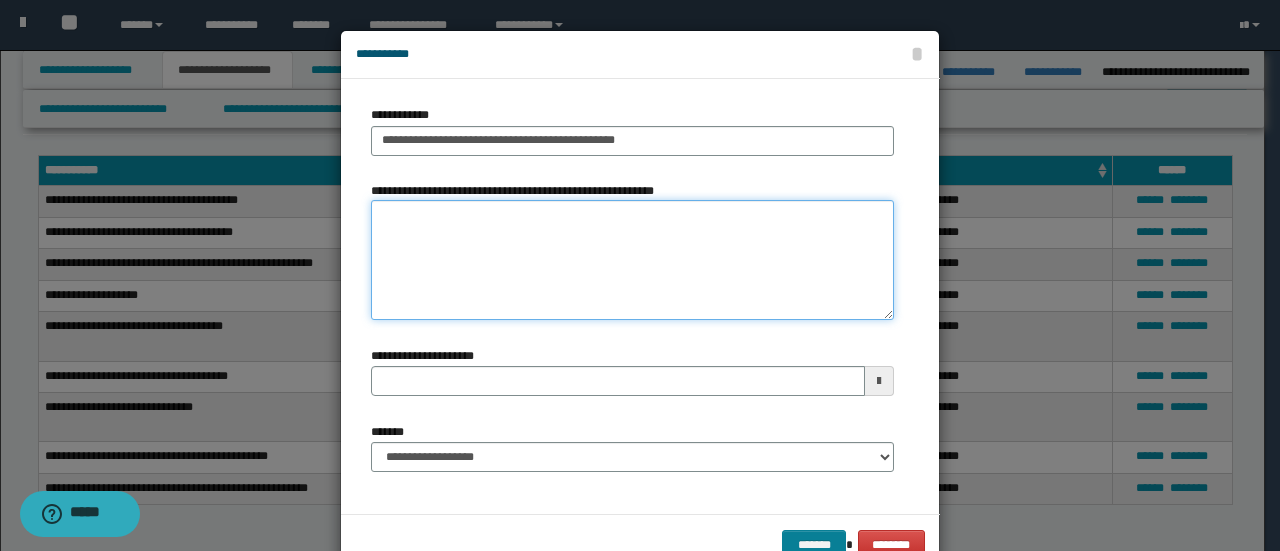 type 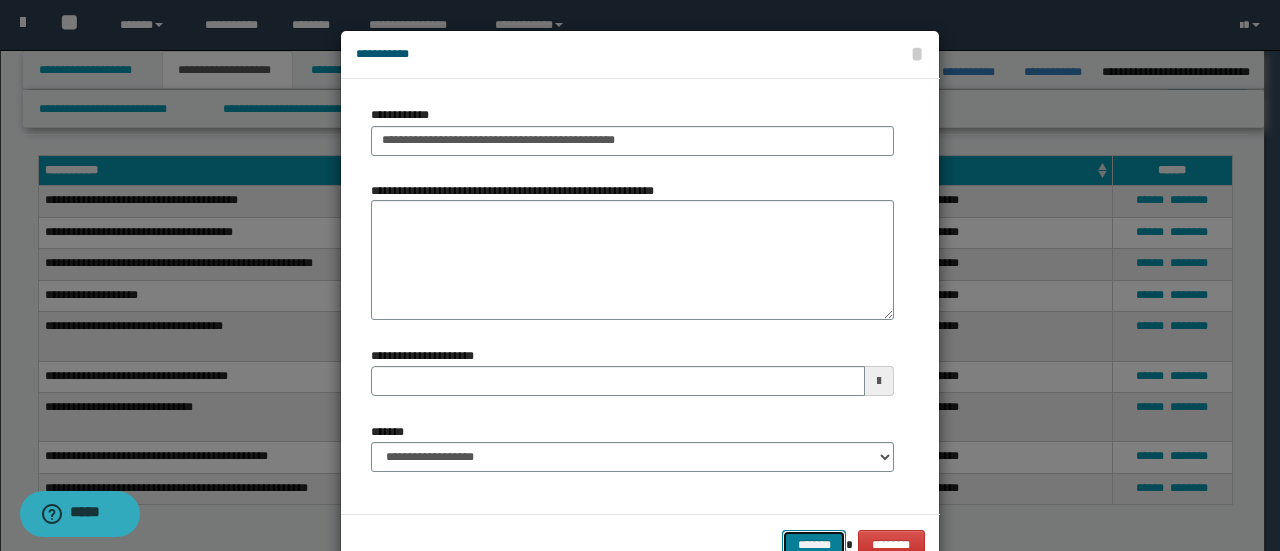 click on "*******" at bounding box center (814, 544) 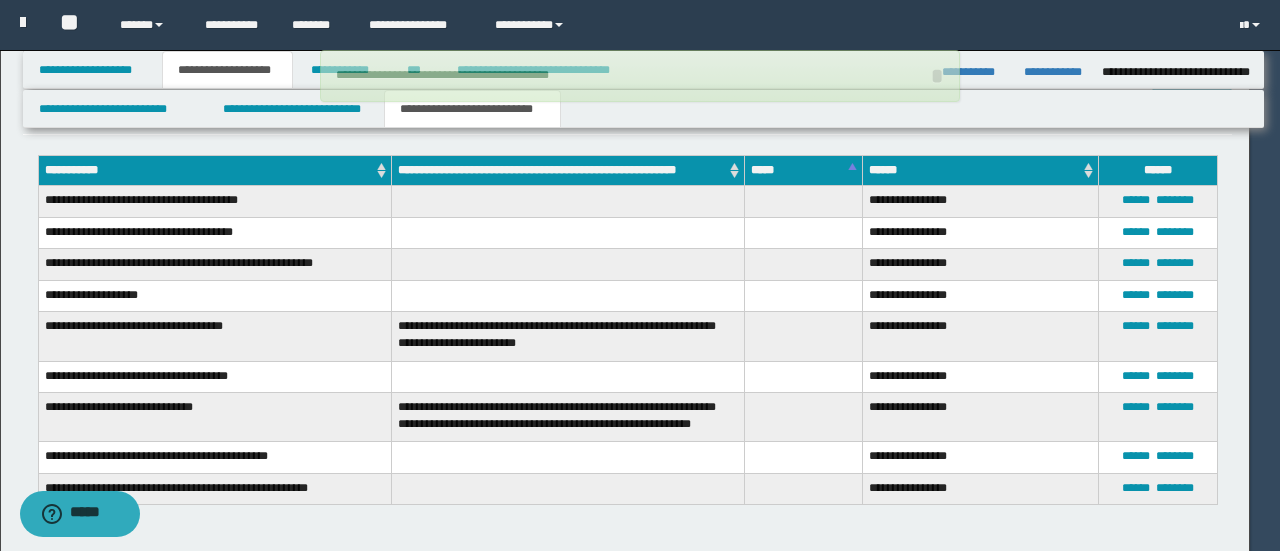 type 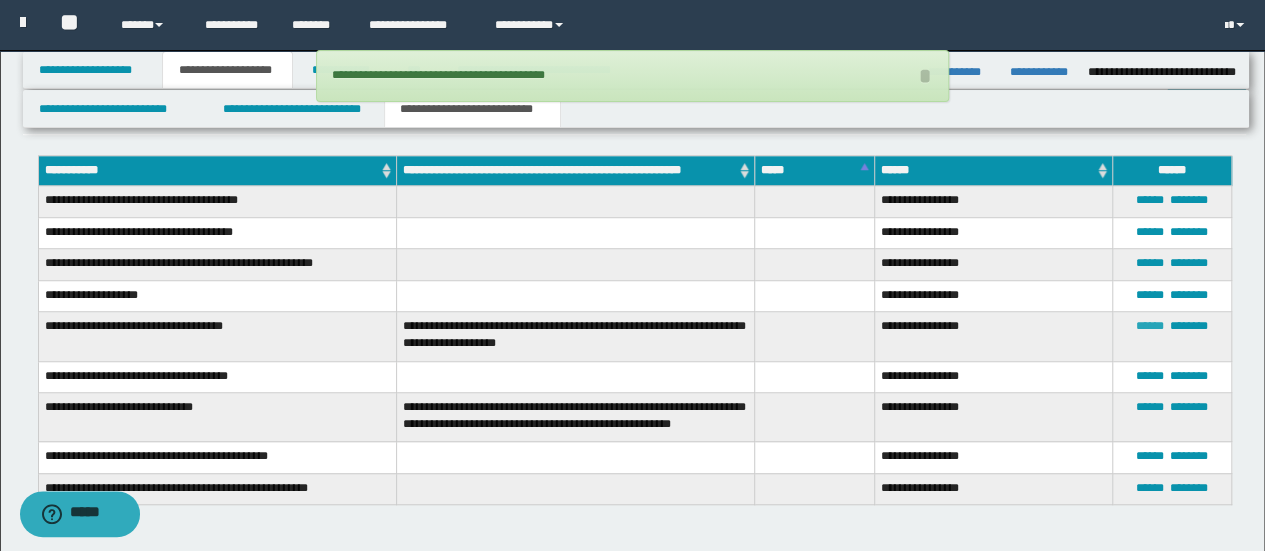 click on "******" at bounding box center (1150, 326) 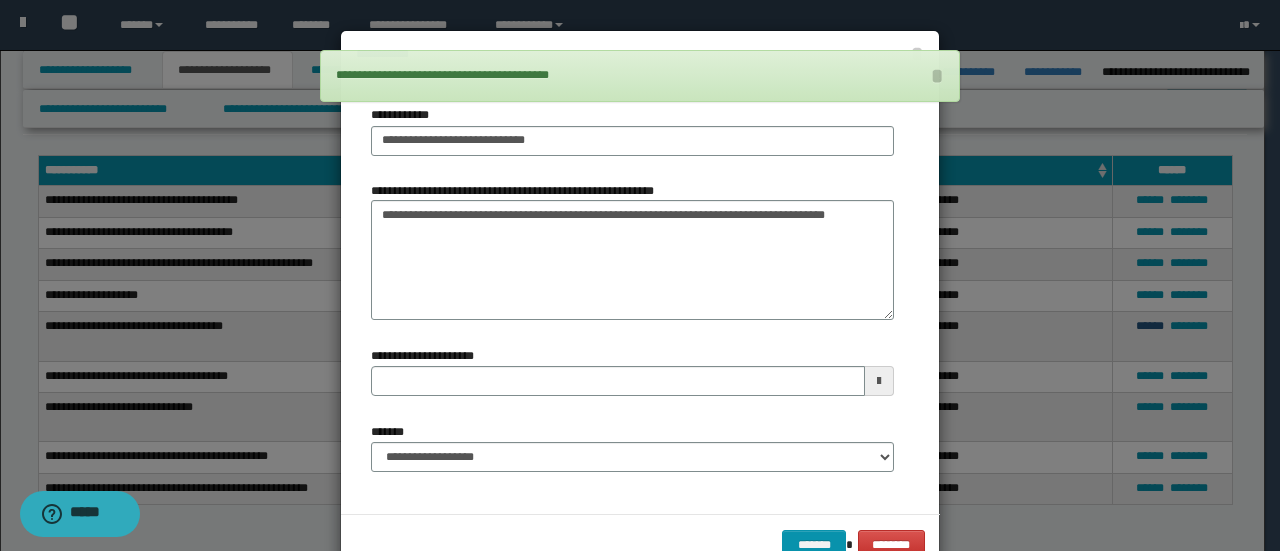 type 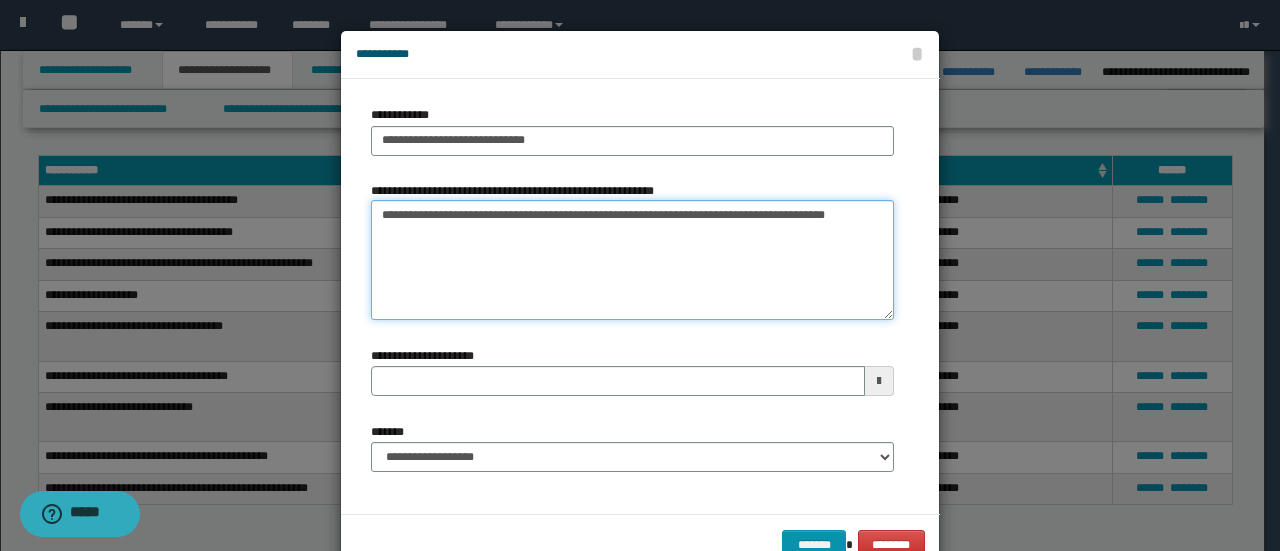 drag, startPoint x: 862, startPoint y: 215, endPoint x: 370, endPoint y: 225, distance: 492.10162 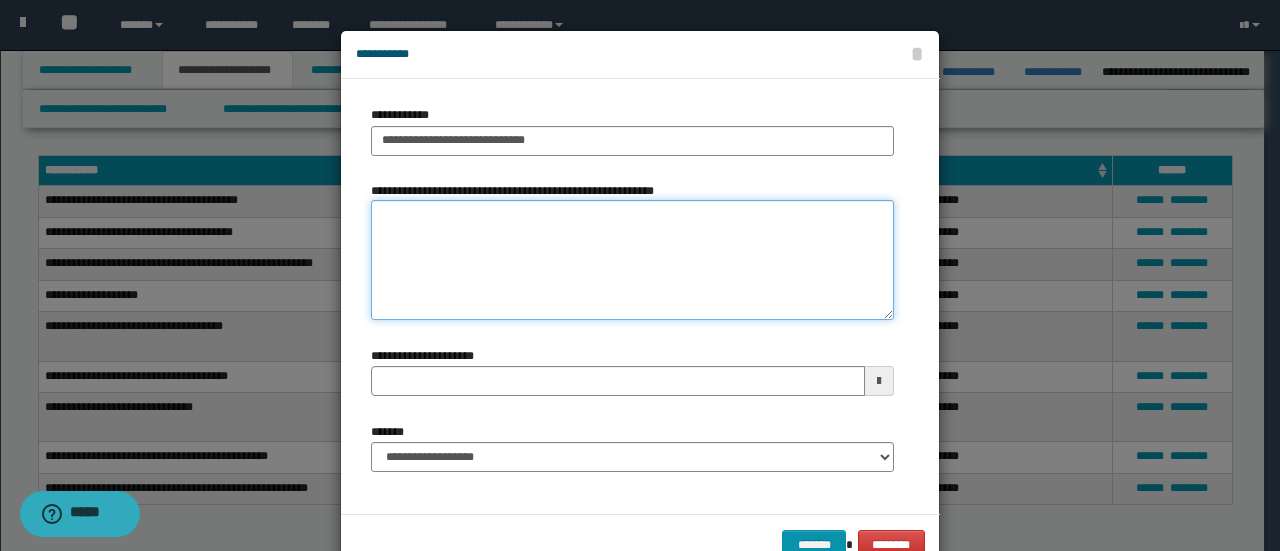 type 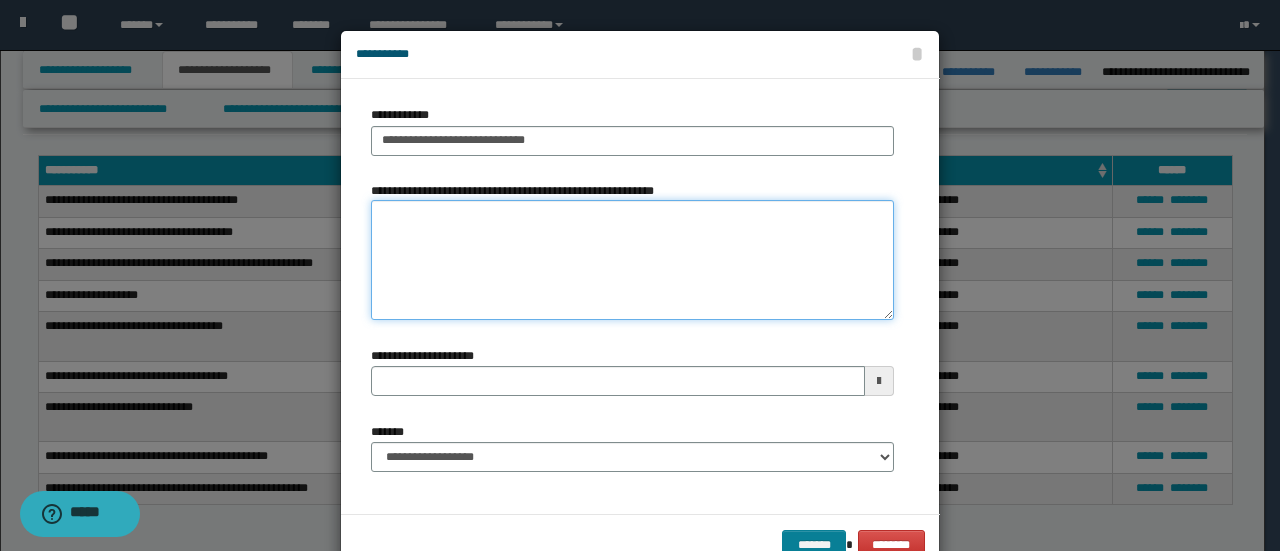 type 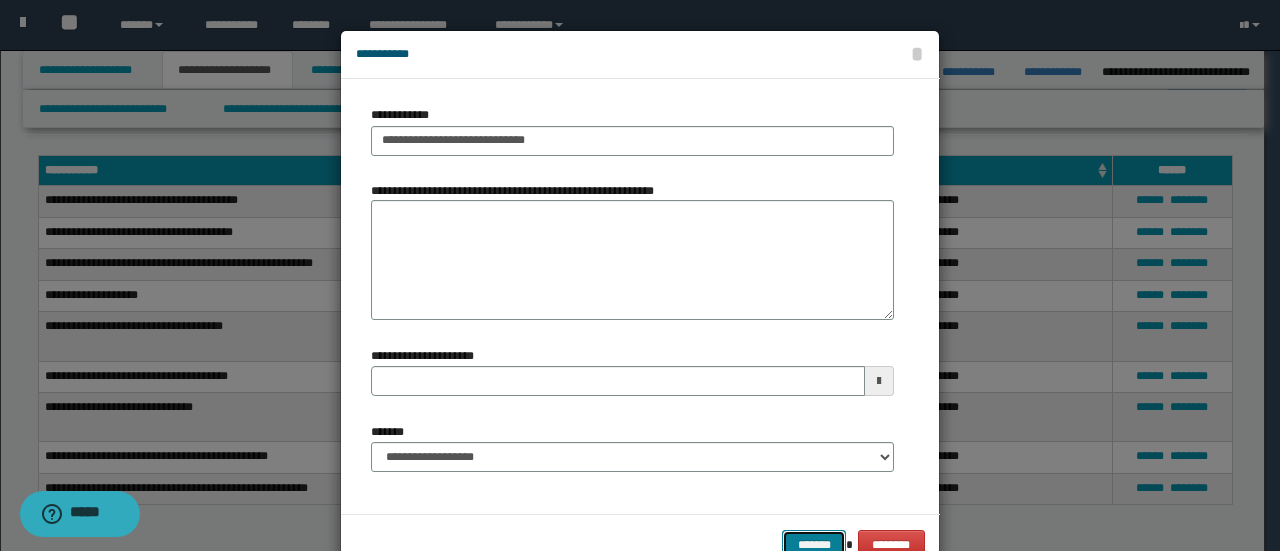 click on "*******" at bounding box center (814, 544) 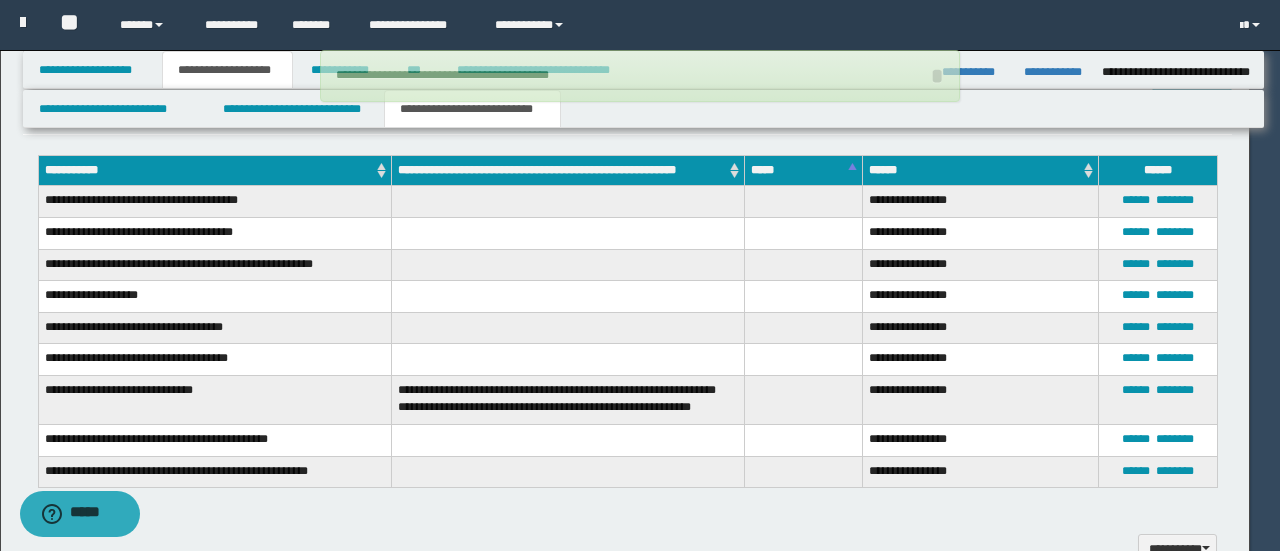 type 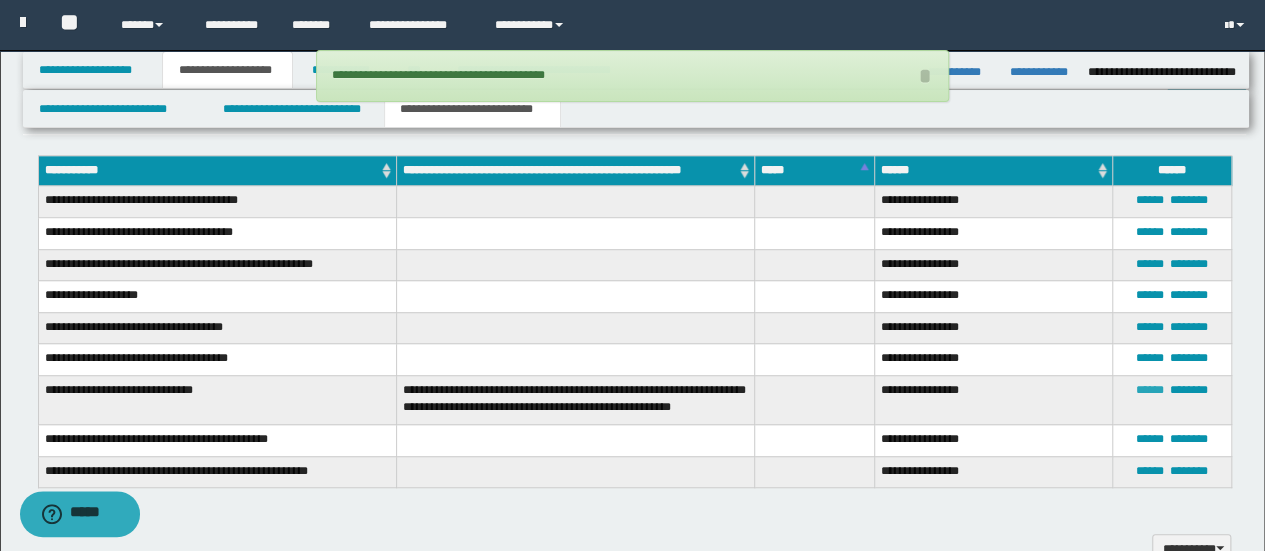 click on "******" at bounding box center [1150, 390] 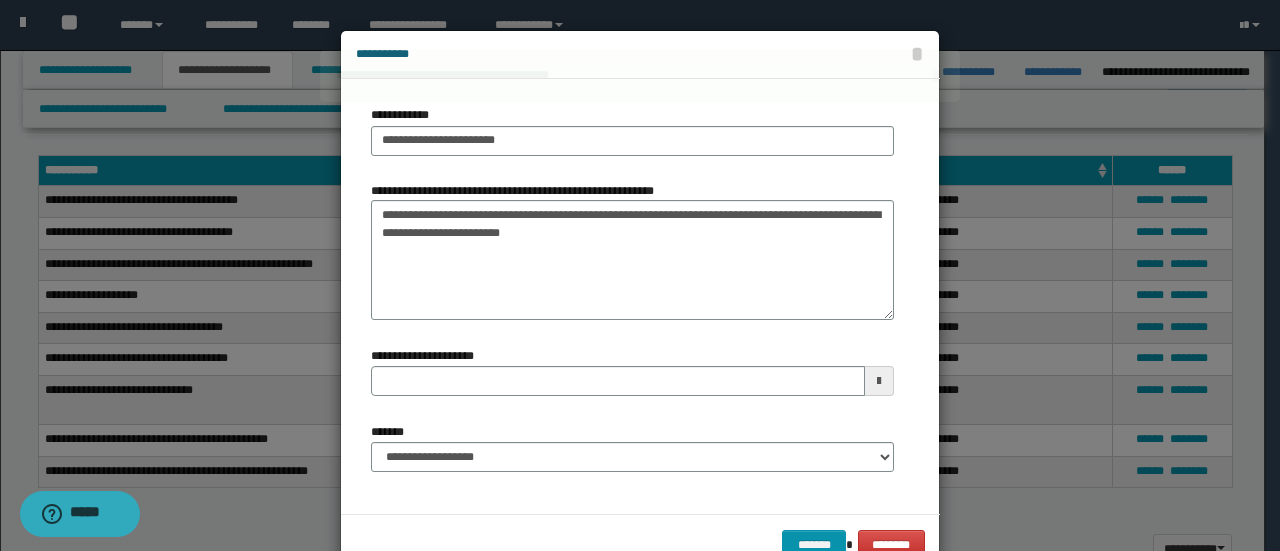 type 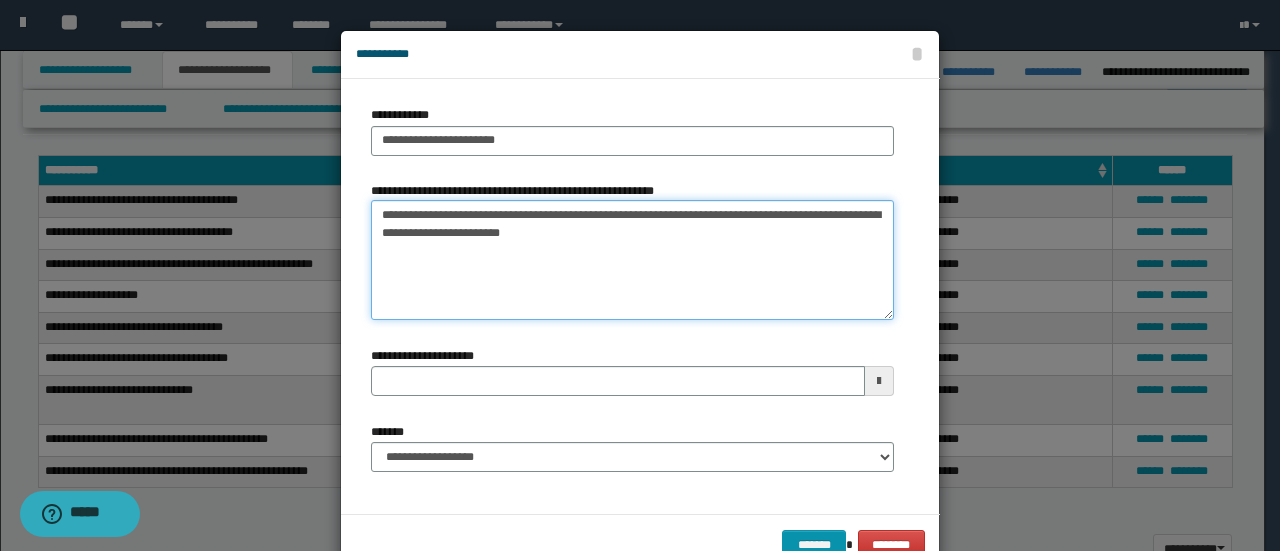 drag, startPoint x: 529, startPoint y: 233, endPoint x: 346, endPoint y: 213, distance: 184.08965 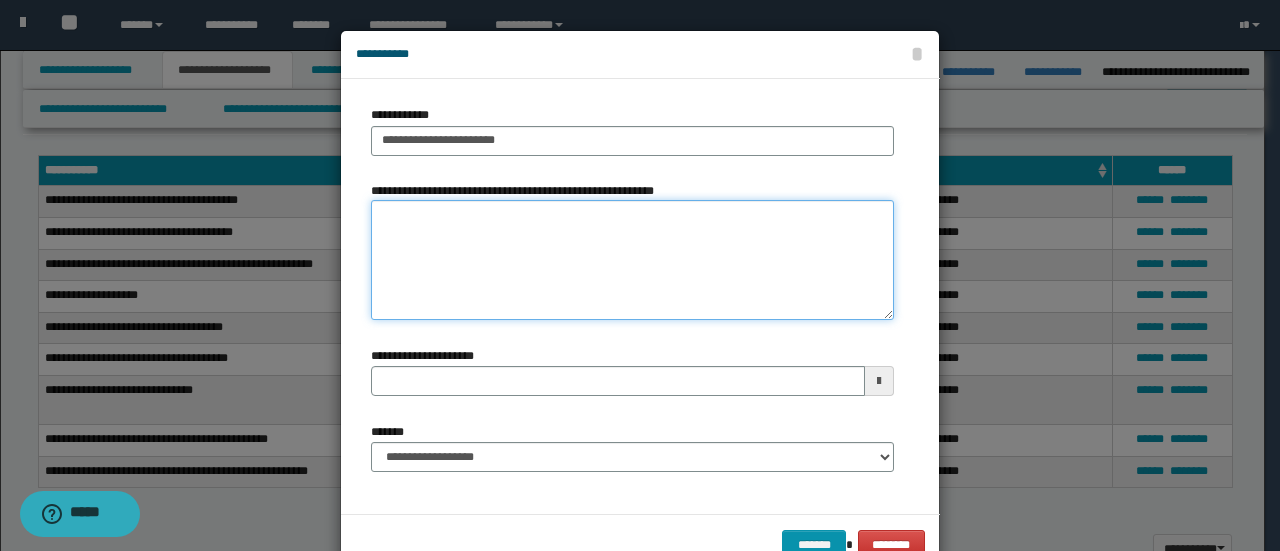 type 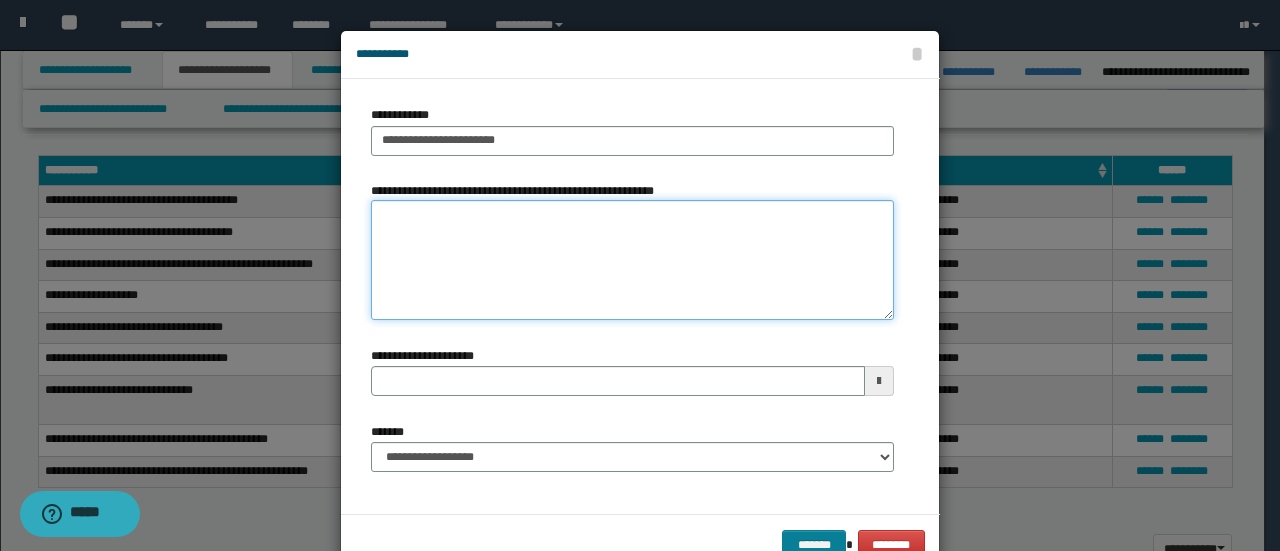 type 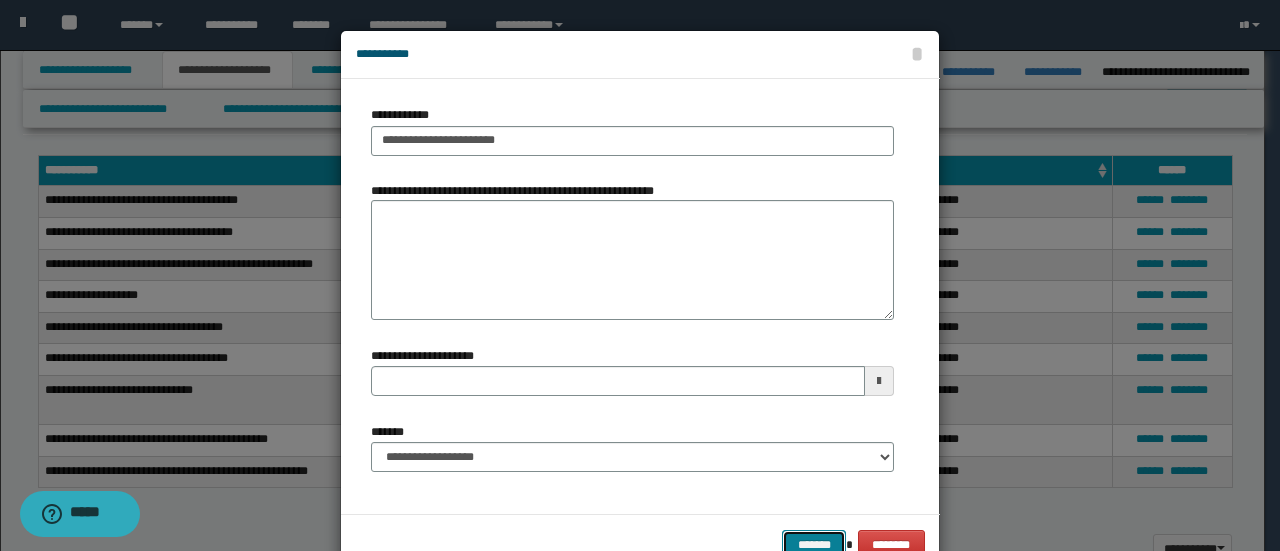 click on "*******" at bounding box center (814, 544) 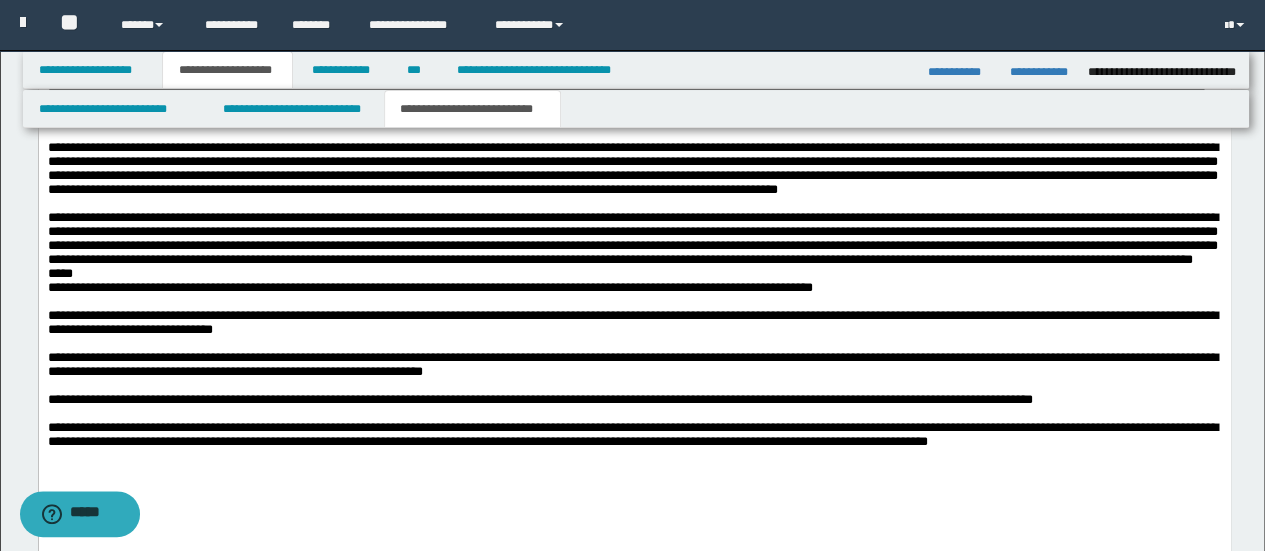 scroll, scrollTop: 1986, scrollLeft: 0, axis: vertical 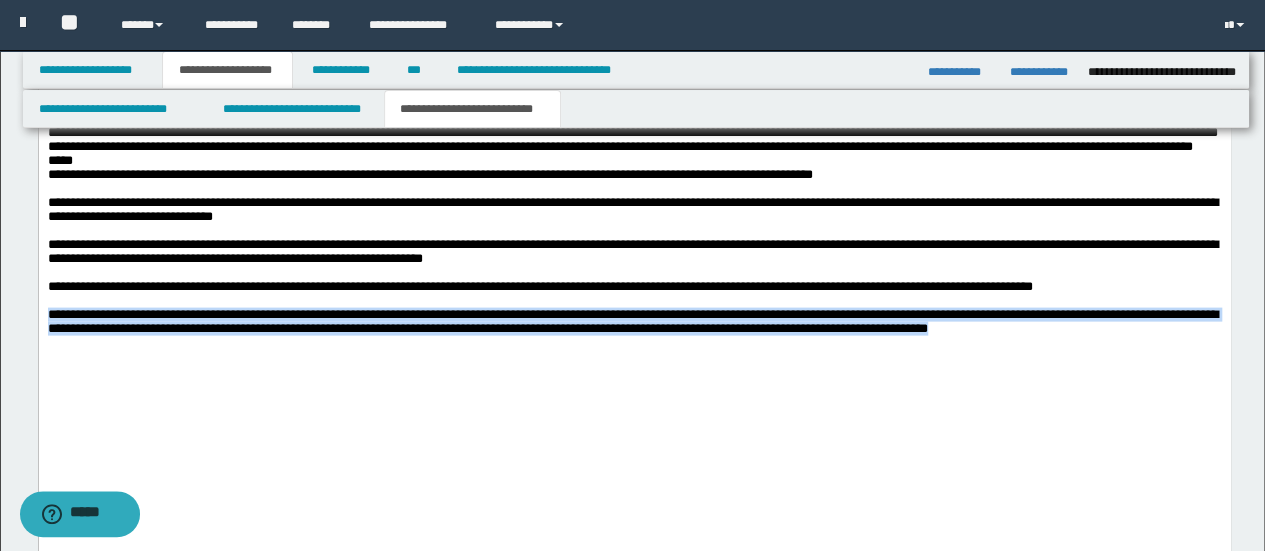 drag, startPoint x: 298, startPoint y: 410, endPoint x: 40, endPoint y: 366, distance: 261.72504 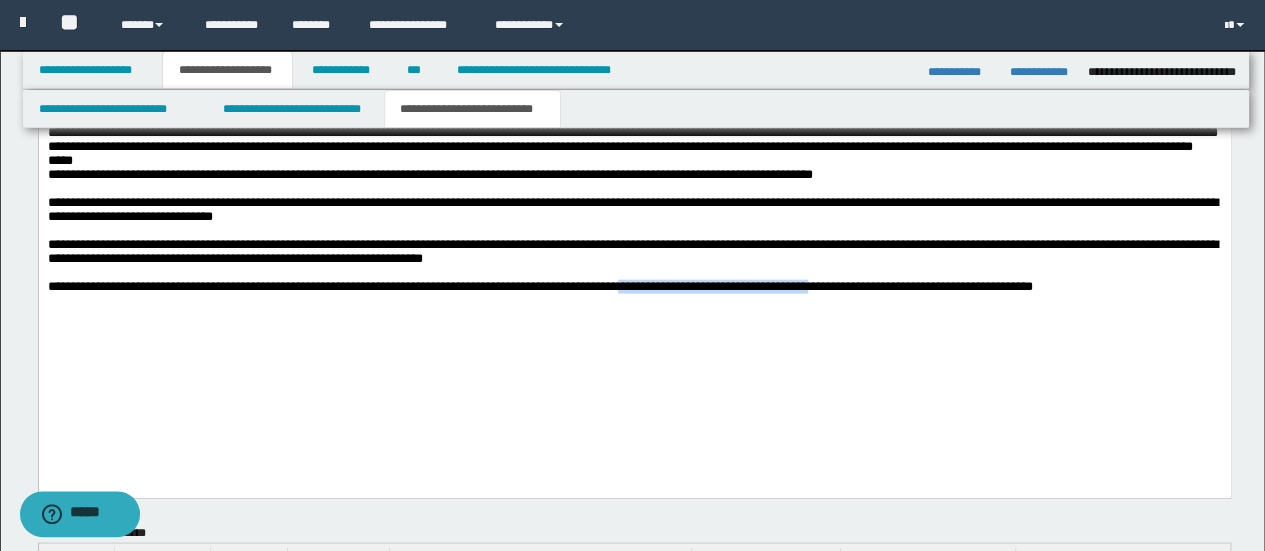drag, startPoint x: 950, startPoint y: 337, endPoint x: 703, endPoint y: 336, distance: 247.00203 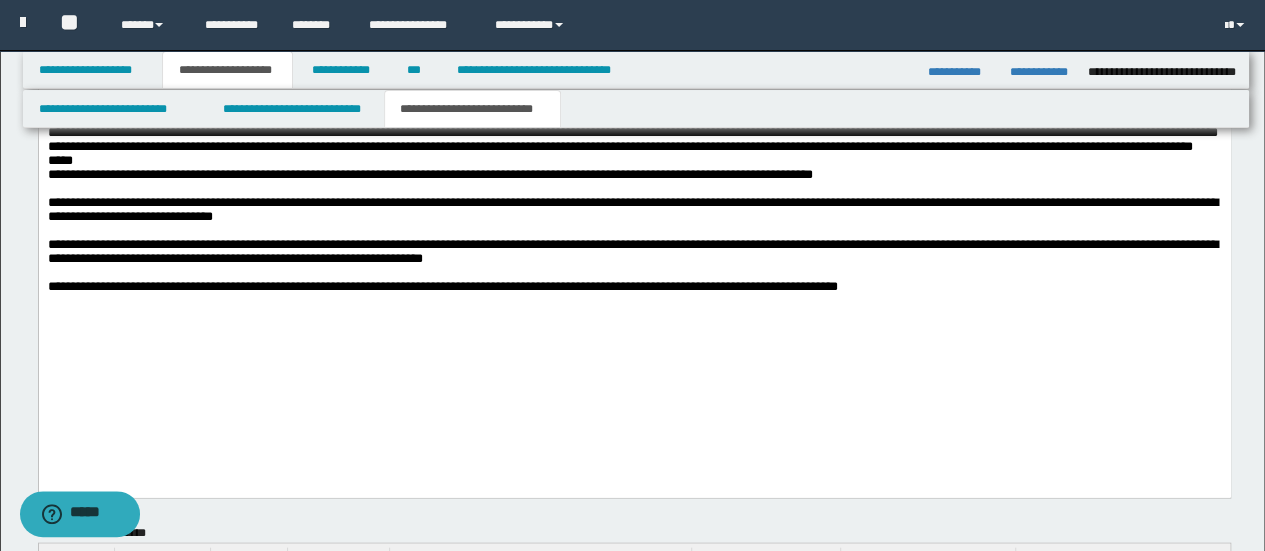 scroll, scrollTop: 1886, scrollLeft: 0, axis: vertical 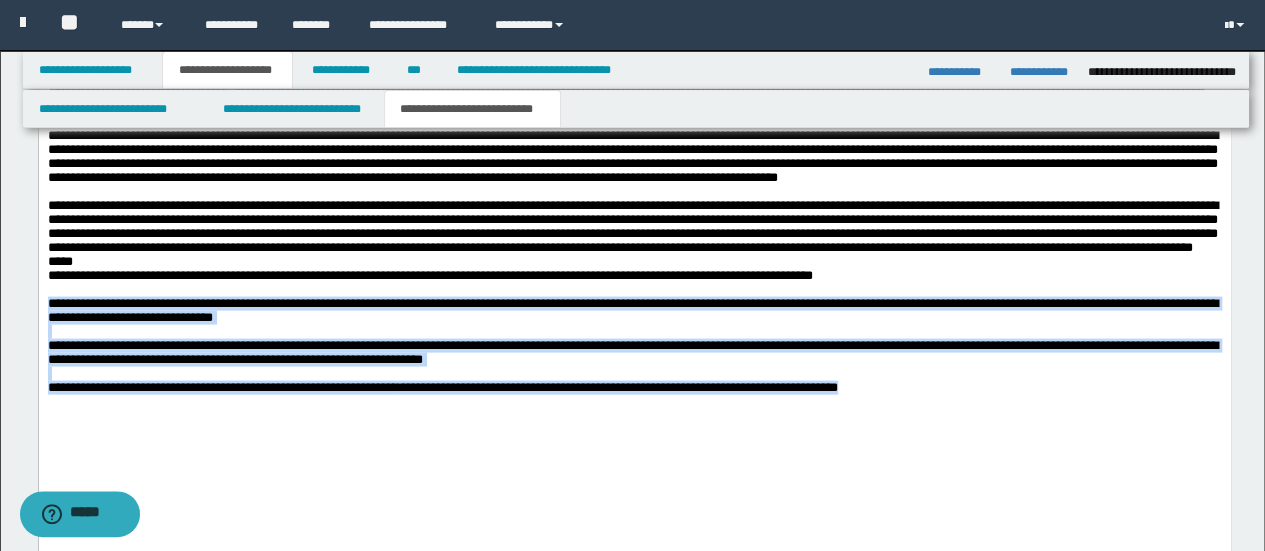 drag, startPoint x: 988, startPoint y: 436, endPoint x: 42, endPoint y: 342, distance: 950.6587 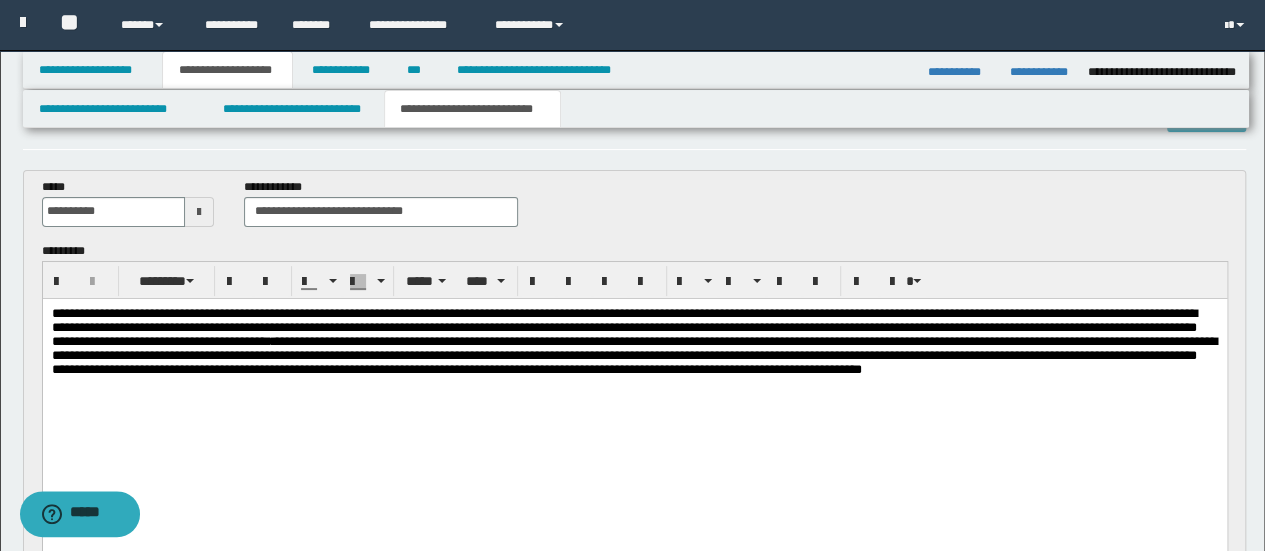 scroll, scrollTop: 50, scrollLeft: 0, axis: vertical 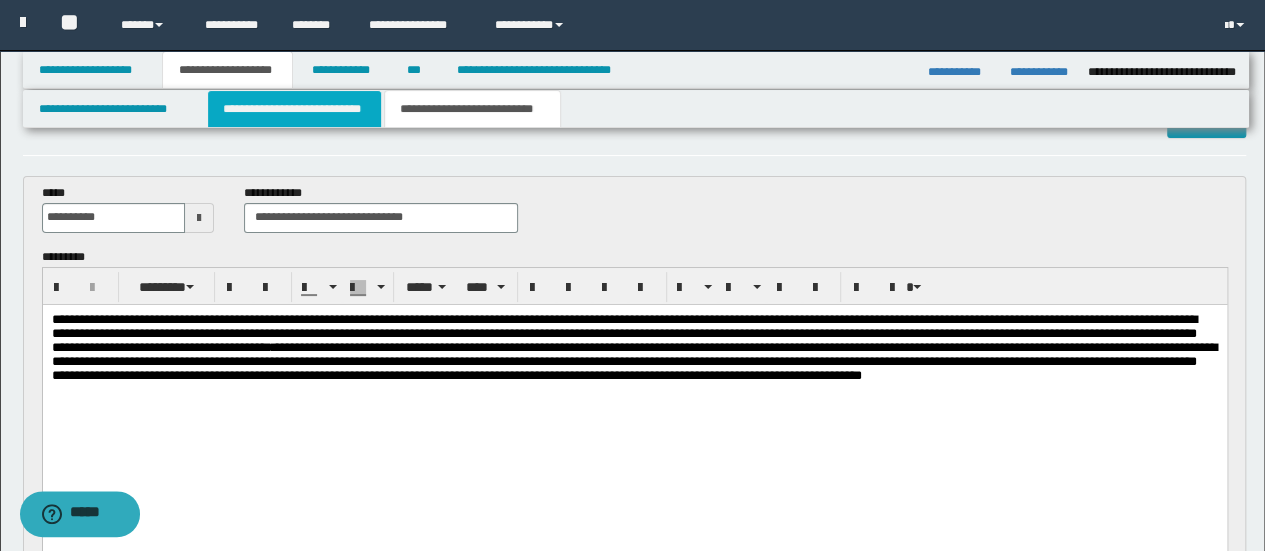click on "**********" at bounding box center [294, 109] 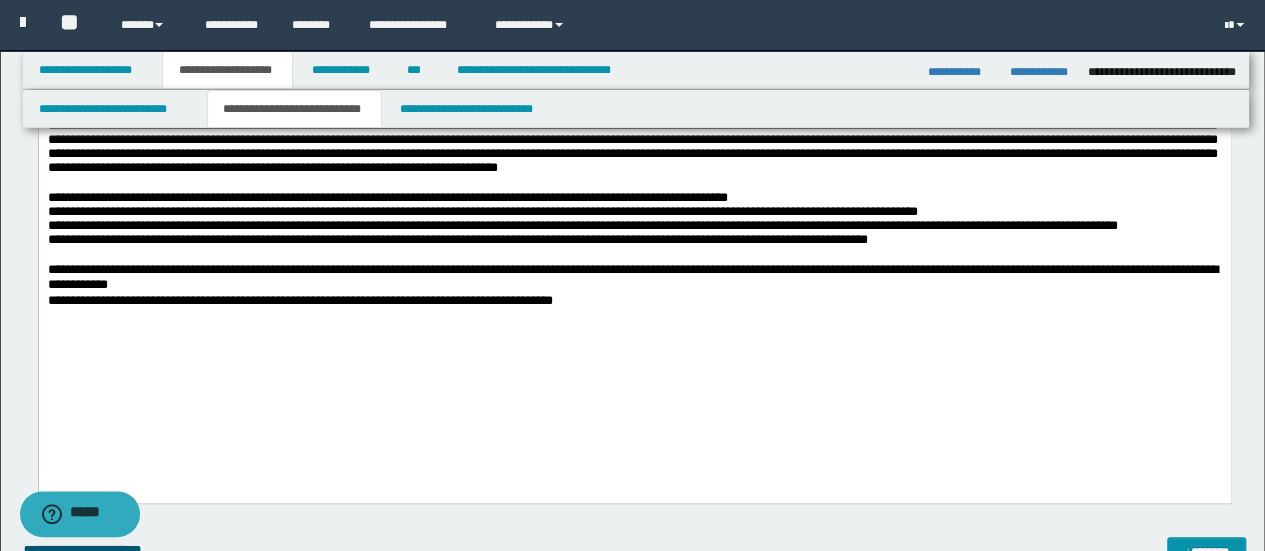 scroll, scrollTop: 550, scrollLeft: 0, axis: vertical 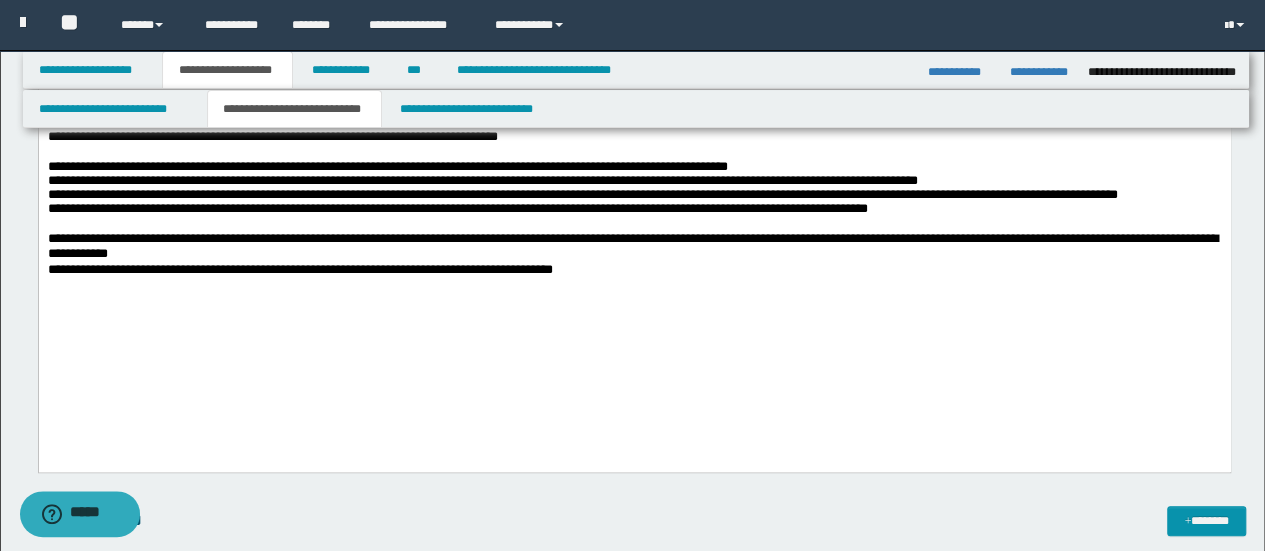 click on "**********" at bounding box center [634, 246] 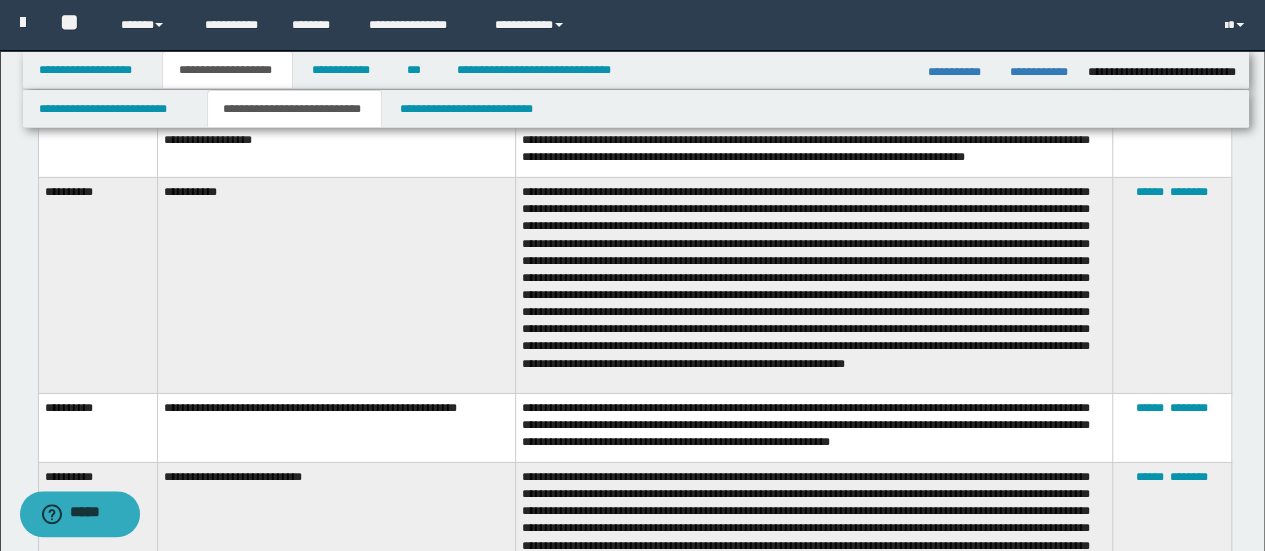 scroll, scrollTop: 3150, scrollLeft: 0, axis: vertical 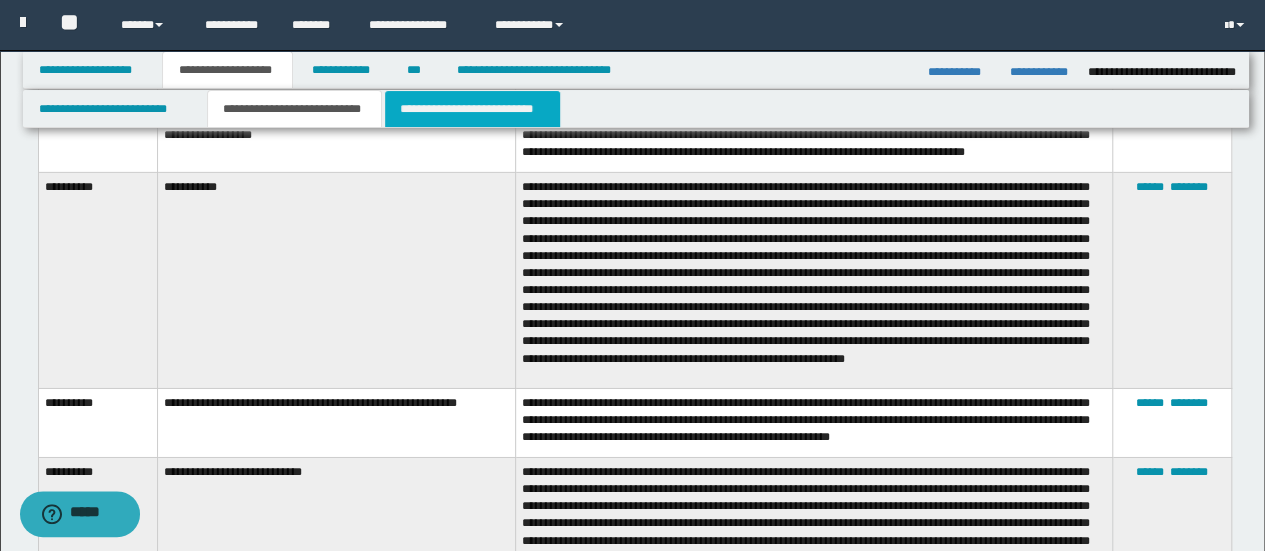 click on "**********" at bounding box center [472, 109] 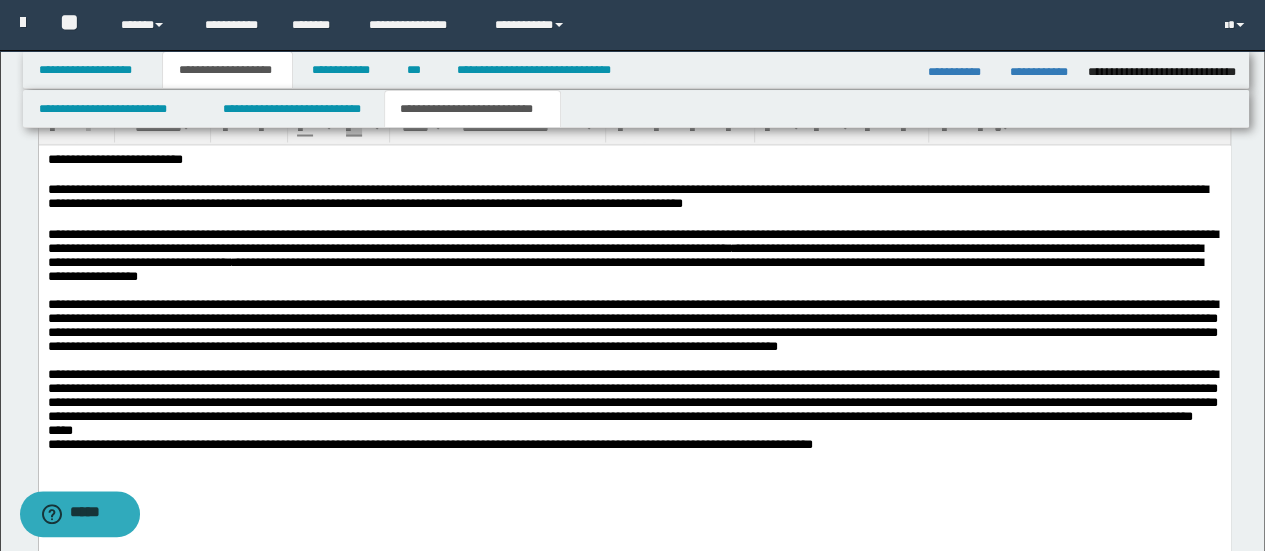 scroll, scrollTop: 1710, scrollLeft: 0, axis: vertical 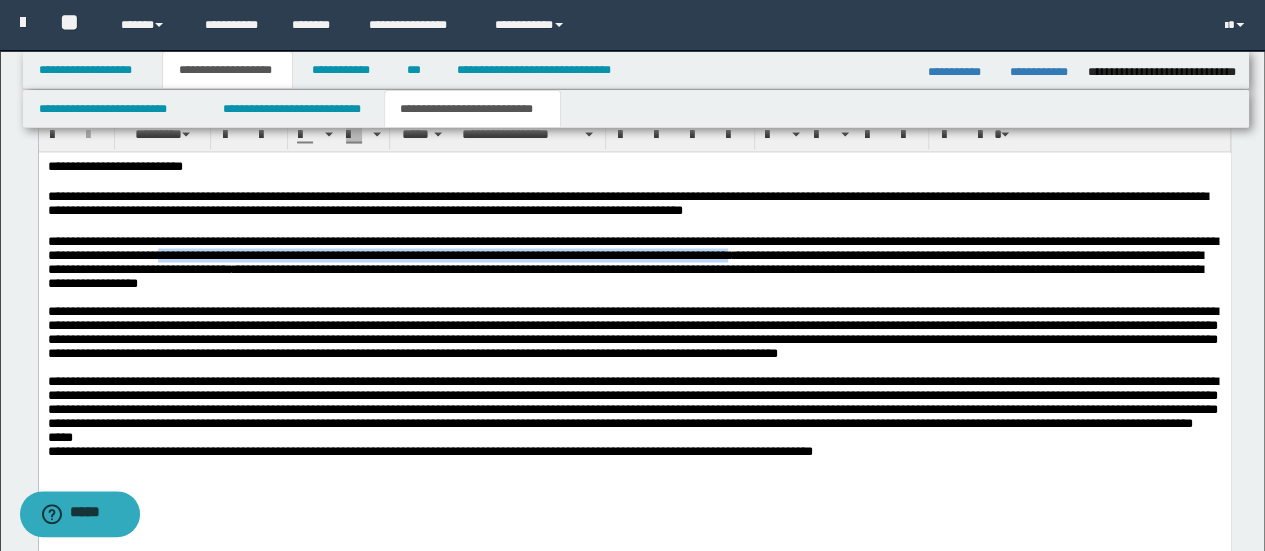drag, startPoint x: 1076, startPoint y: 255, endPoint x: 413, endPoint y: 259, distance: 663.0121 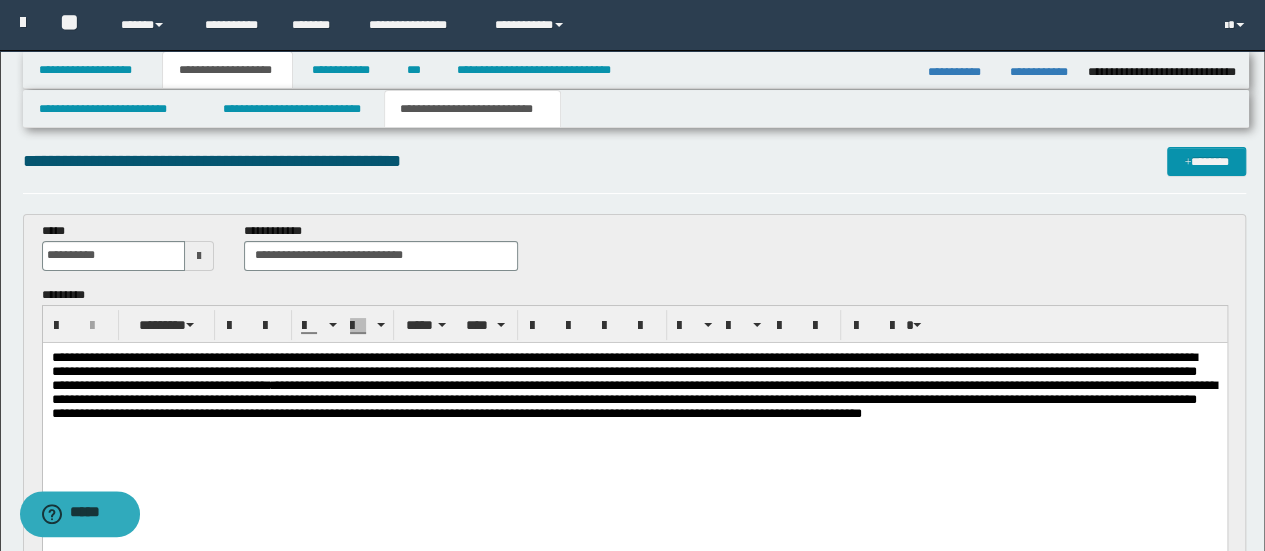 scroll, scrollTop: 10, scrollLeft: 0, axis: vertical 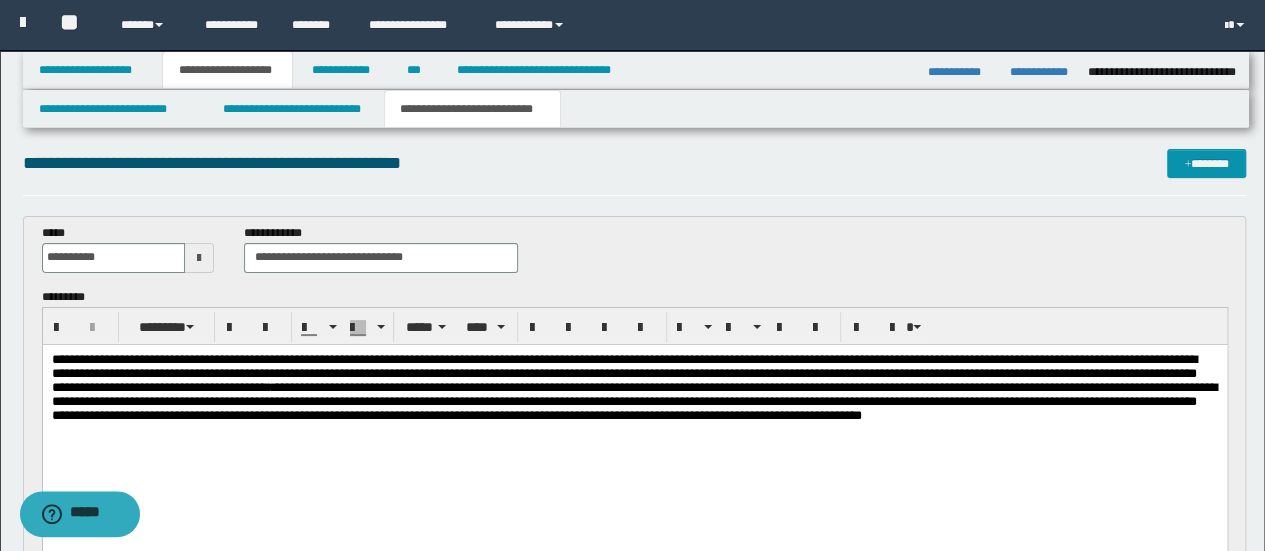 click on "**********" at bounding box center [623, 372] 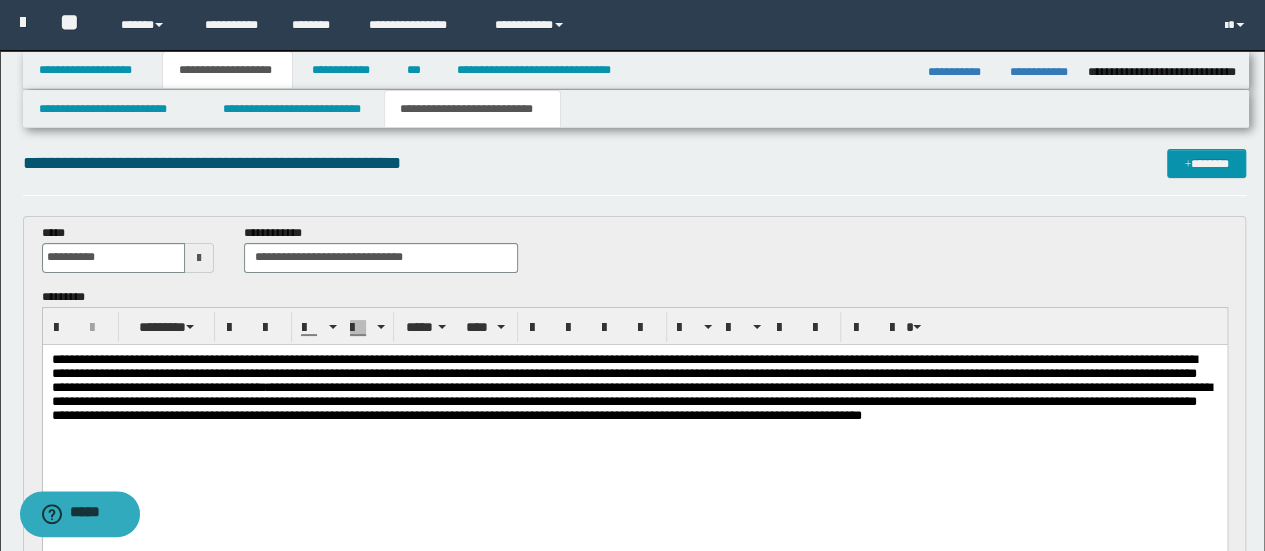 click on "**********" at bounding box center (623, 372) 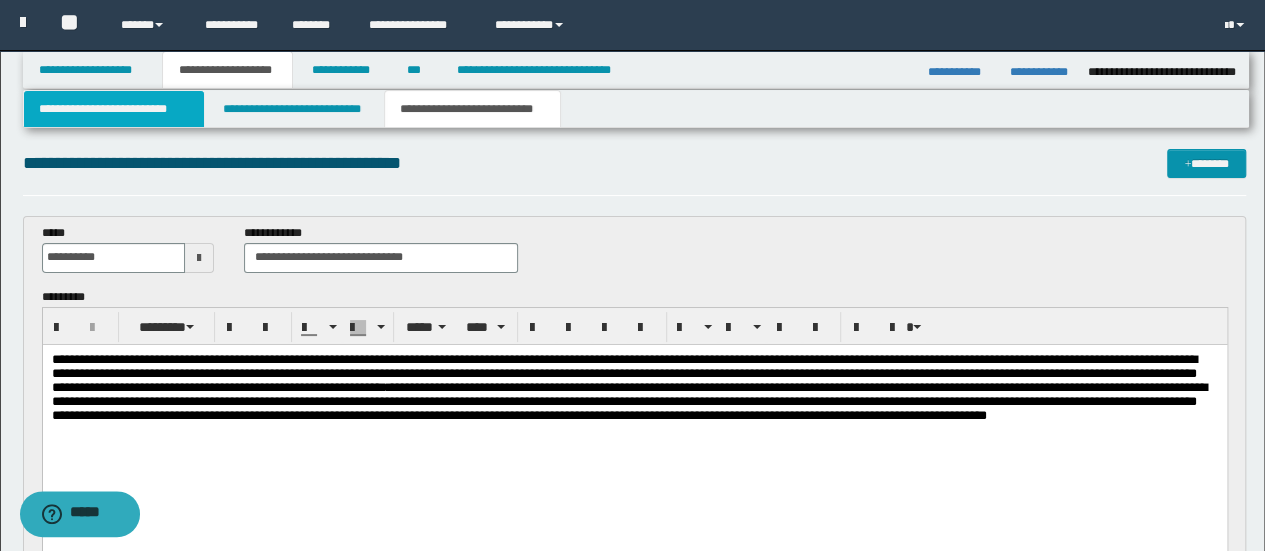 click on "**********" at bounding box center [114, 109] 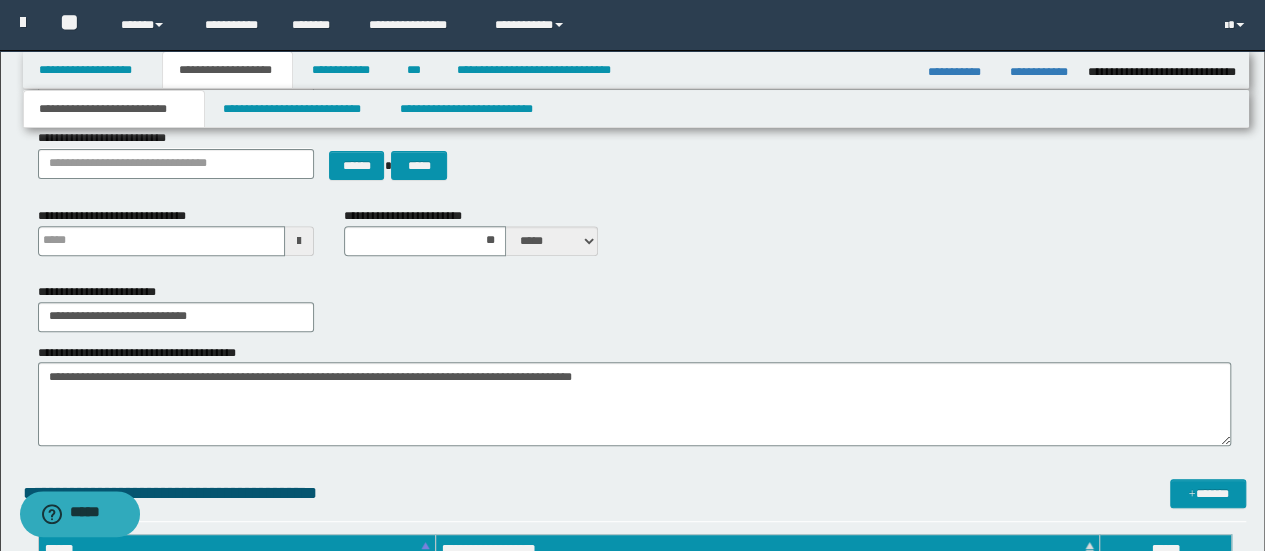 scroll, scrollTop: 310, scrollLeft: 0, axis: vertical 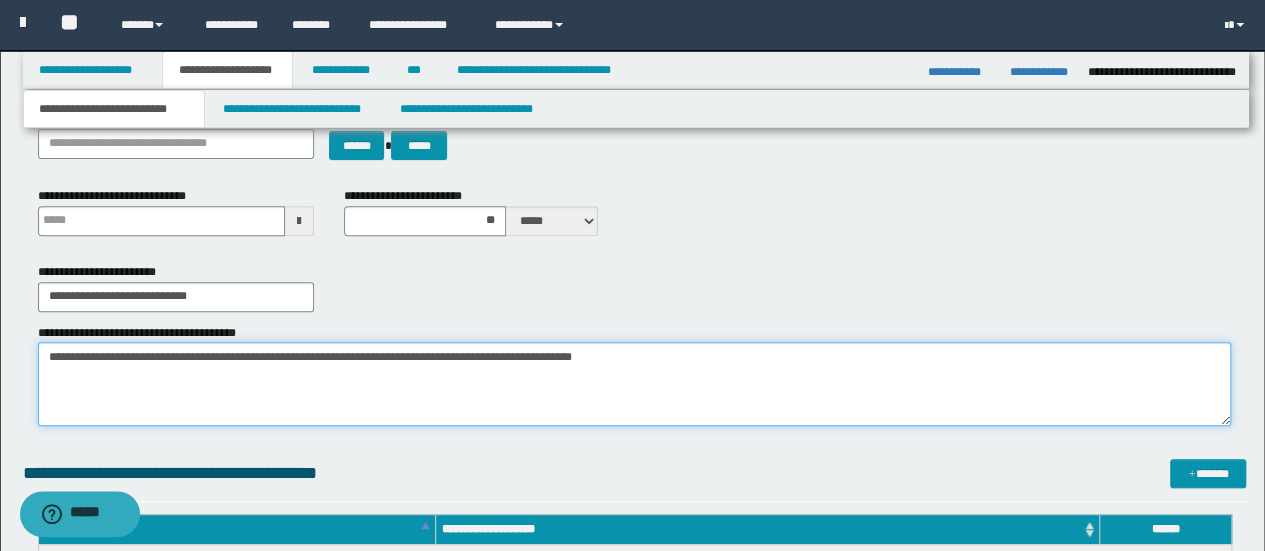 drag, startPoint x: 260, startPoint y: 361, endPoint x: 160, endPoint y: 354, distance: 100.2447 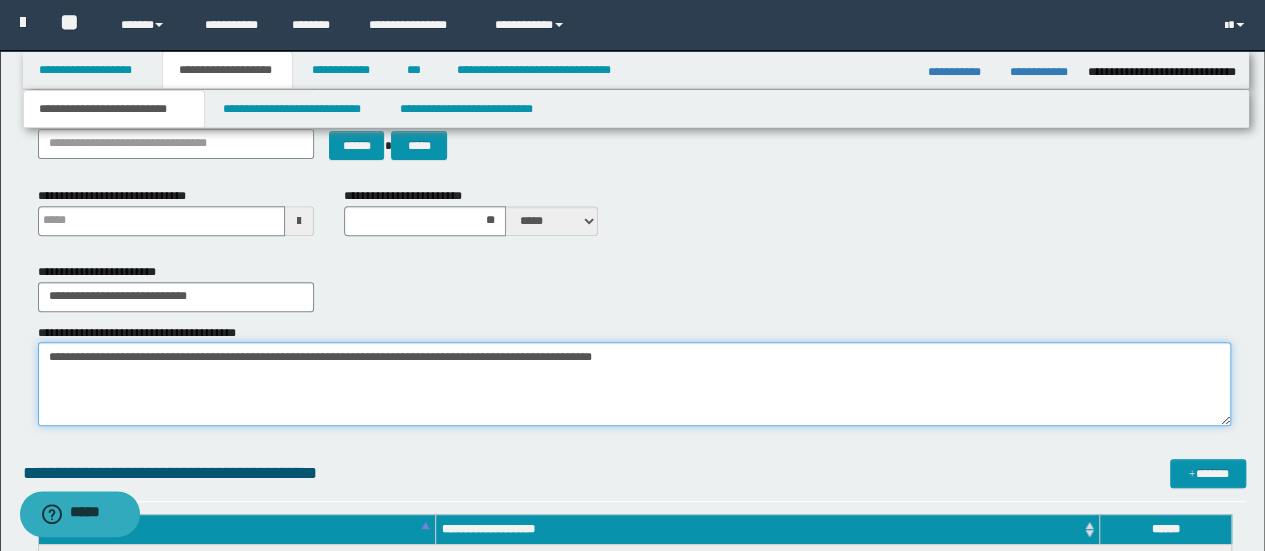 type on "**********" 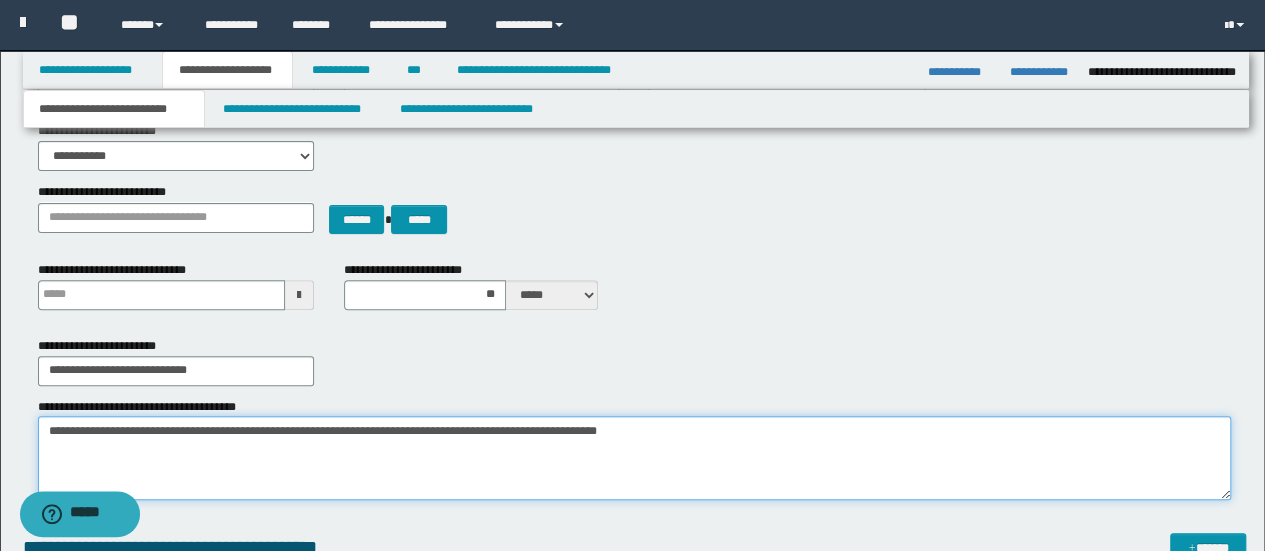 type 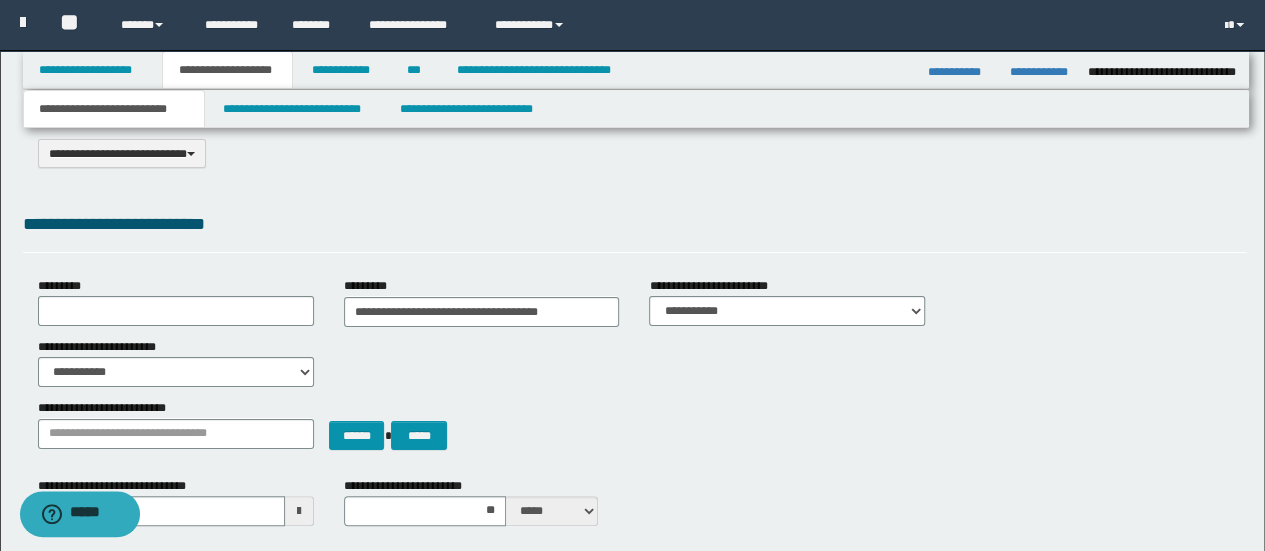 scroll, scrollTop: 0, scrollLeft: 0, axis: both 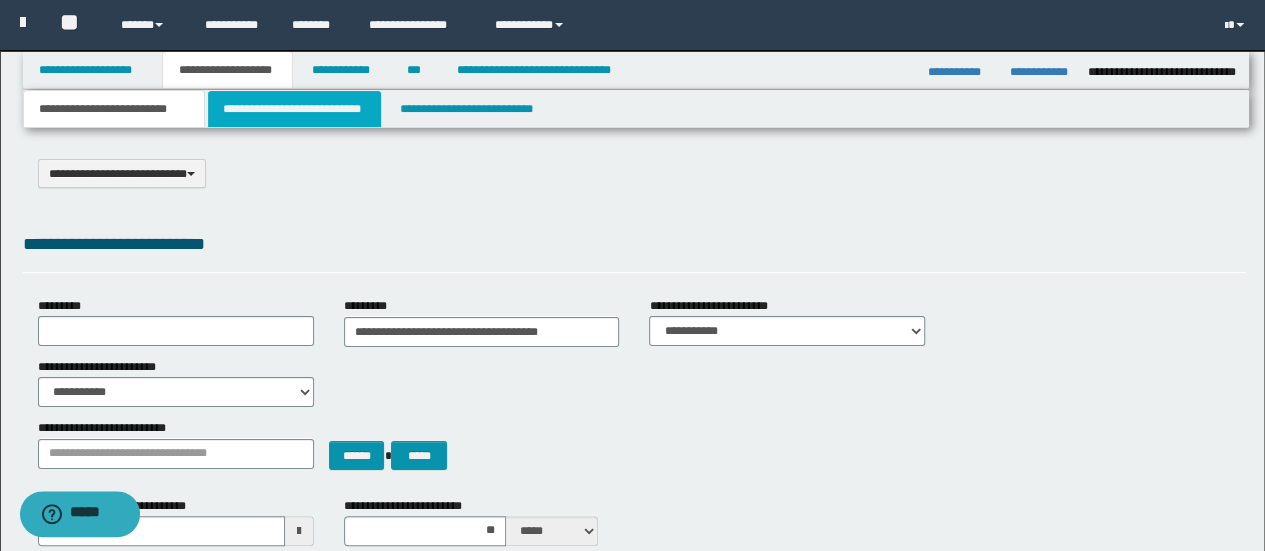 type on "**********" 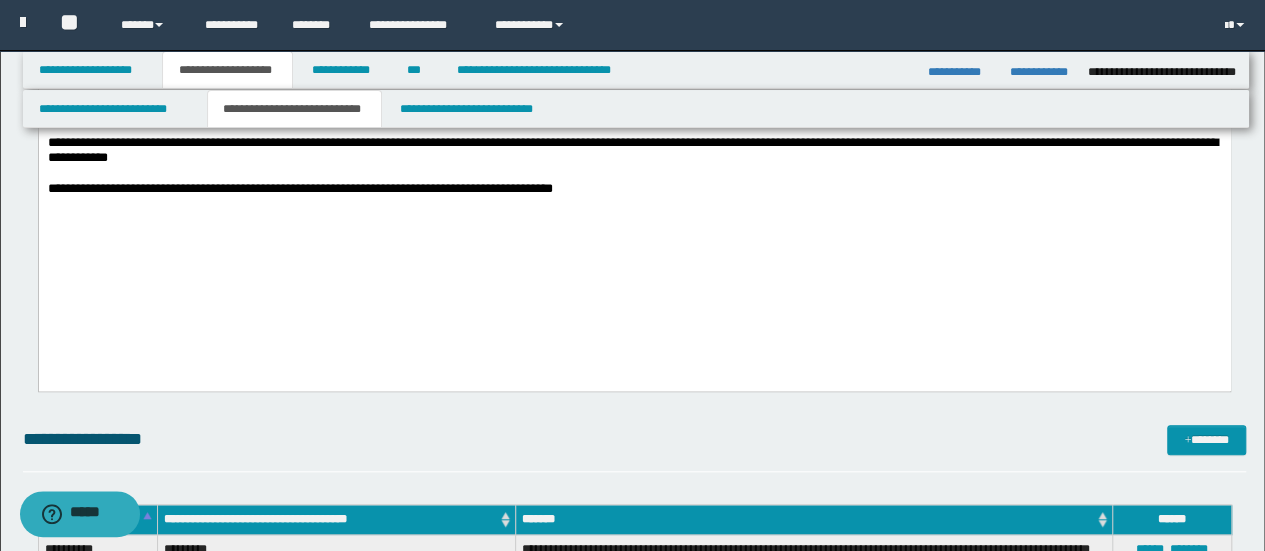scroll, scrollTop: 400, scrollLeft: 0, axis: vertical 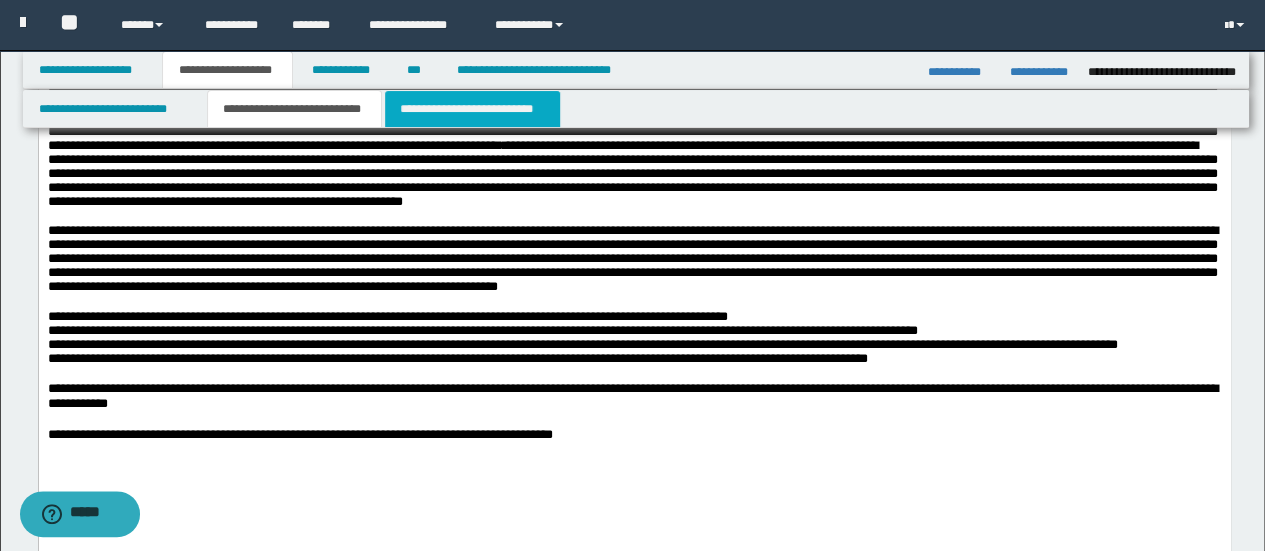 click on "**********" at bounding box center [472, 109] 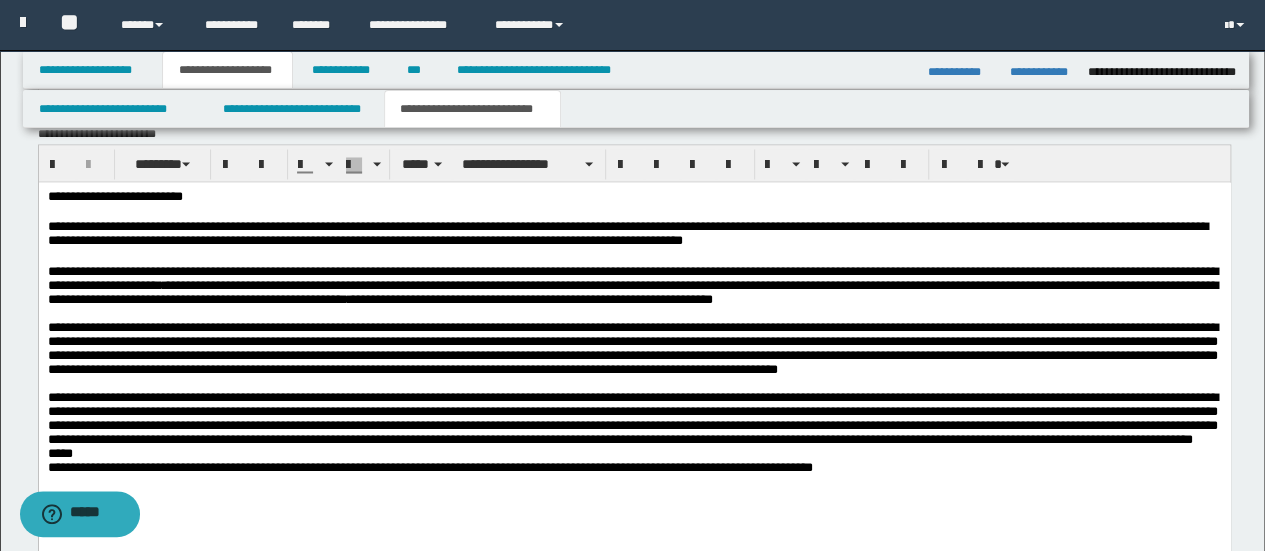 scroll, scrollTop: 1800, scrollLeft: 0, axis: vertical 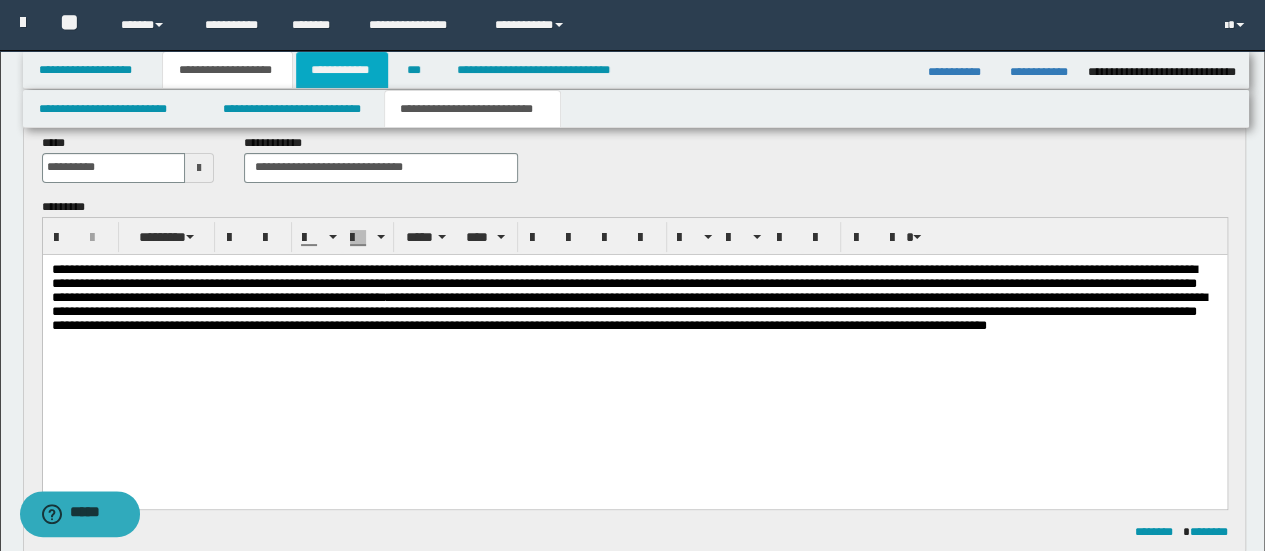 click on "**********" at bounding box center (342, 70) 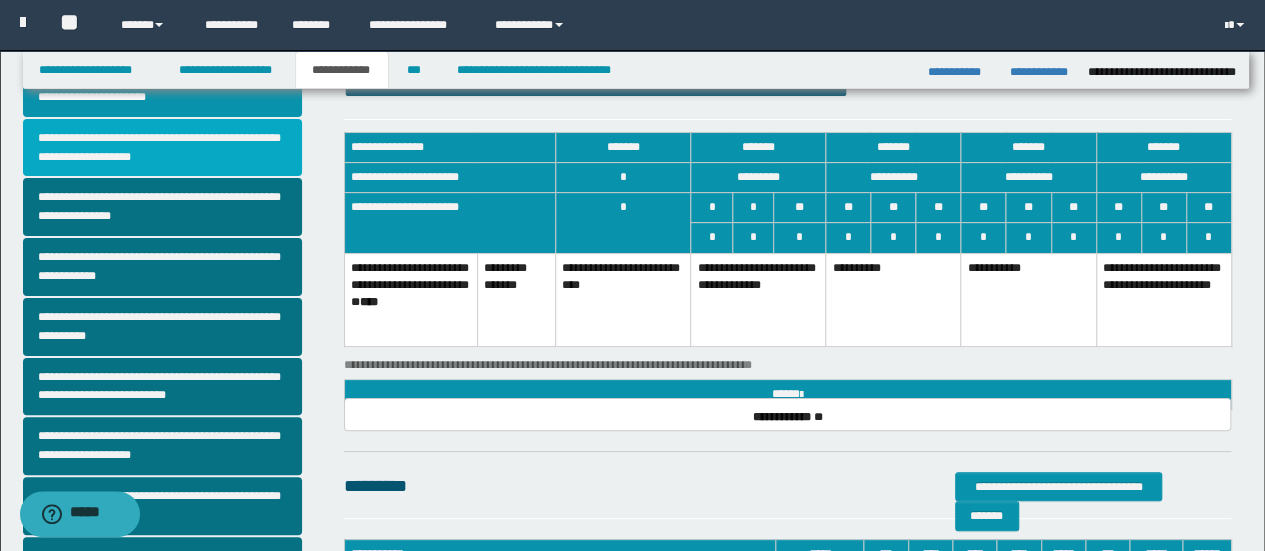 click on "**********" at bounding box center [162, 148] 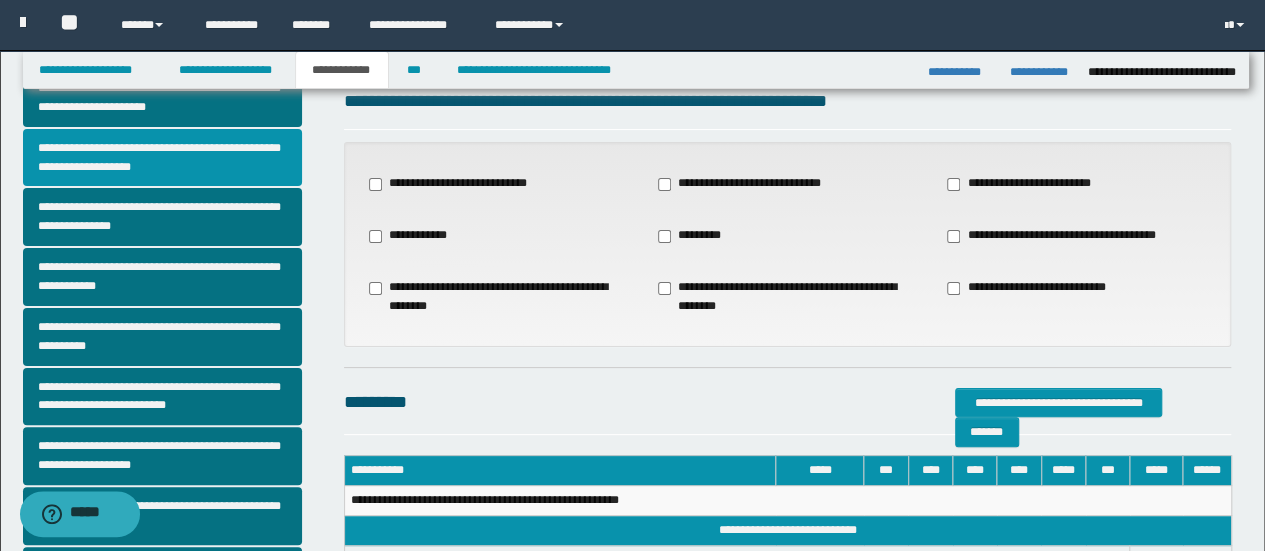 scroll, scrollTop: 100, scrollLeft: 0, axis: vertical 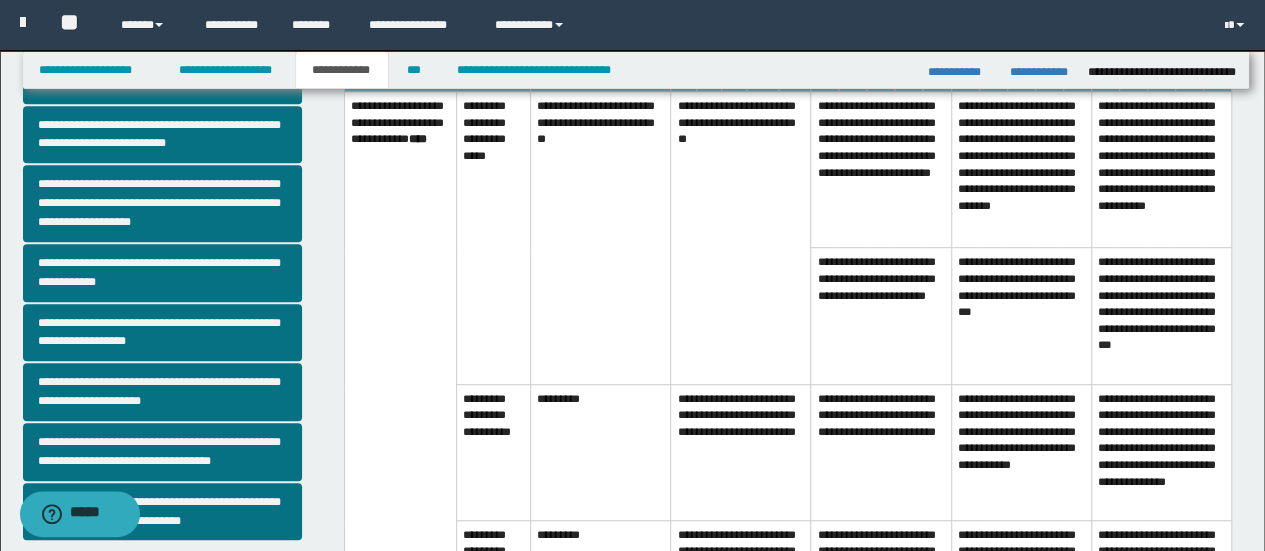 click on "**********" at bounding box center (741, 238) 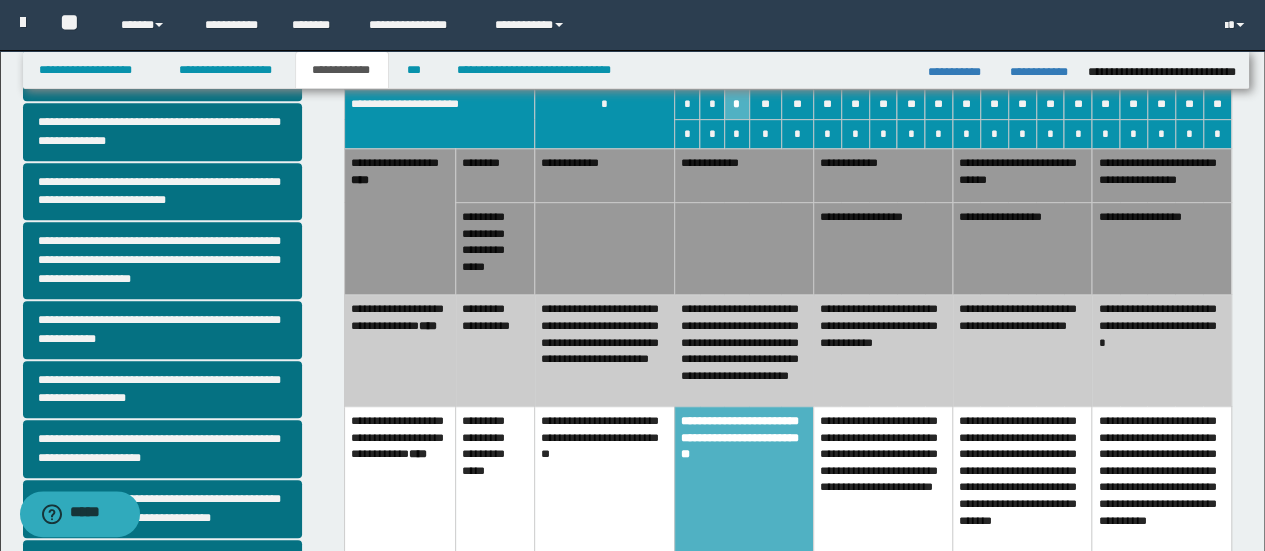 scroll, scrollTop: 400, scrollLeft: 0, axis: vertical 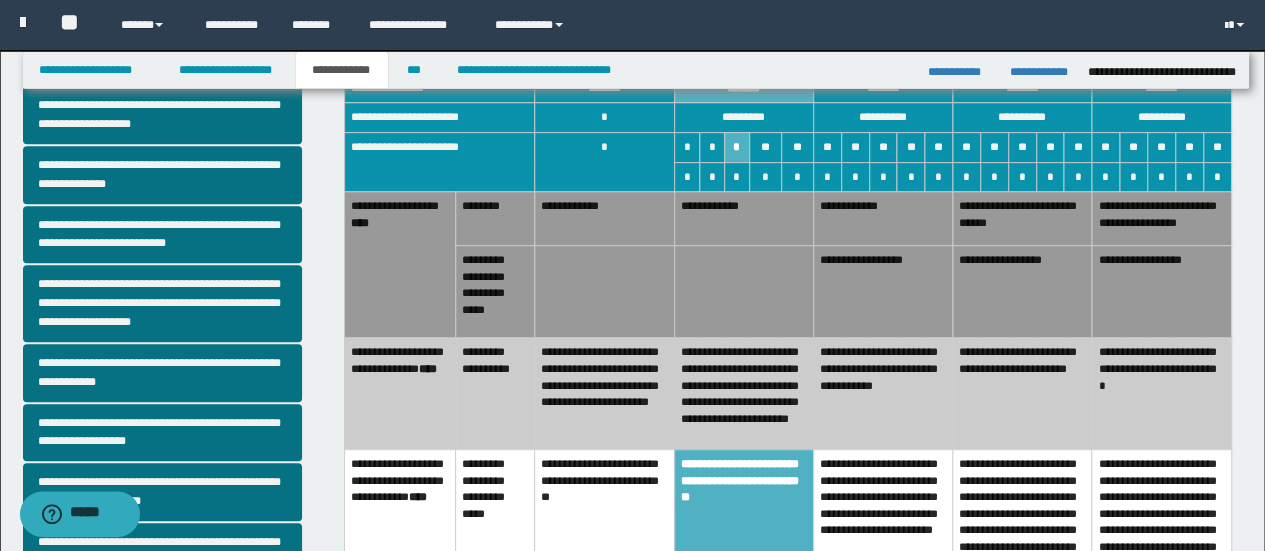 click on "**********" at bounding box center (882, 394) 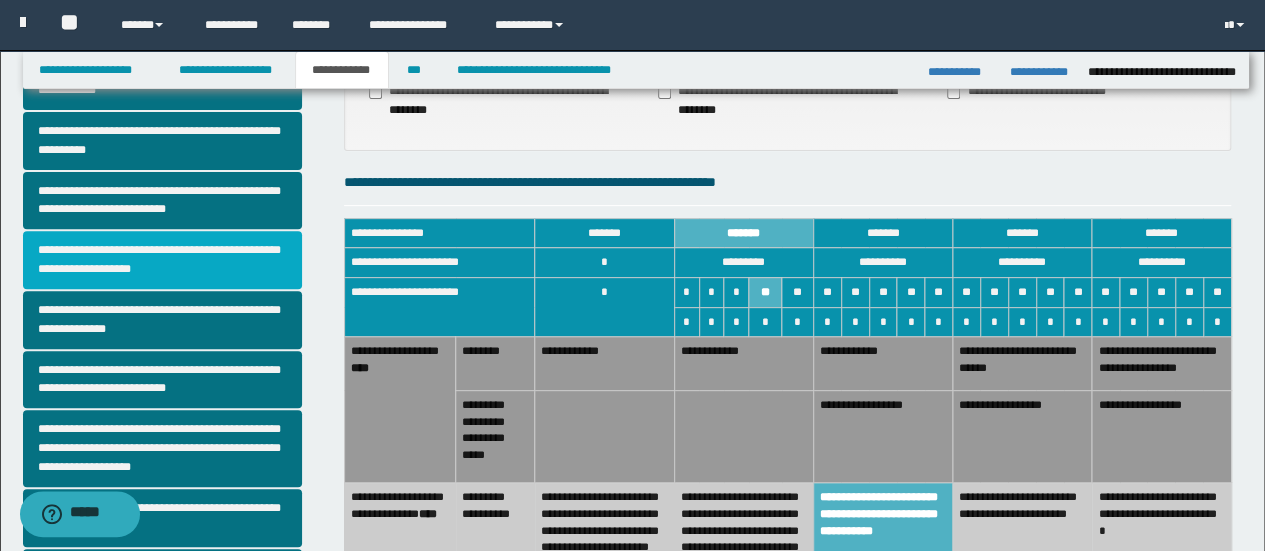 scroll, scrollTop: 300, scrollLeft: 0, axis: vertical 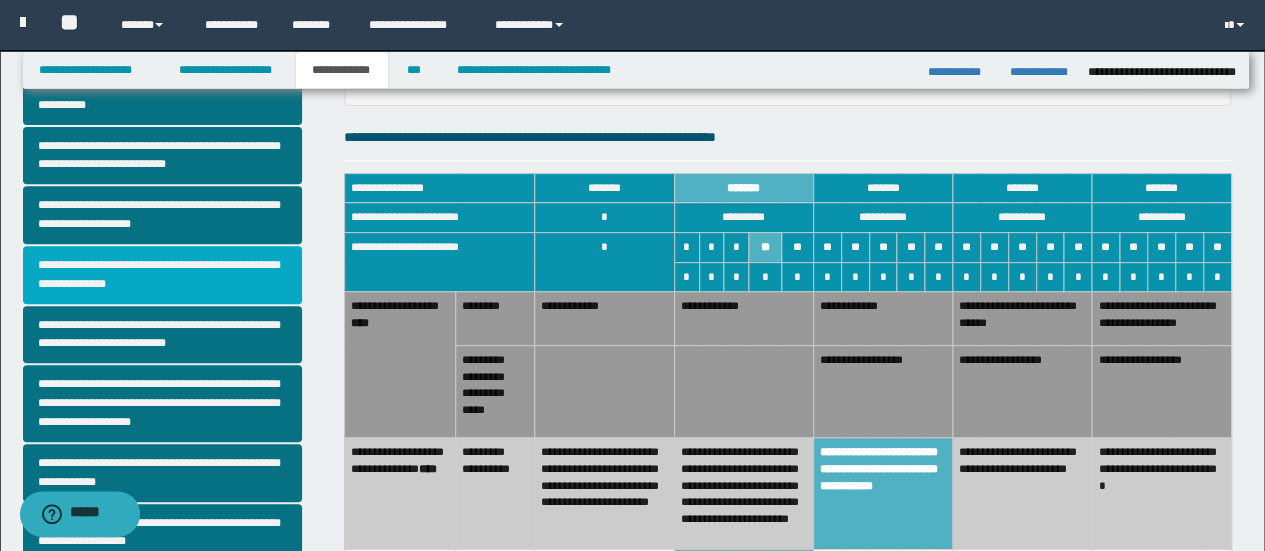 click on "**********" at bounding box center [162, 275] 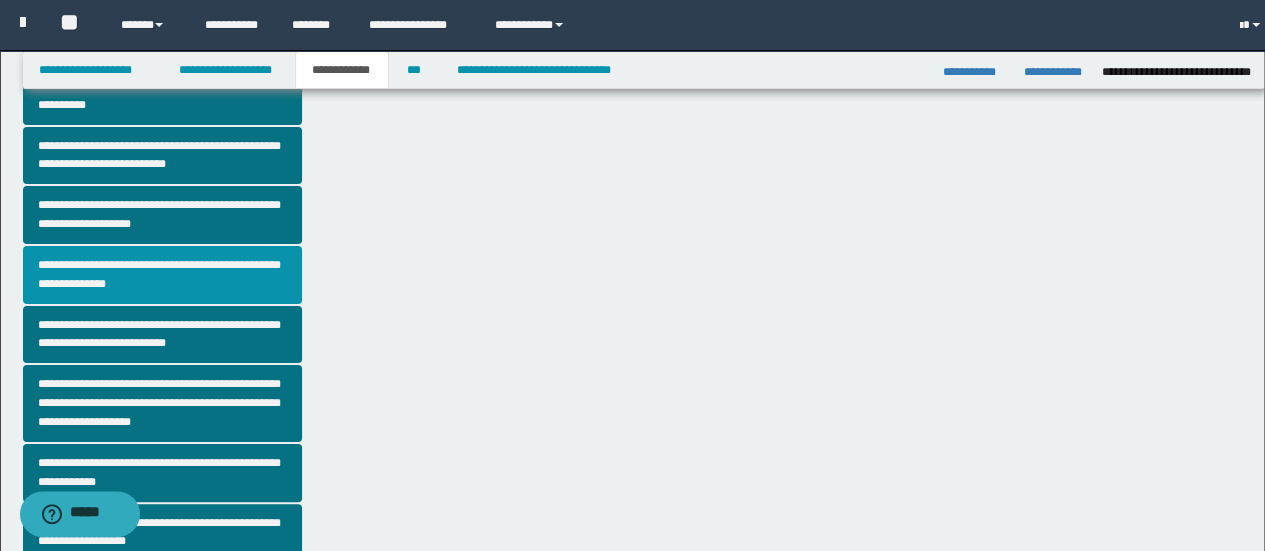 scroll, scrollTop: 0, scrollLeft: 0, axis: both 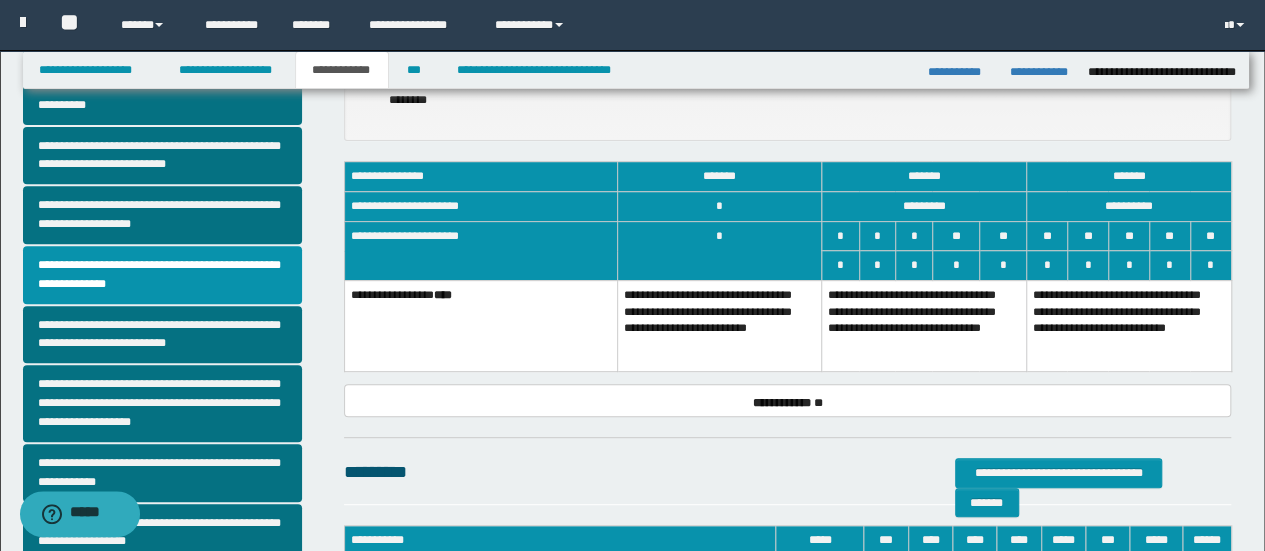 click on "**********" at bounding box center (924, 325) 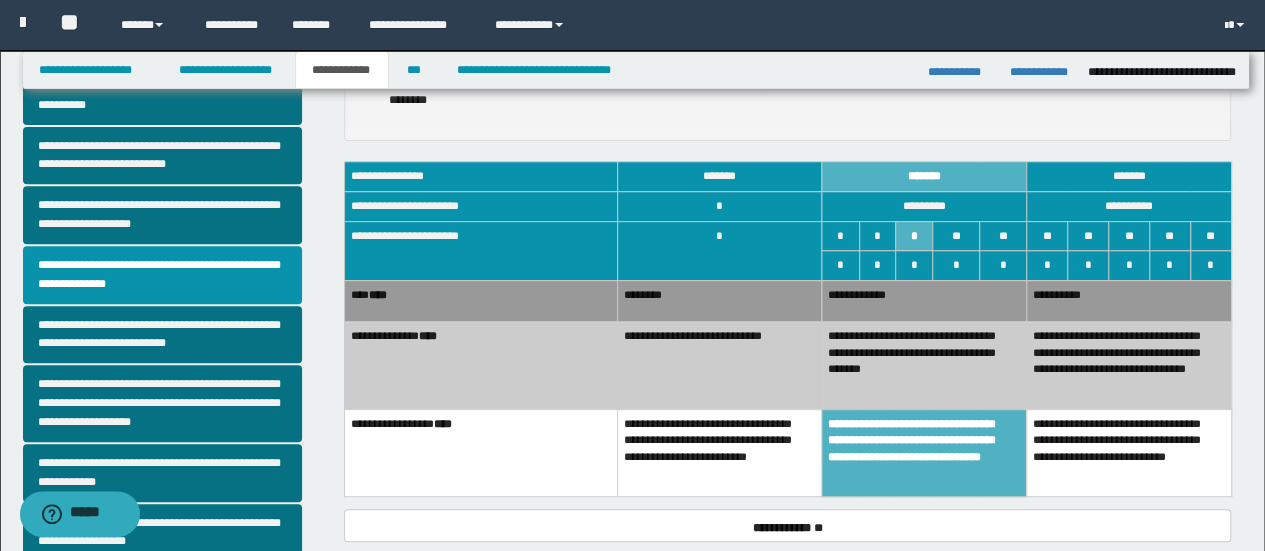 click on "**********" at bounding box center [719, 366] 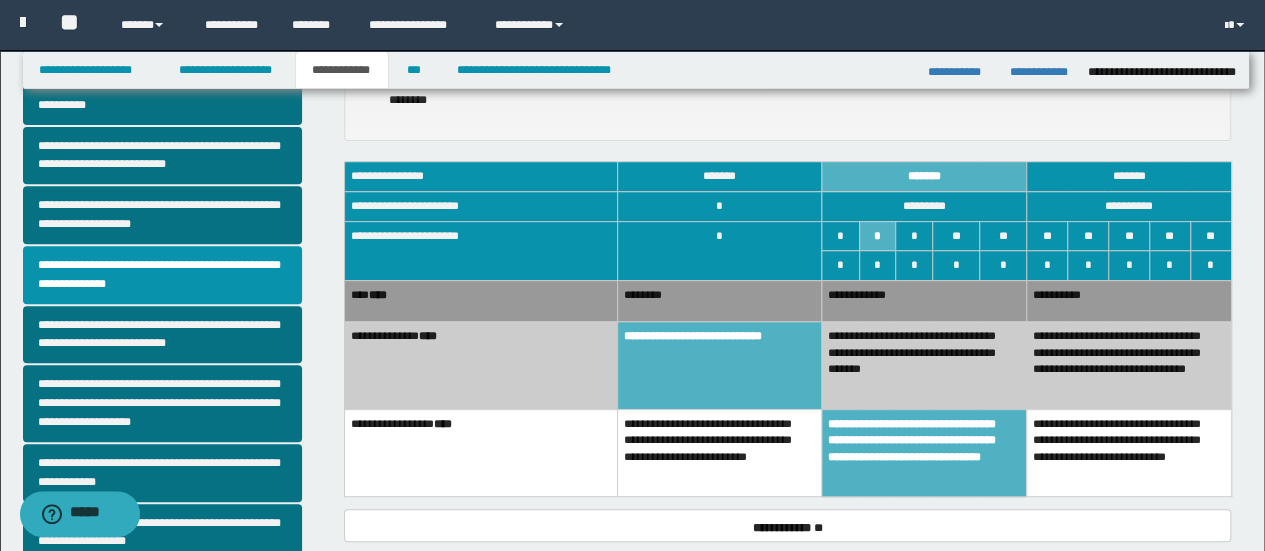click on "********" at bounding box center (719, 300) 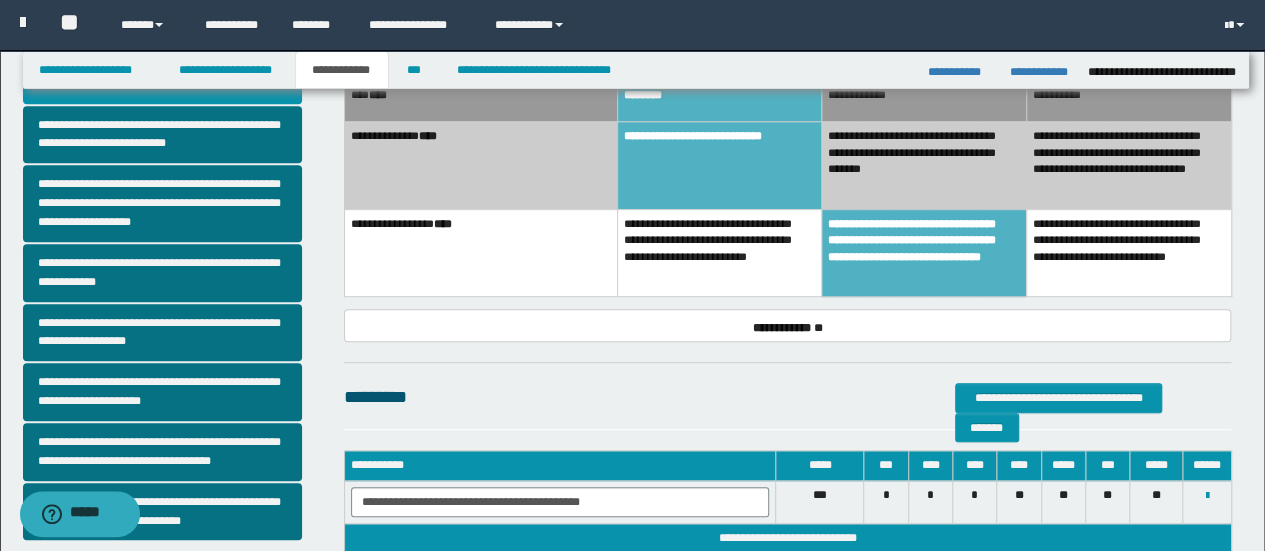 scroll, scrollTop: 400, scrollLeft: 0, axis: vertical 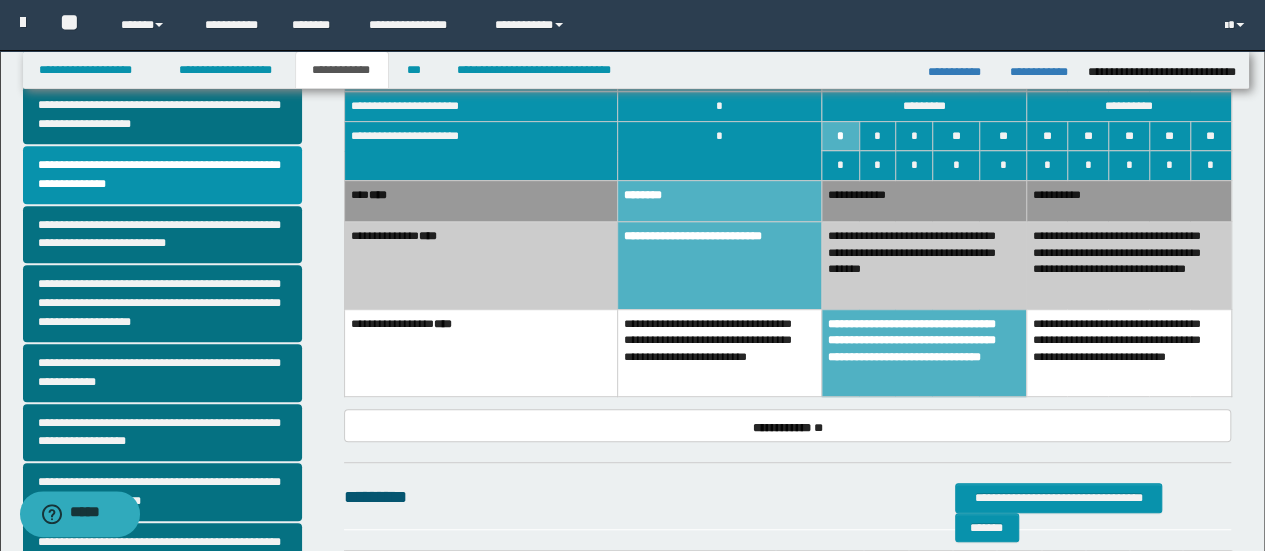click on "********" at bounding box center (719, 200) 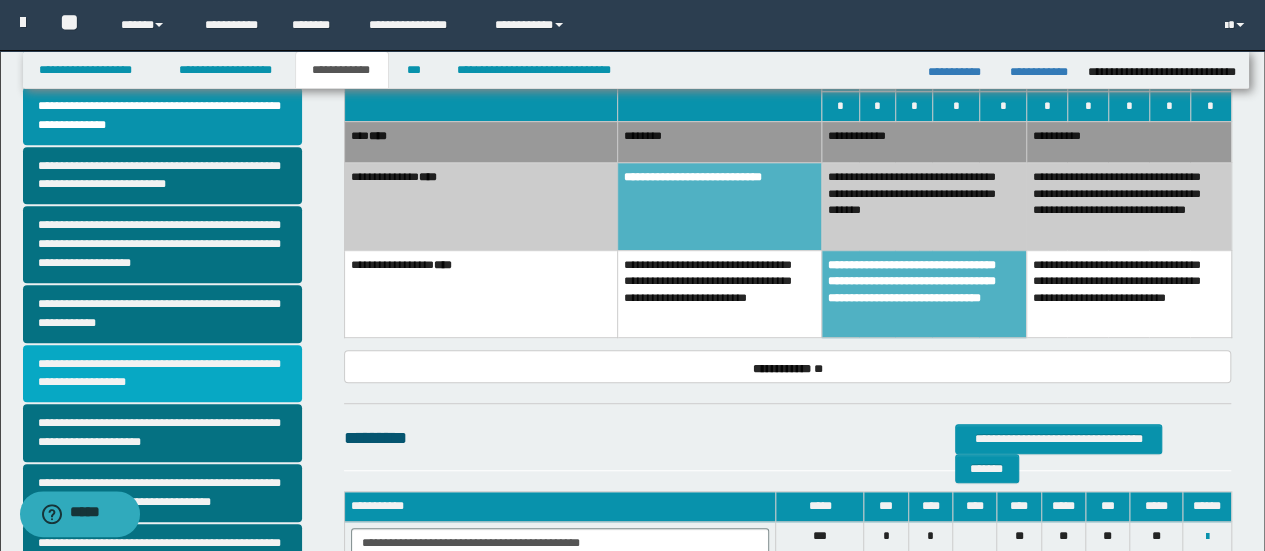scroll, scrollTop: 559, scrollLeft: 0, axis: vertical 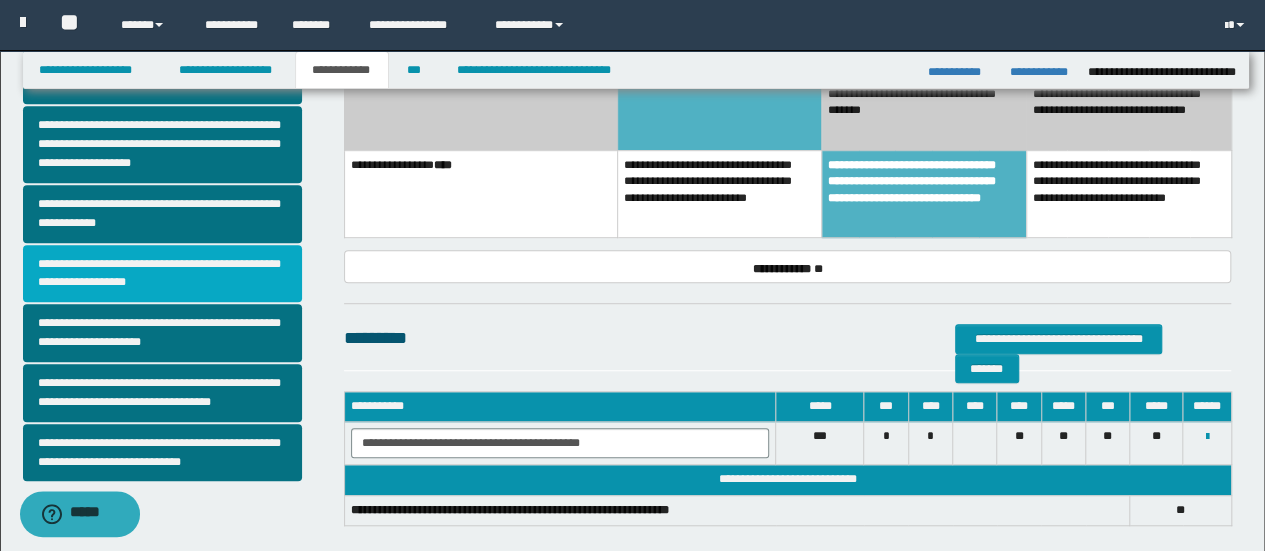 click on "**********" at bounding box center (162, 274) 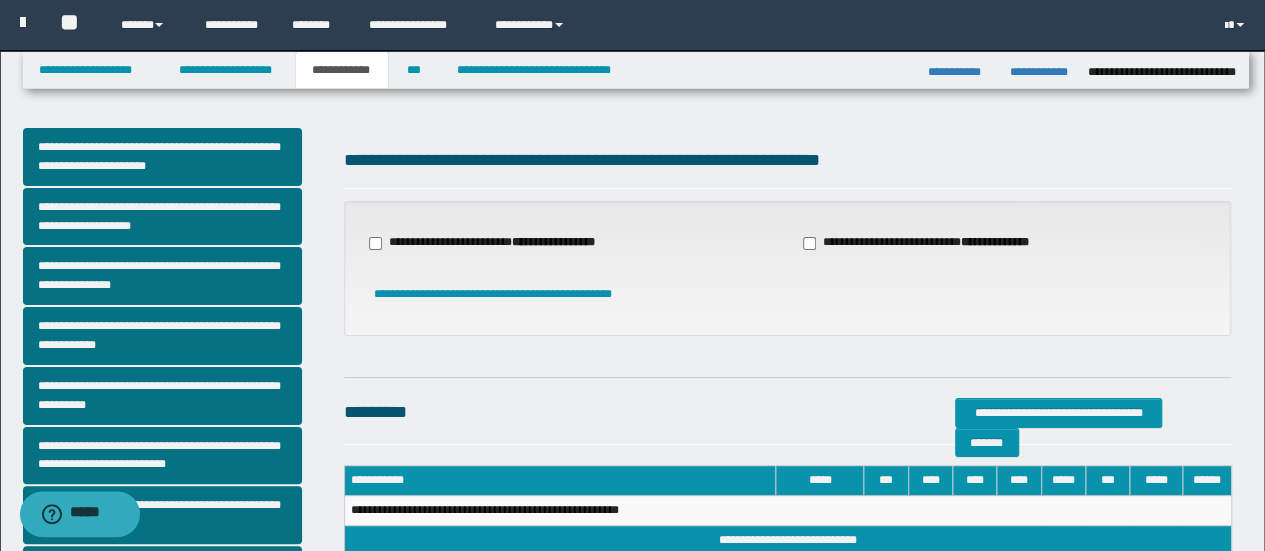 scroll, scrollTop: 0, scrollLeft: 0, axis: both 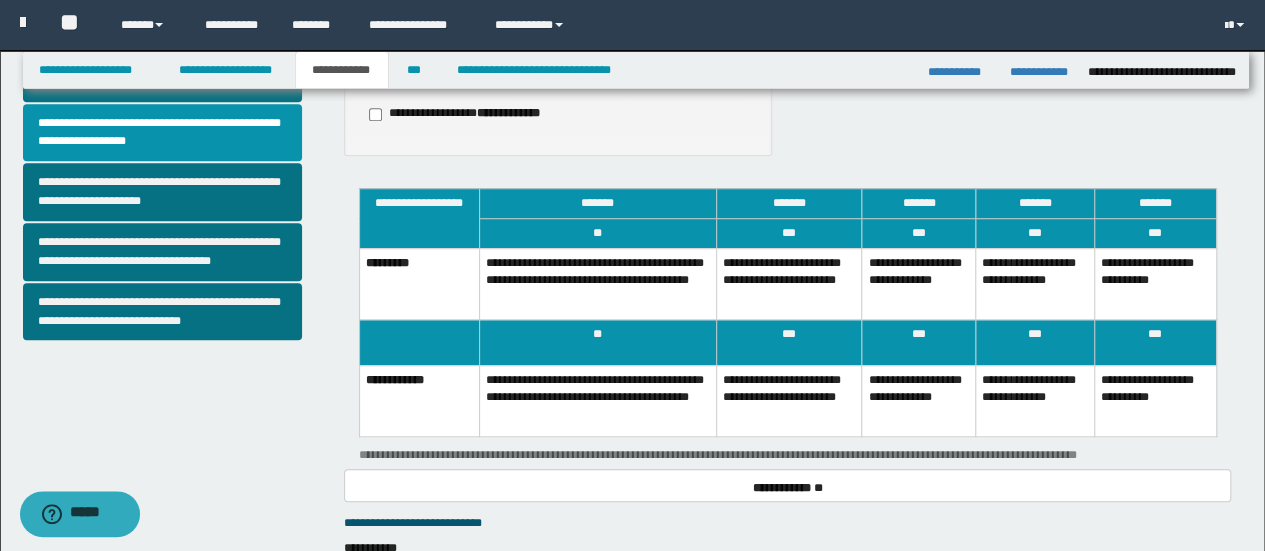 click on "**********" at bounding box center (789, 283) 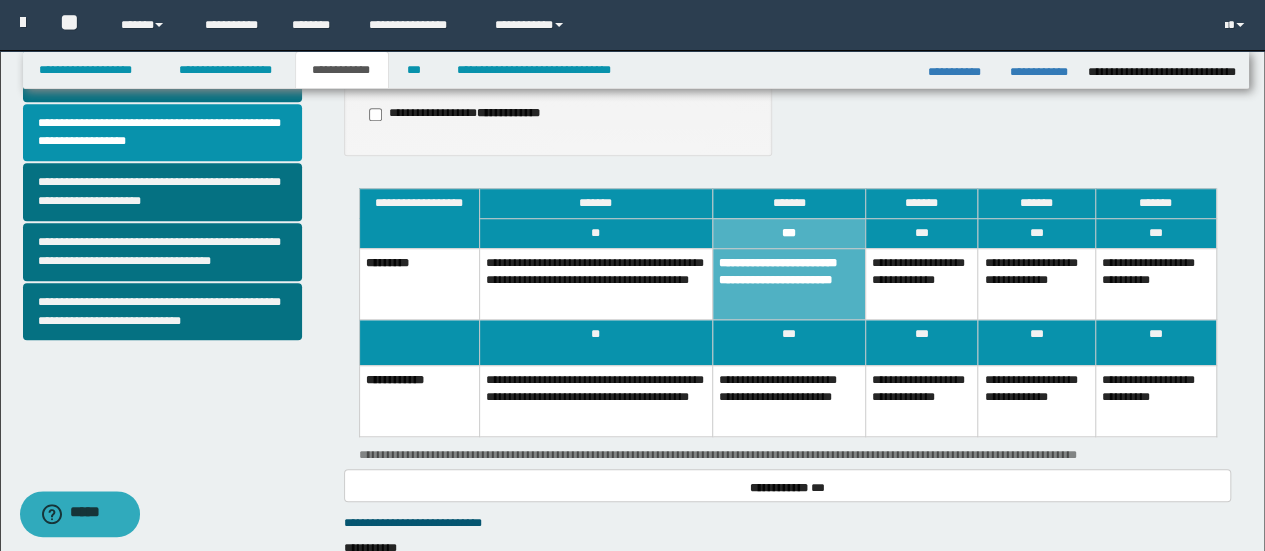 click on "**********" at bounding box center (789, 400) 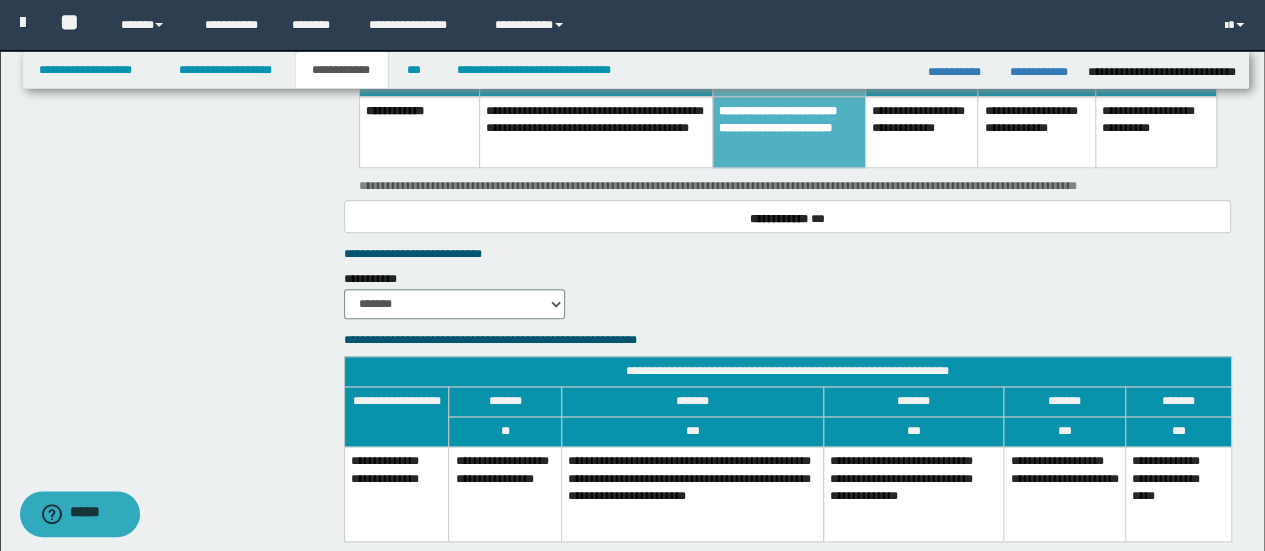 scroll, scrollTop: 1000, scrollLeft: 0, axis: vertical 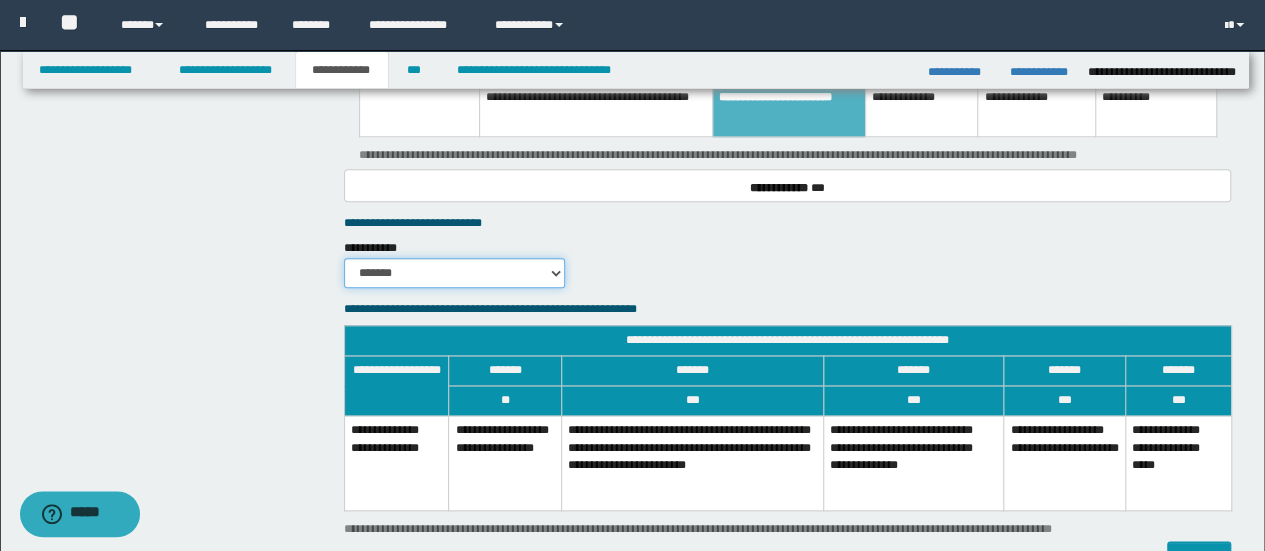 click on "*******
*********" at bounding box center [455, 273] 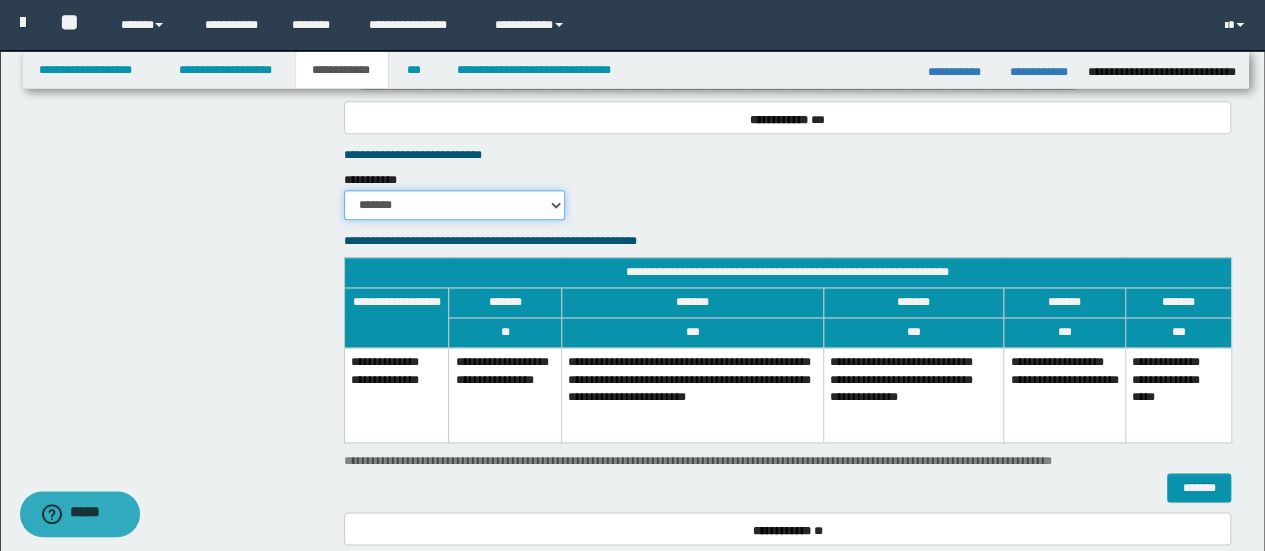 scroll, scrollTop: 1100, scrollLeft: 0, axis: vertical 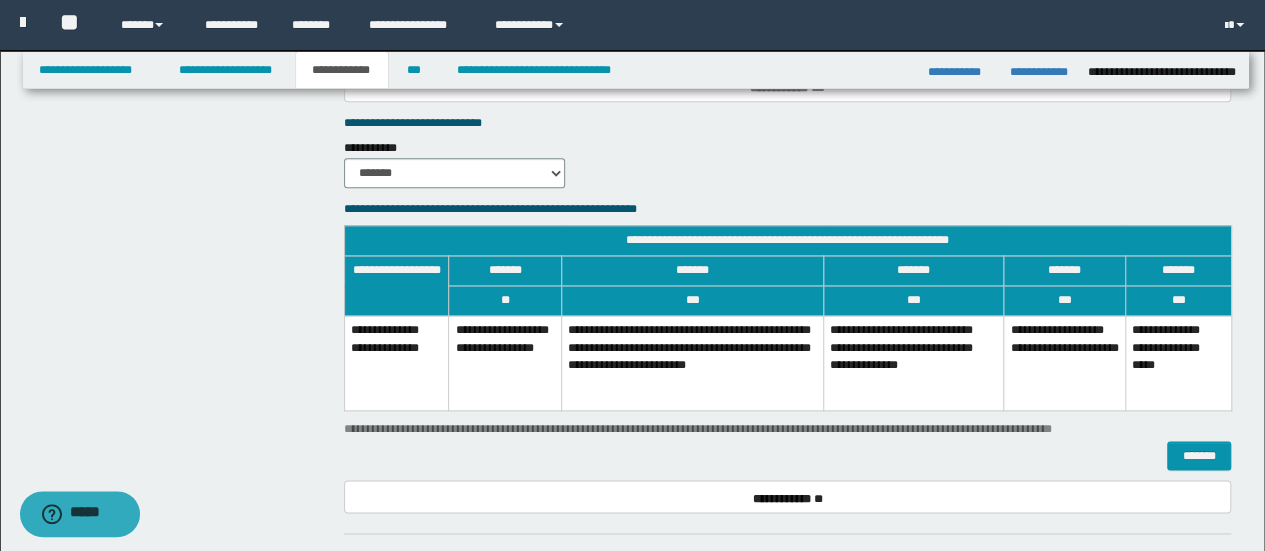 click on "**********" at bounding box center (693, 363) 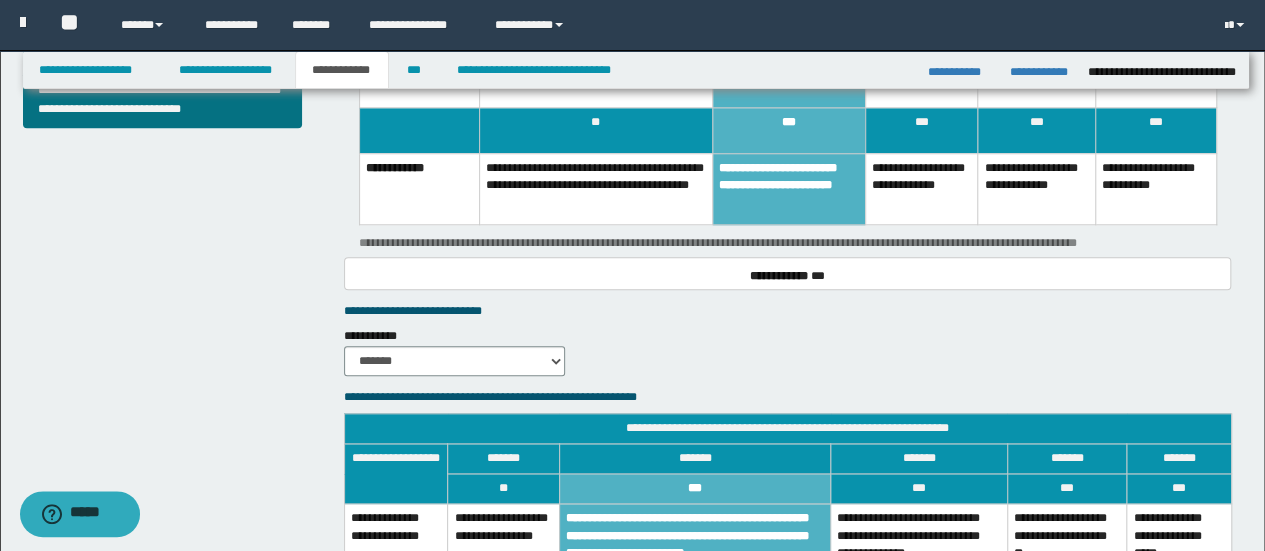 scroll, scrollTop: 1030, scrollLeft: 0, axis: vertical 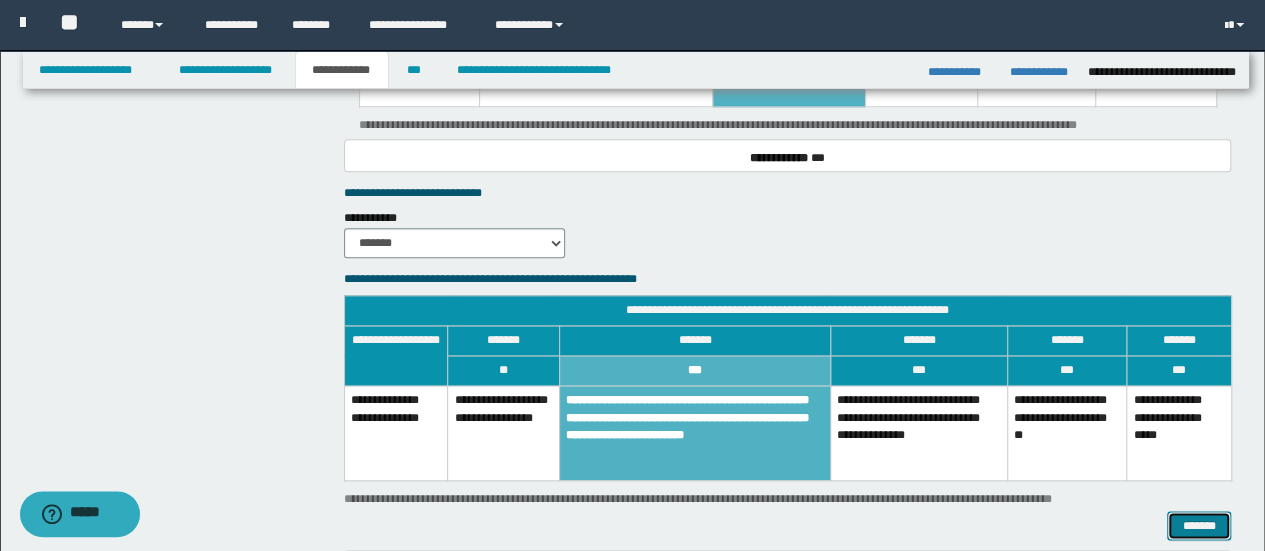 click on "*******" at bounding box center (1199, 525) 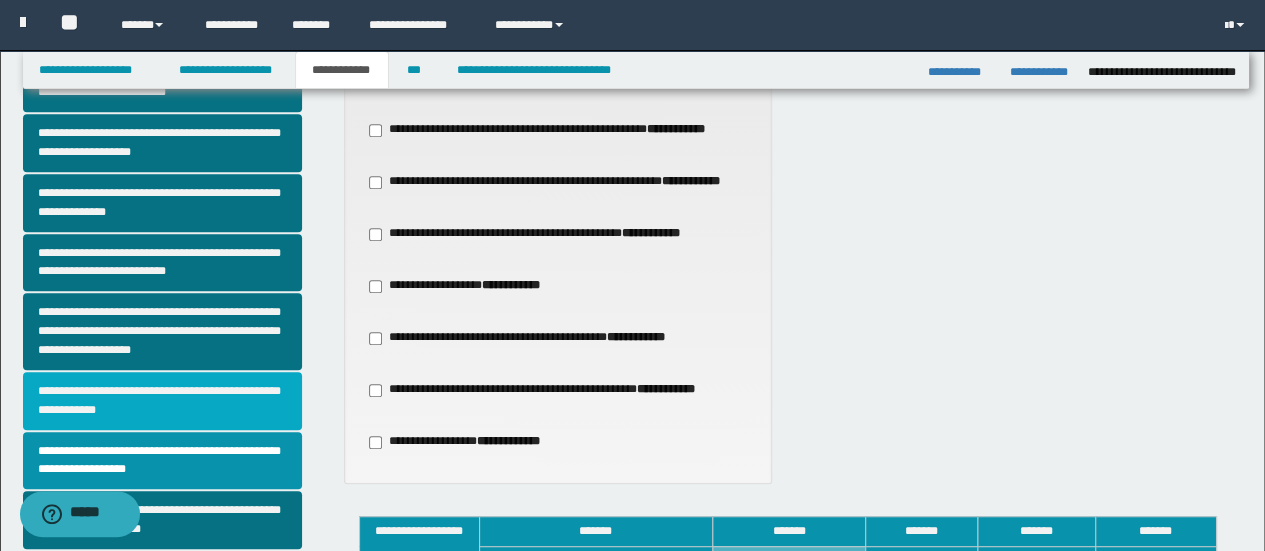 scroll, scrollTop: 572, scrollLeft: 0, axis: vertical 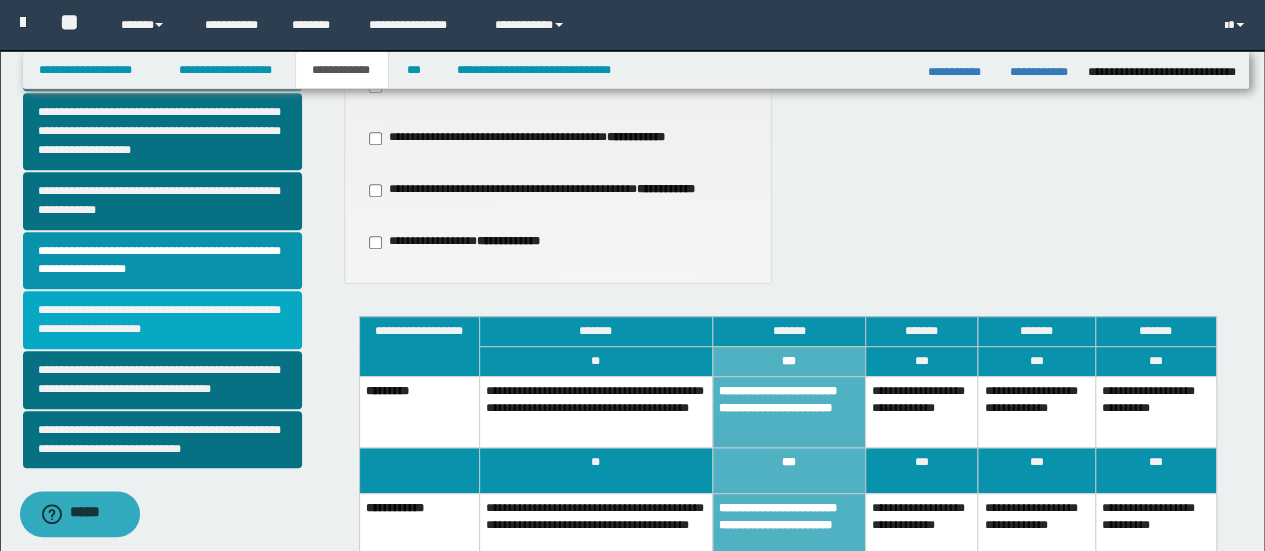 click on "**********" at bounding box center (162, 320) 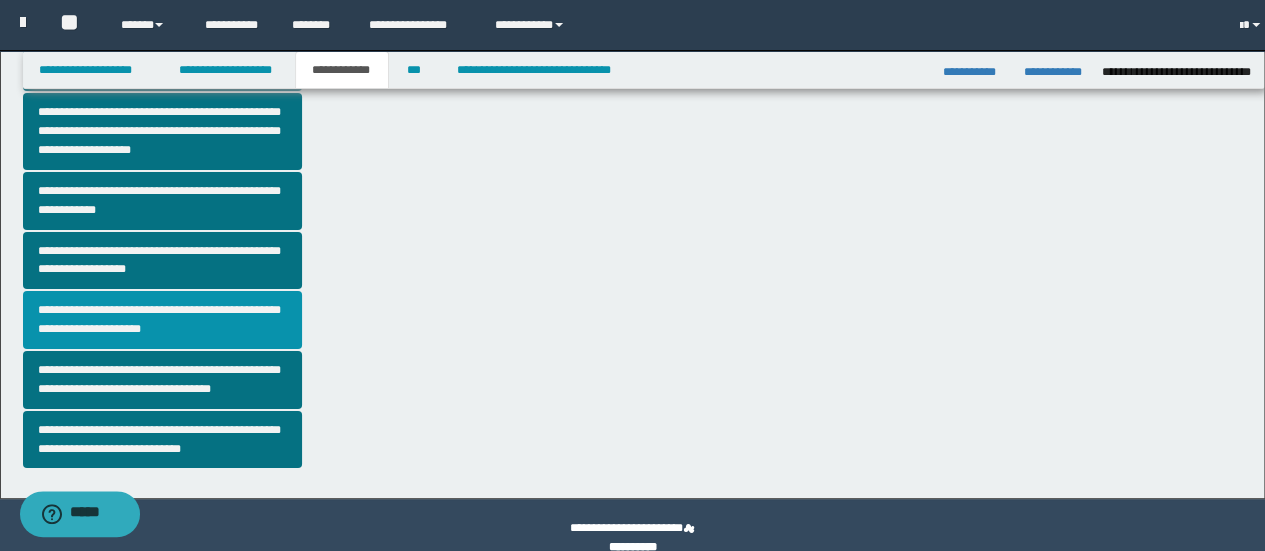 scroll, scrollTop: 0, scrollLeft: 0, axis: both 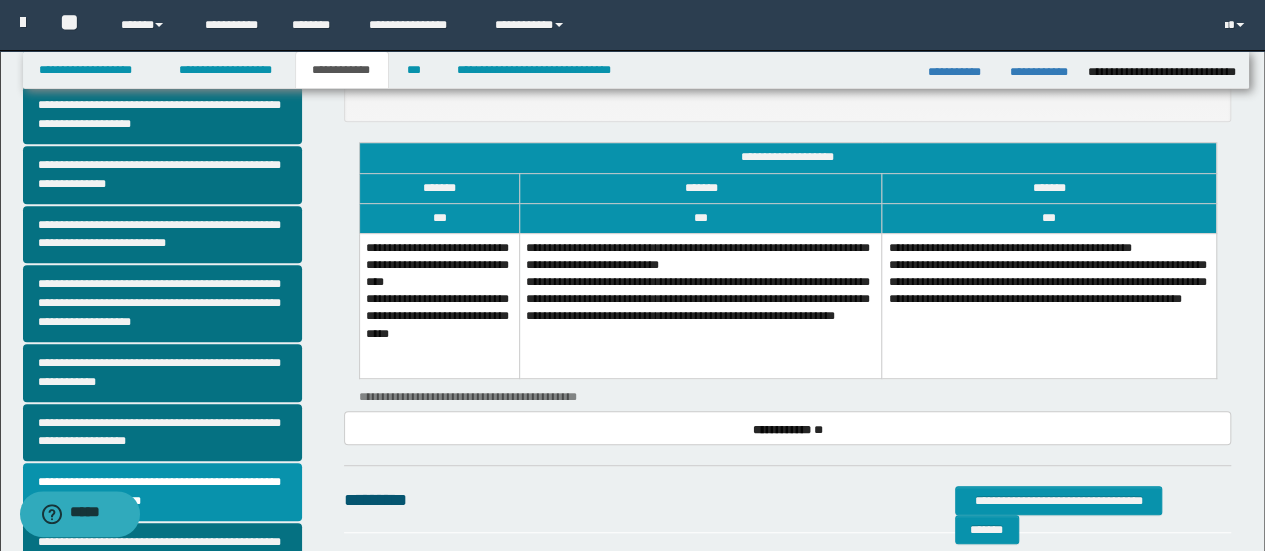 click on "**********" at bounding box center (701, 306) 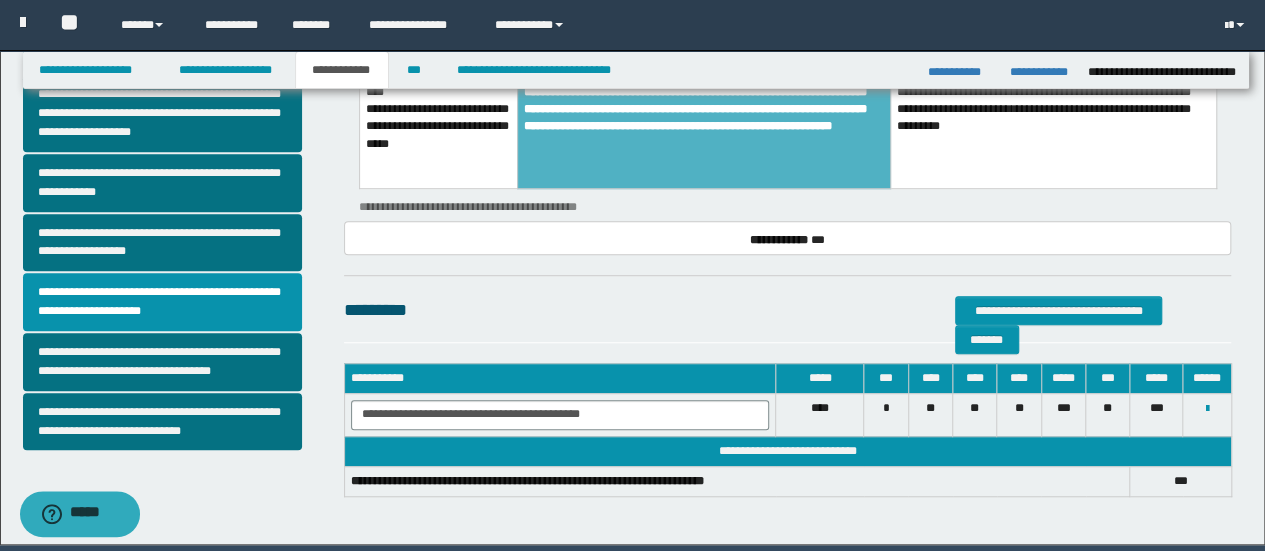 scroll, scrollTop: 562, scrollLeft: 0, axis: vertical 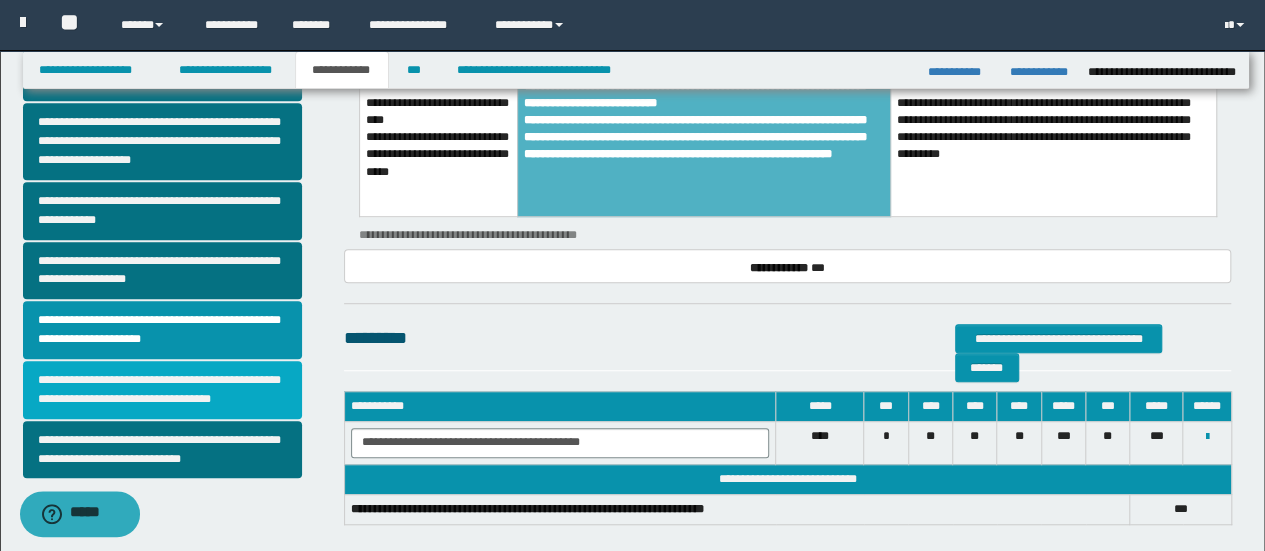 click on "**********" at bounding box center [162, 390] 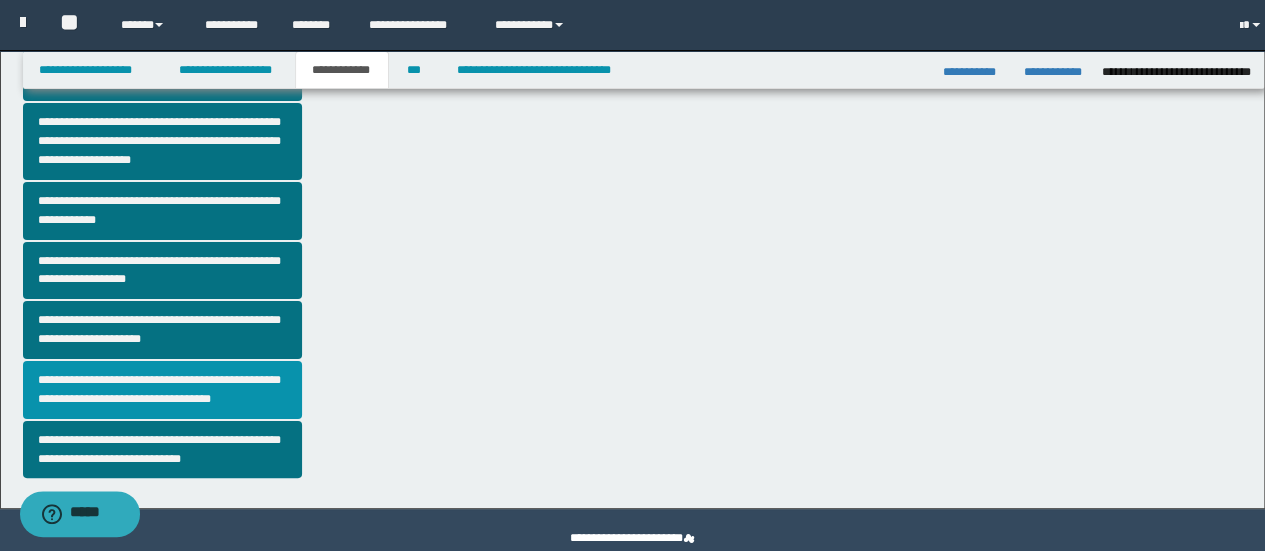 scroll, scrollTop: 0, scrollLeft: 0, axis: both 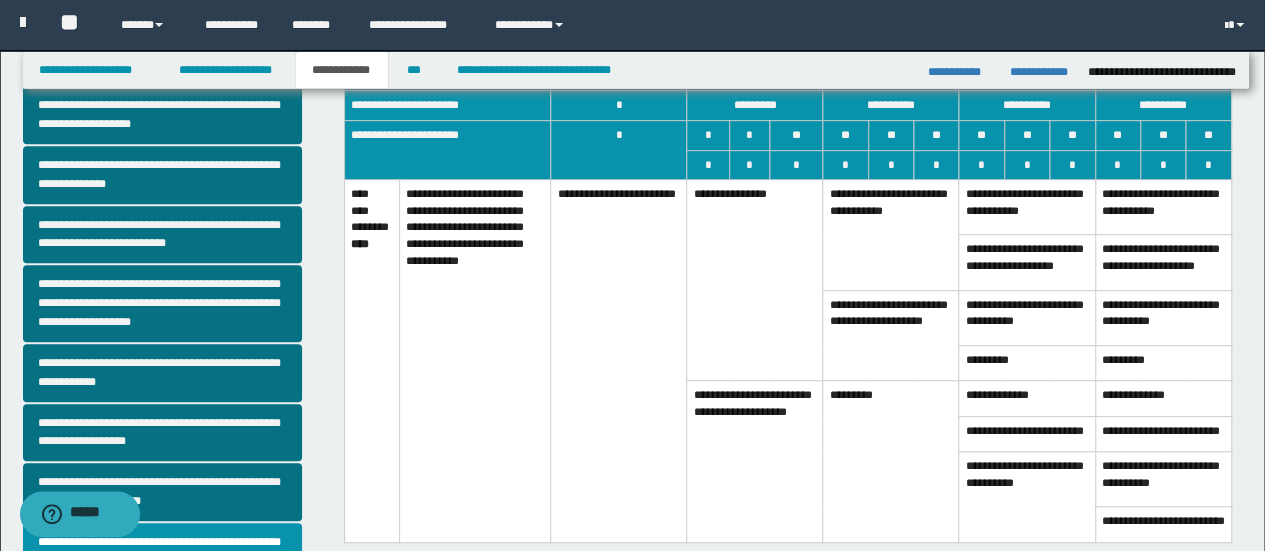 click on "**********" at bounding box center (891, 335) 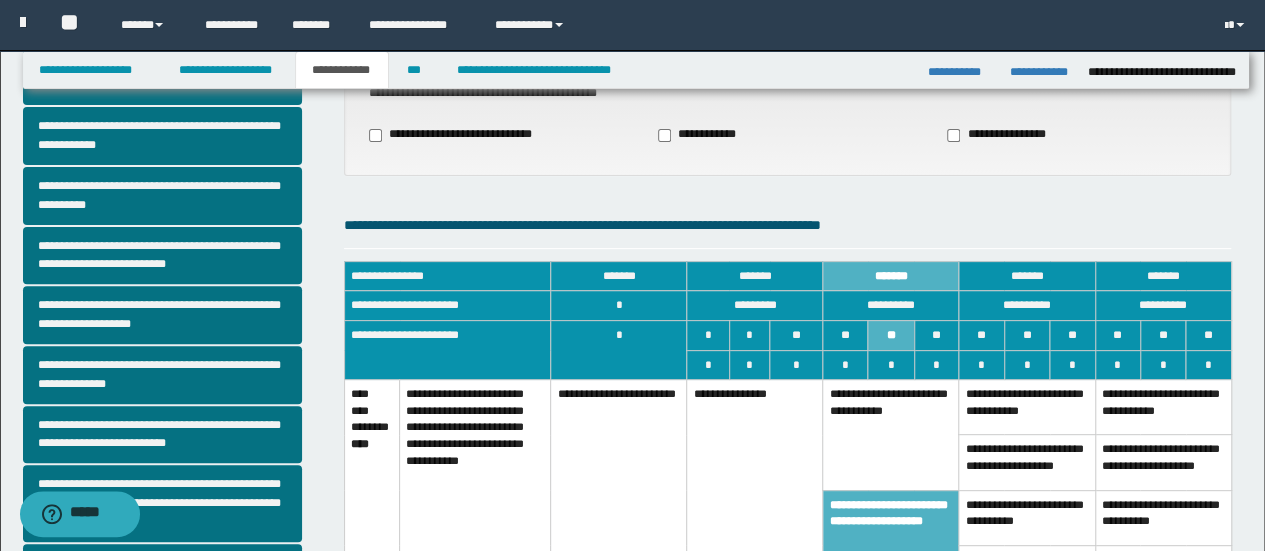 scroll, scrollTop: 0, scrollLeft: 0, axis: both 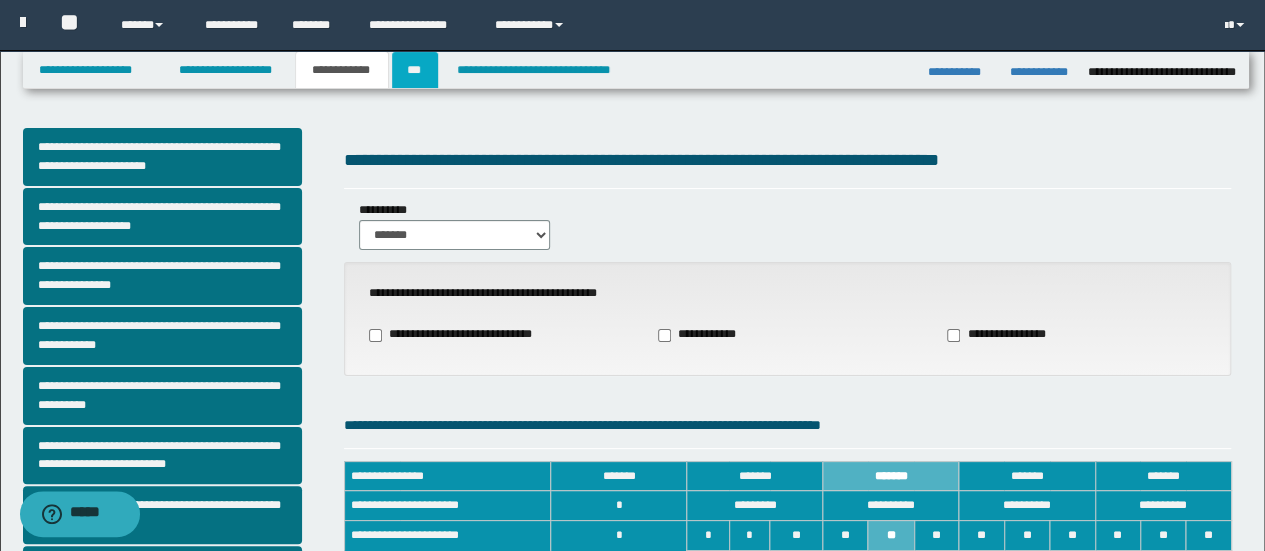 click on "***" at bounding box center [415, 70] 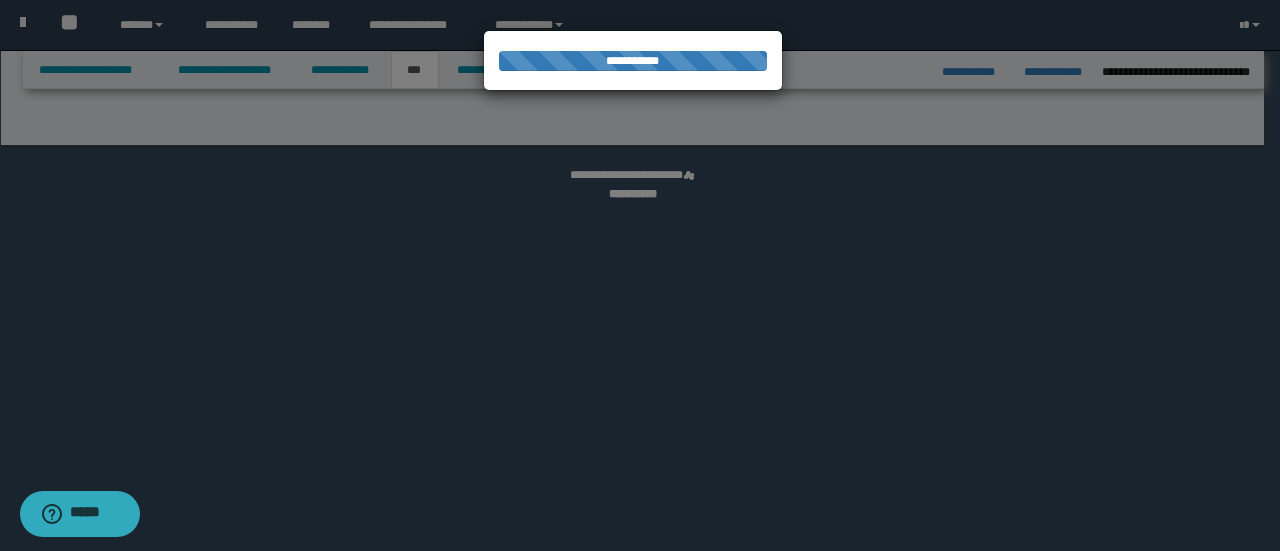 select on "***" 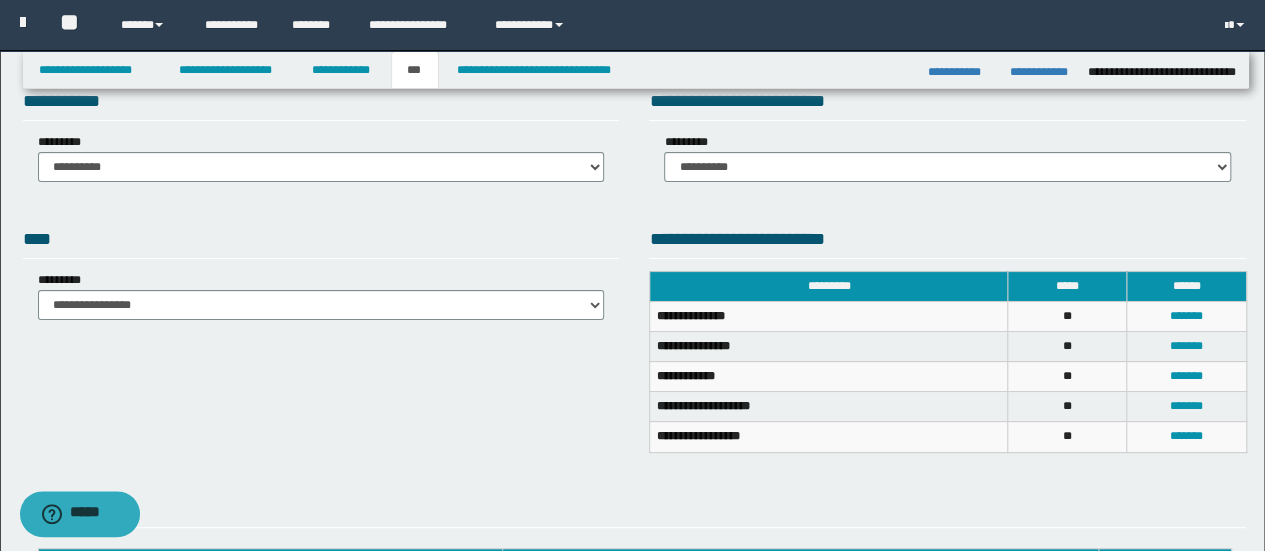 scroll, scrollTop: 0, scrollLeft: 0, axis: both 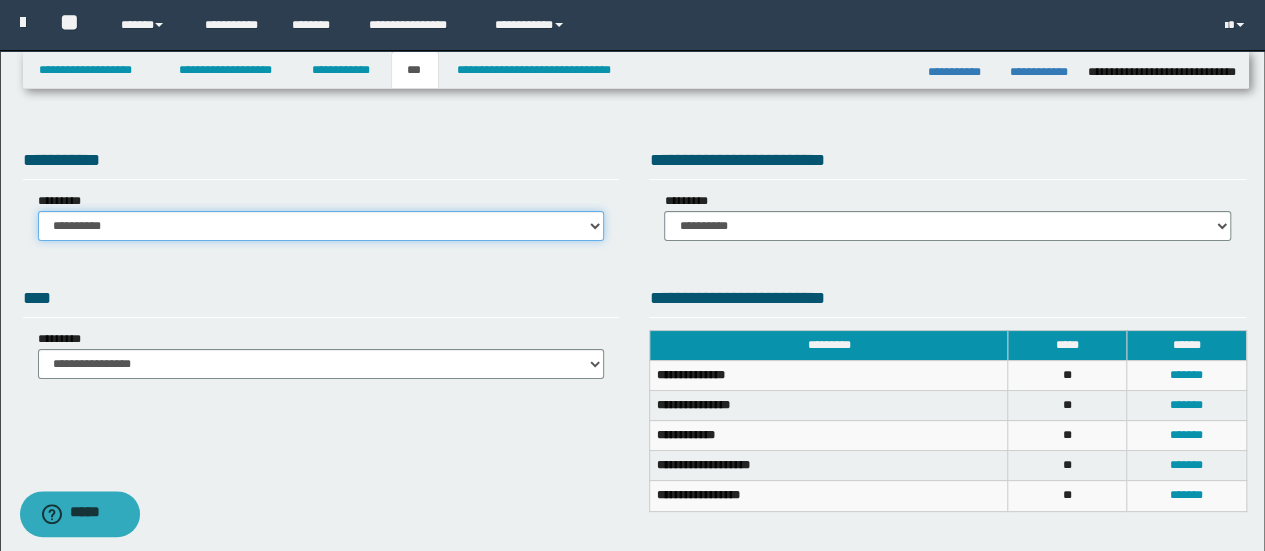 click on "**********" at bounding box center [321, 226] 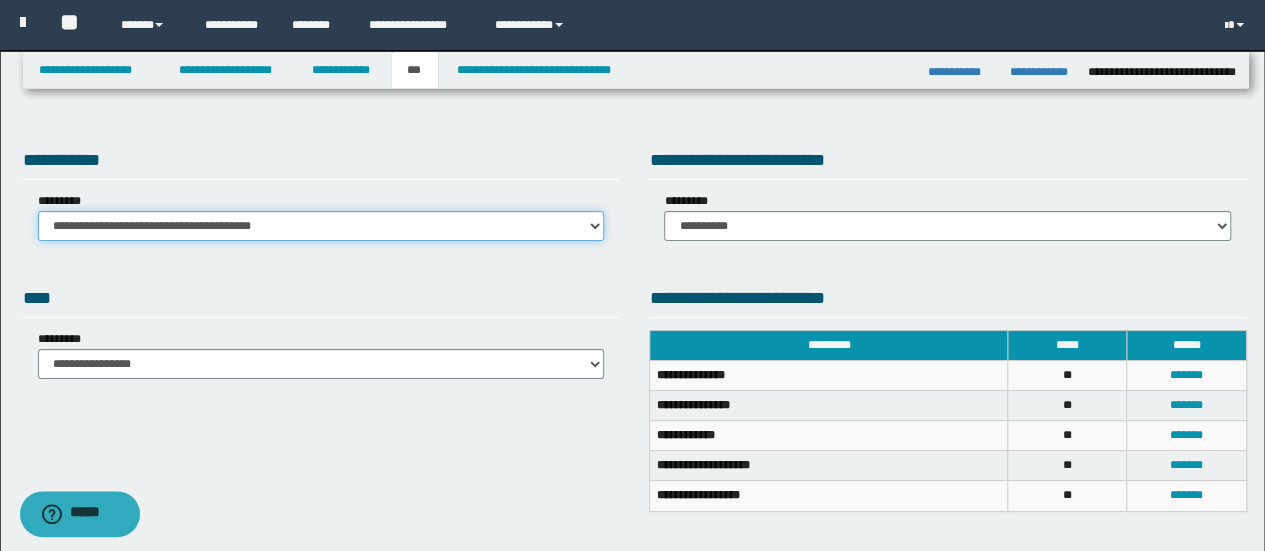 click on "**********" at bounding box center [321, 226] 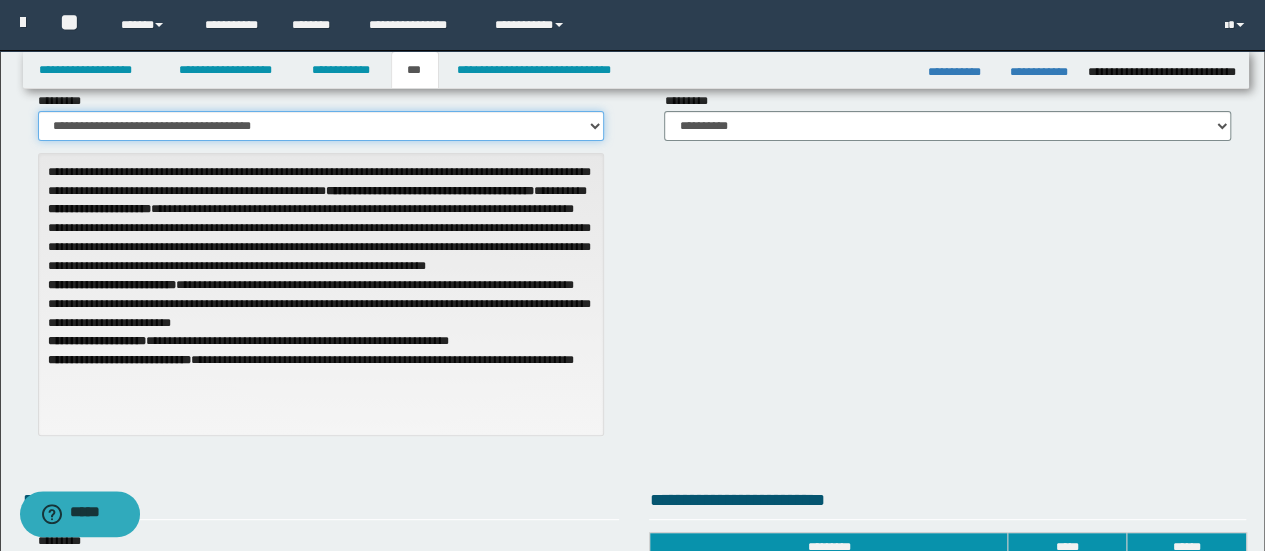 scroll, scrollTop: 0, scrollLeft: 0, axis: both 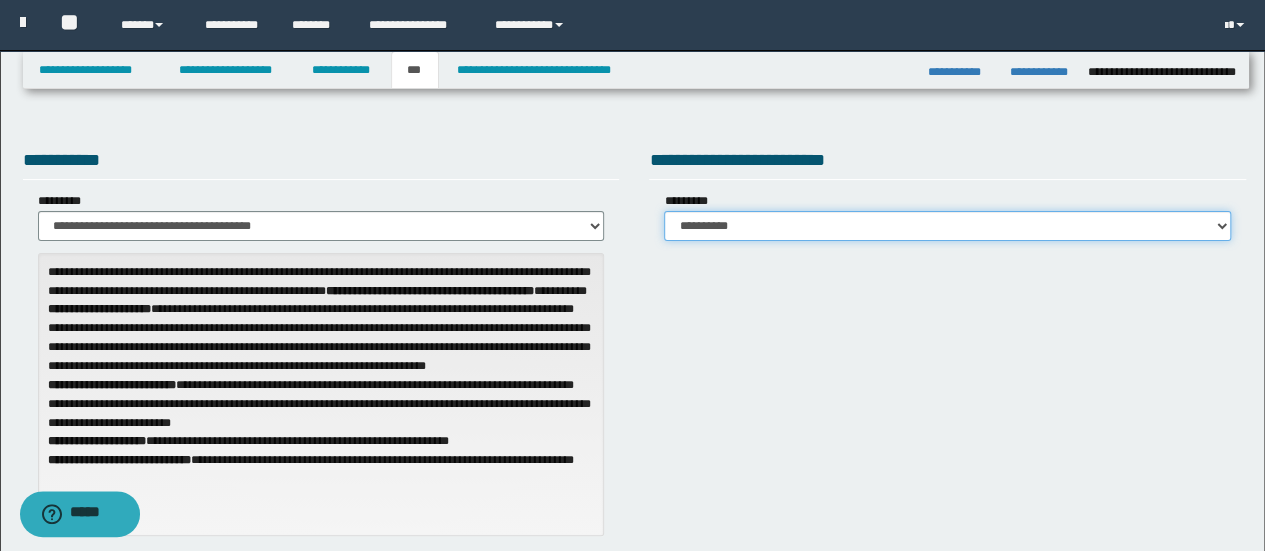 click on "**********" at bounding box center [947, 226] 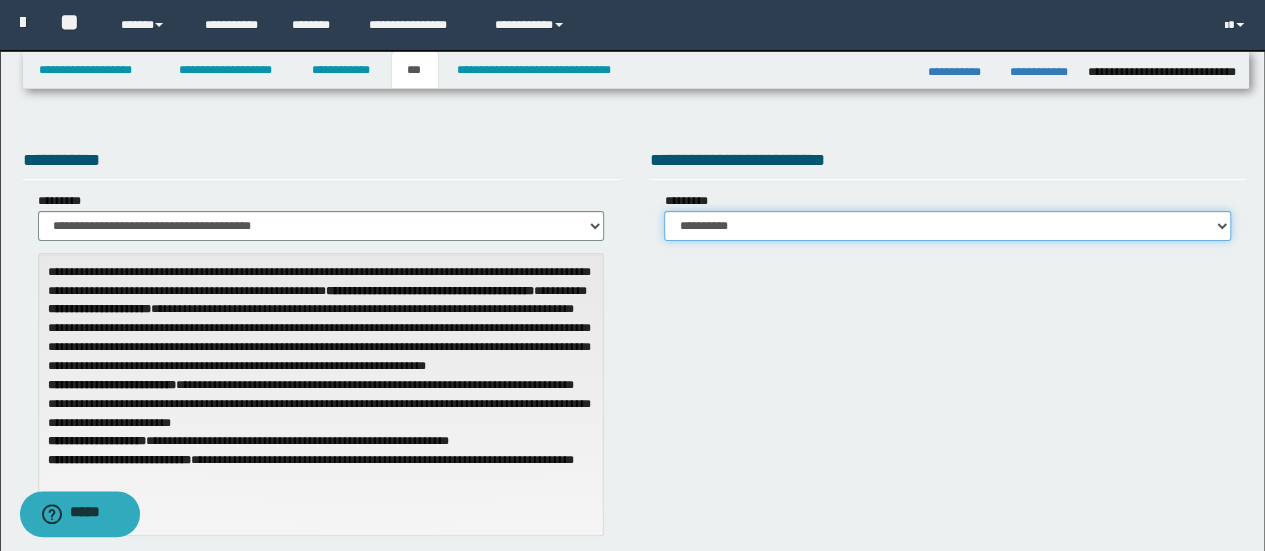 select on "***" 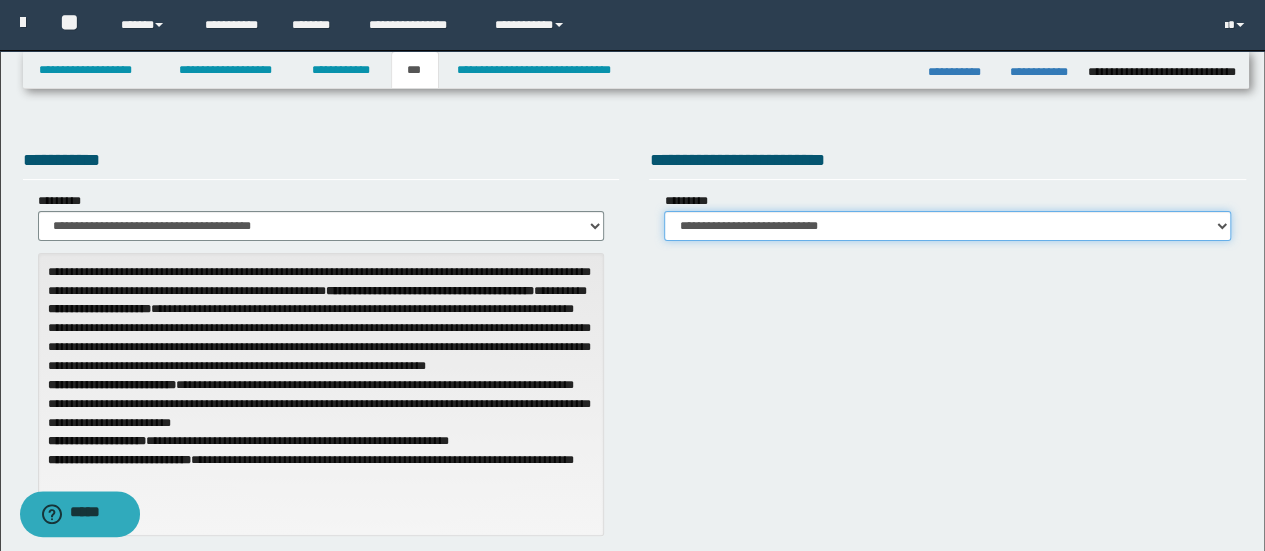 click on "**********" at bounding box center [947, 226] 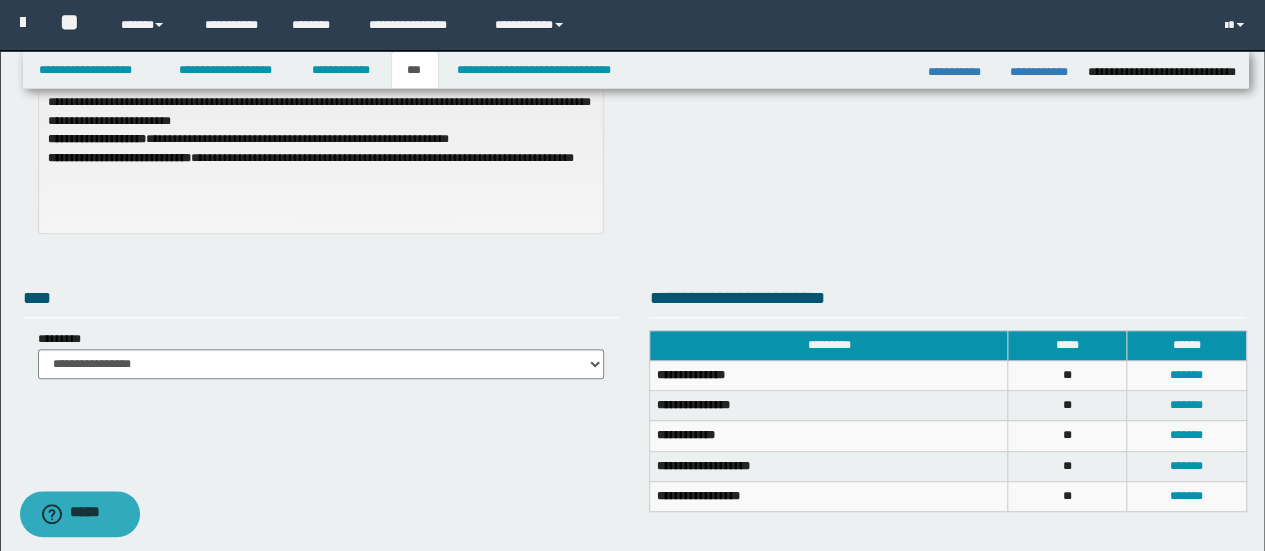 scroll, scrollTop: 500, scrollLeft: 0, axis: vertical 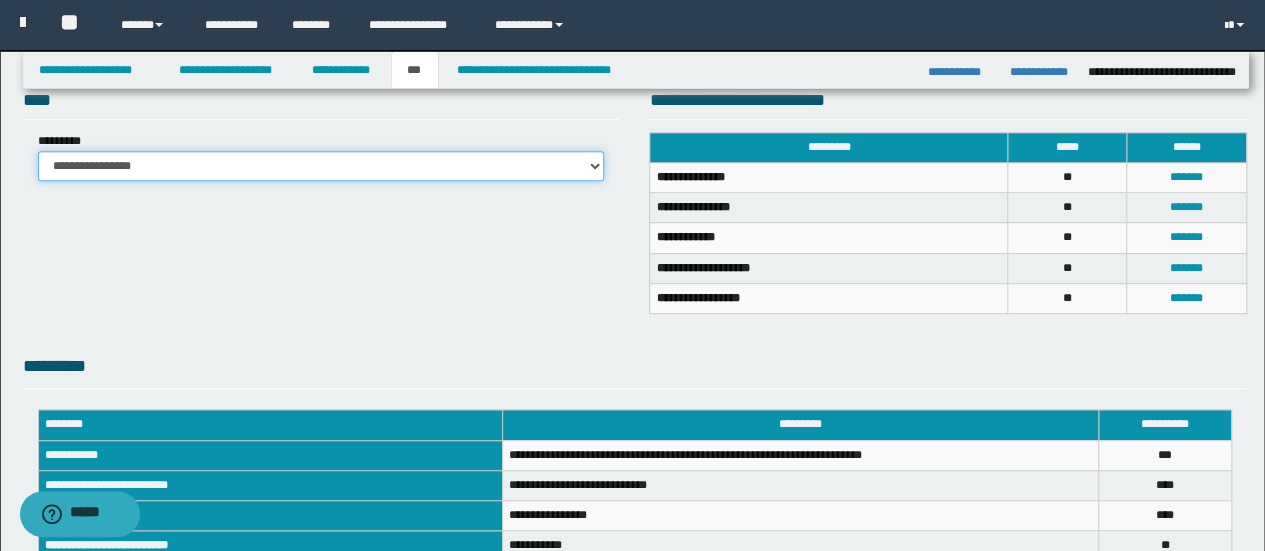 click on "**********" at bounding box center [321, 166] 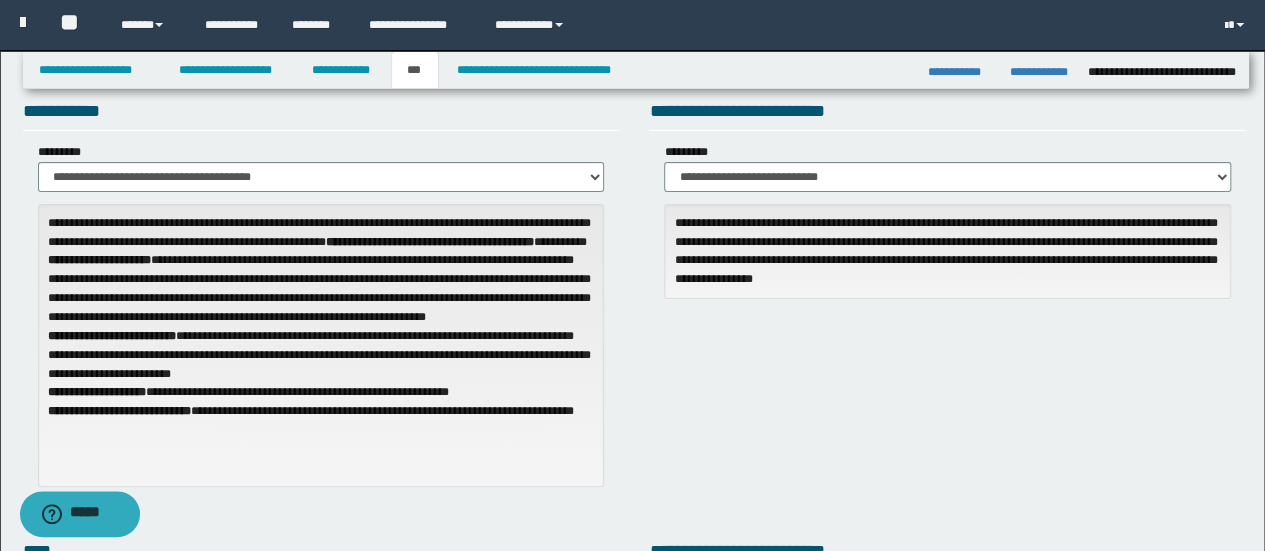 scroll, scrollTop: 0, scrollLeft: 0, axis: both 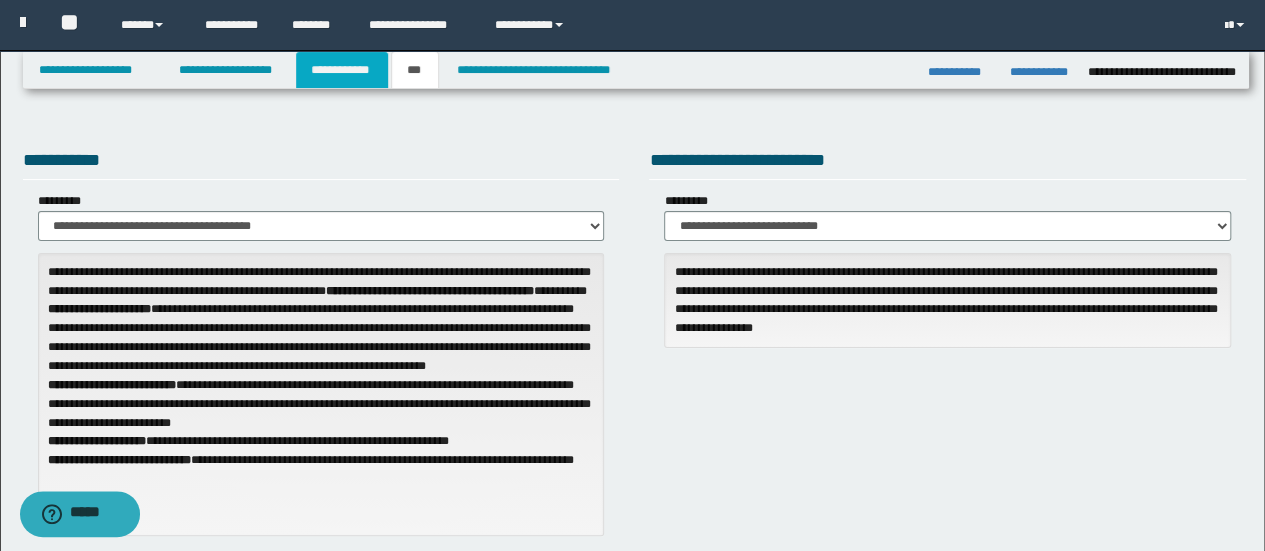 click on "**********" at bounding box center (342, 70) 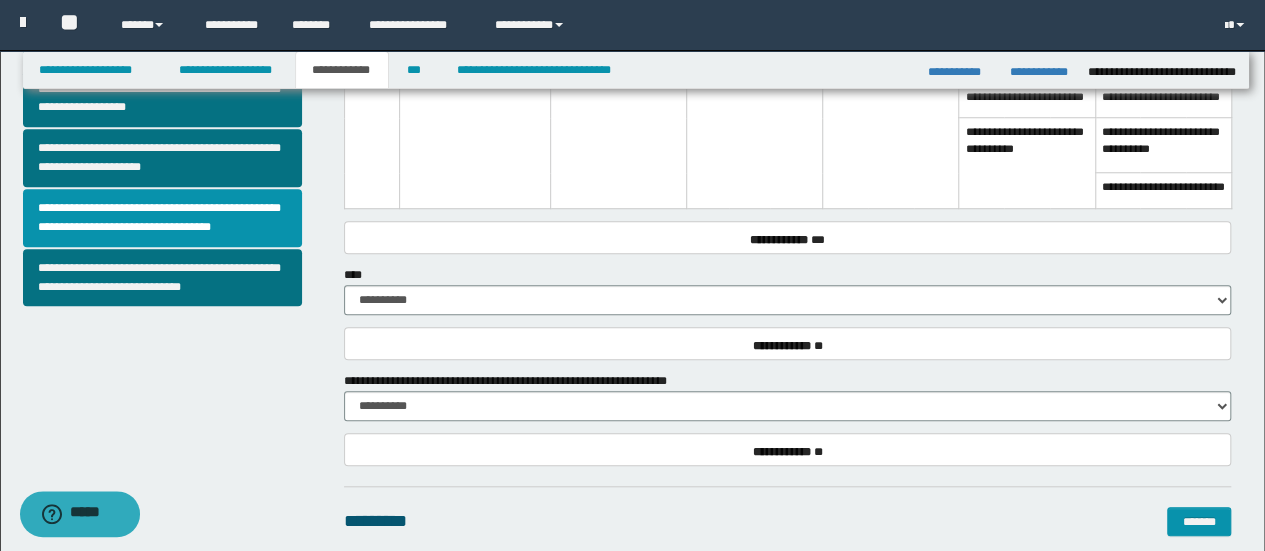 scroll, scrollTop: 517, scrollLeft: 0, axis: vertical 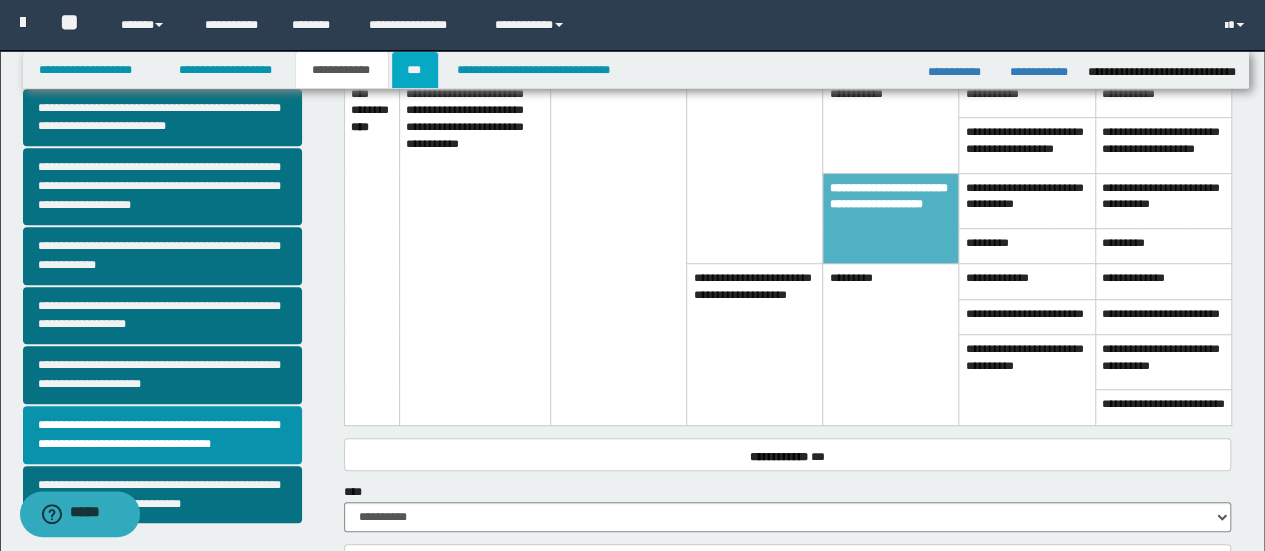 click on "***" at bounding box center (415, 70) 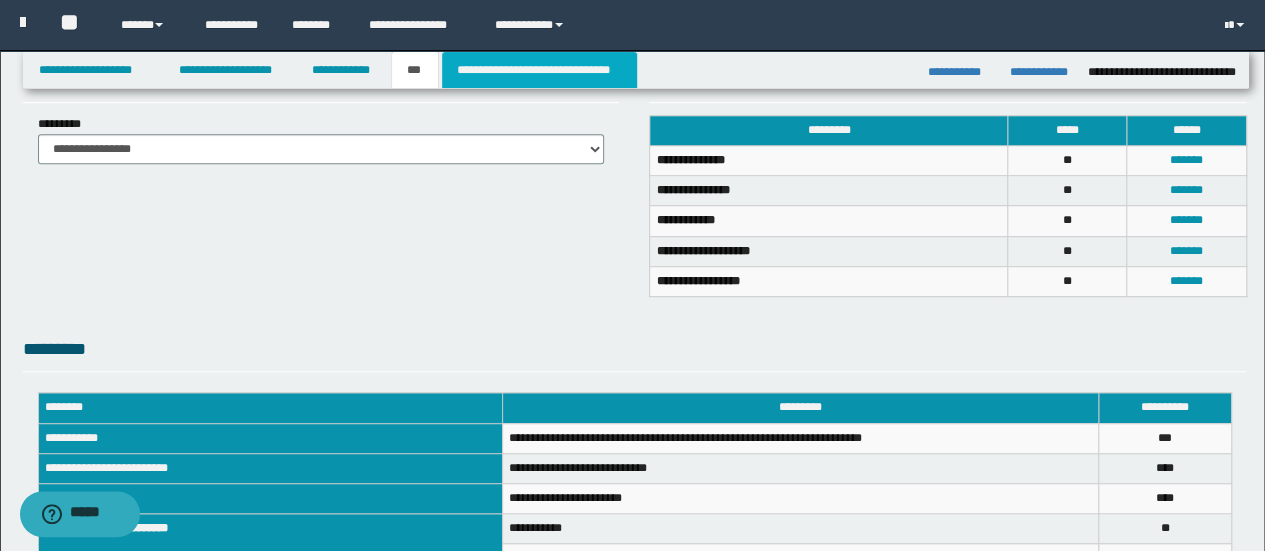 click on "**********" at bounding box center [539, 70] 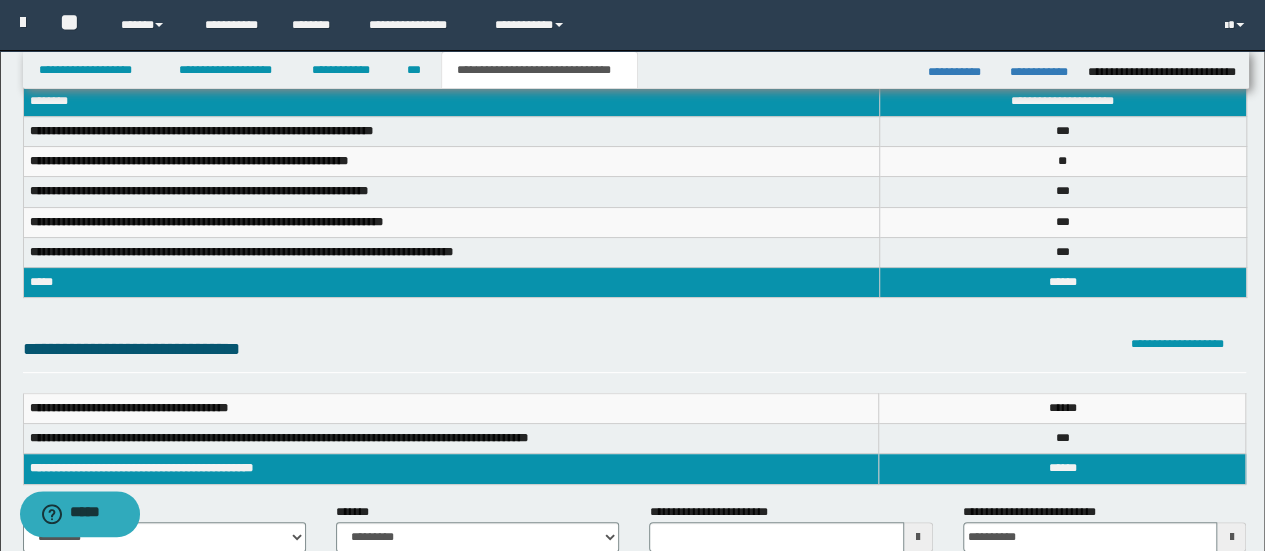 scroll, scrollTop: 0, scrollLeft: 0, axis: both 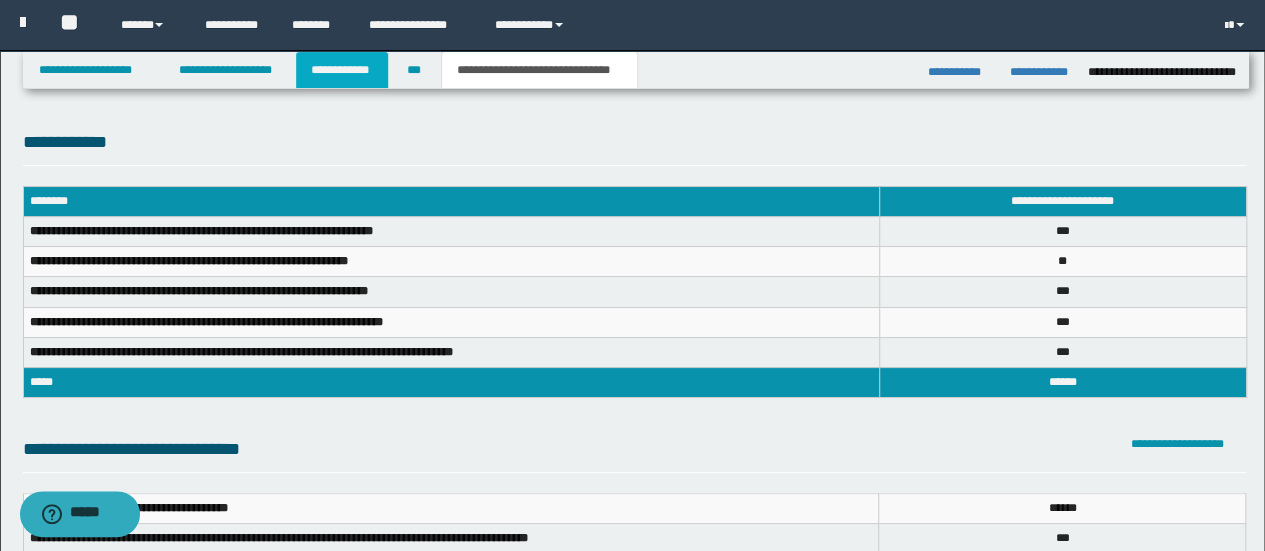 click on "**********" at bounding box center (342, 70) 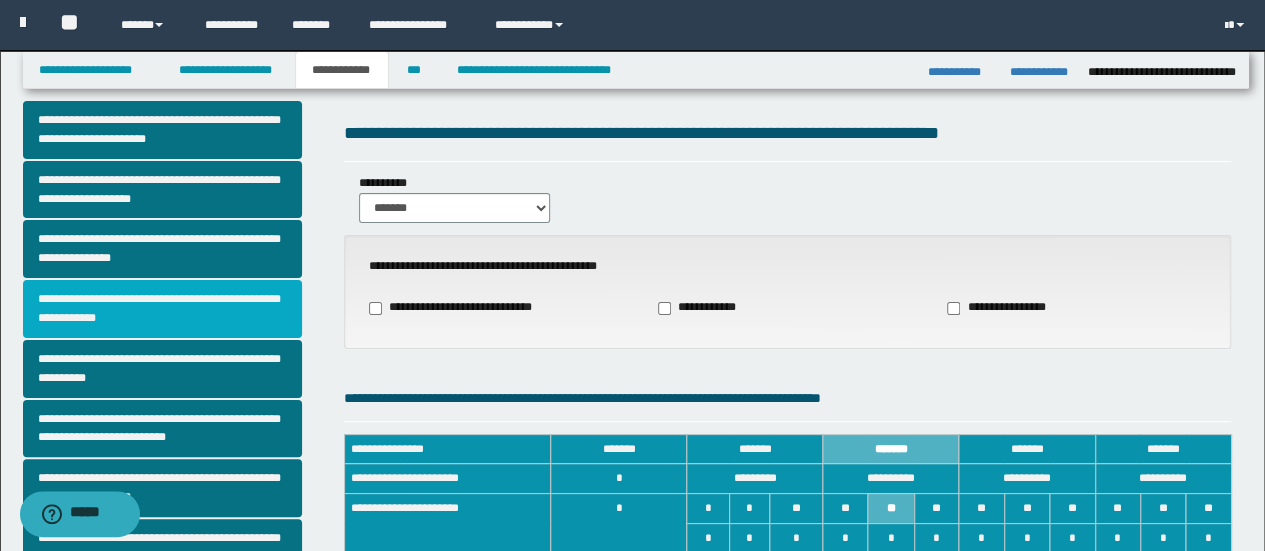 scroll, scrollTop: 0, scrollLeft: 0, axis: both 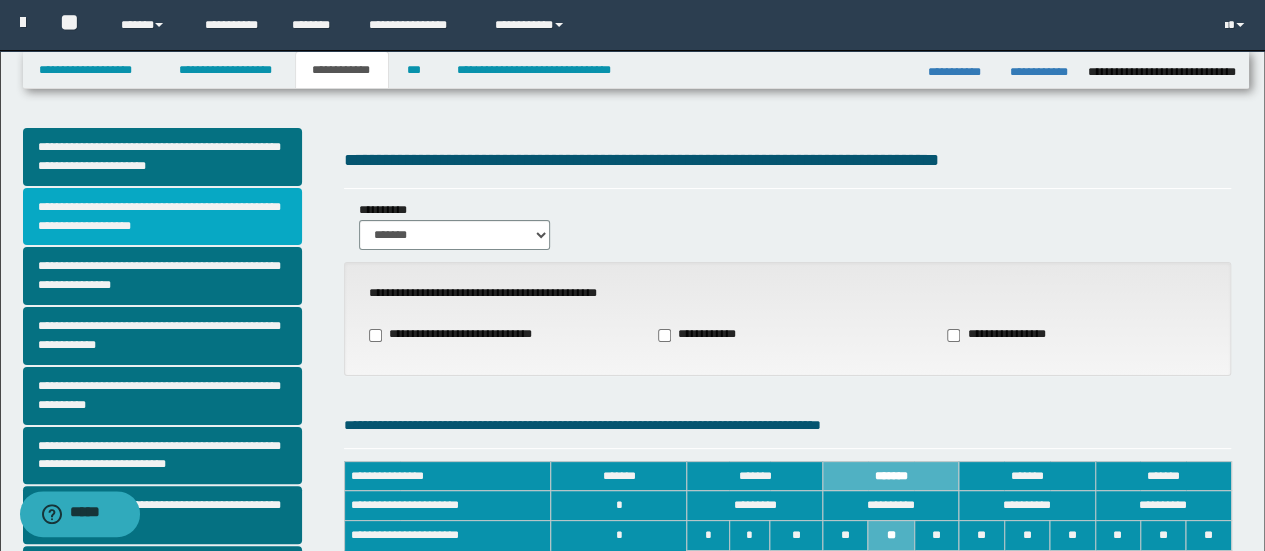 click on "**********" at bounding box center (162, 217) 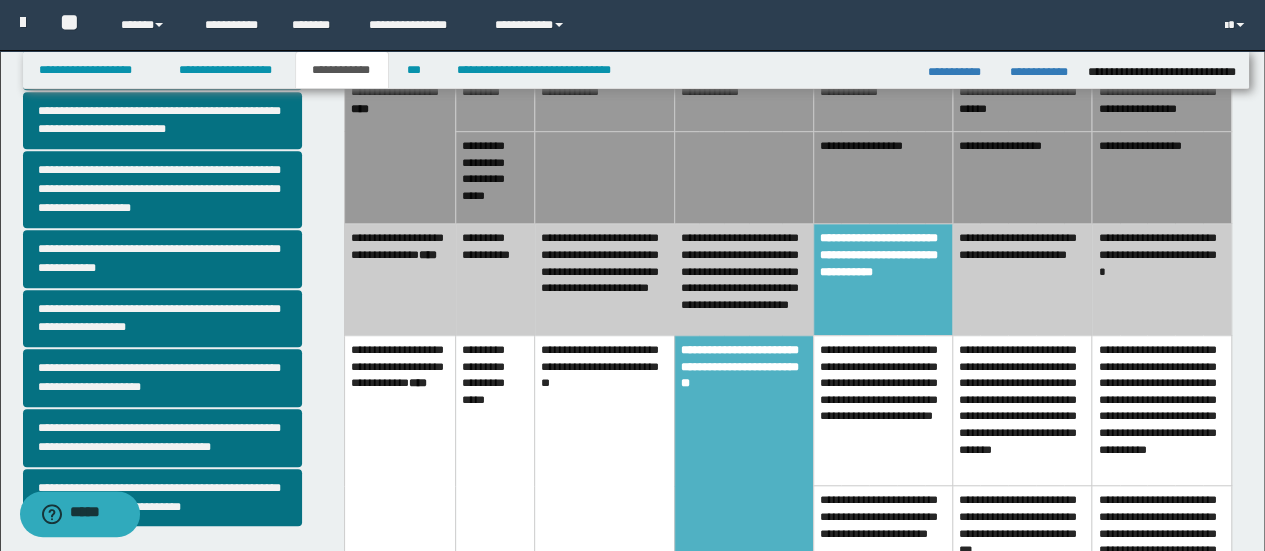 scroll, scrollTop: 600, scrollLeft: 0, axis: vertical 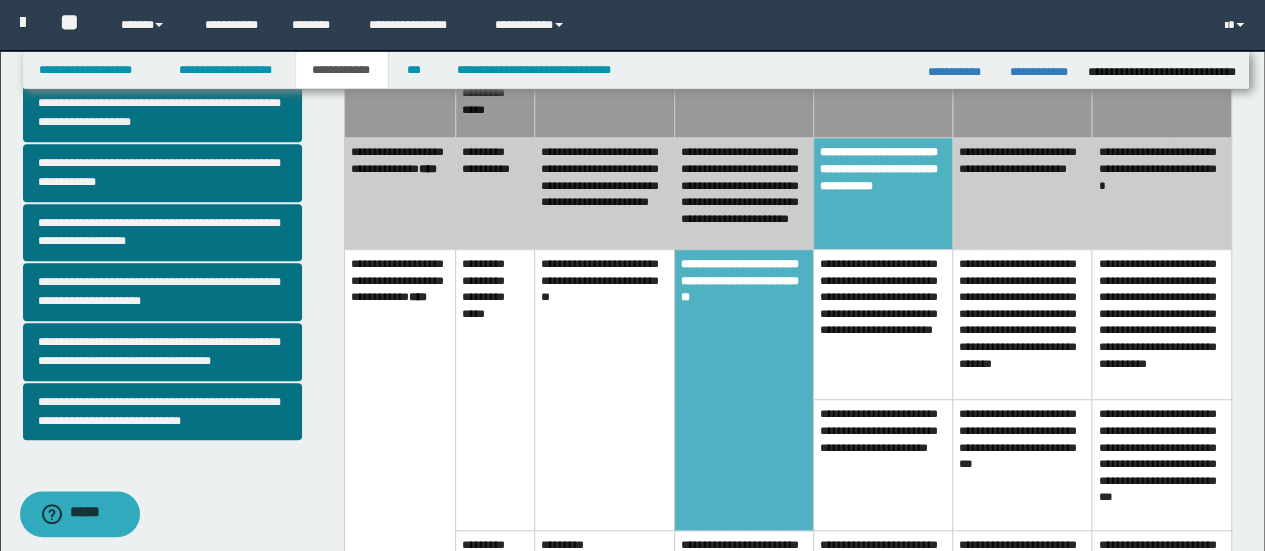 click on "**********" at bounding box center (743, 194) 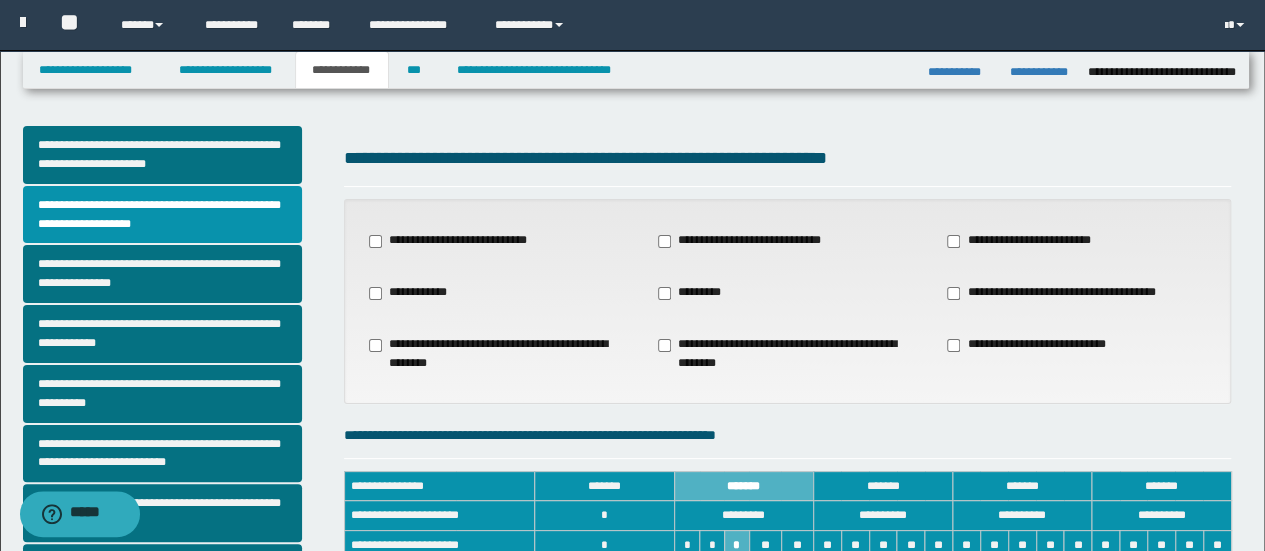 scroll, scrollTop: 0, scrollLeft: 0, axis: both 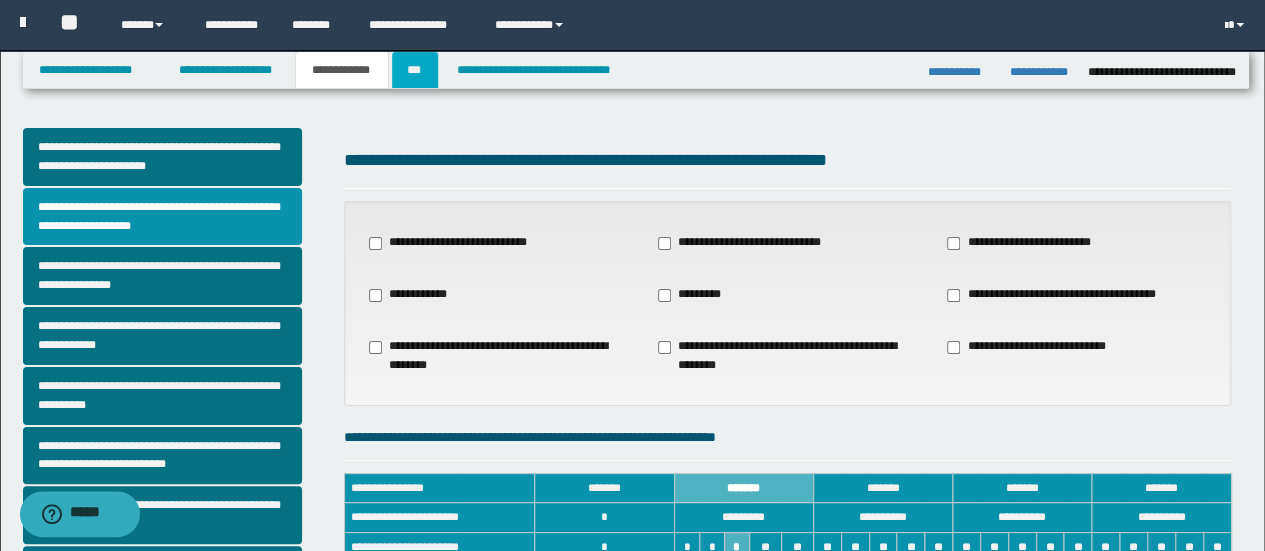 click on "***" at bounding box center [415, 70] 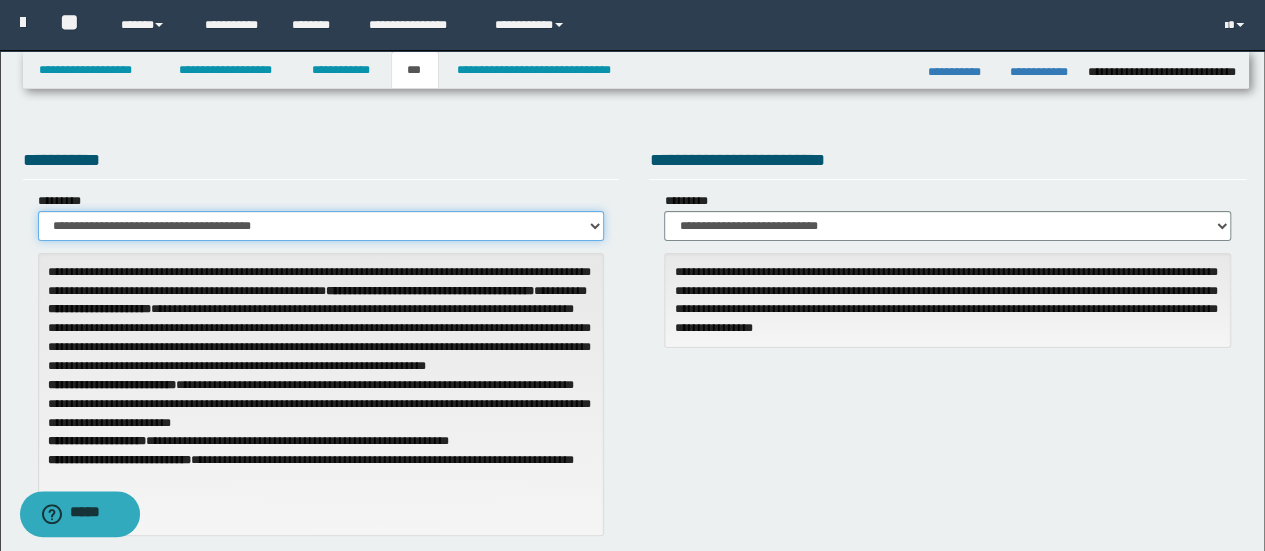 click on "**********" at bounding box center [321, 226] 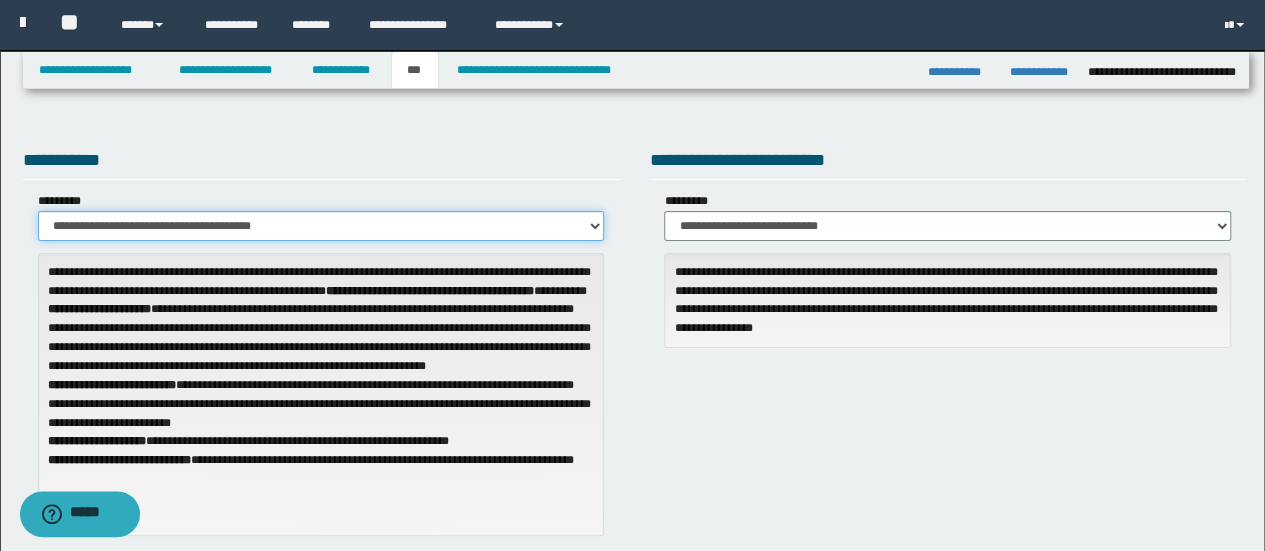 select on "**" 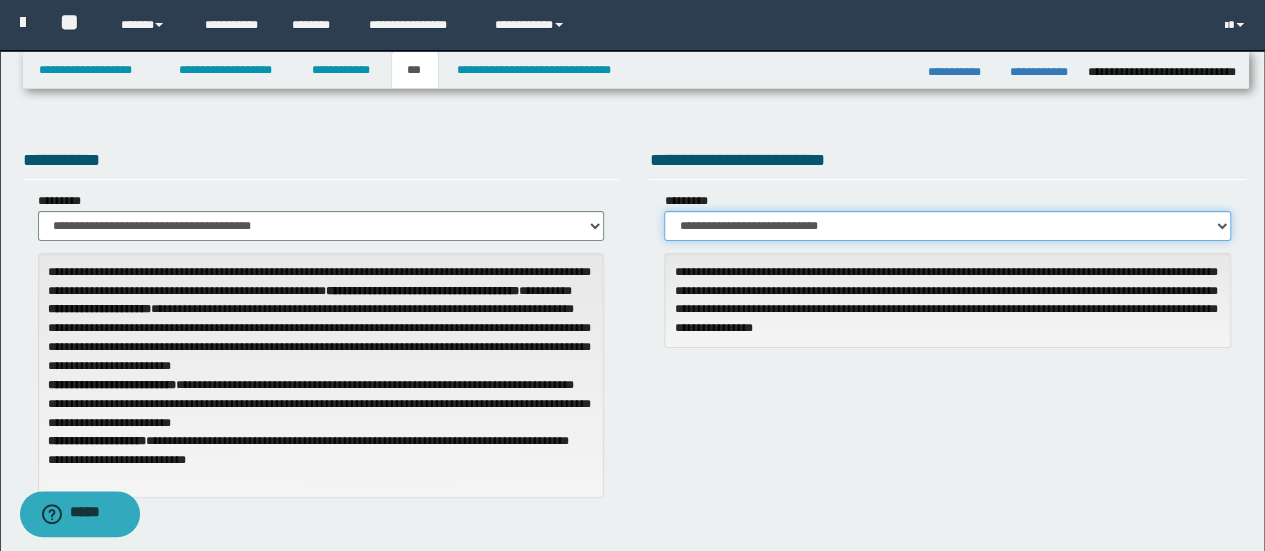 click on "**********" at bounding box center [947, 226] 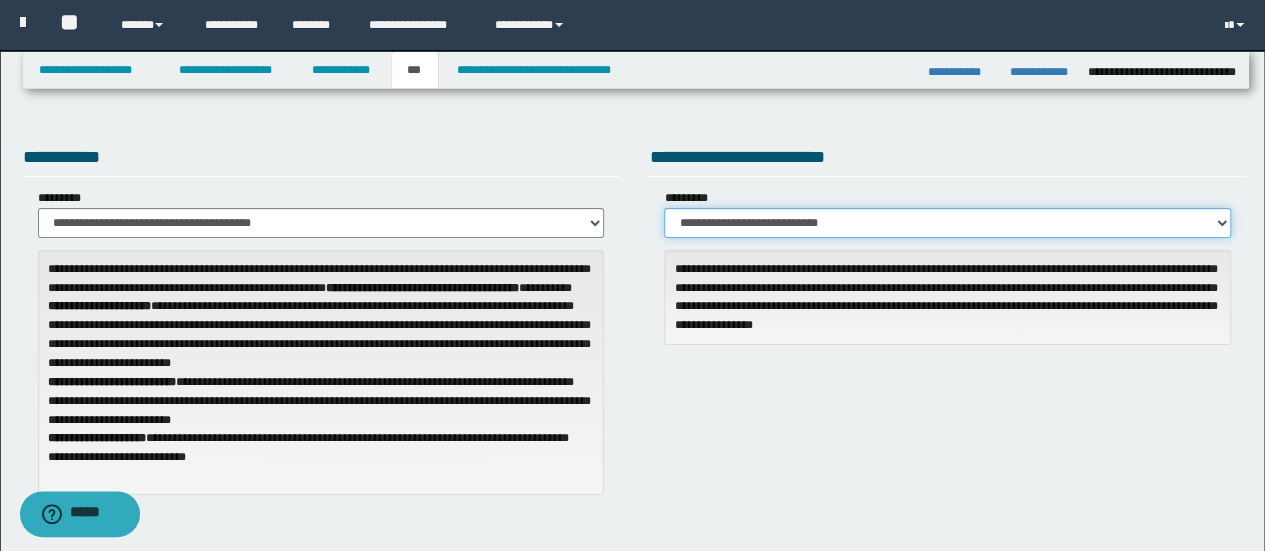 scroll, scrollTop: 0, scrollLeft: 0, axis: both 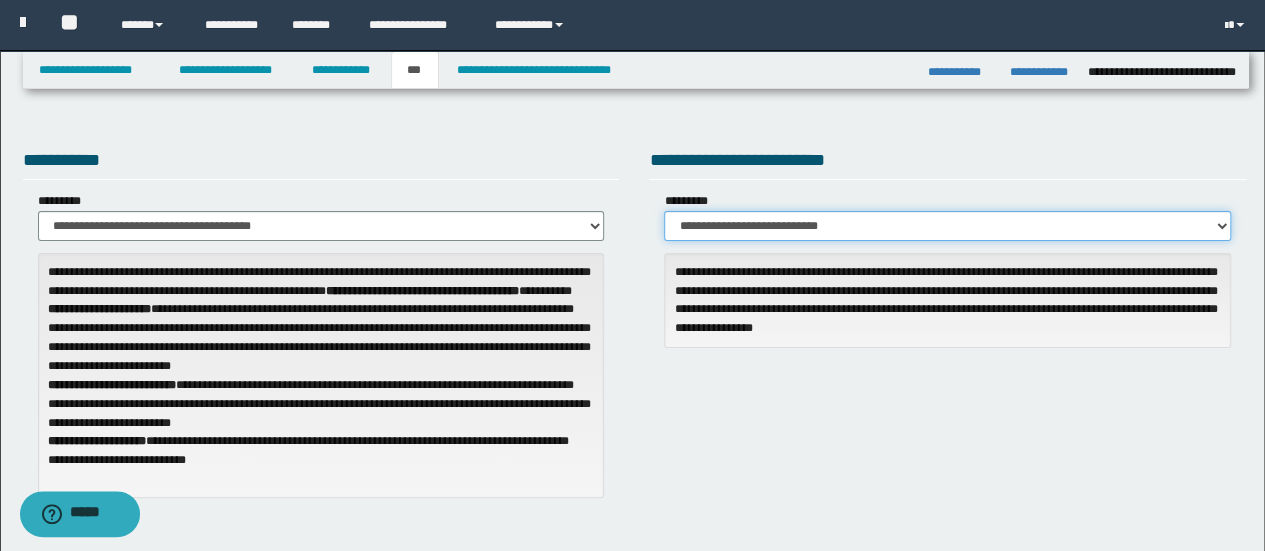click on "**********" at bounding box center [947, 226] 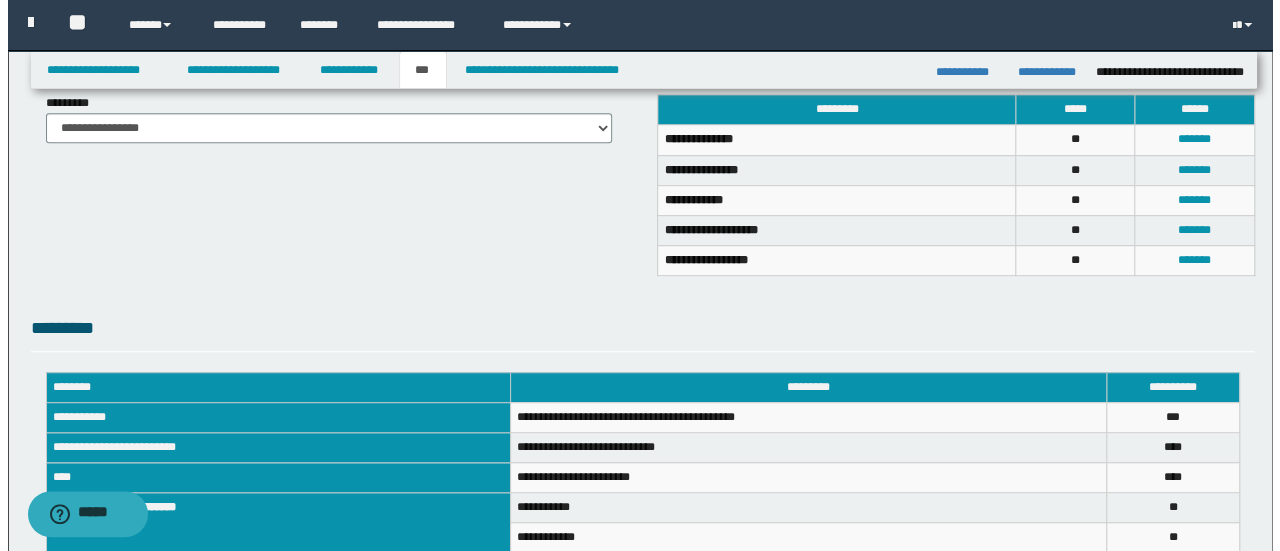 scroll, scrollTop: 400, scrollLeft: 0, axis: vertical 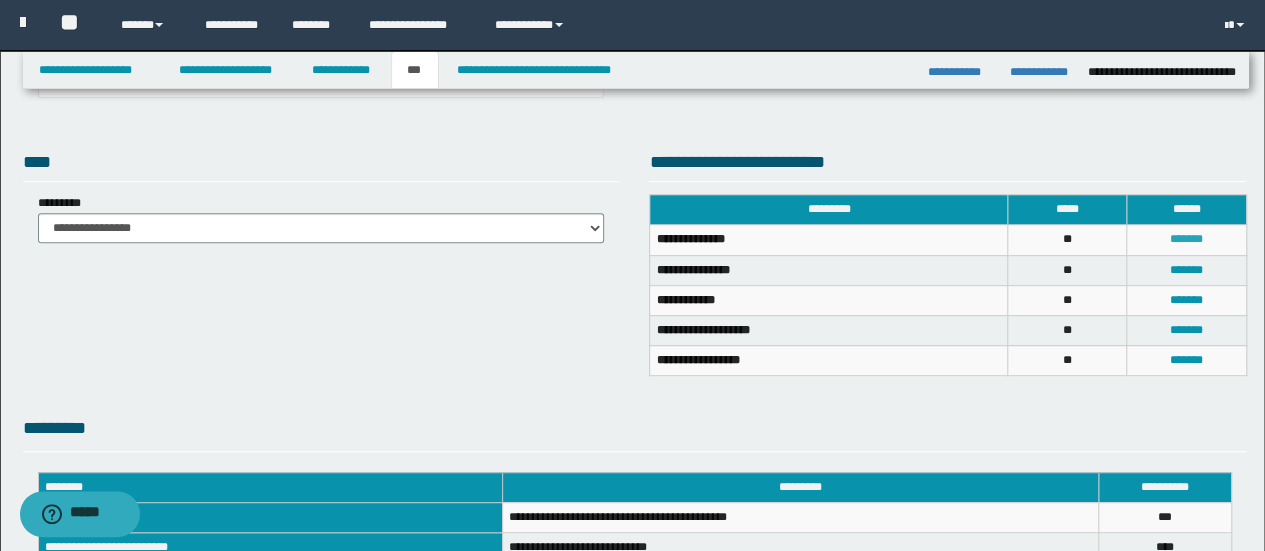 click on "*******" at bounding box center (1186, 239) 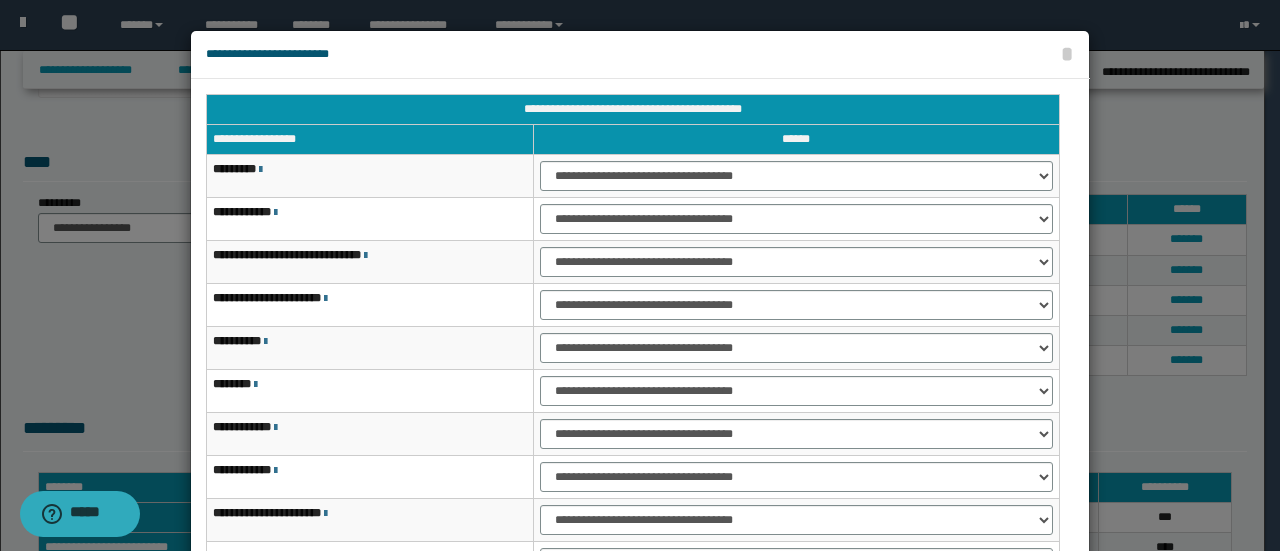 scroll, scrollTop: 100, scrollLeft: 0, axis: vertical 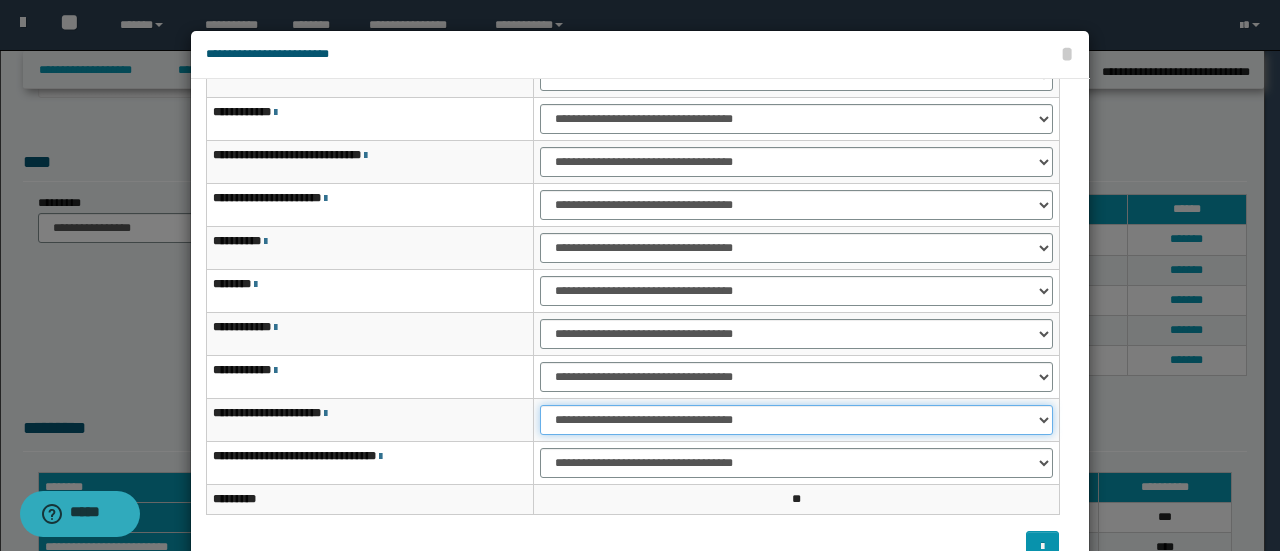 click on "**********" at bounding box center (796, 420) 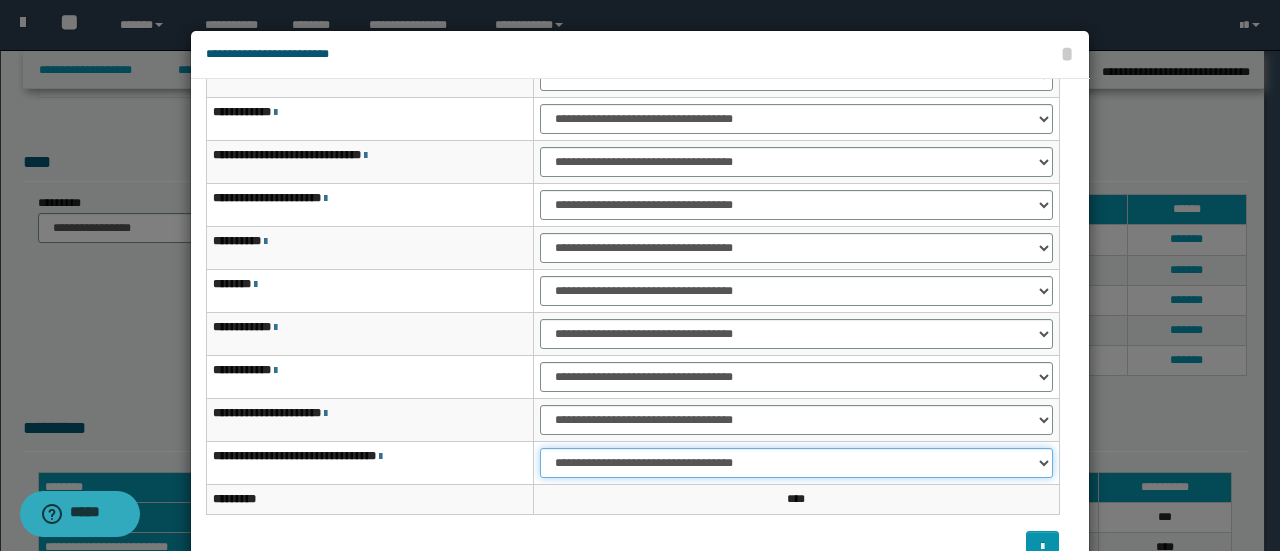 click on "**********" at bounding box center (796, 463) 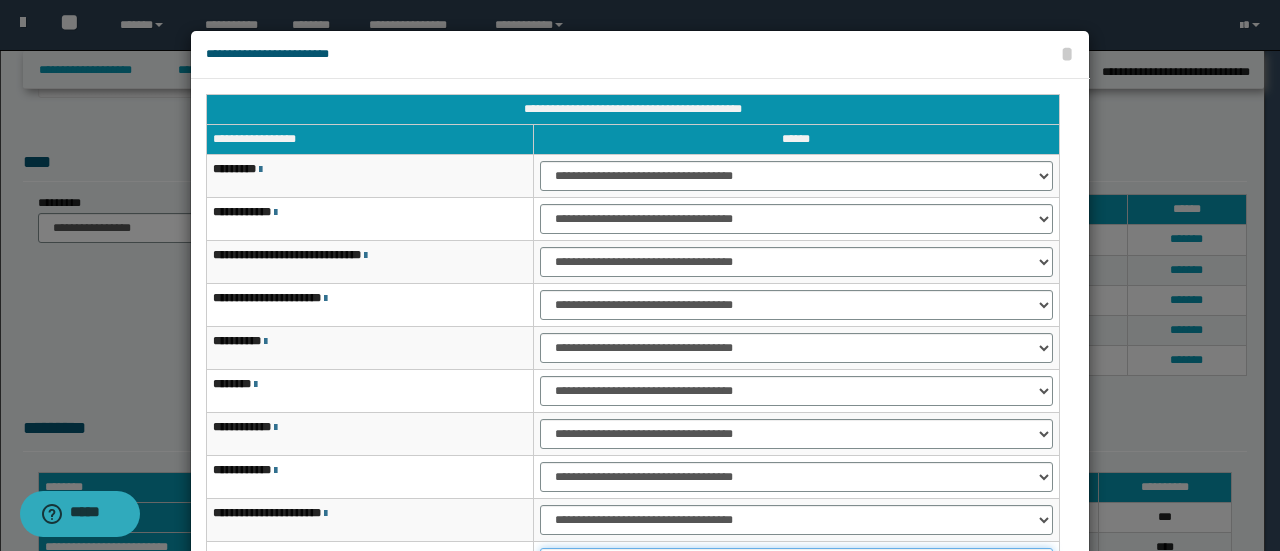 scroll, scrollTop: 116, scrollLeft: 0, axis: vertical 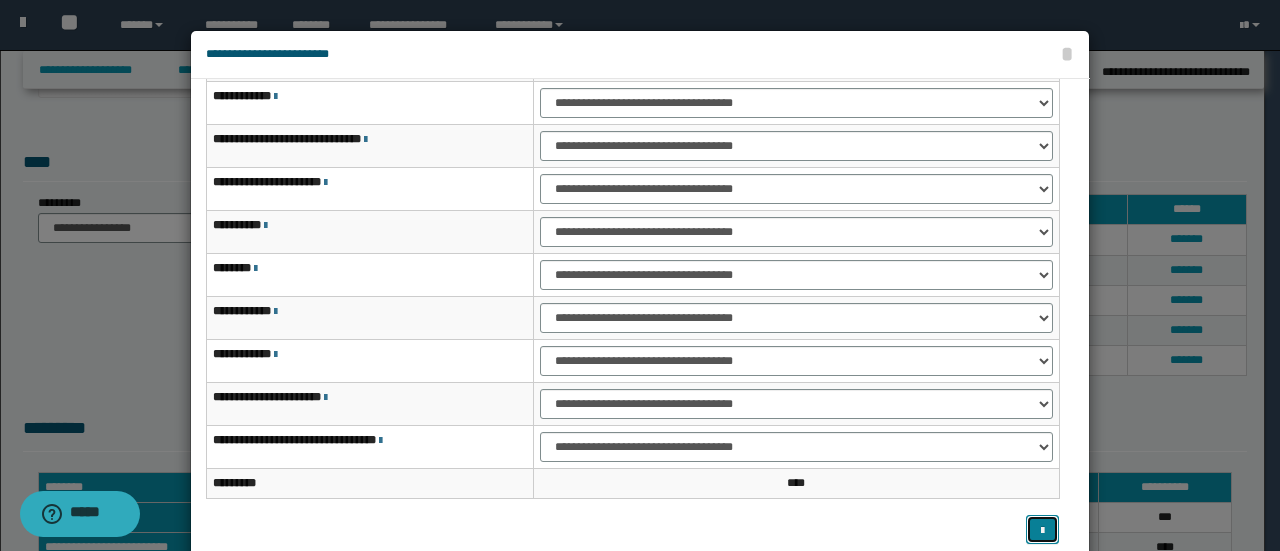 click at bounding box center [1042, 529] 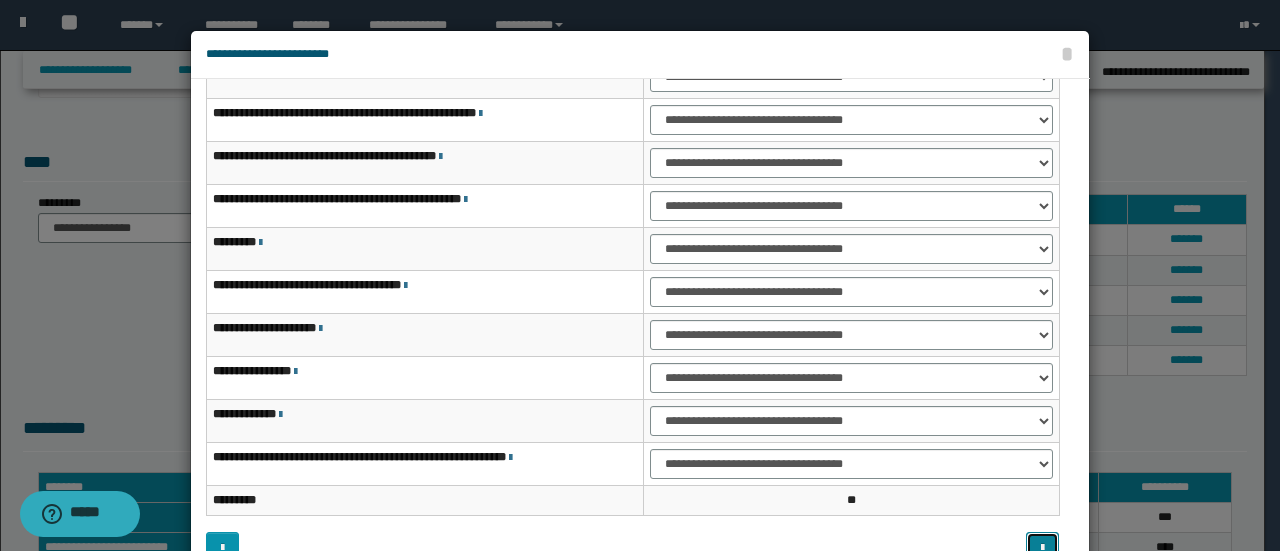 scroll, scrollTop: 116, scrollLeft: 0, axis: vertical 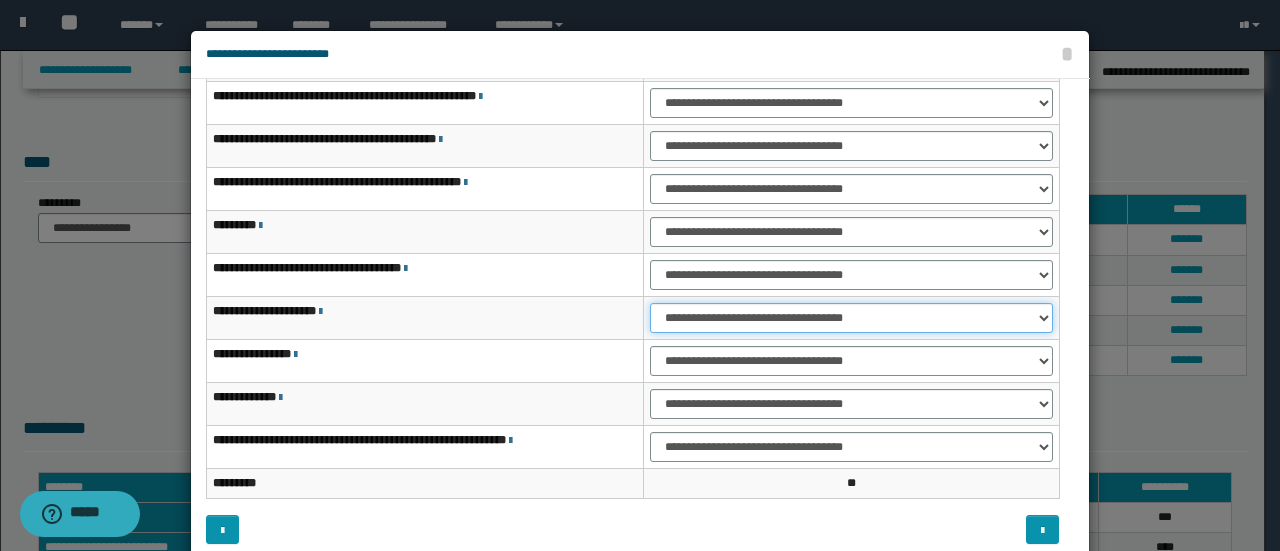 click on "**********" at bounding box center [851, 318] 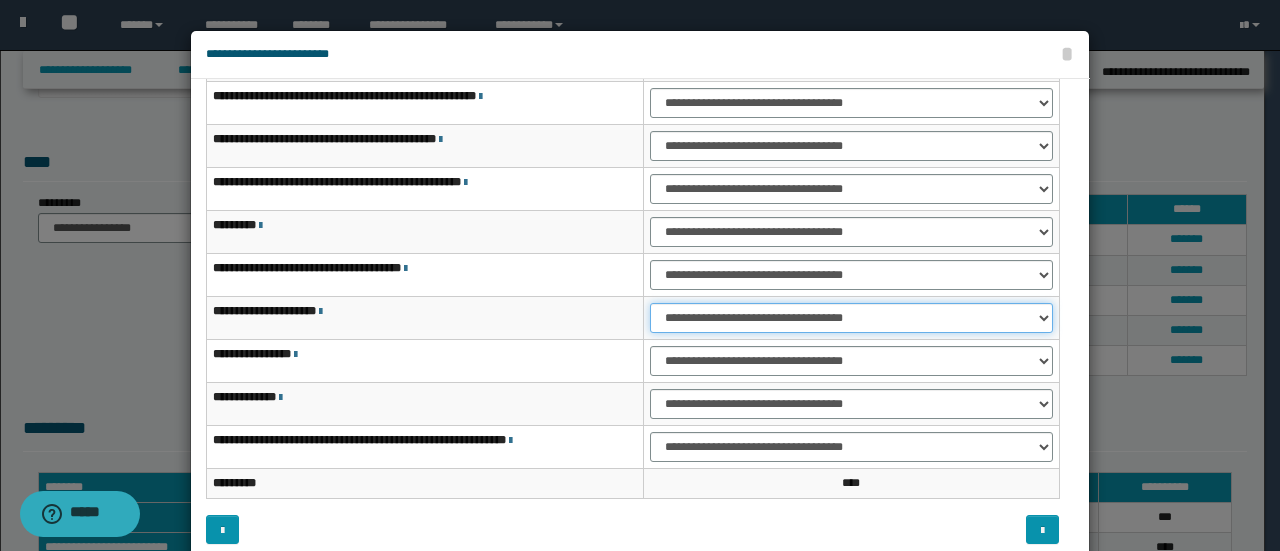 scroll, scrollTop: 98, scrollLeft: 0, axis: vertical 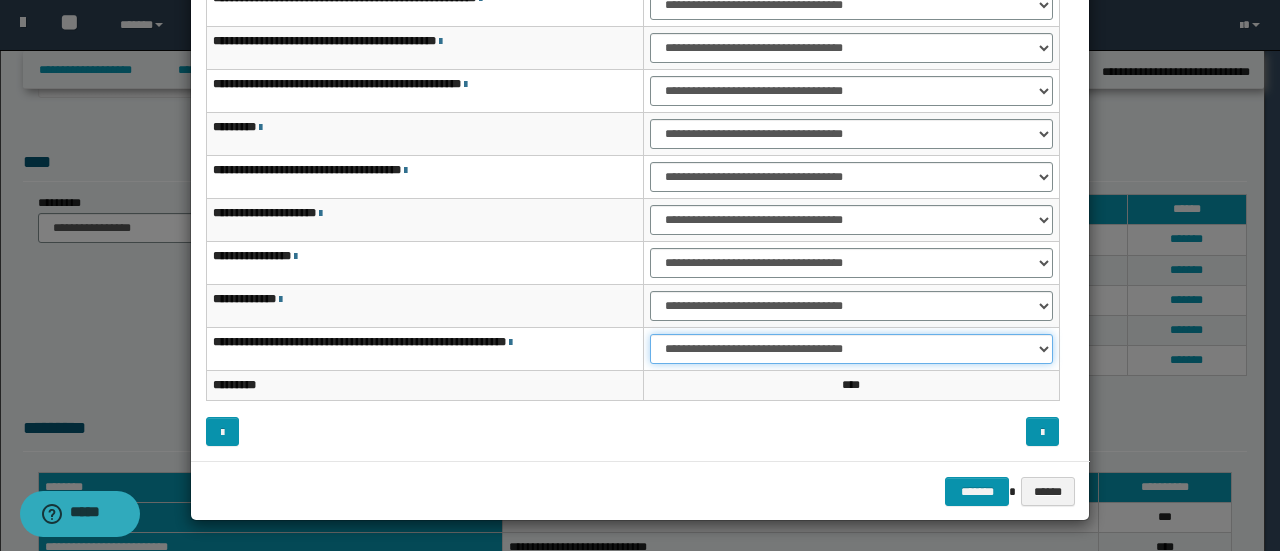 click on "**********" at bounding box center [851, 349] 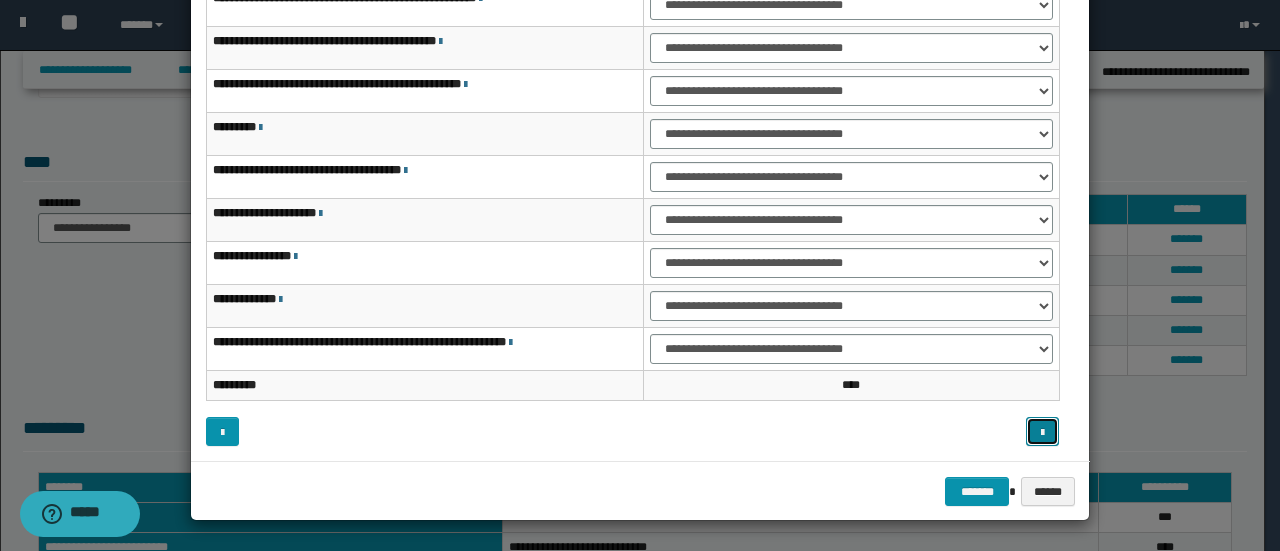 click at bounding box center (1042, 433) 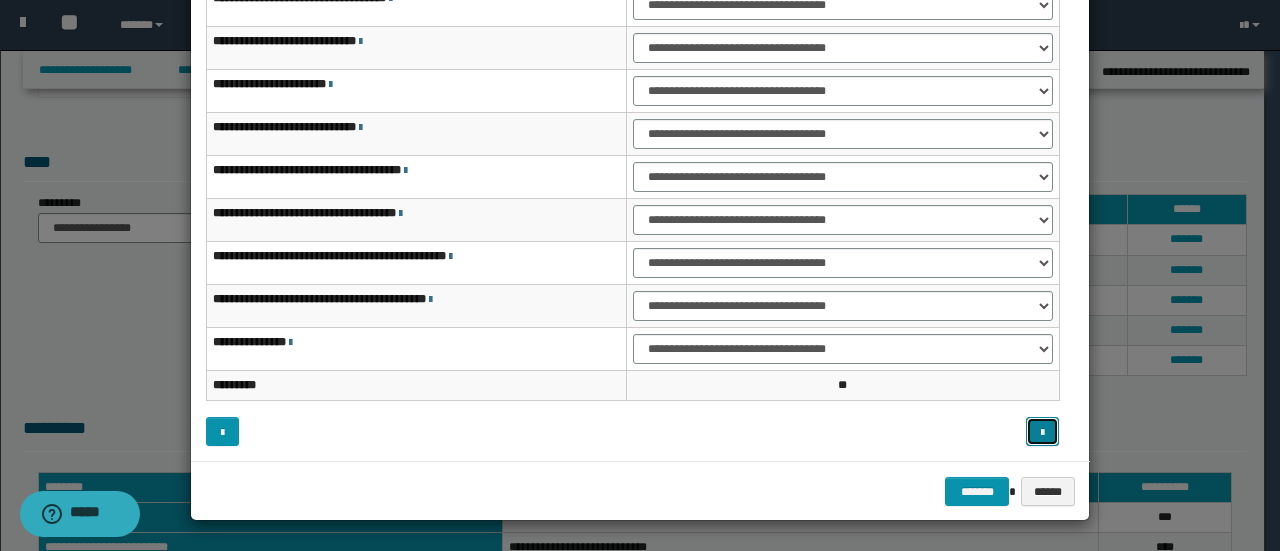 scroll, scrollTop: 0, scrollLeft: 0, axis: both 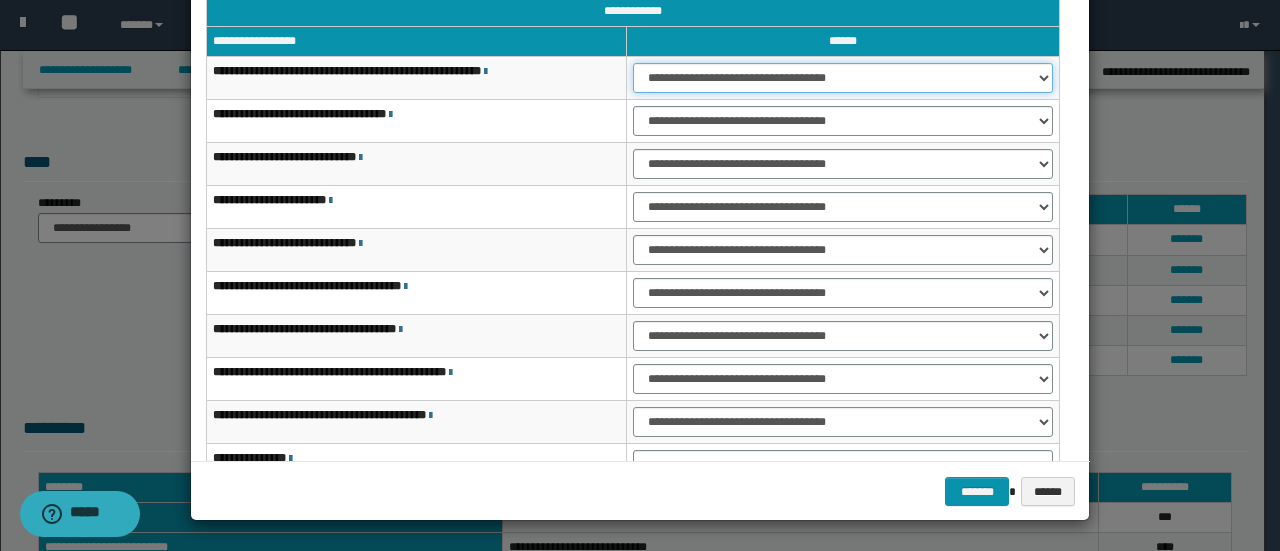 click on "**********" at bounding box center (843, 78) 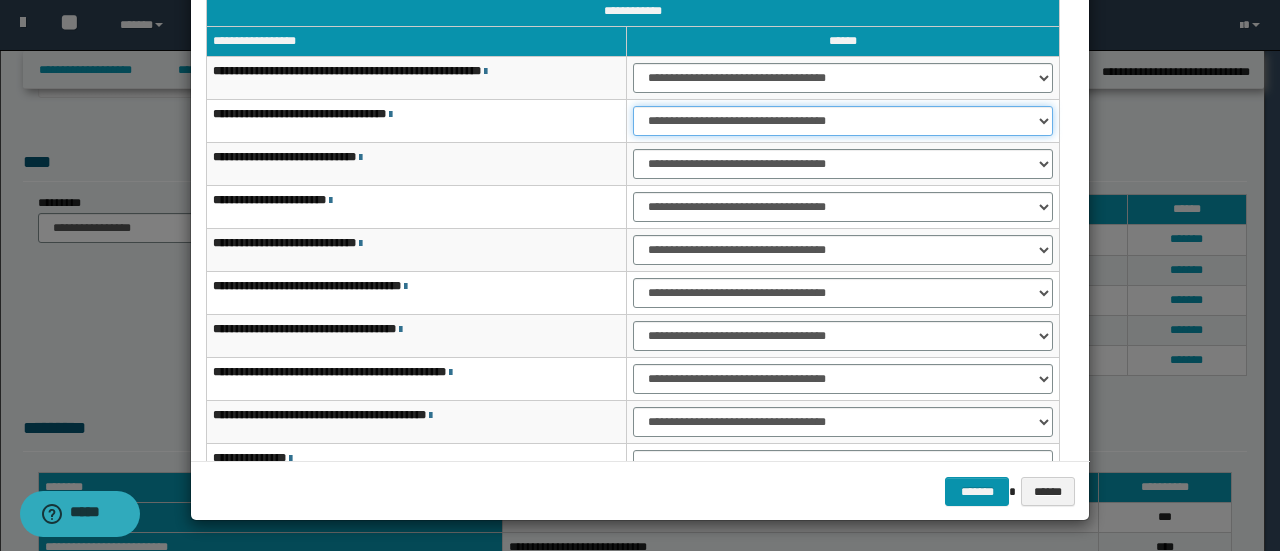 click on "**********" at bounding box center (843, 121) 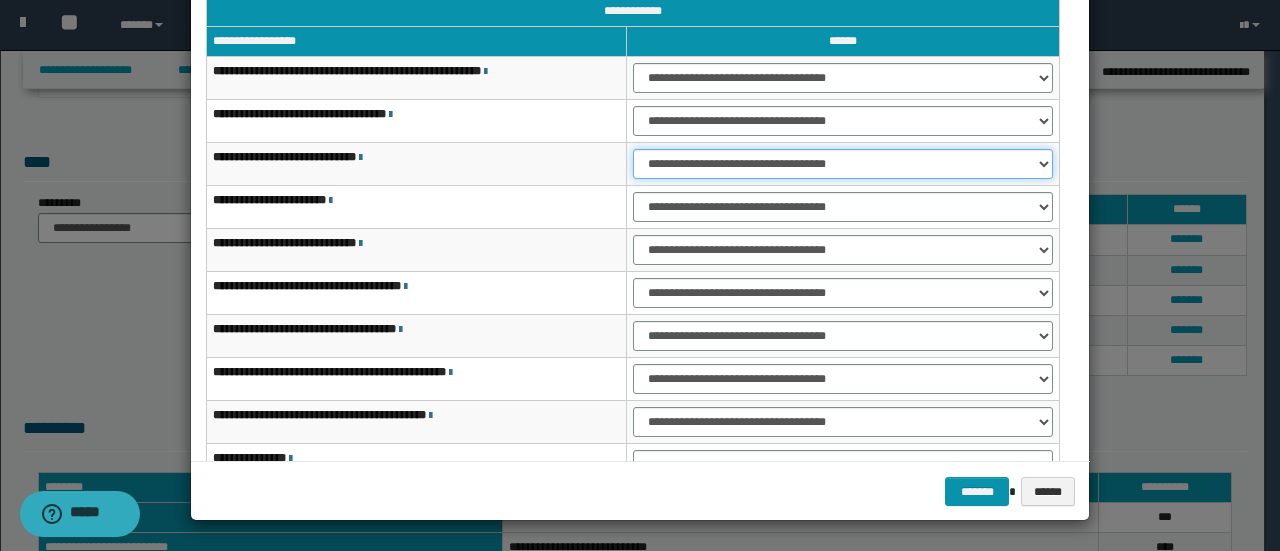 click on "**********" at bounding box center (843, 164) 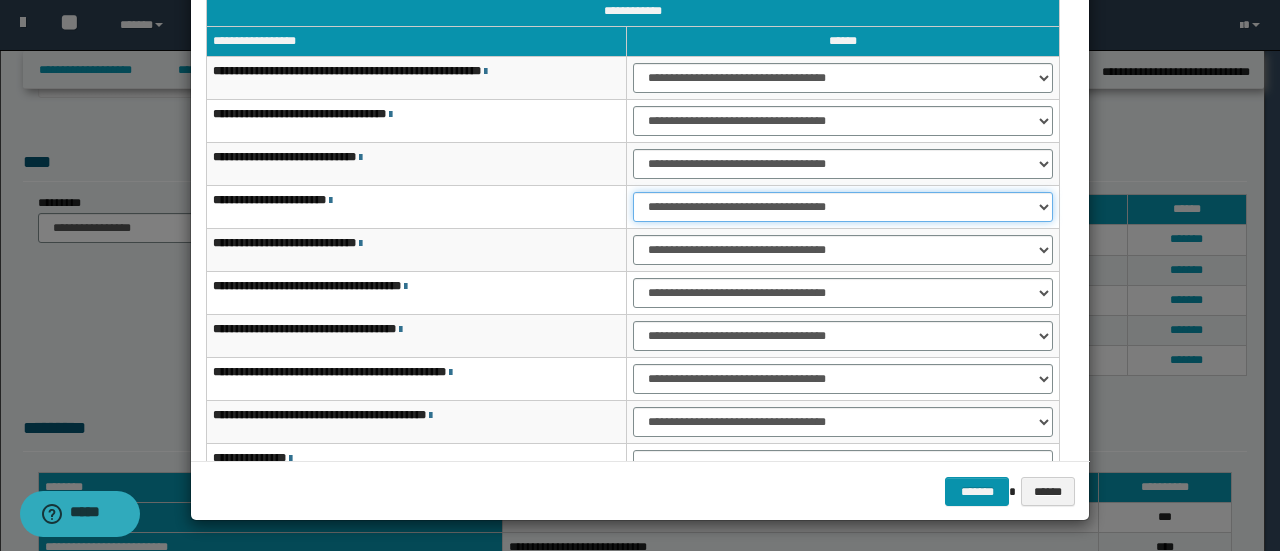 click on "**********" at bounding box center [843, 207] 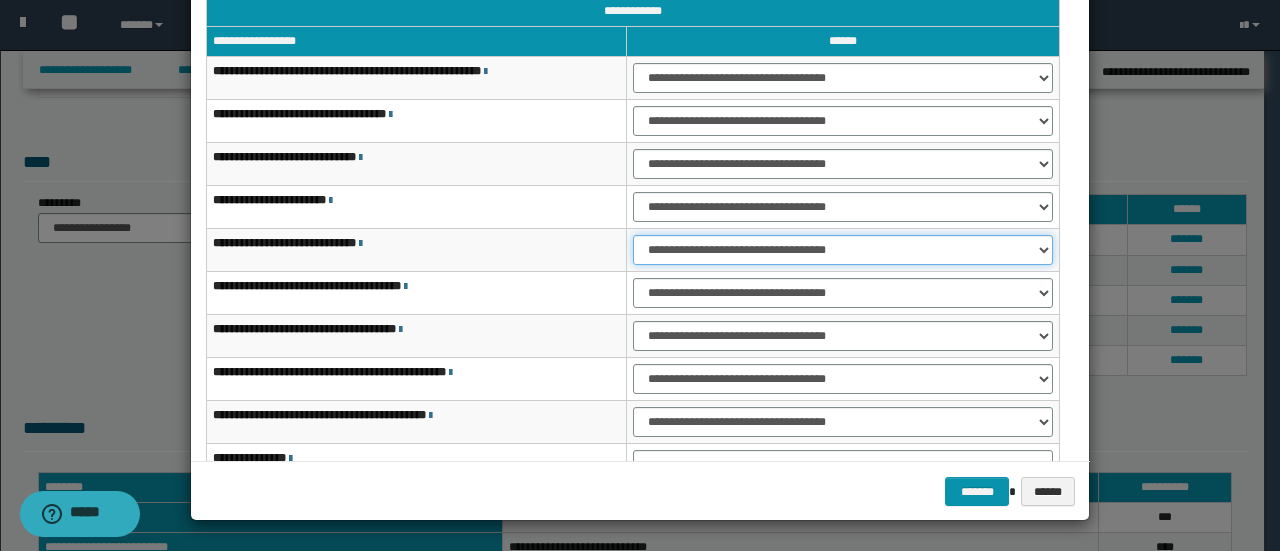 click on "**********" at bounding box center [843, 250] 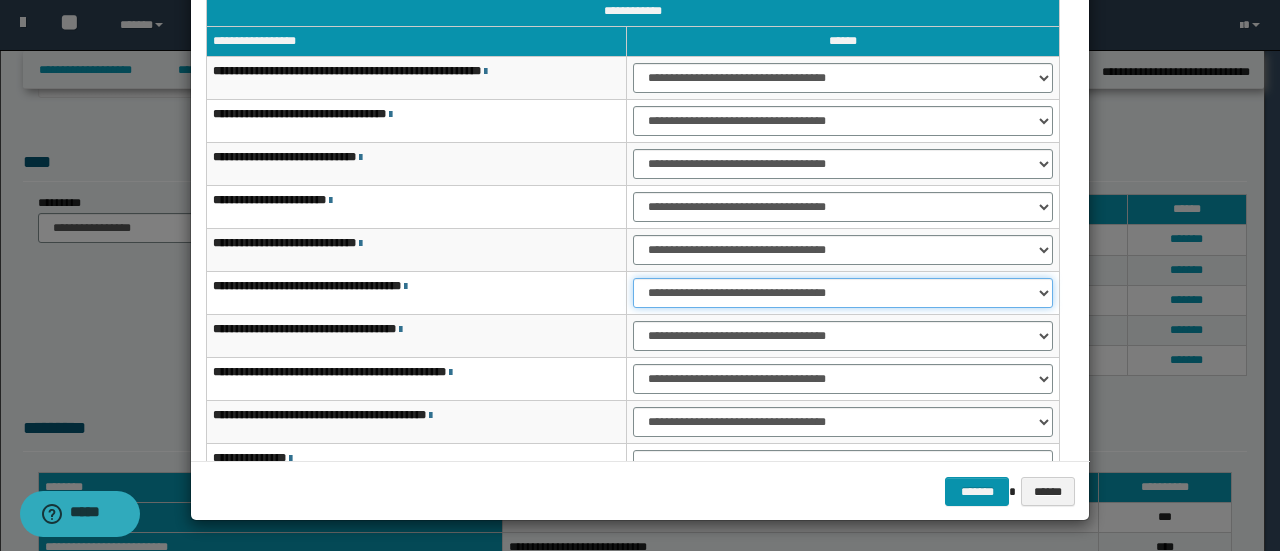 click on "**********" at bounding box center [843, 293] 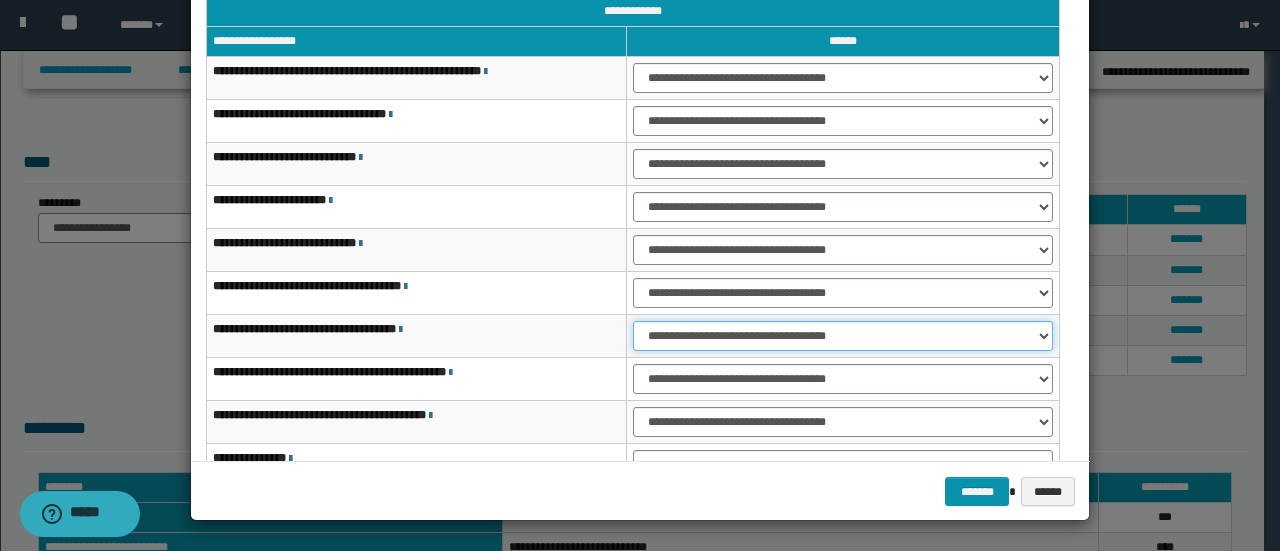 click on "**********" at bounding box center (843, 336) 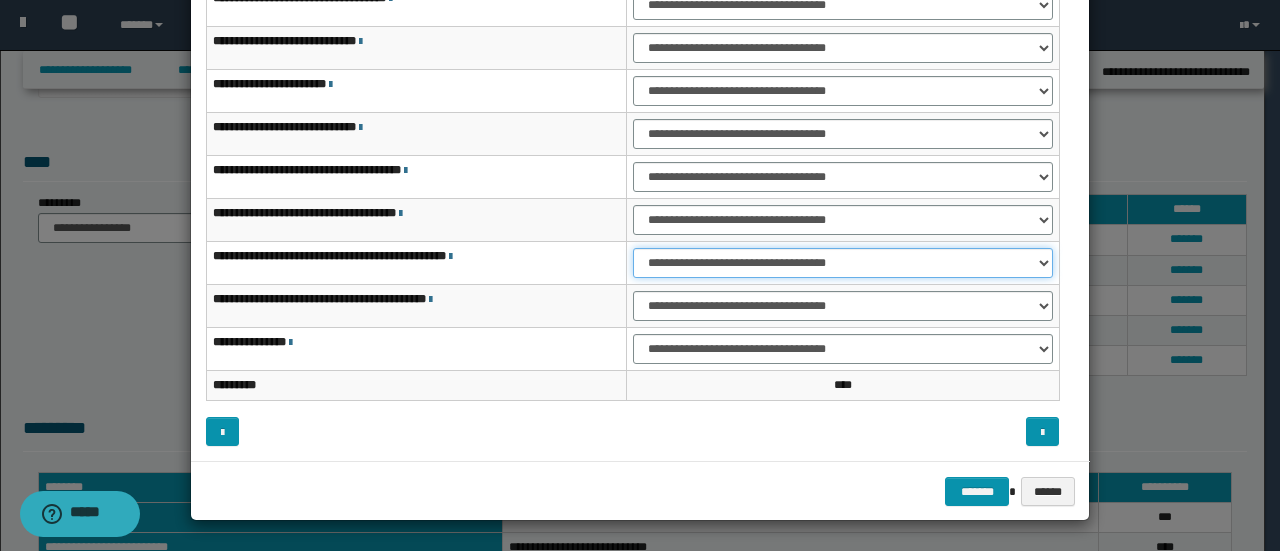 click on "**********" at bounding box center [843, 263] 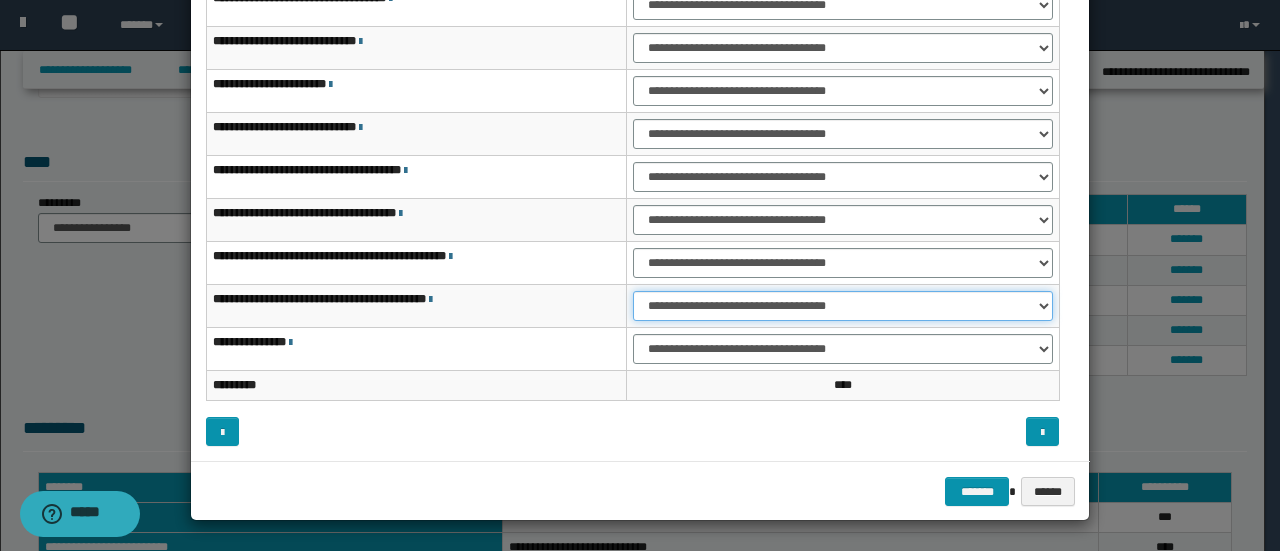 drag, startPoint x: 1035, startPoint y: 299, endPoint x: 1018, endPoint y: 310, distance: 20.248457 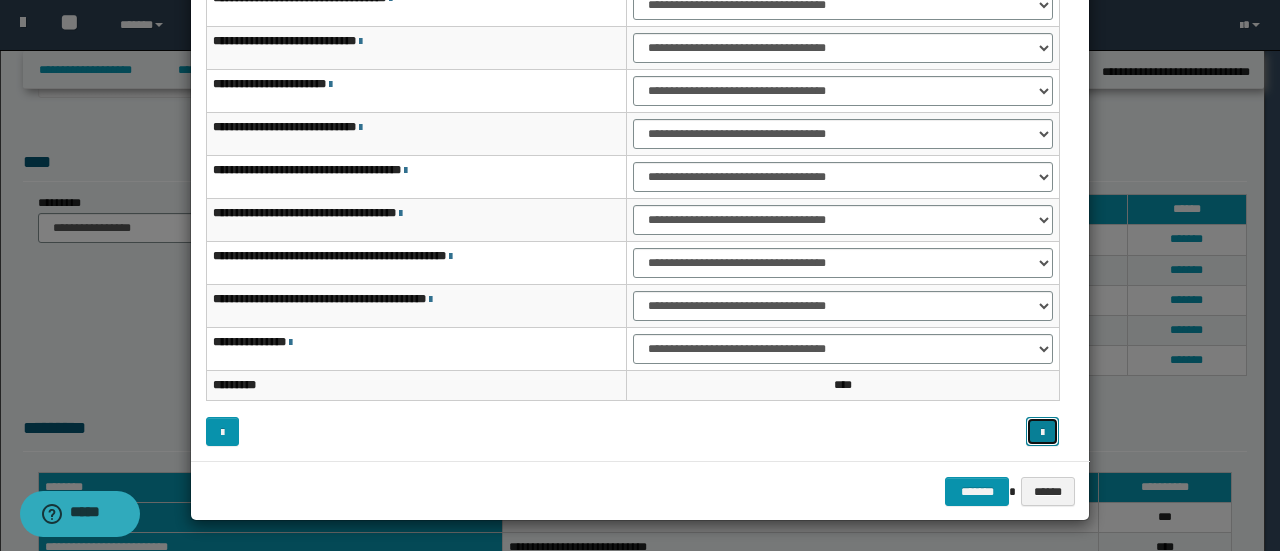 click at bounding box center (1042, 431) 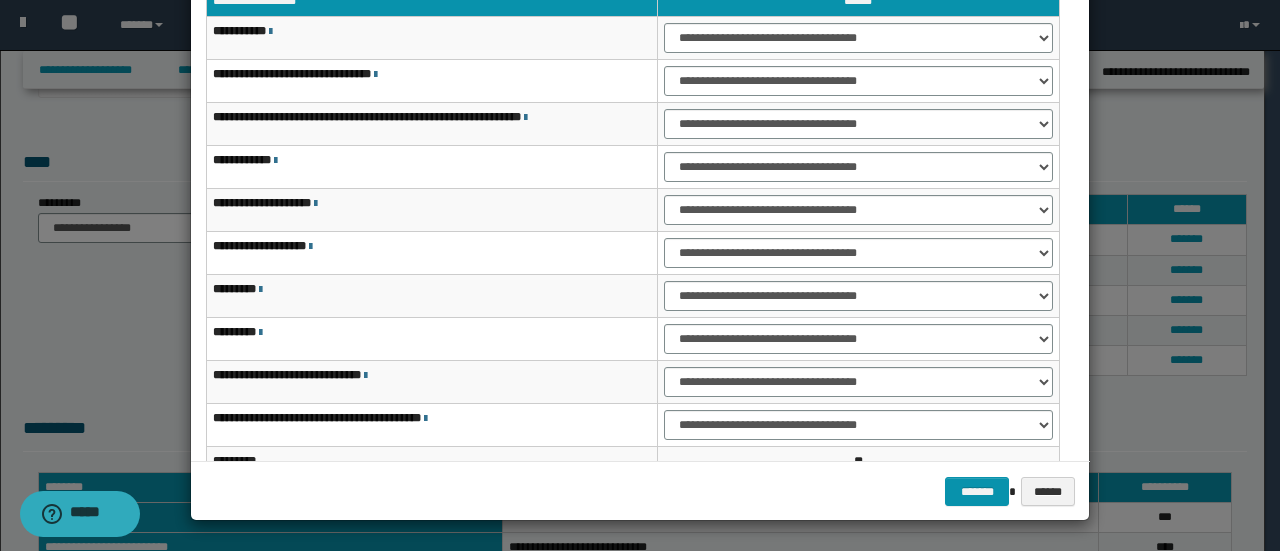 scroll, scrollTop: 0, scrollLeft: 0, axis: both 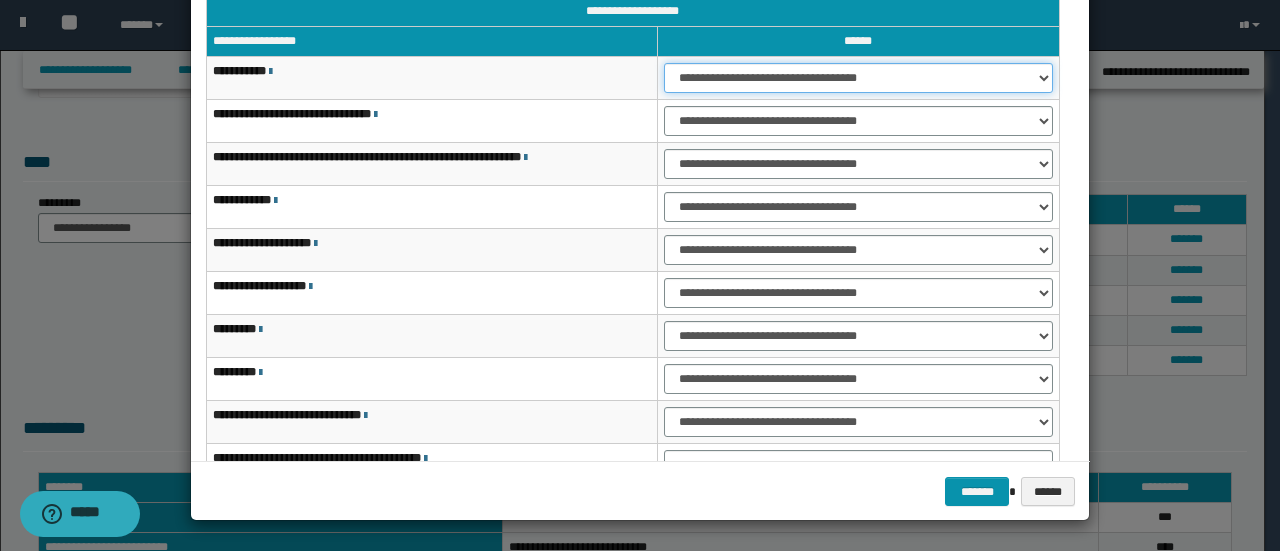 click on "**********" at bounding box center (858, 78) 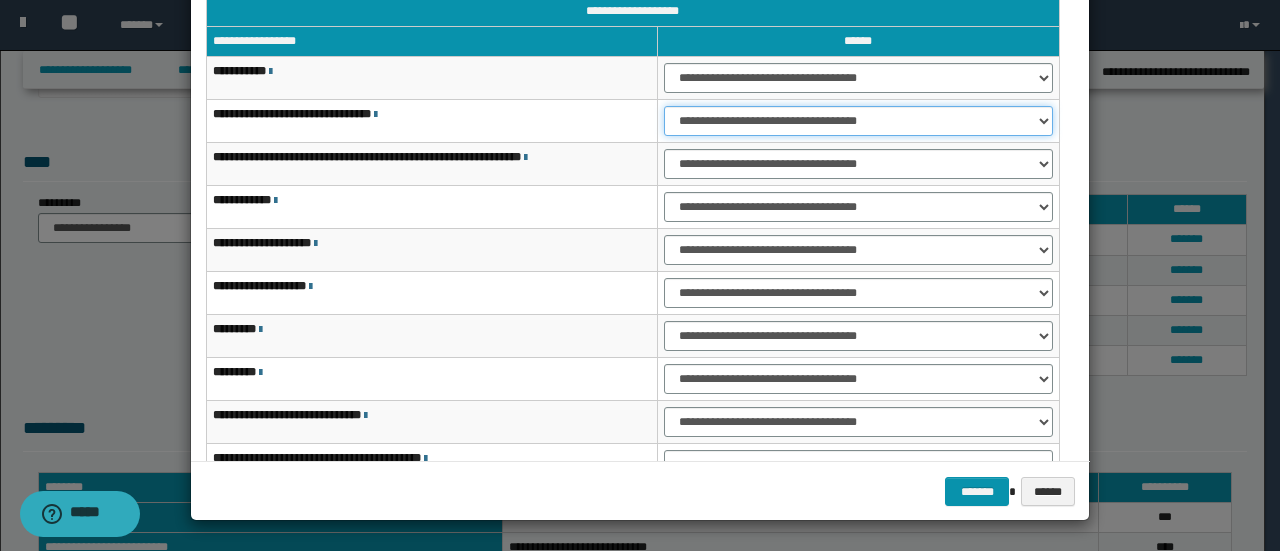 click on "**********" at bounding box center [858, 121] 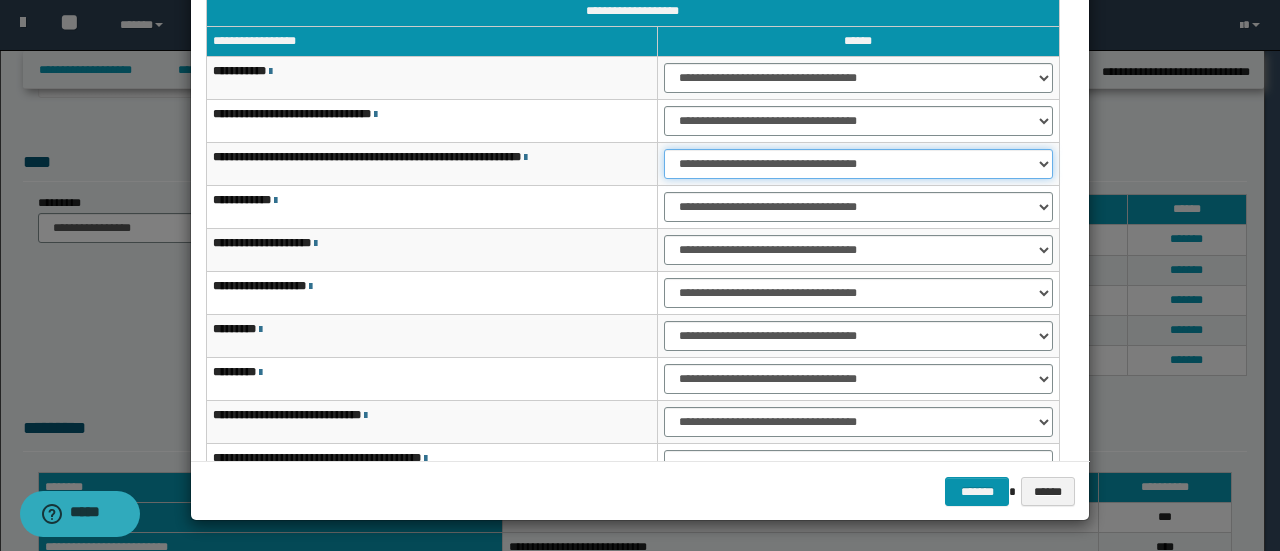 click on "**********" at bounding box center (858, 164) 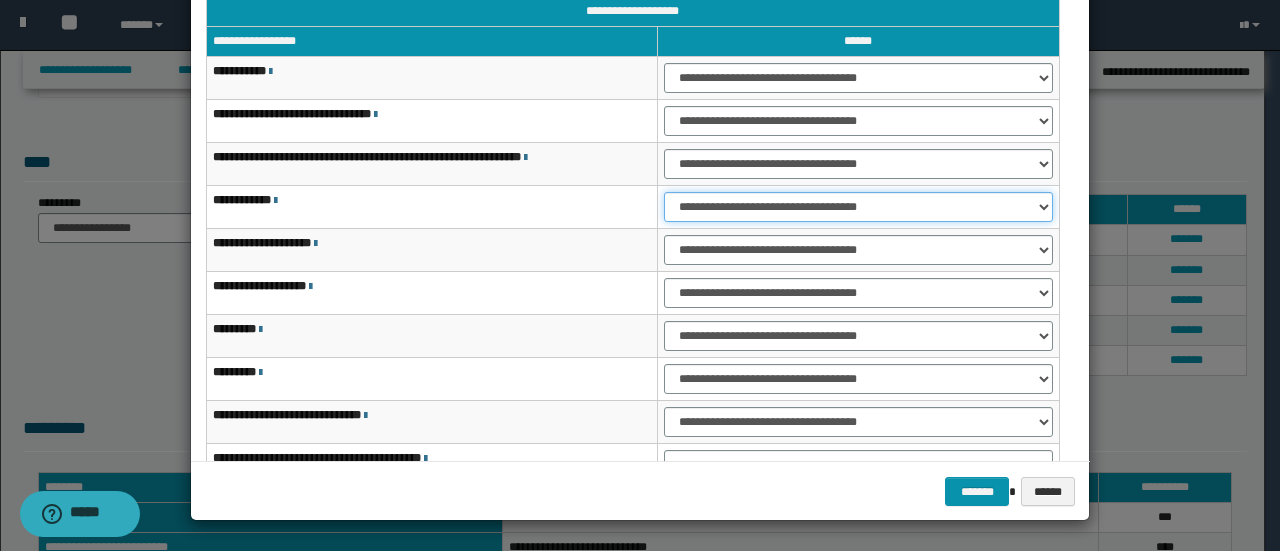 click on "**********" at bounding box center (858, 207) 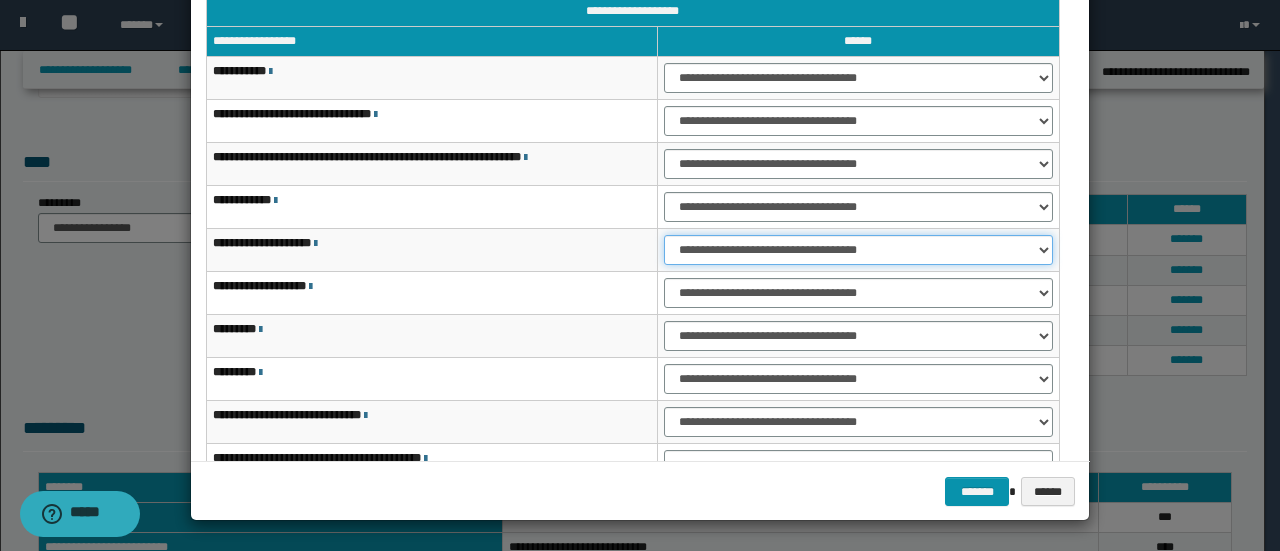 click on "**********" at bounding box center [858, 250] 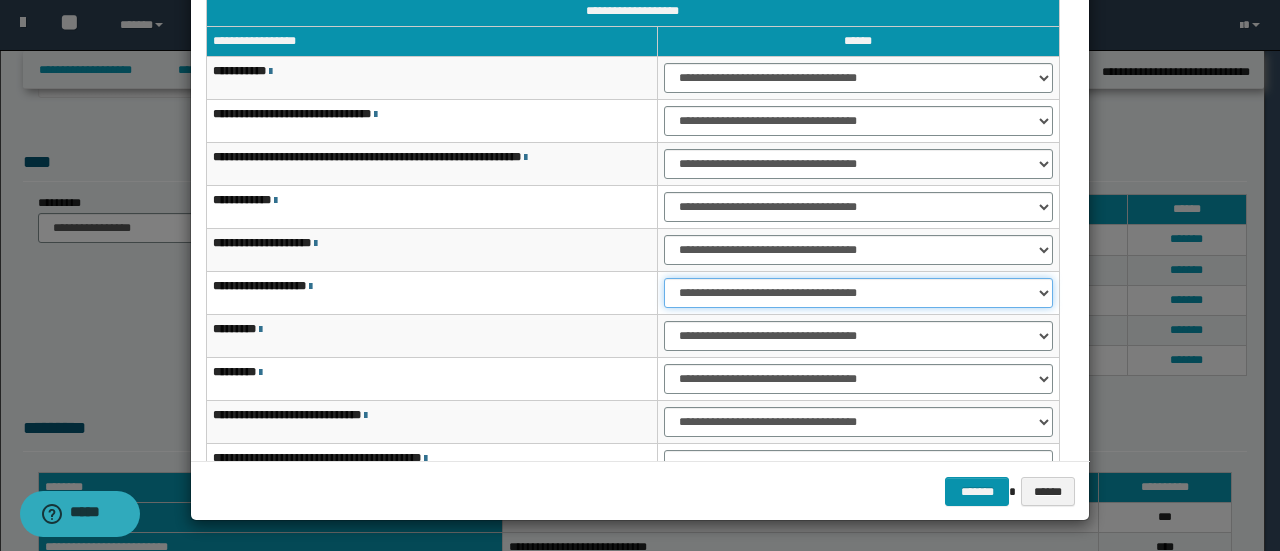 click on "**********" at bounding box center (858, 293) 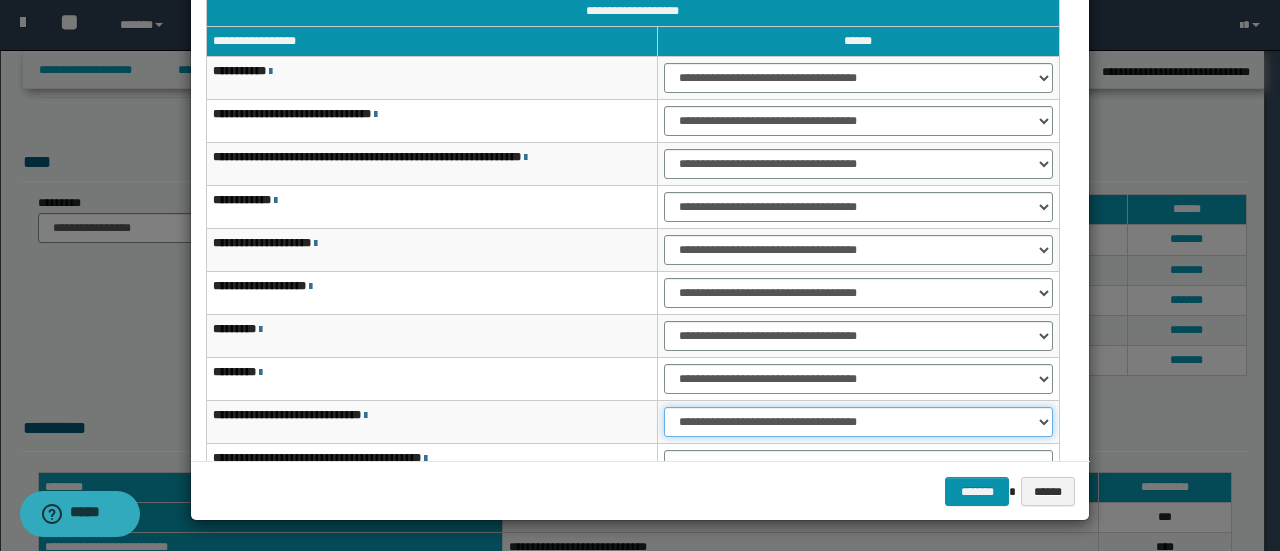 click on "**********" at bounding box center (858, 422) 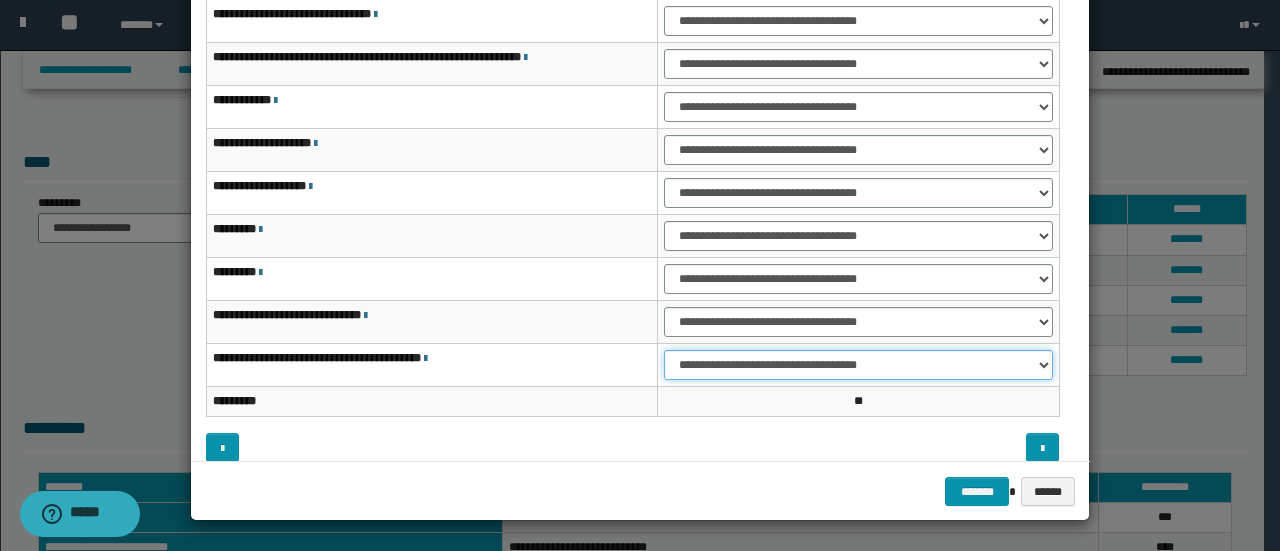 click on "**********" at bounding box center [858, 365] 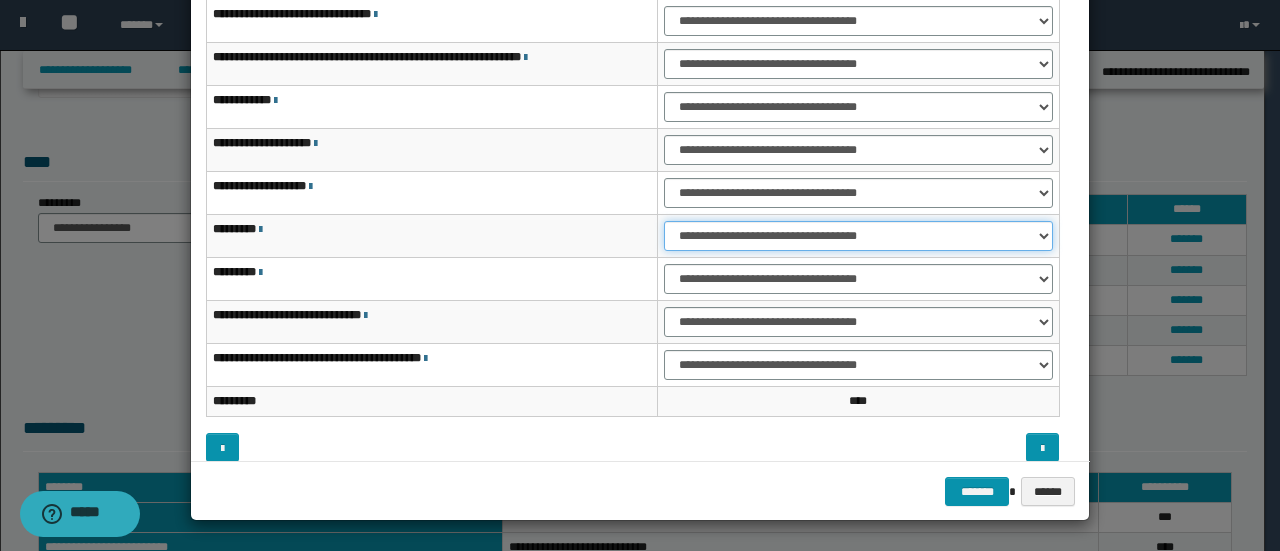 click on "**********" at bounding box center [858, 236] 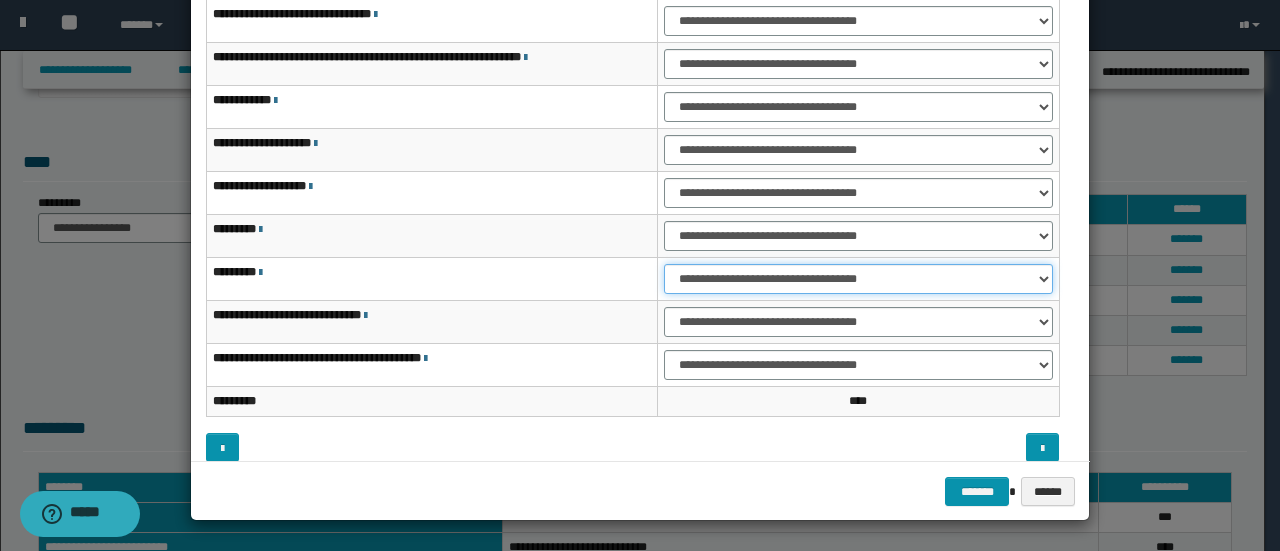 click on "**********" at bounding box center [858, 279] 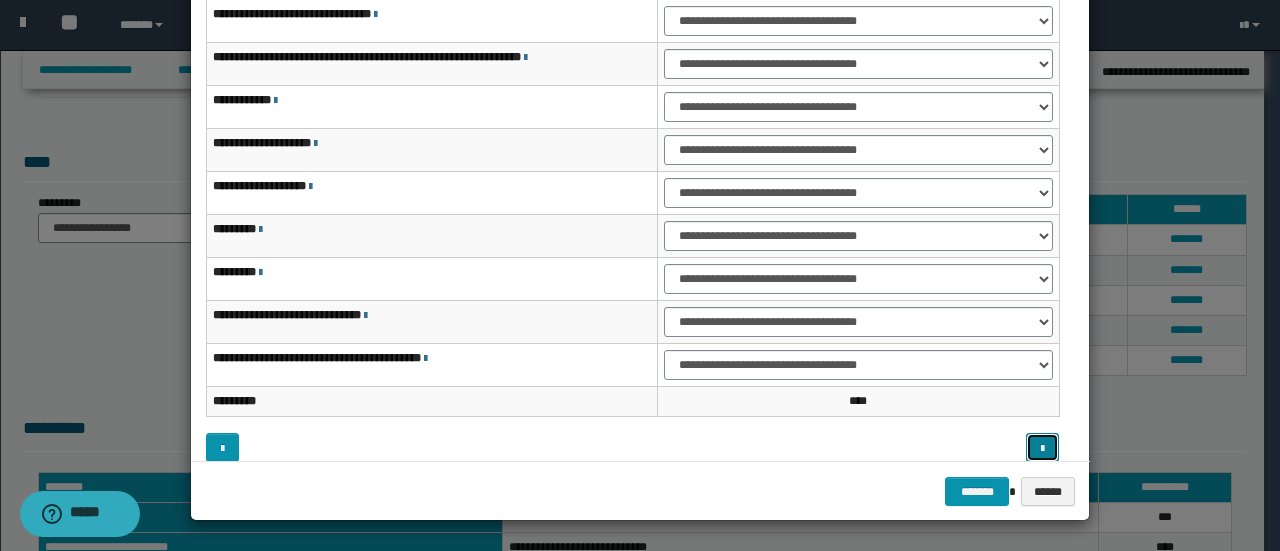 click at bounding box center (1042, 449) 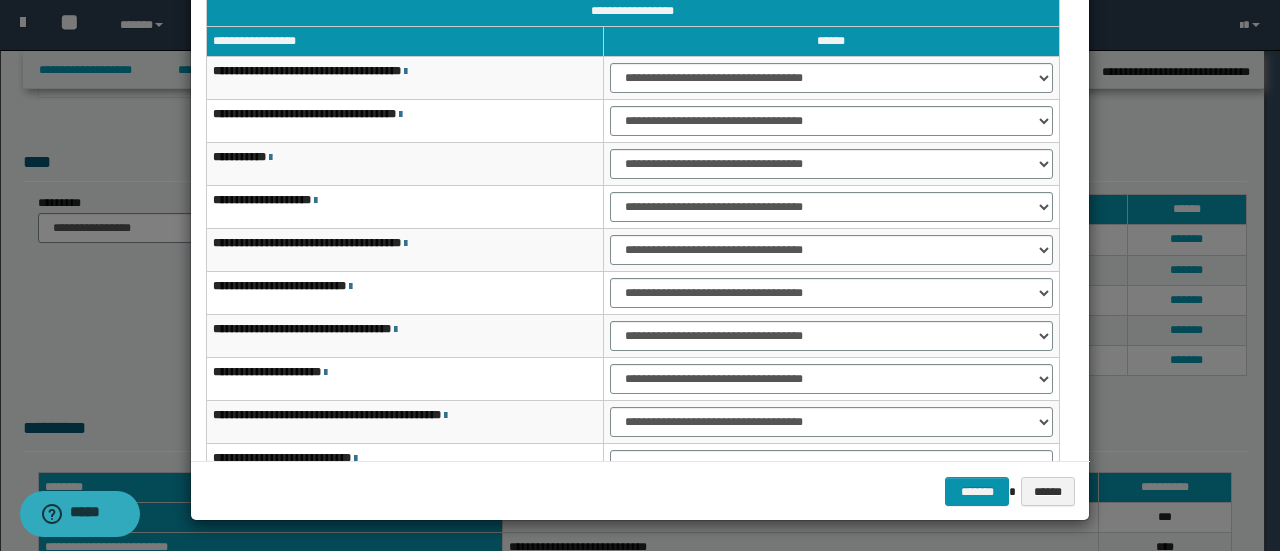 scroll, scrollTop: 0, scrollLeft: 0, axis: both 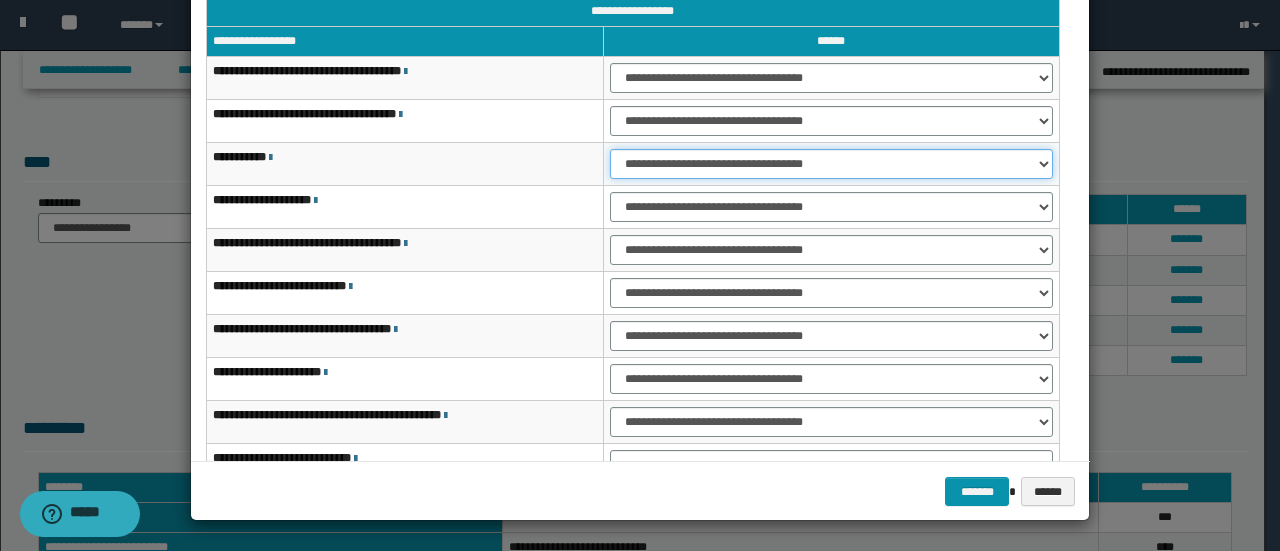 click on "**********" at bounding box center (831, 164) 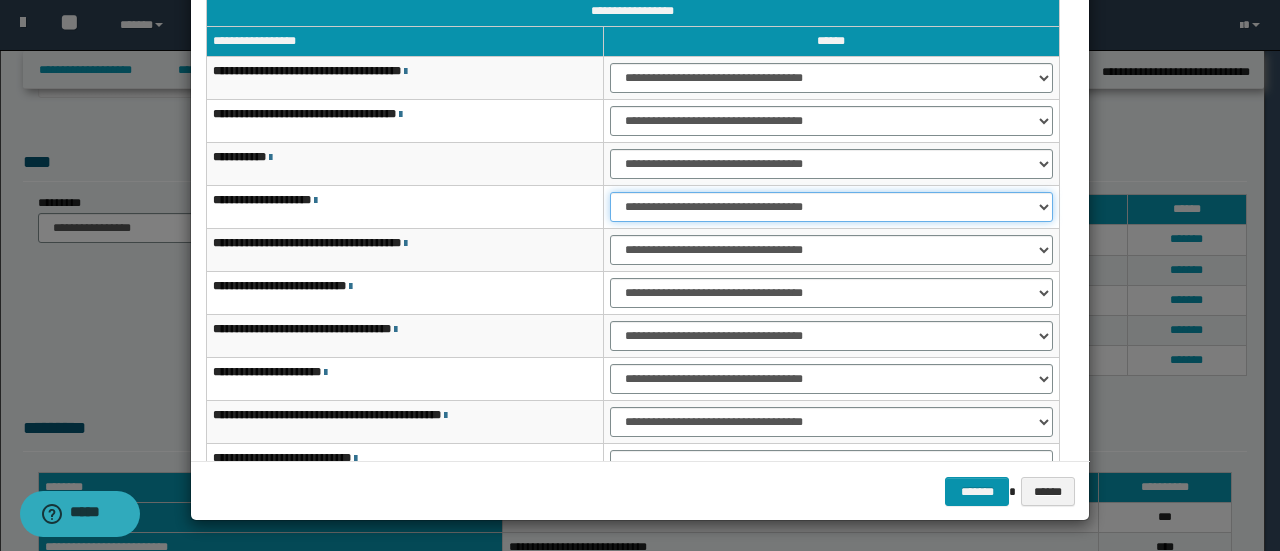 click on "**********" at bounding box center (831, 207) 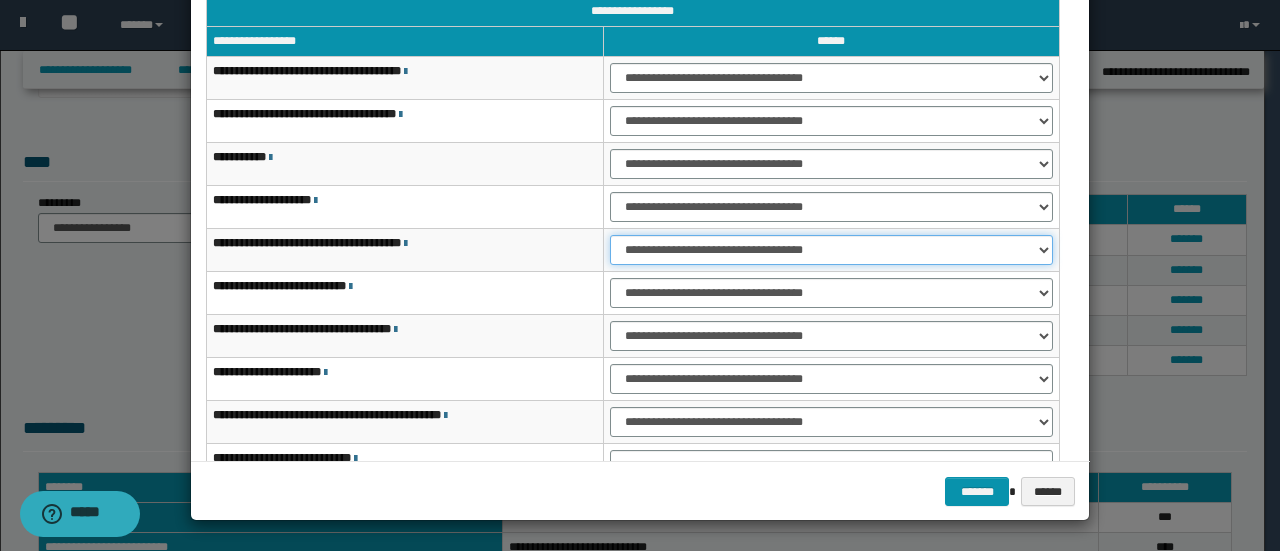 click on "**********" at bounding box center (831, 250) 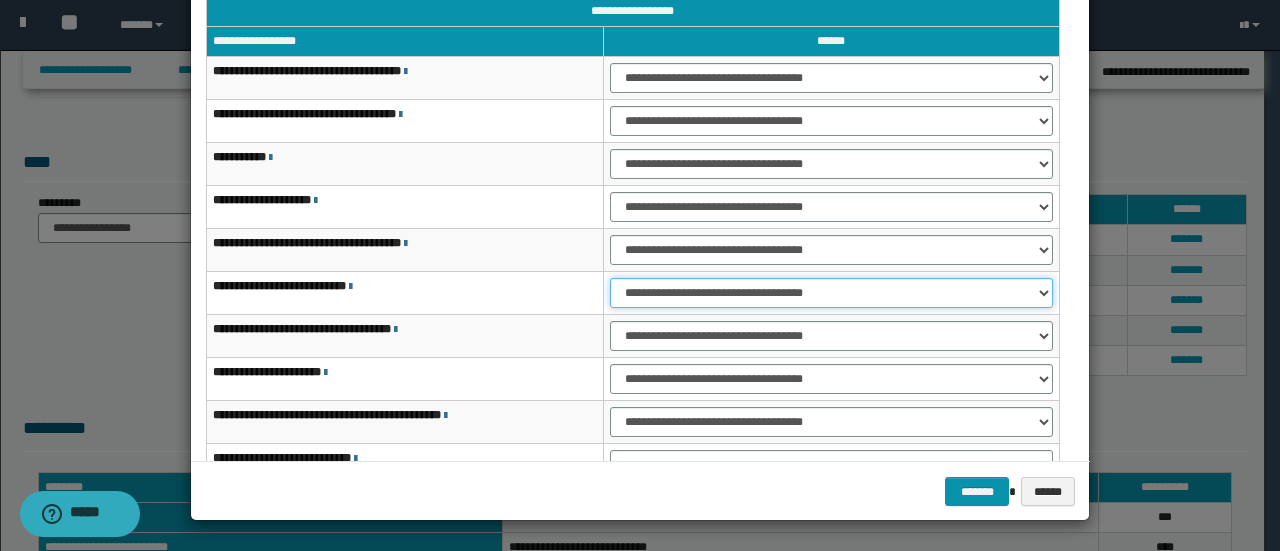 click on "**********" at bounding box center (831, 293) 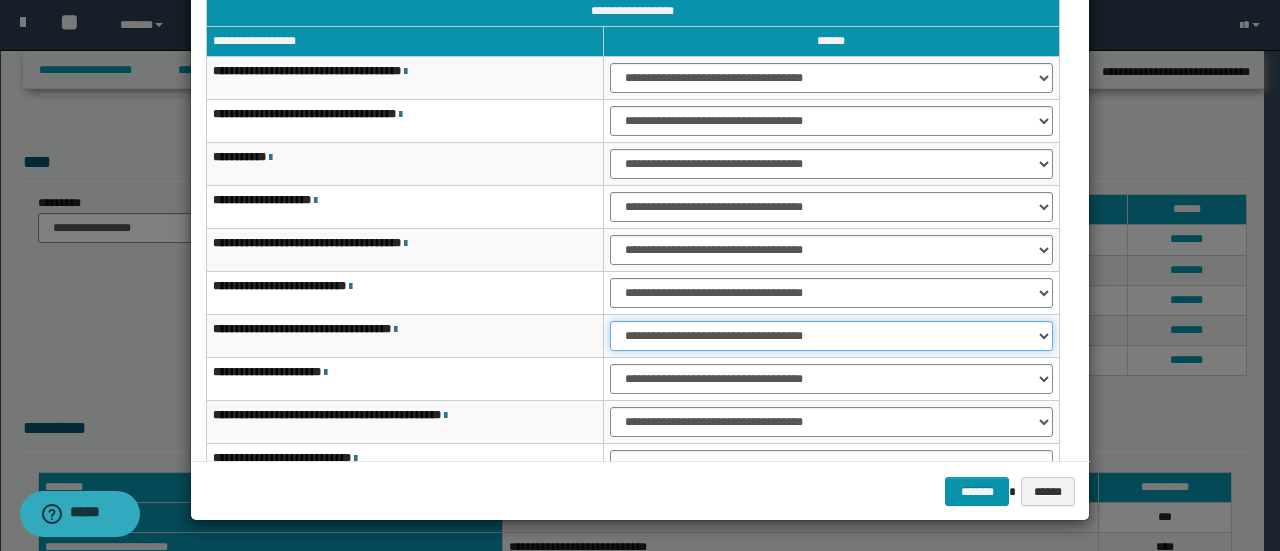 click on "**********" at bounding box center (831, 336) 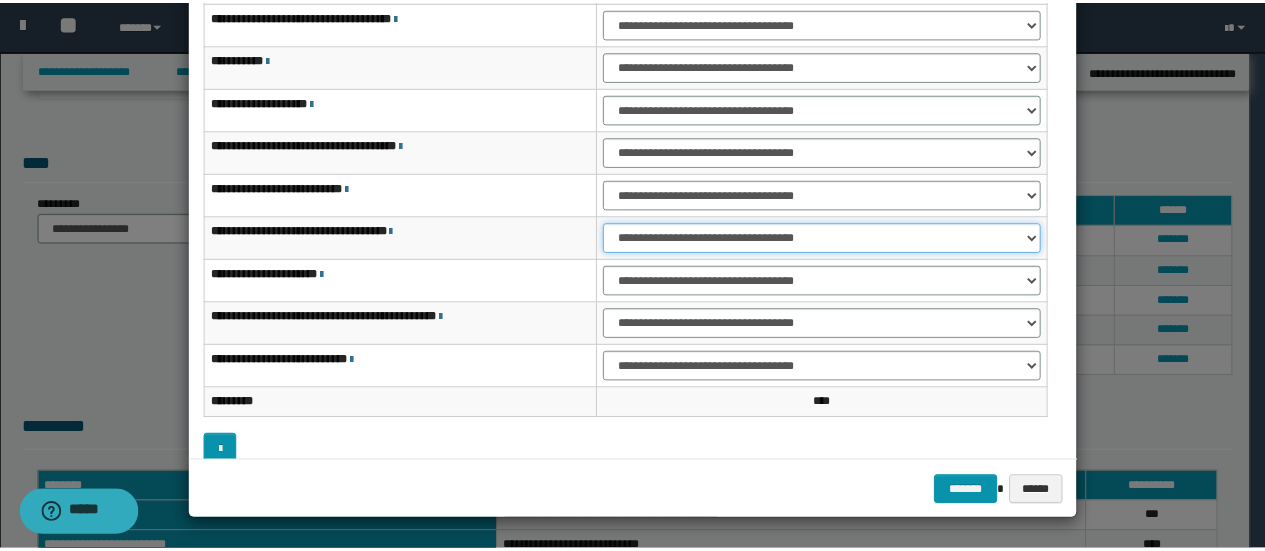 scroll, scrollTop: 116, scrollLeft: 0, axis: vertical 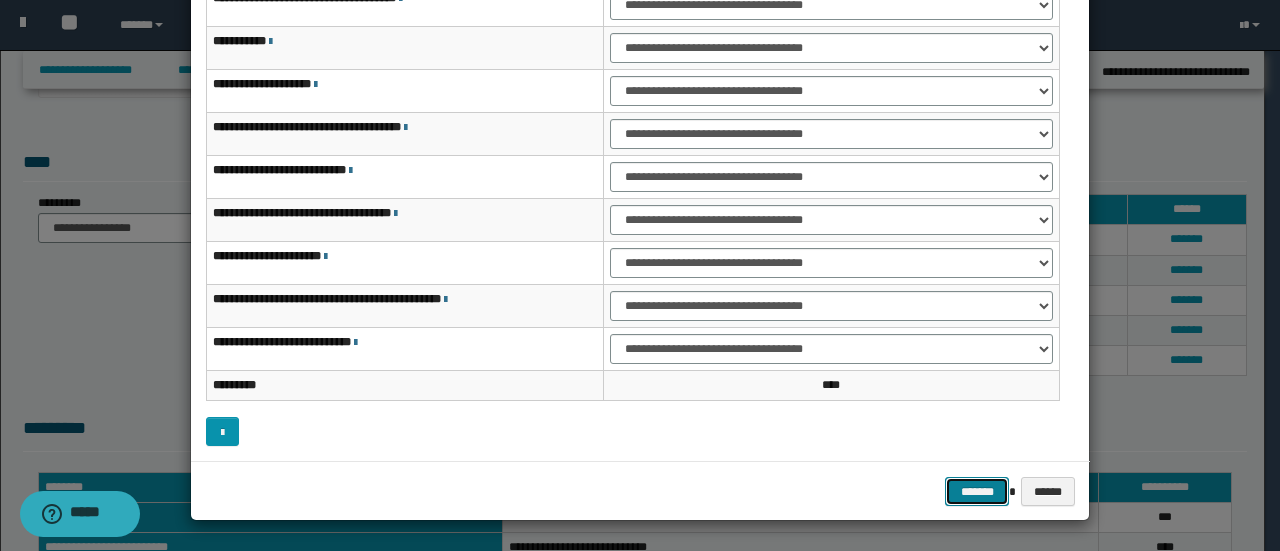 click on "*******" at bounding box center (977, 491) 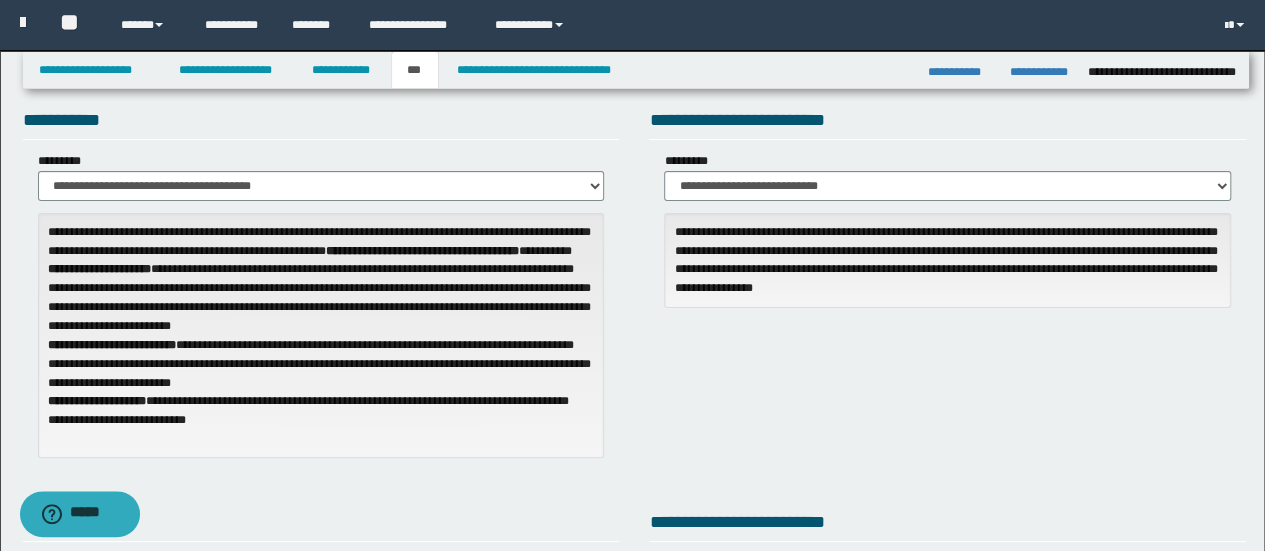 scroll, scrollTop: 0, scrollLeft: 0, axis: both 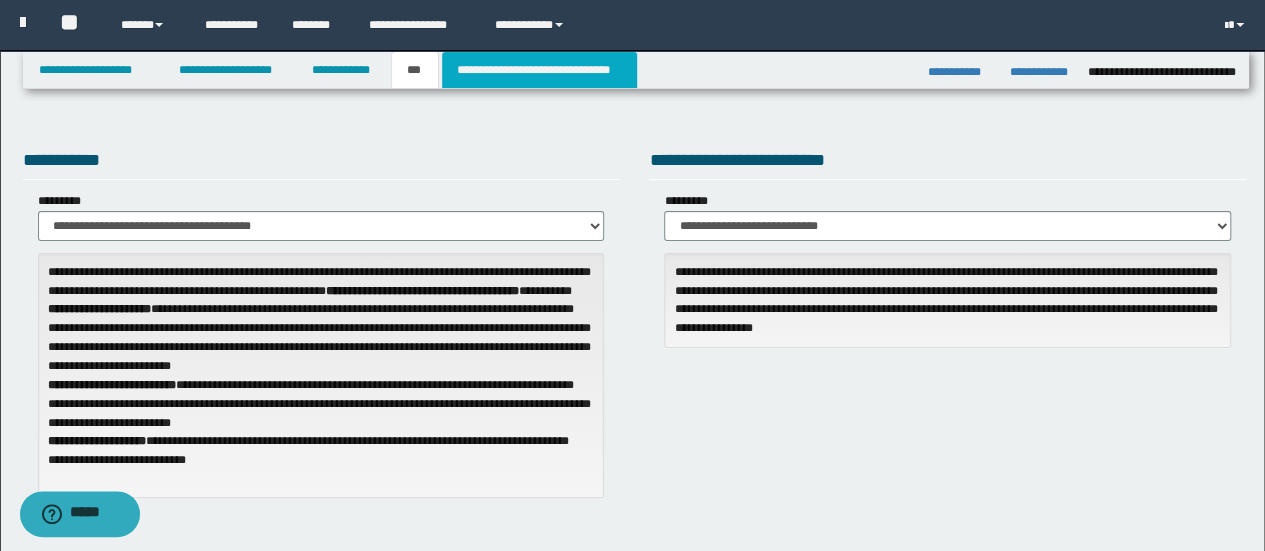 click on "**********" at bounding box center (539, 70) 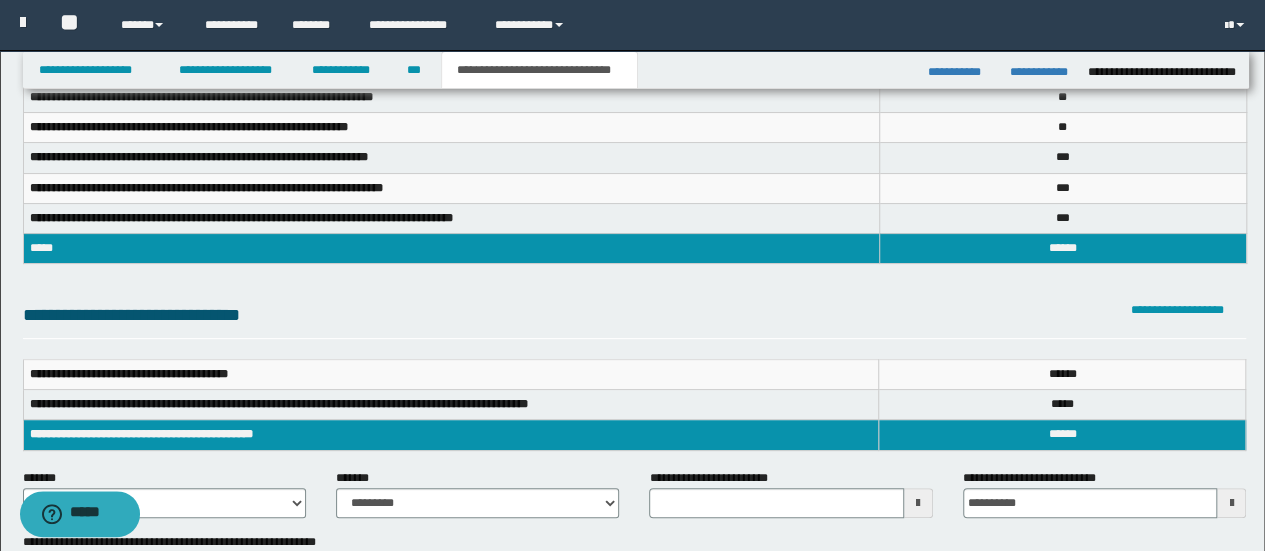 scroll, scrollTop: 200, scrollLeft: 0, axis: vertical 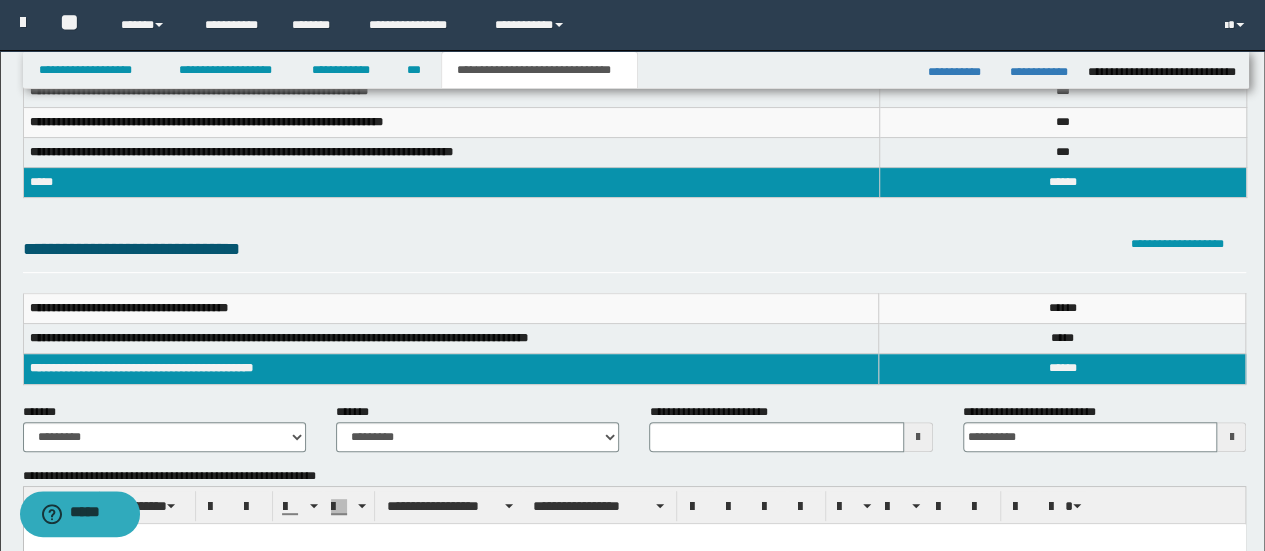 type 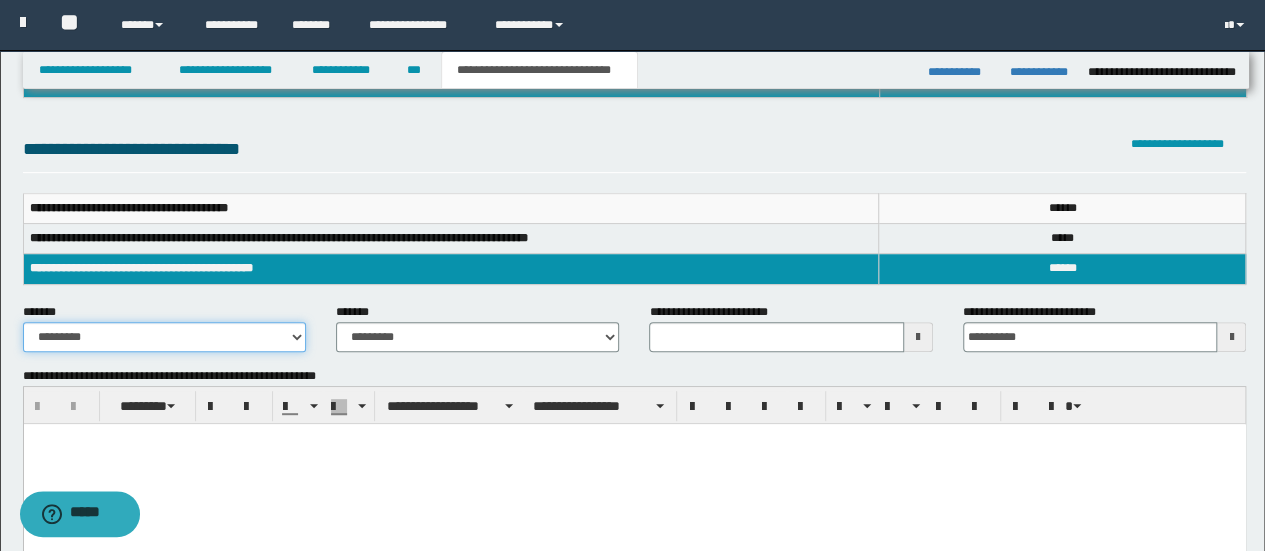click on "**********" at bounding box center (164, 337) 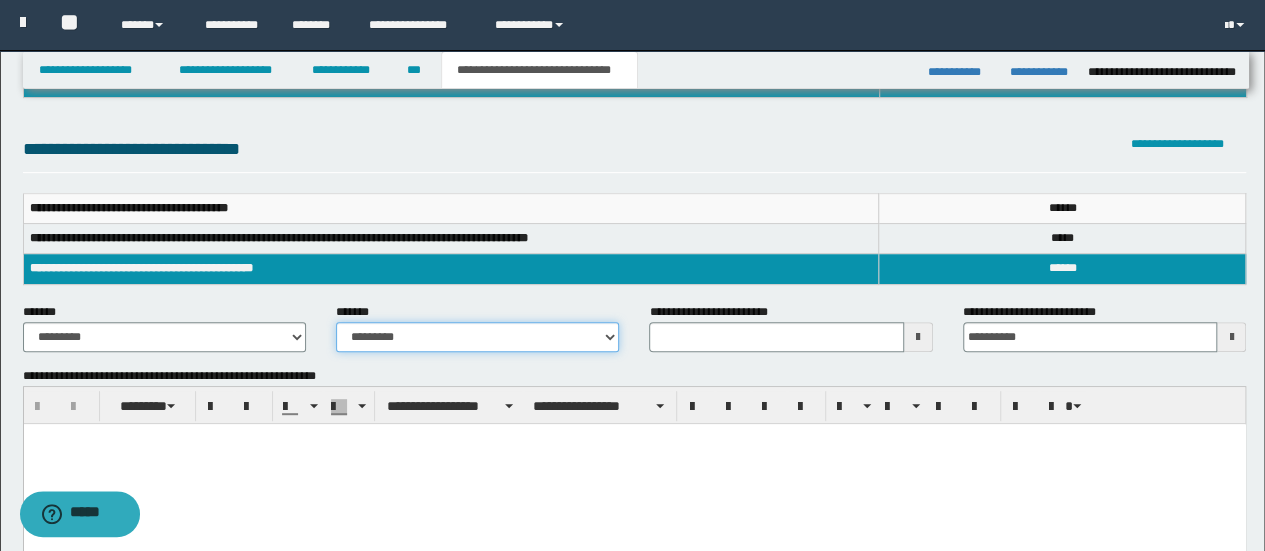 click on "**********" at bounding box center [477, 337] 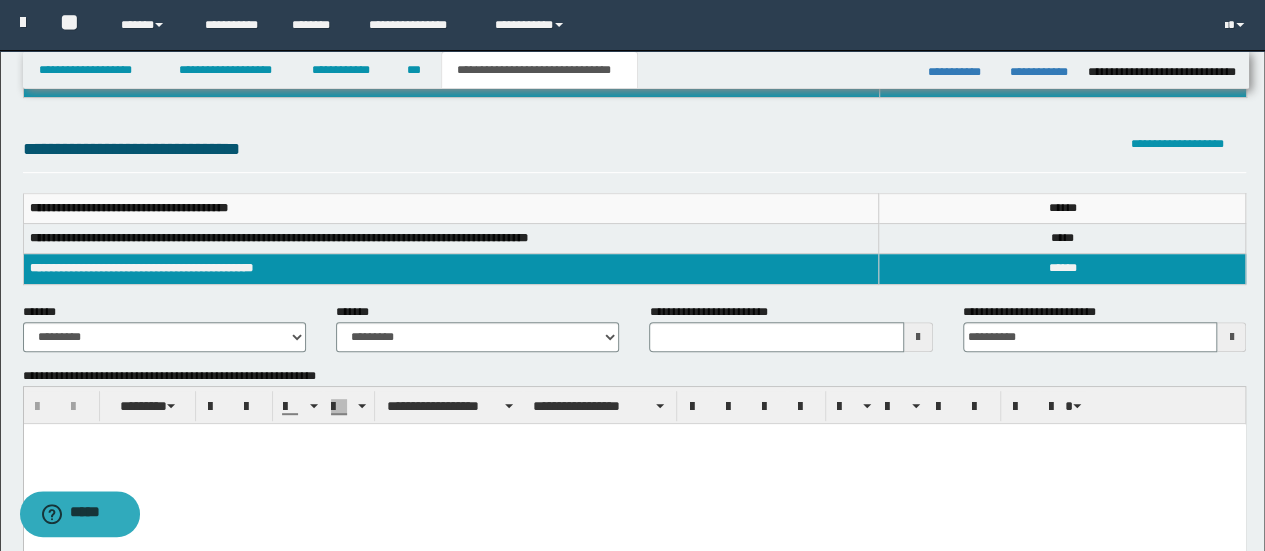 click at bounding box center (918, 337) 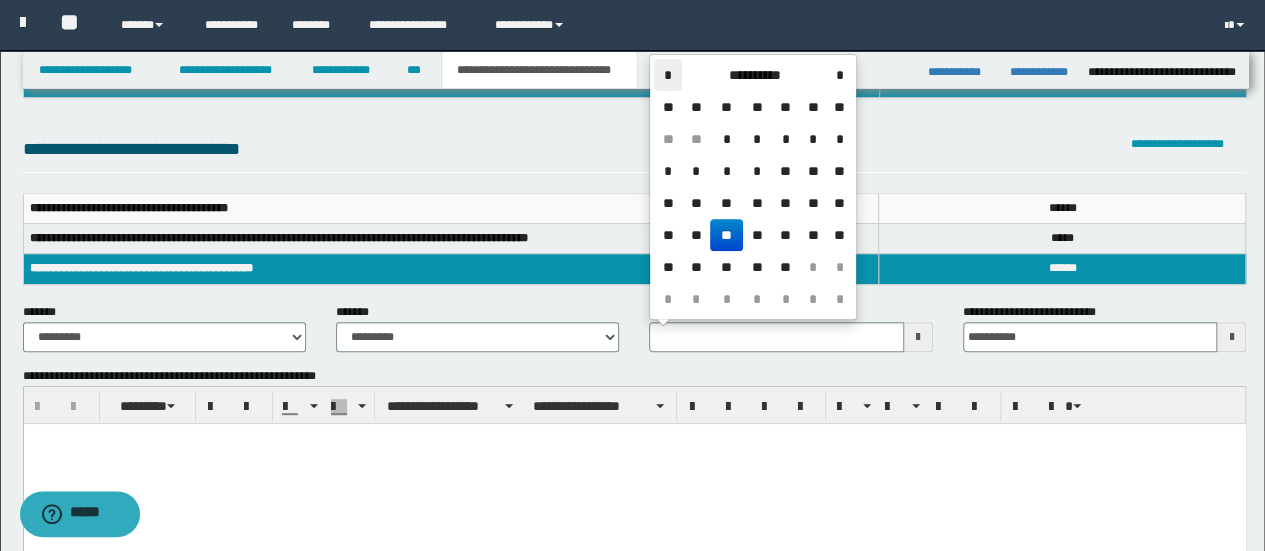 click on "*" at bounding box center [668, 75] 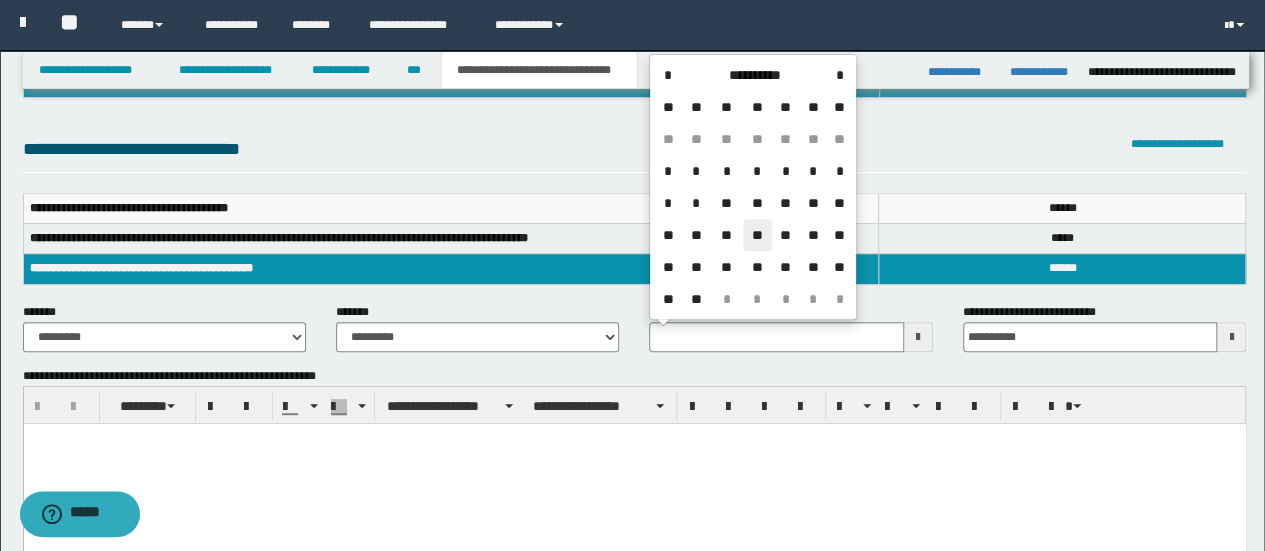 click on "**" at bounding box center [757, 235] 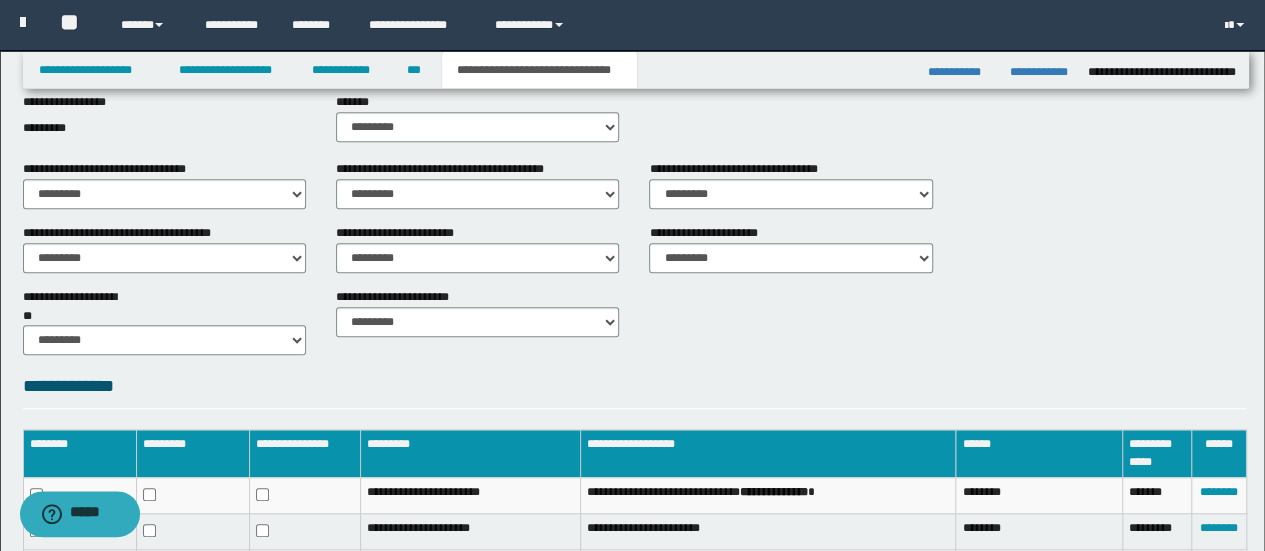 scroll, scrollTop: 900, scrollLeft: 0, axis: vertical 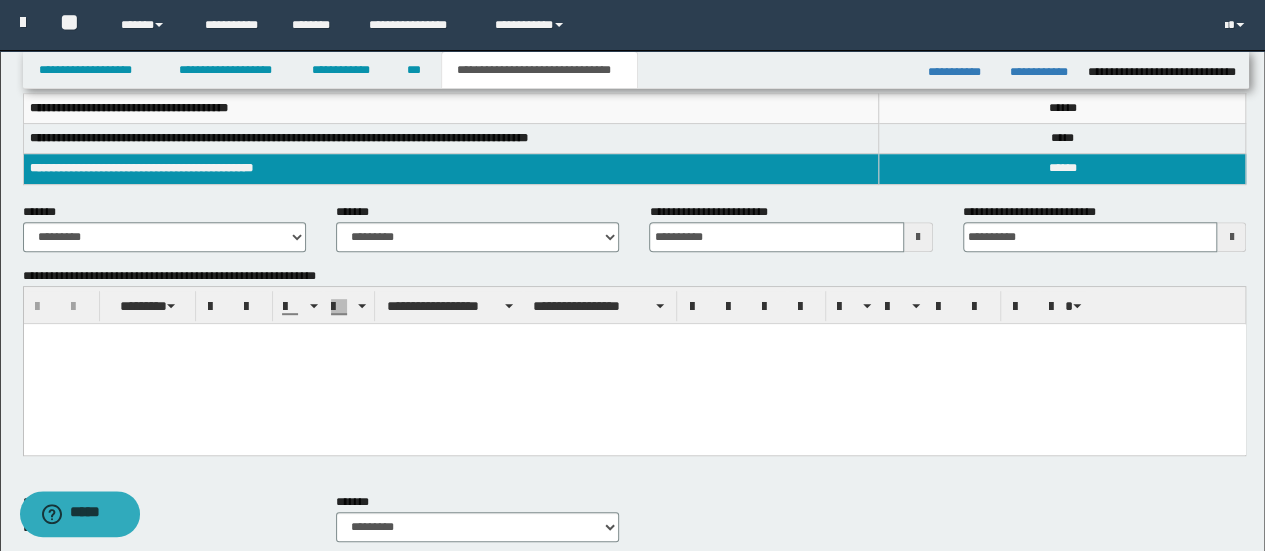 click at bounding box center (634, 364) 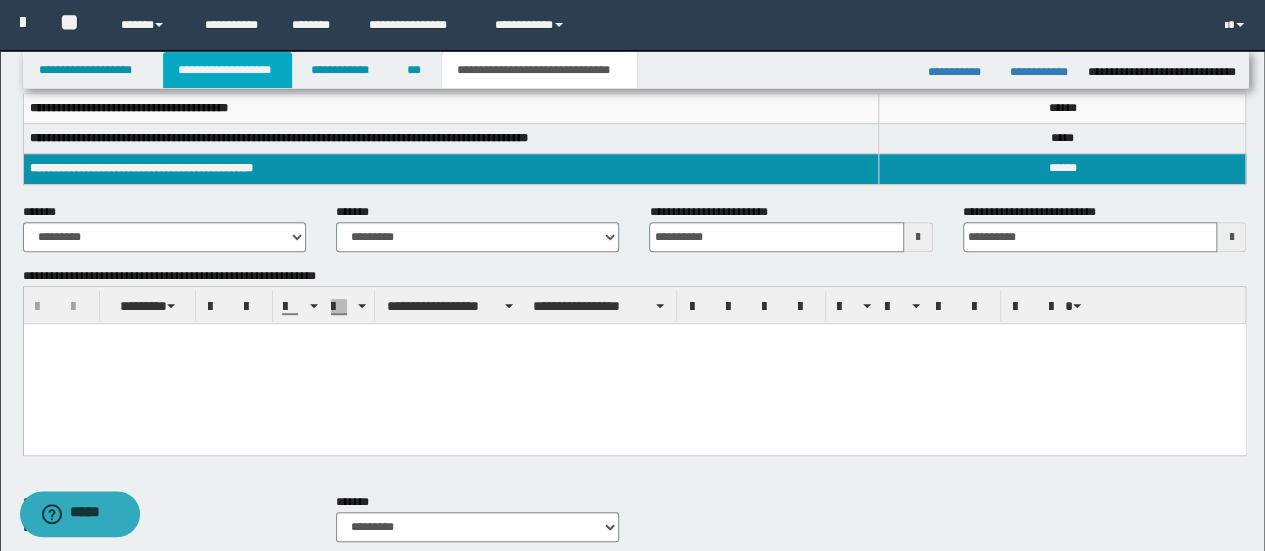 click on "**********" at bounding box center (227, 70) 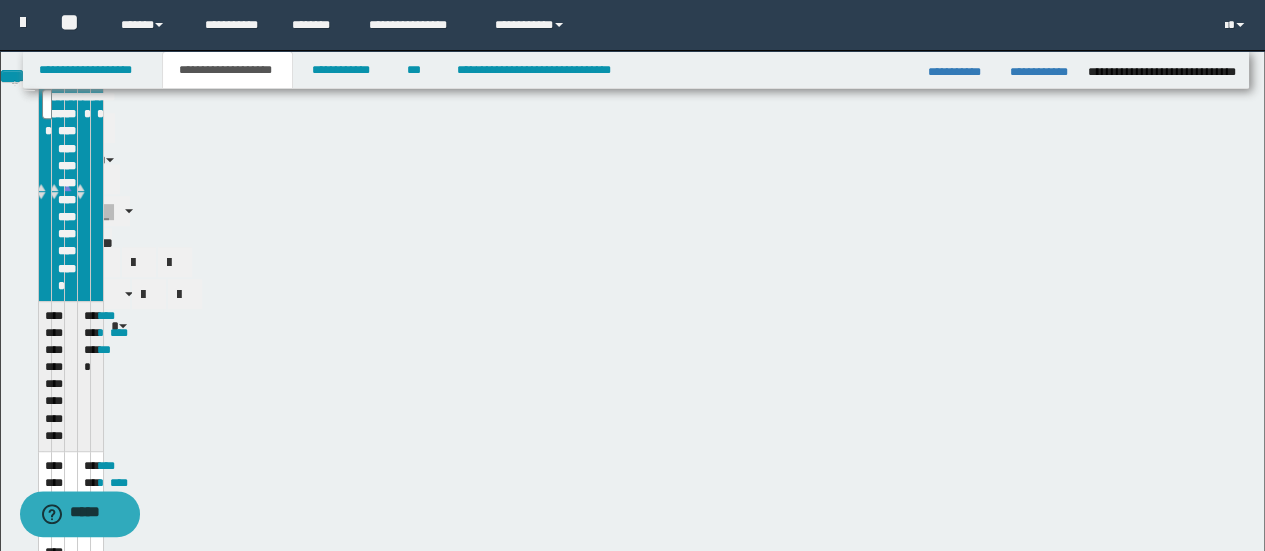scroll, scrollTop: 430, scrollLeft: 0, axis: vertical 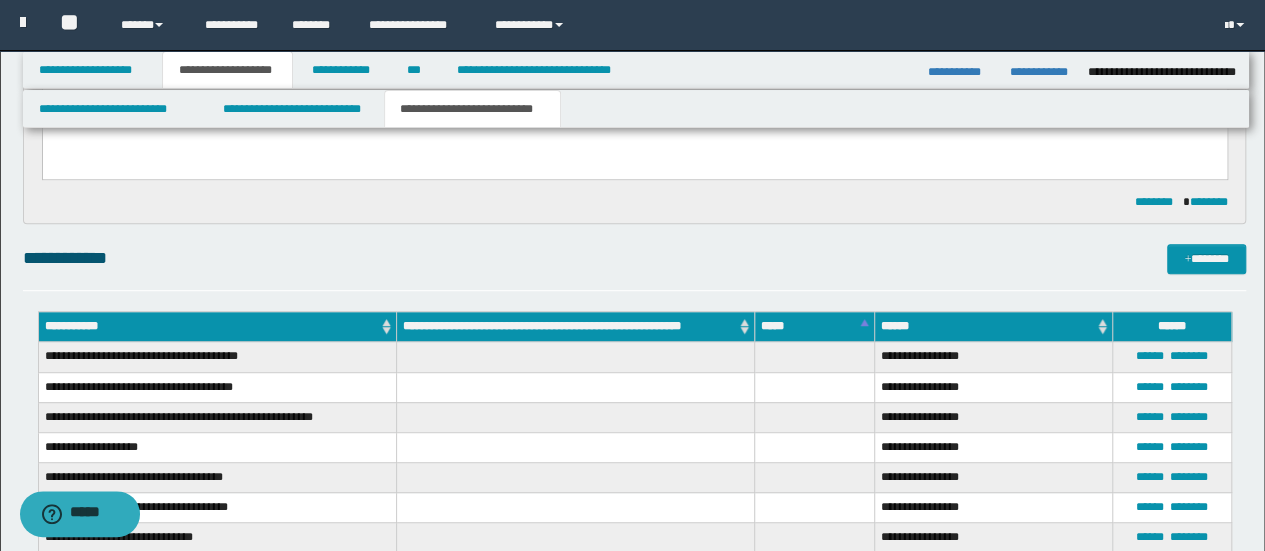 click on "**********" at bounding box center (472, 109) 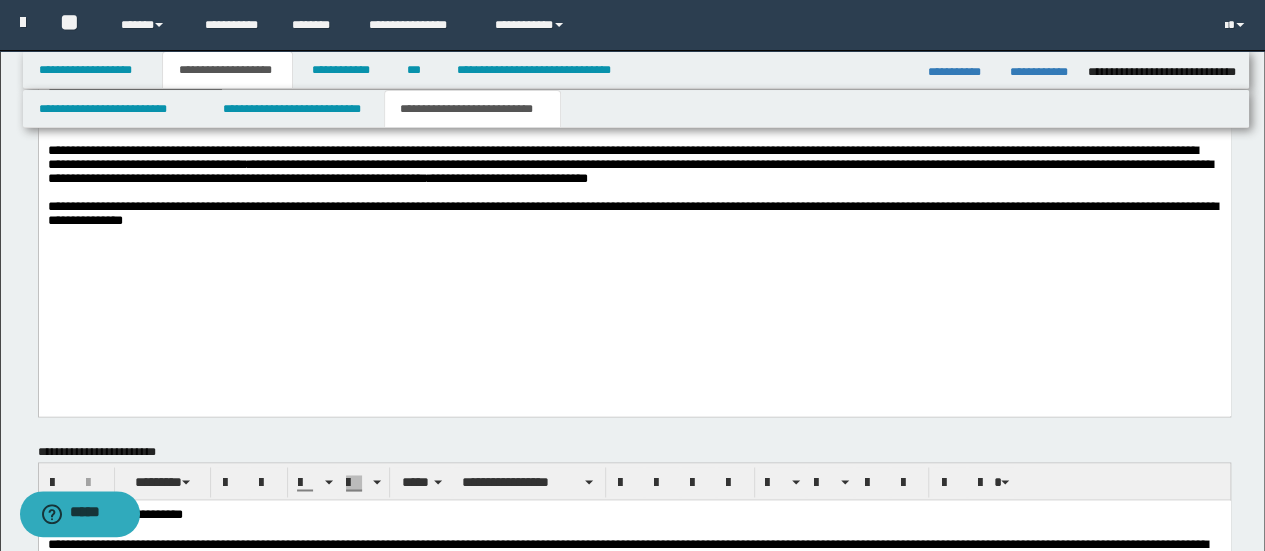 scroll, scrollTop: 1330, scrollLeft: 0, axis: vertical 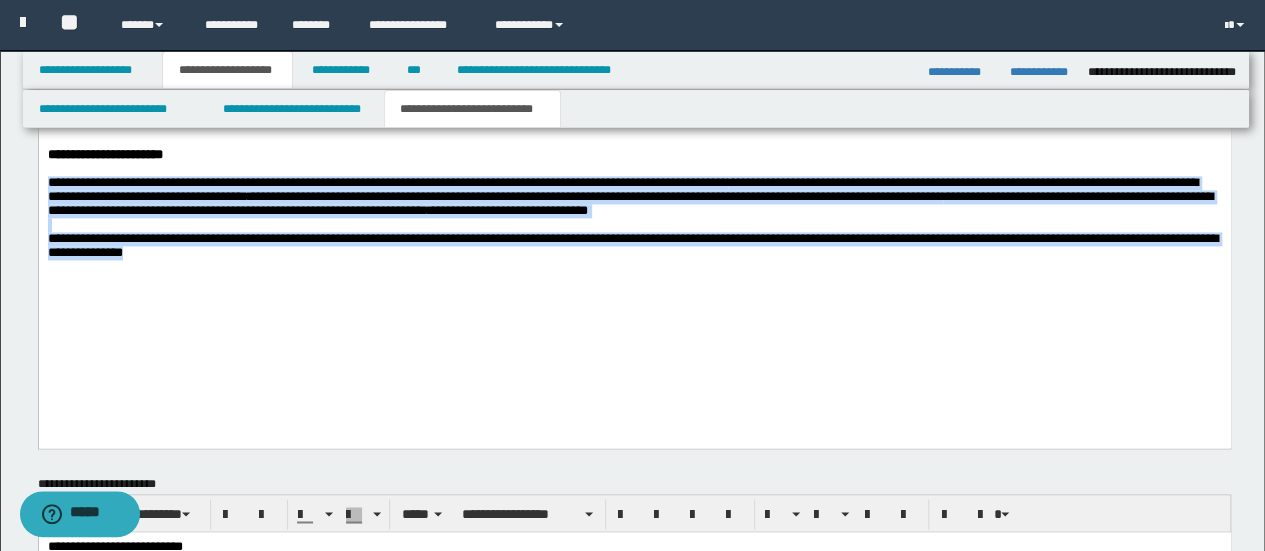 drag, startPoint x: 434, startPoint y: 336, endPoint x: 46, endPoint y: 256, distance: 396.1616 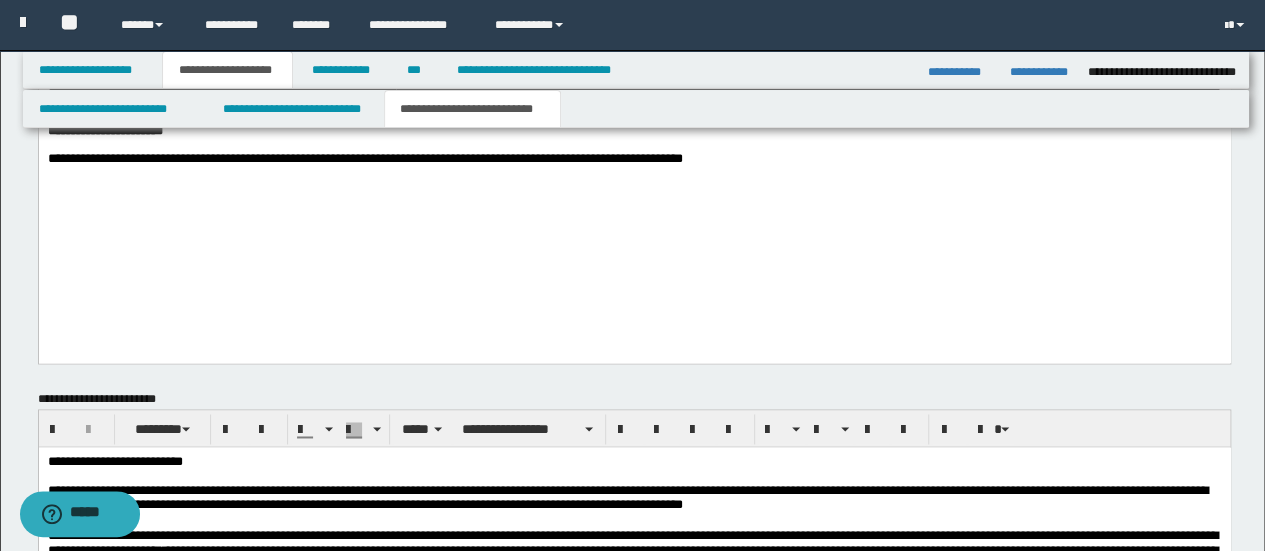 scroll, scrollTop: 1400, scrollLeft: 0, axis: vertical 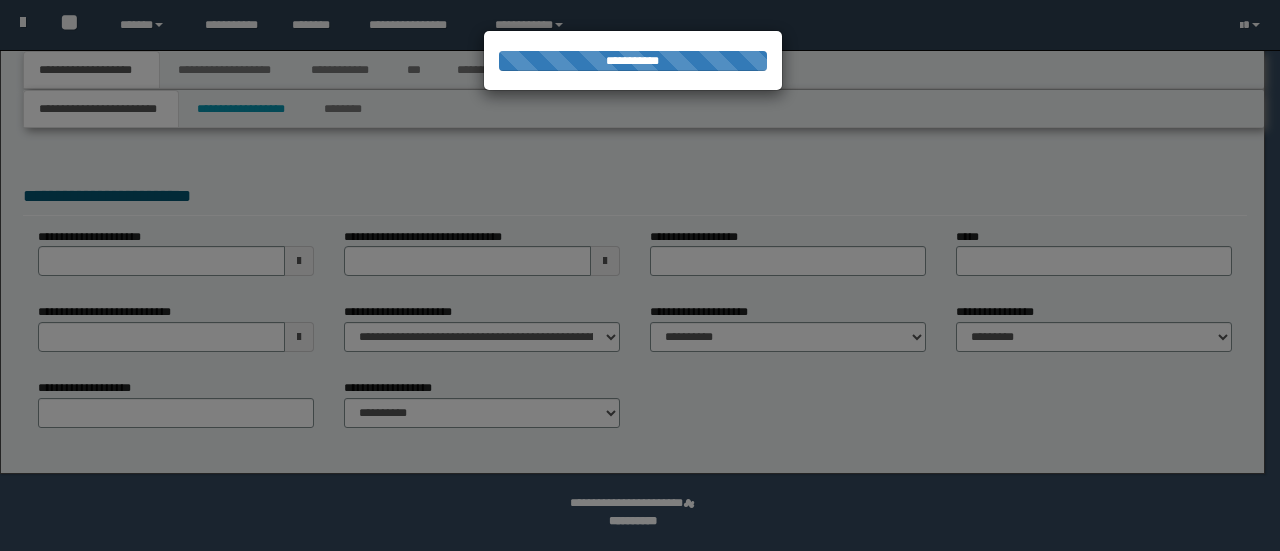 type on "**********" 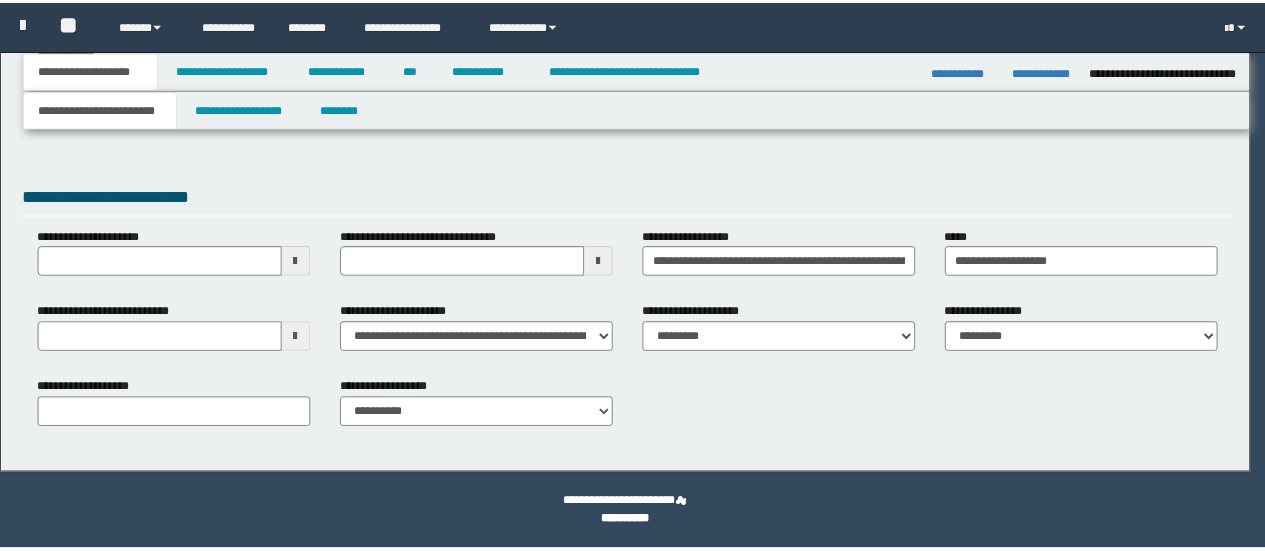 scroll, scrollTop: 0, scrollLeft: 0, axis: both 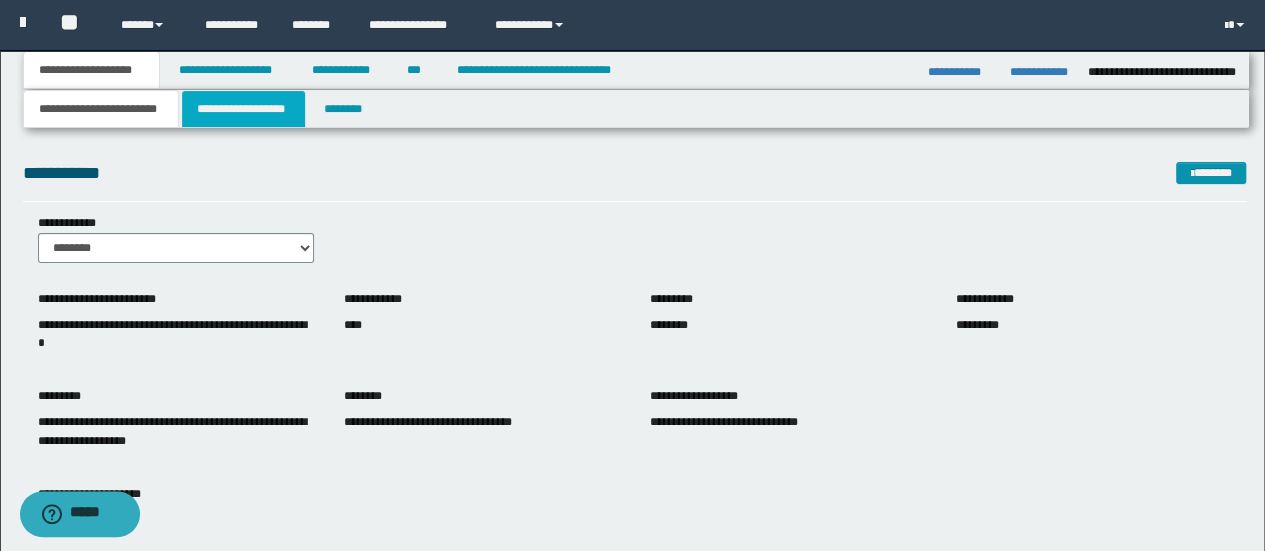 click on "**********" at bounding box center [243, 109] 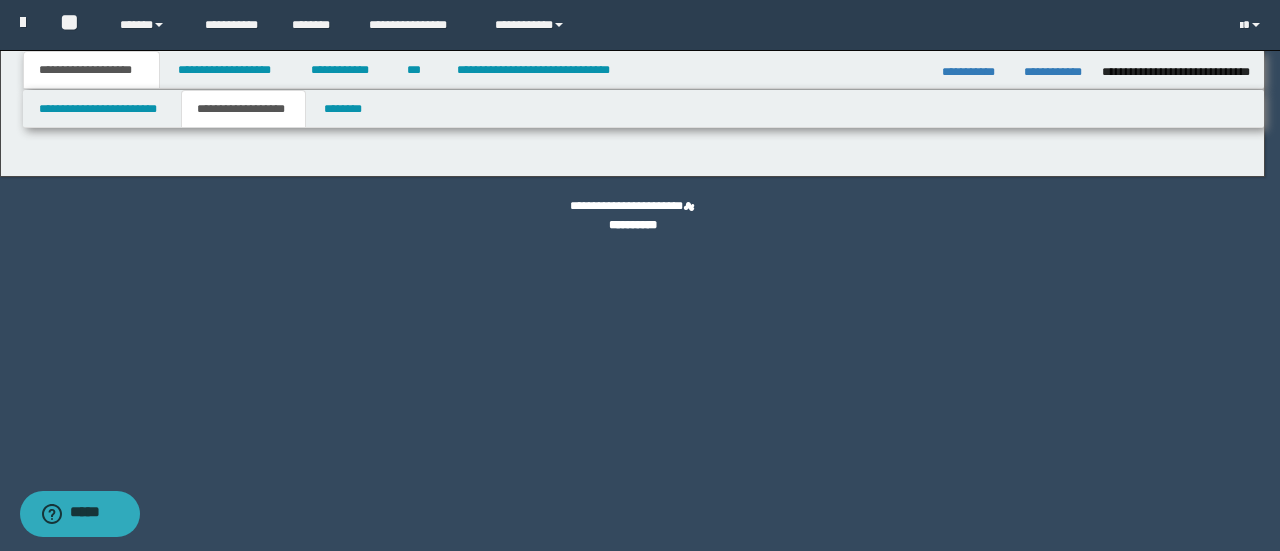 type on "********" 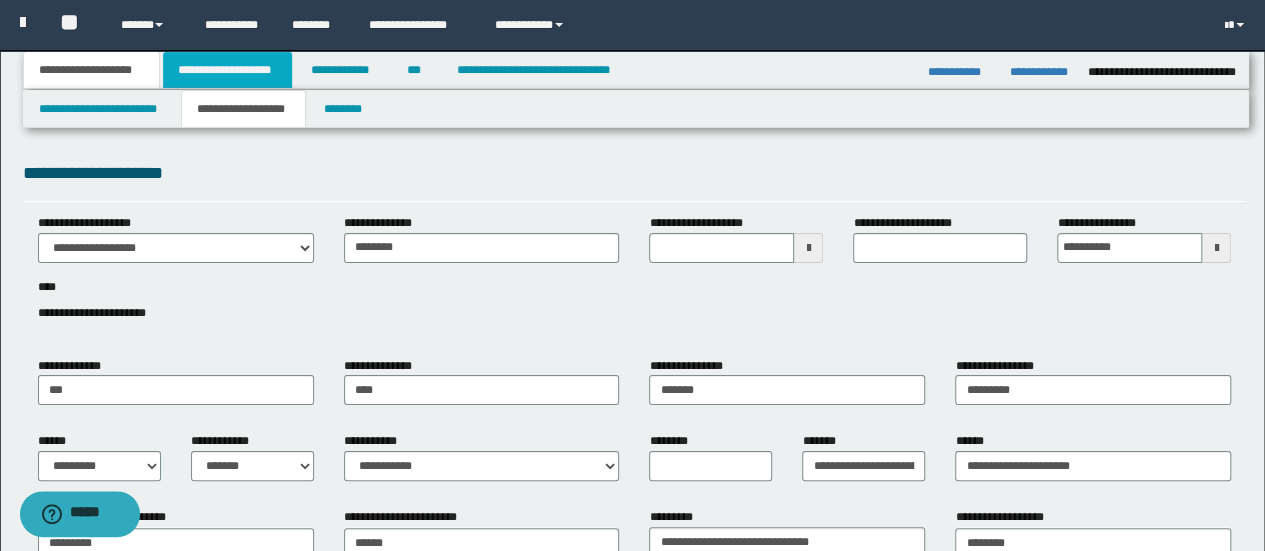click on "**********" at bounding box center [227, 70] 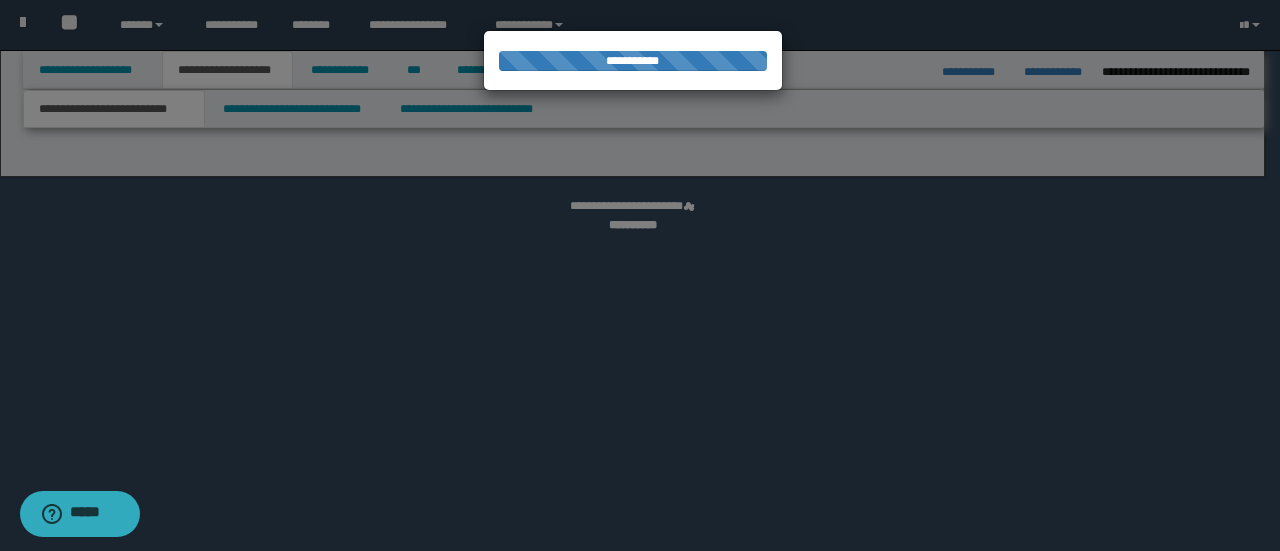 select on "*" 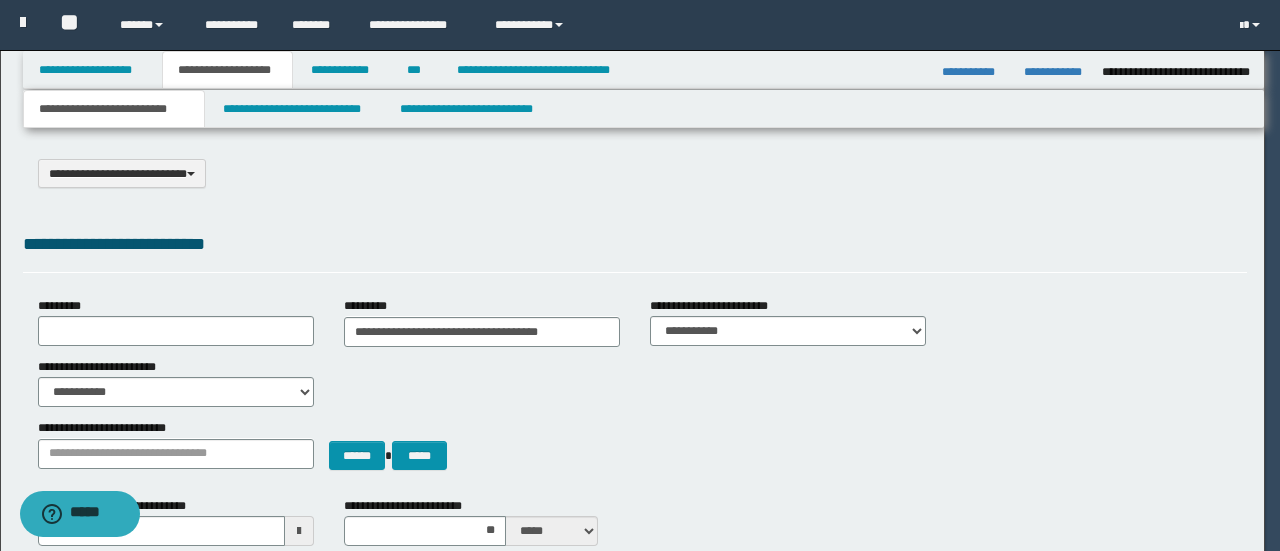scroll, scrollTop: 0, scrollLeft: 0, axis: both 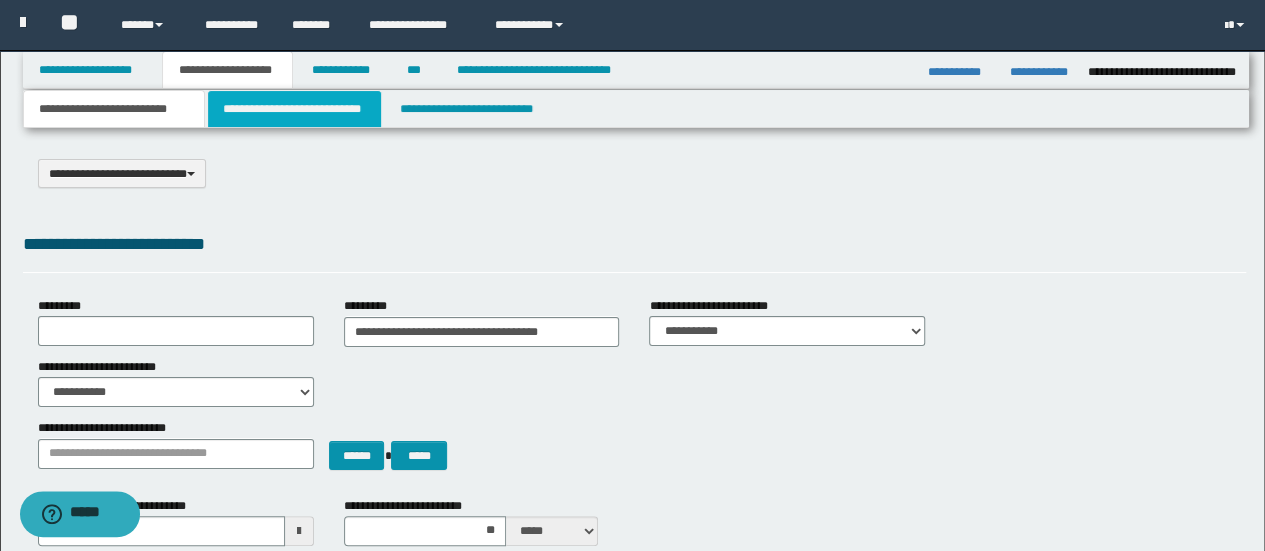 click on "**********" at bounding box center (294, 109) 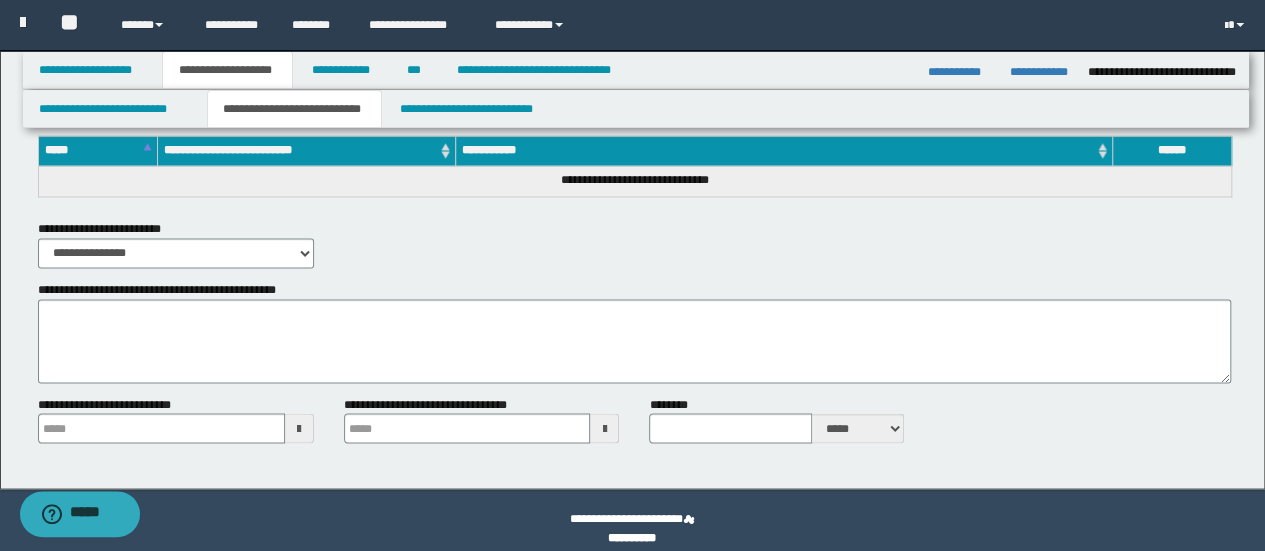 scroll, scrollTop: 5415, scrollLeft: 0, axis: vertical 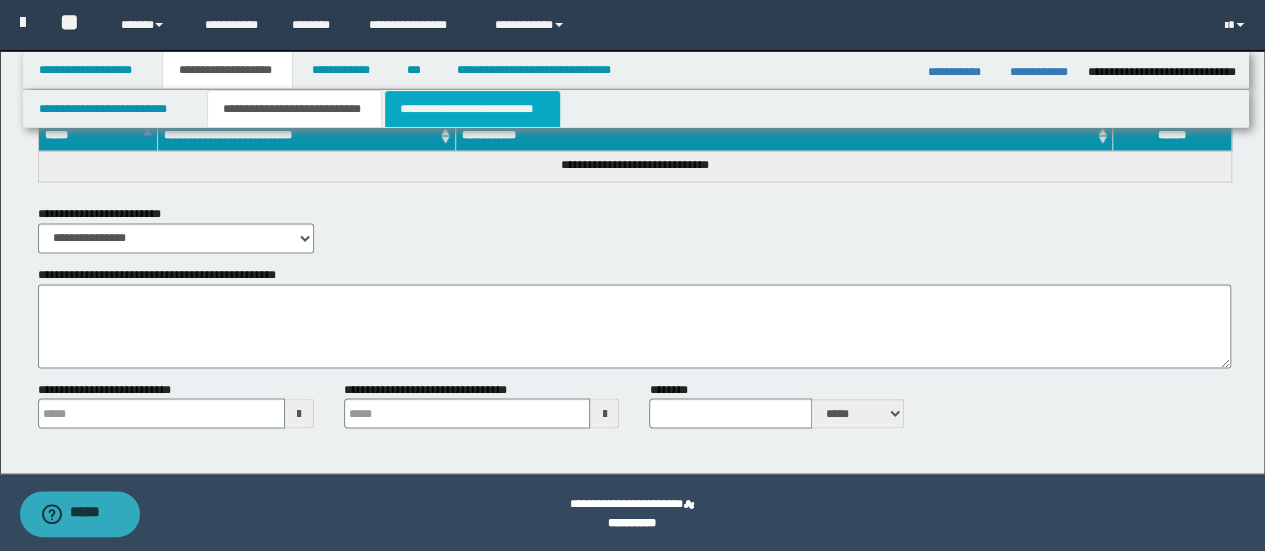 click on "**********" at bounding box center (472, 109) 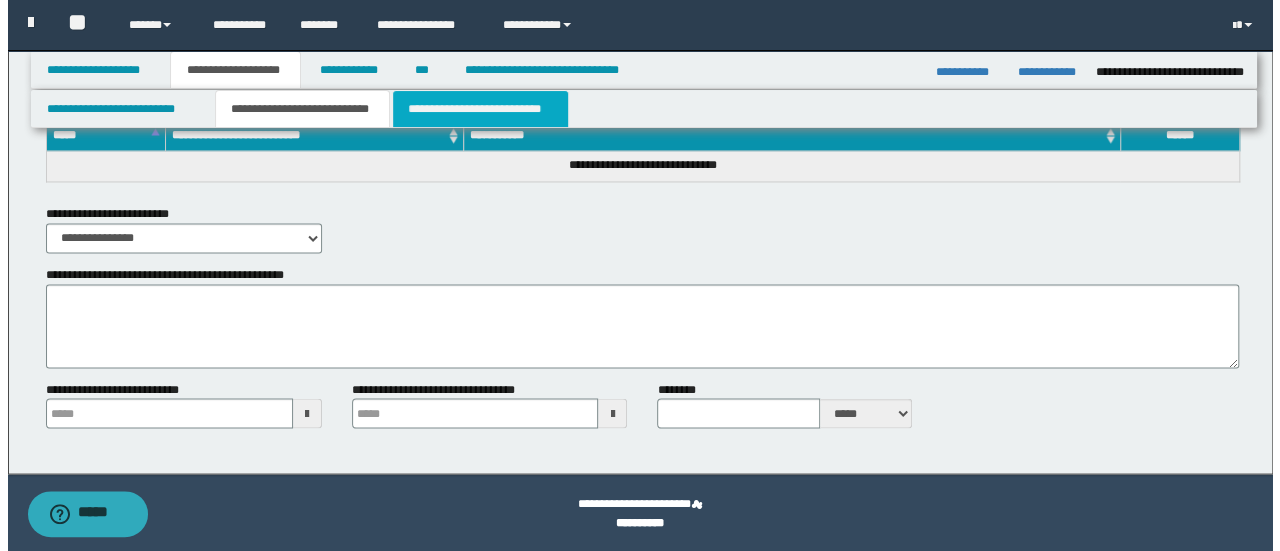 scroll, scrollTop: 0, scrollLeft: 0, axis: both 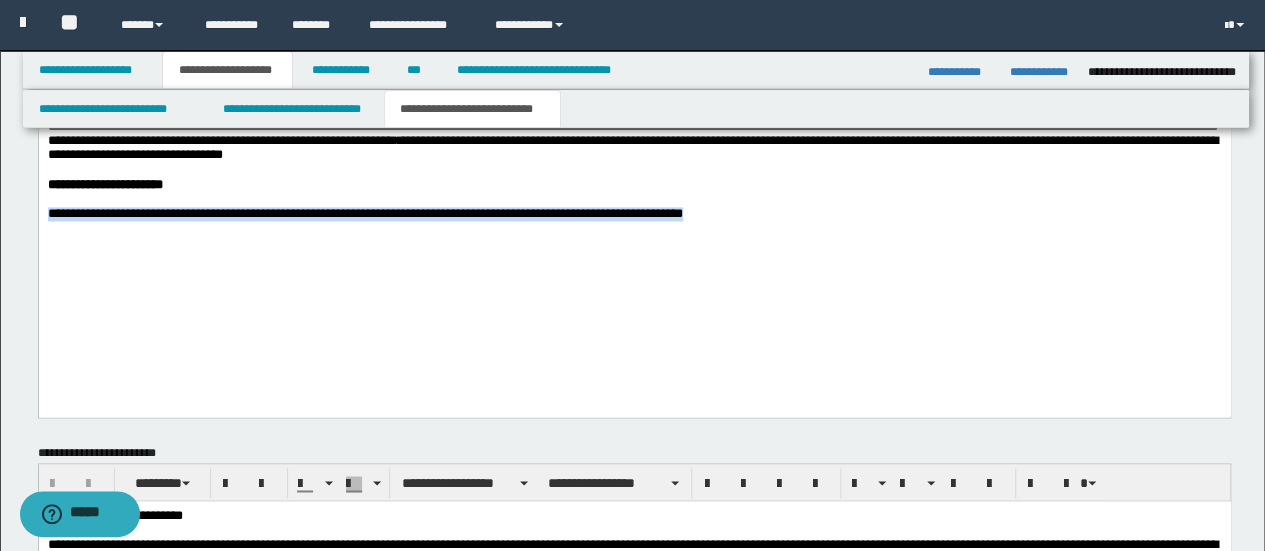 drag, startPoint x: 831, startPoint y: 288, endPoint x: 46, endPoint y: 288, distance: 785 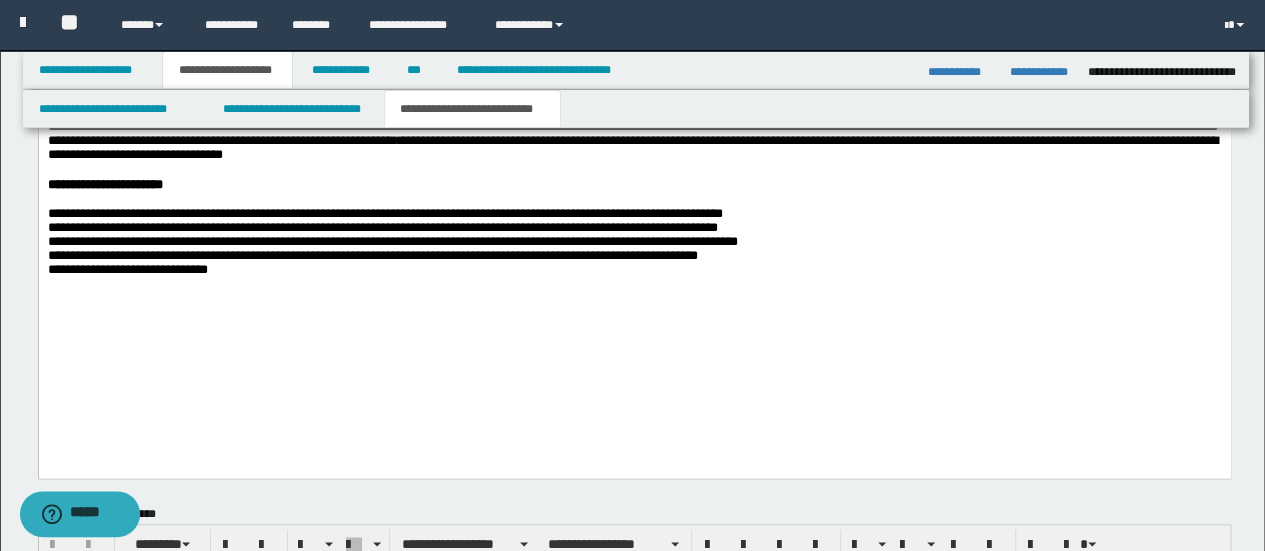 click on "**********" at bounding box center [634, 123] 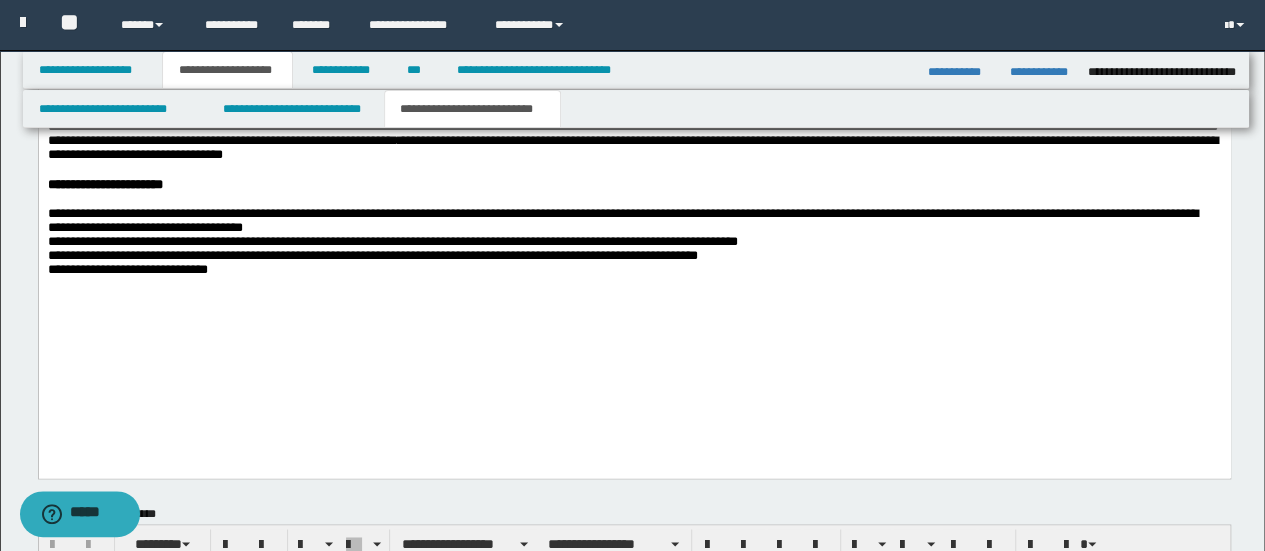 click on "**********" at bounding box center (634, 123) 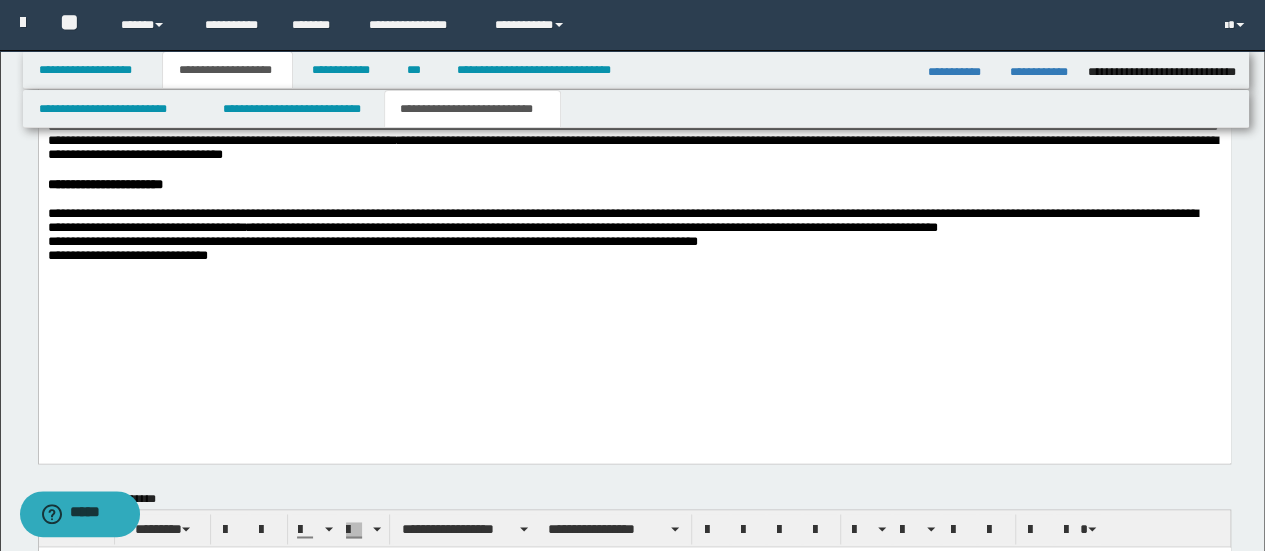 click on "**********" at bounding box center (634, 238) 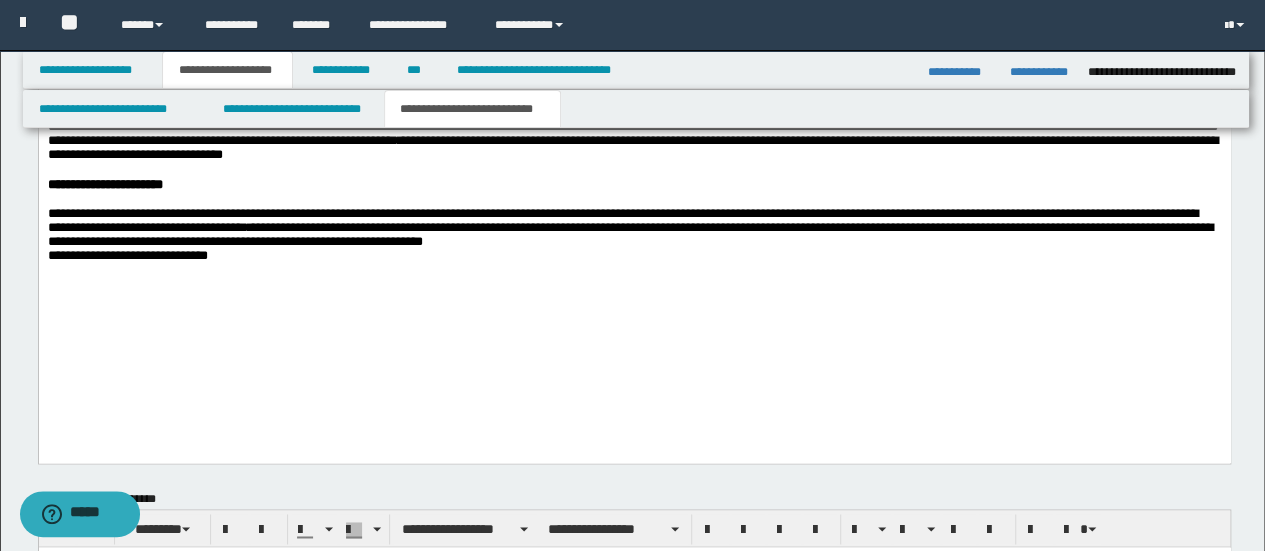 click on "**********" at bounding box center (634, 238) 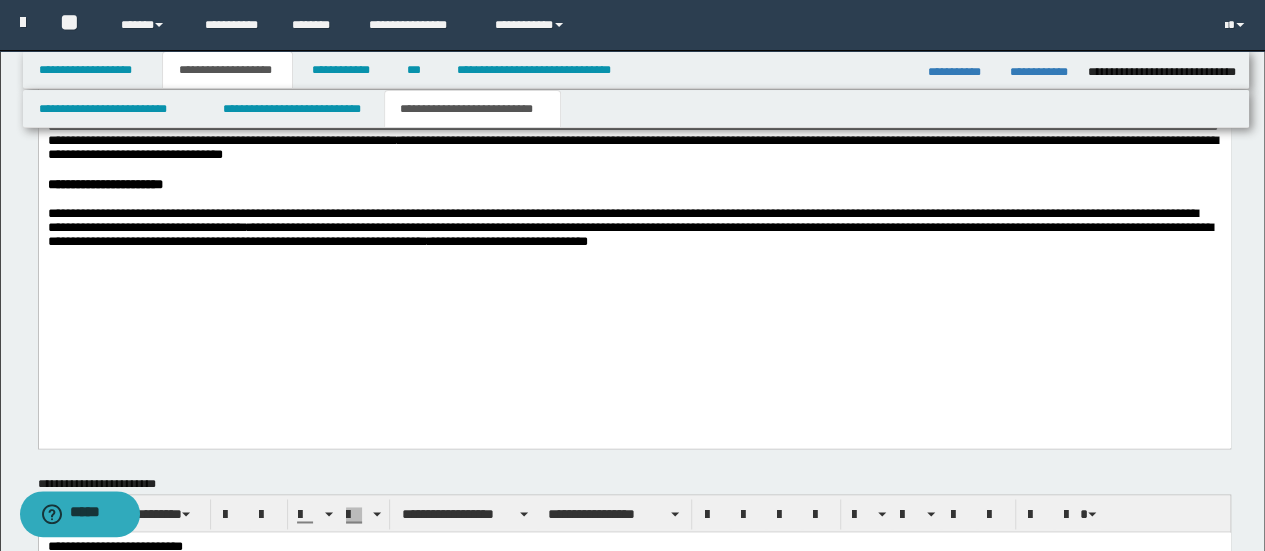 click on "**********" at bounding box center (634, 231) 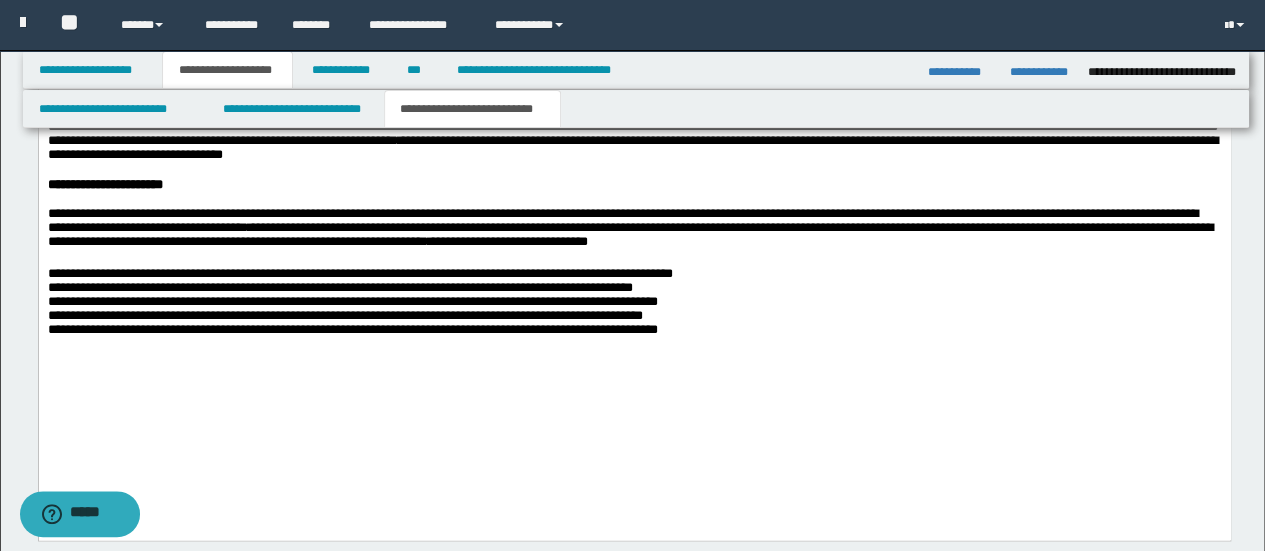 click on "**********" at bounding box center [634, 153] 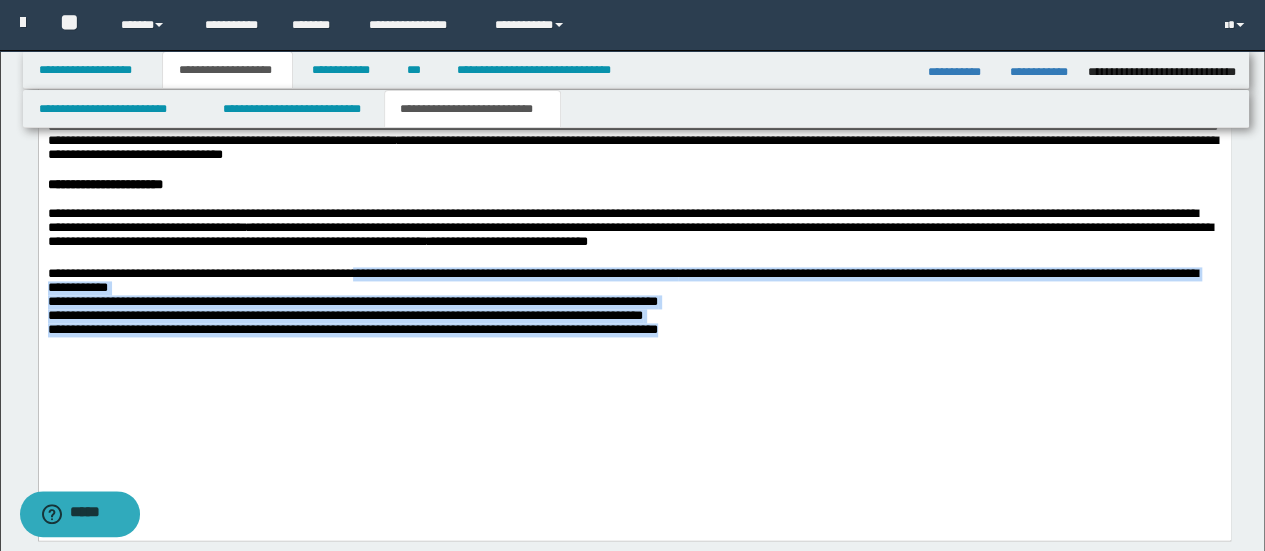 drag, startPoint x: 708, startPoint y: 408, endPoint x: 376, endPoint y: 336, distance: 339.71753 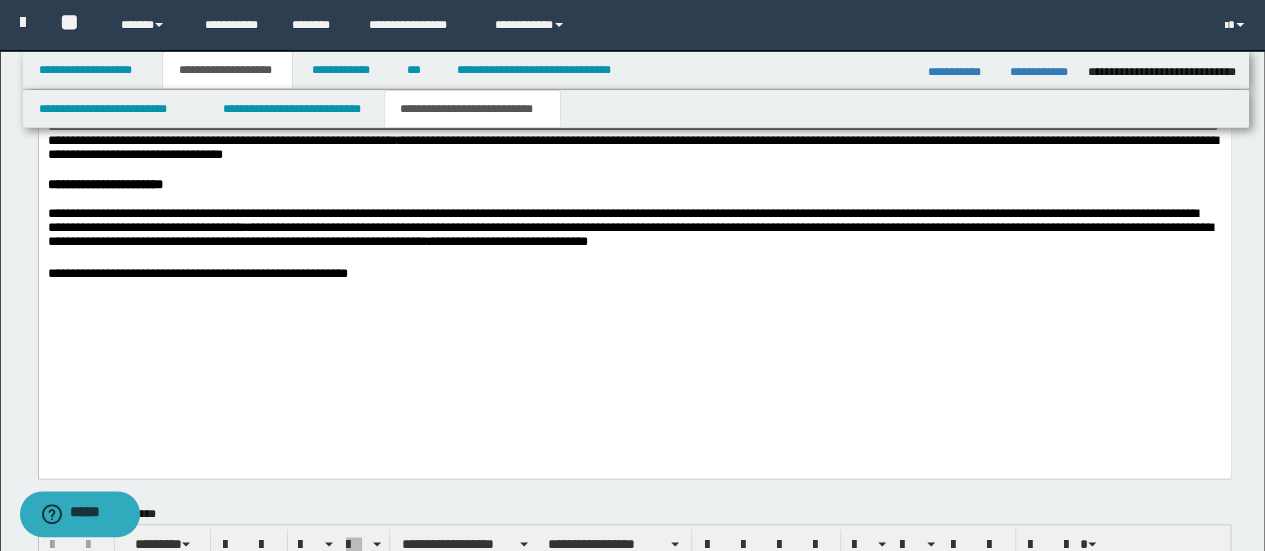 click on "**********" at bounding box center (634, 275) 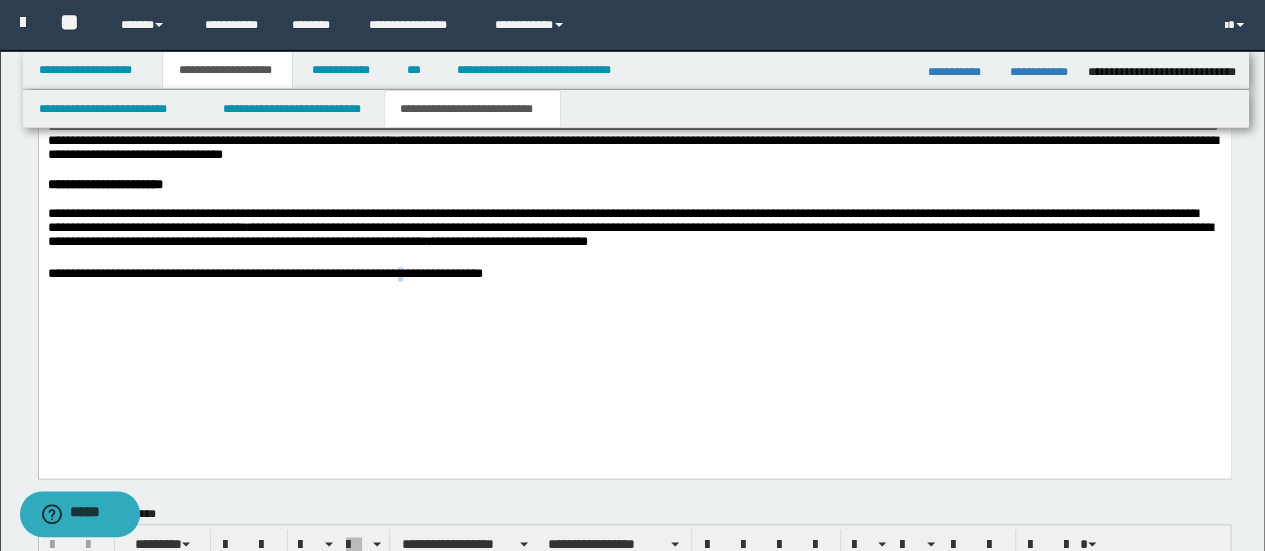 click on "**********" at bounding box center (634, 275) 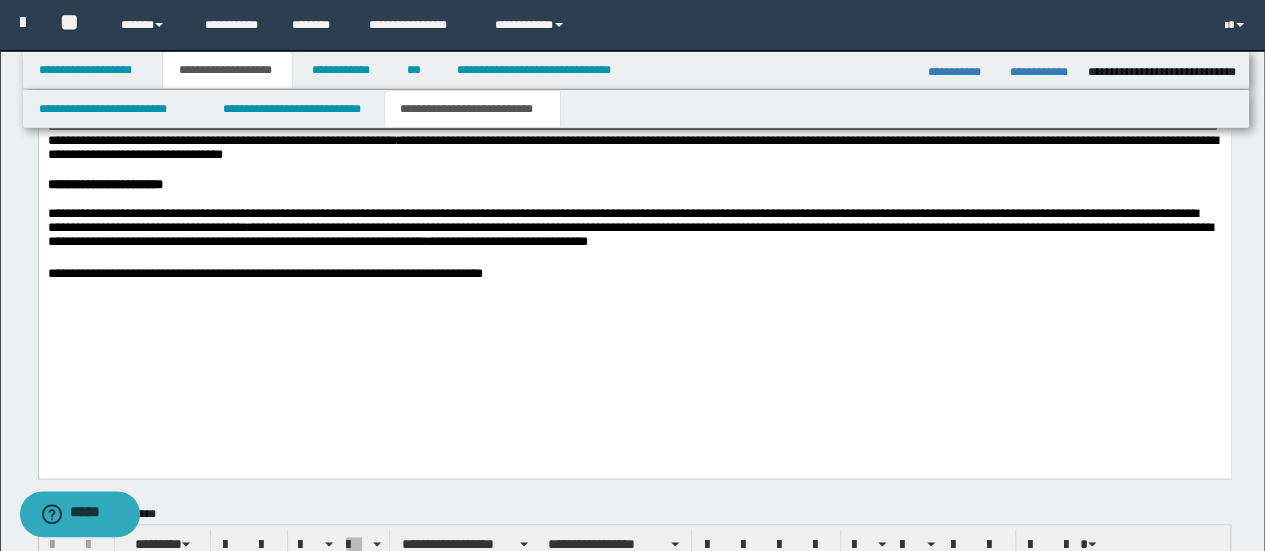click on "**********" at bounding box center (634, 275) 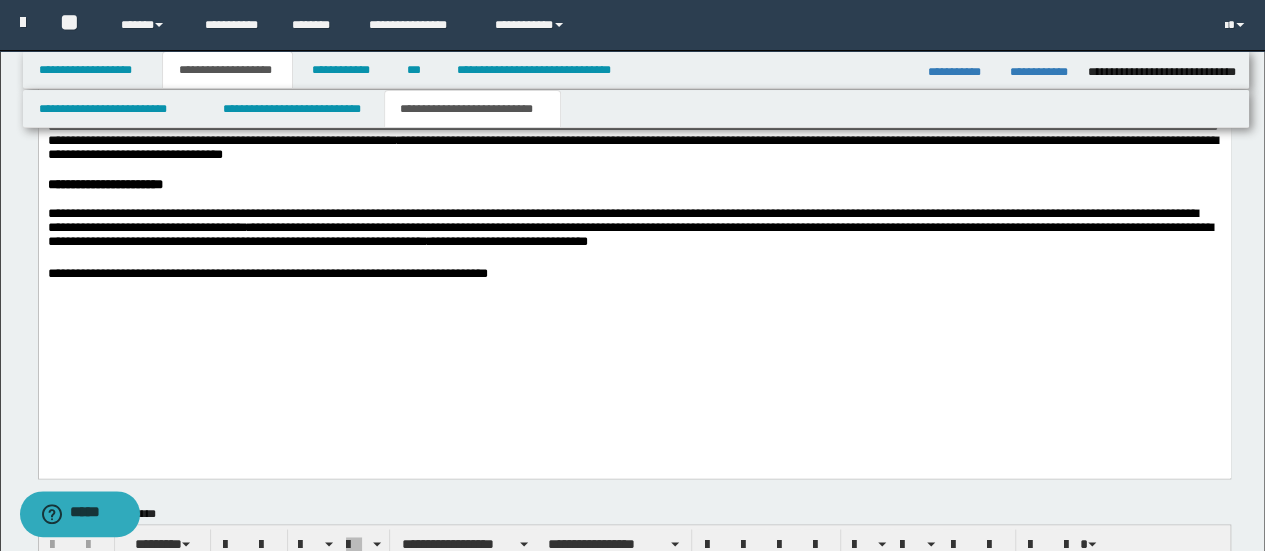 click on "**********" at bounding box center (634, 275) 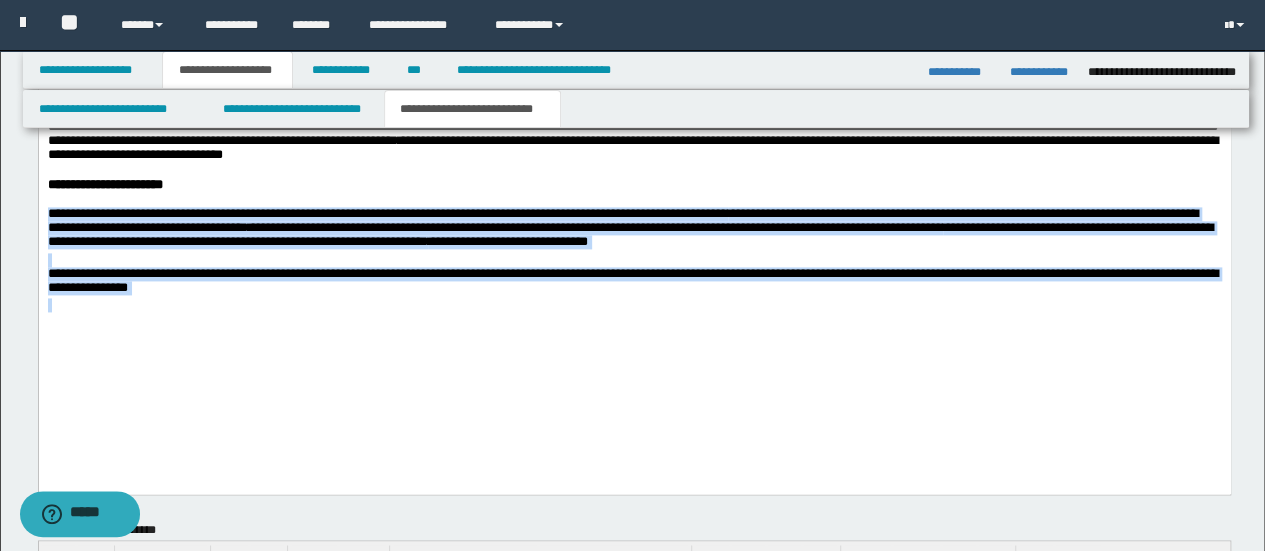 drag, startPoint x: 246, startPoint y: 377, endPoint x: 46, endPoint y: 288, distance: 218.90866 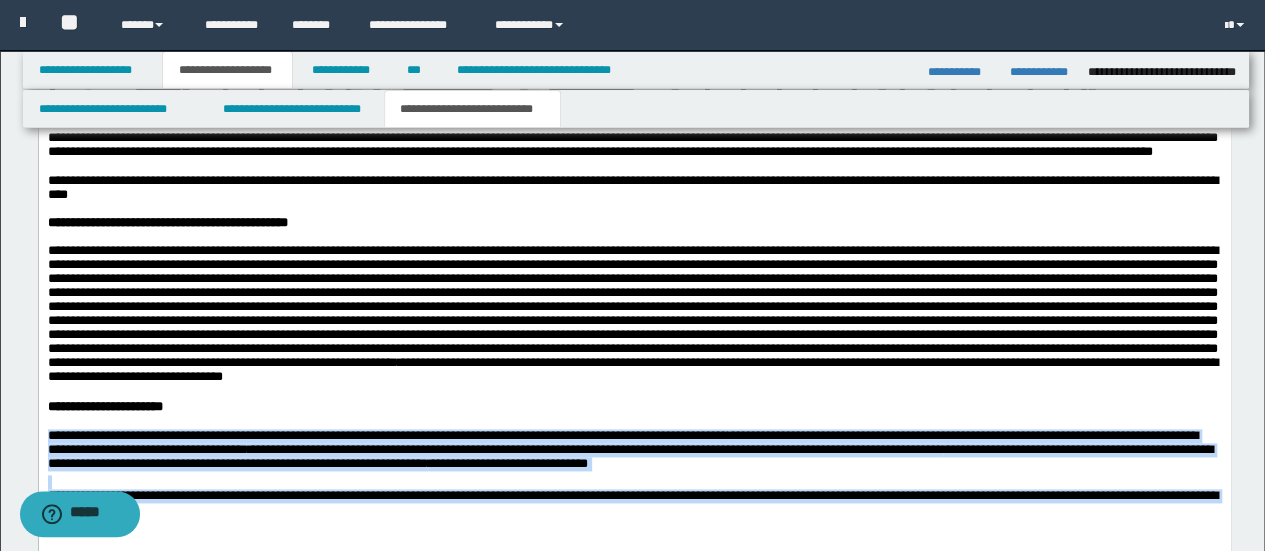 scroll, scrollTop: 1000, scrollLeft: 0, axis: vertical 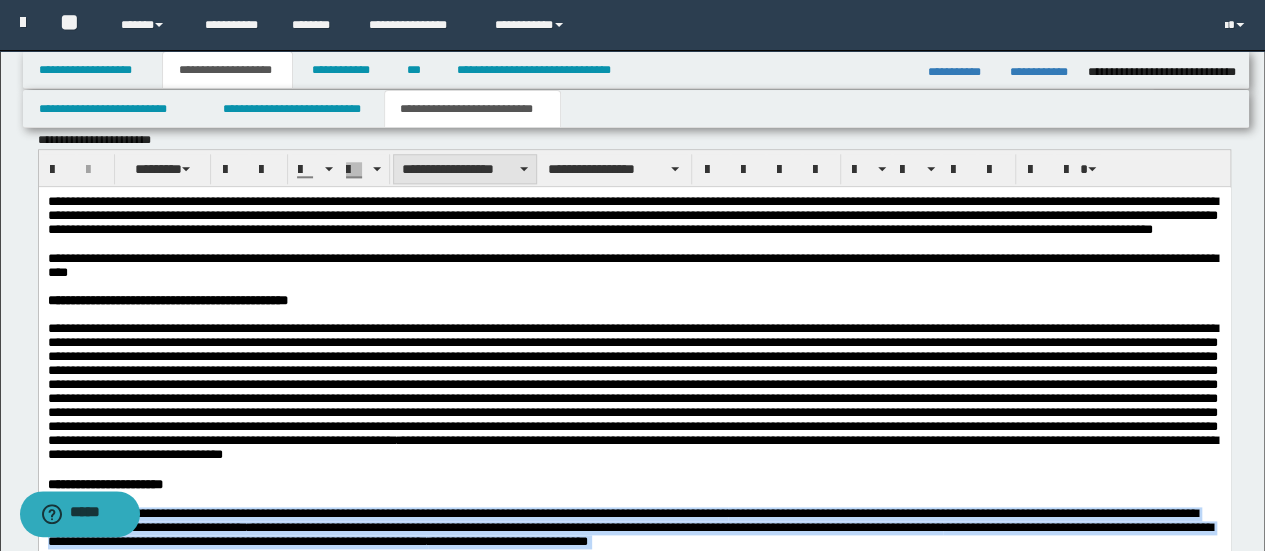 click on "**********" at bounding box center (465, 169) 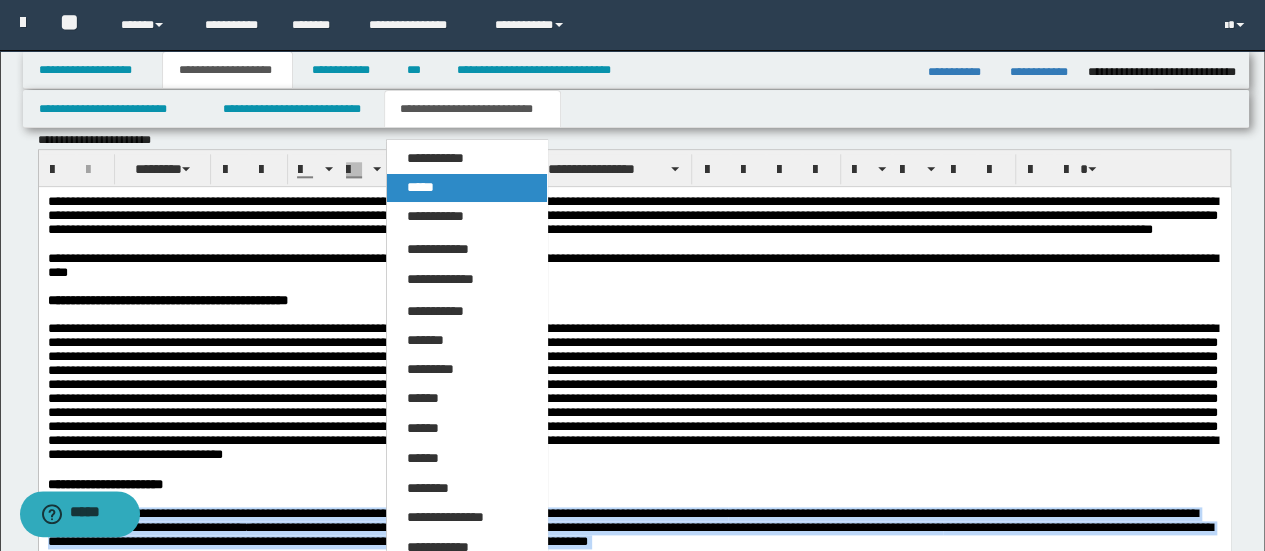 click on "*****" at bounding box center (466, 188) 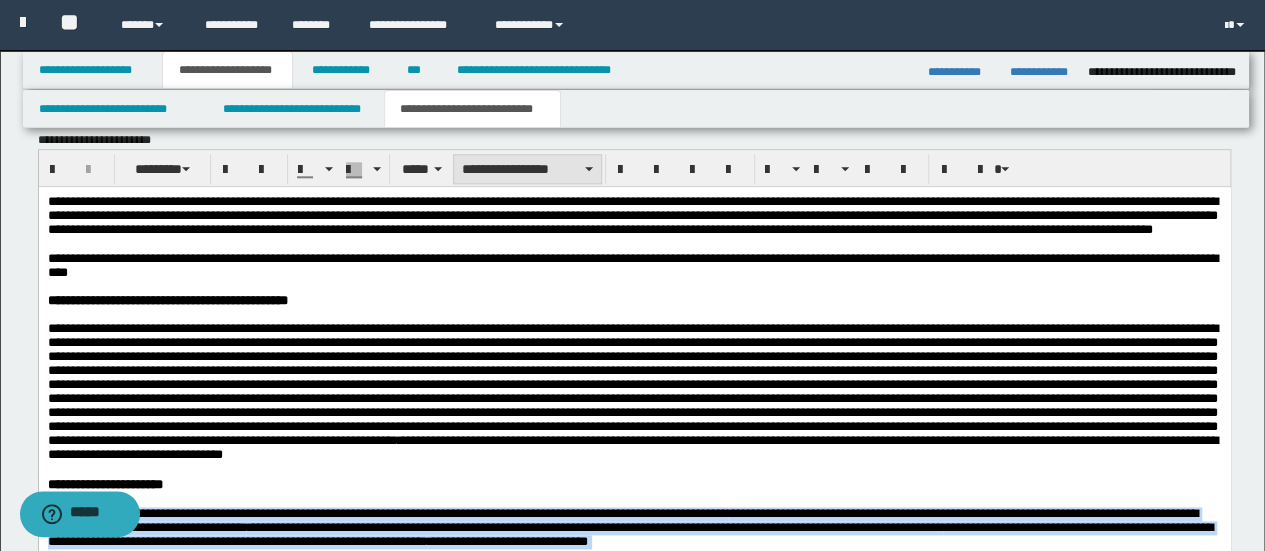 click on "**********" at bounding box center (527, 169) 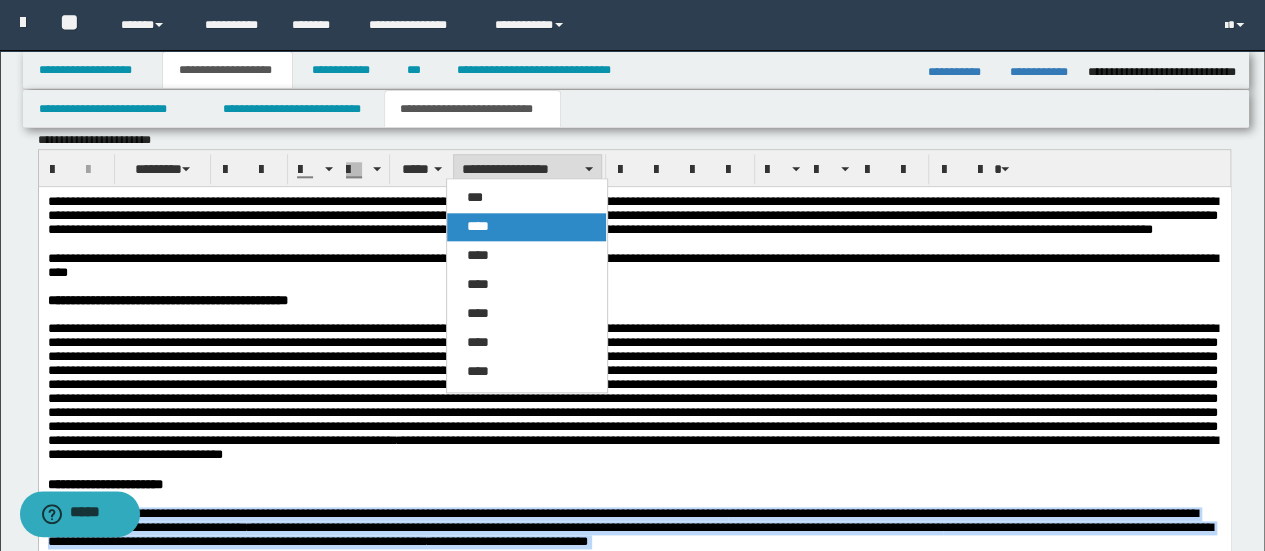 drag, startPoint x: 499, startPoint y: 220, endPoint x: 510, endPoint y: 50, distance: 170.35551 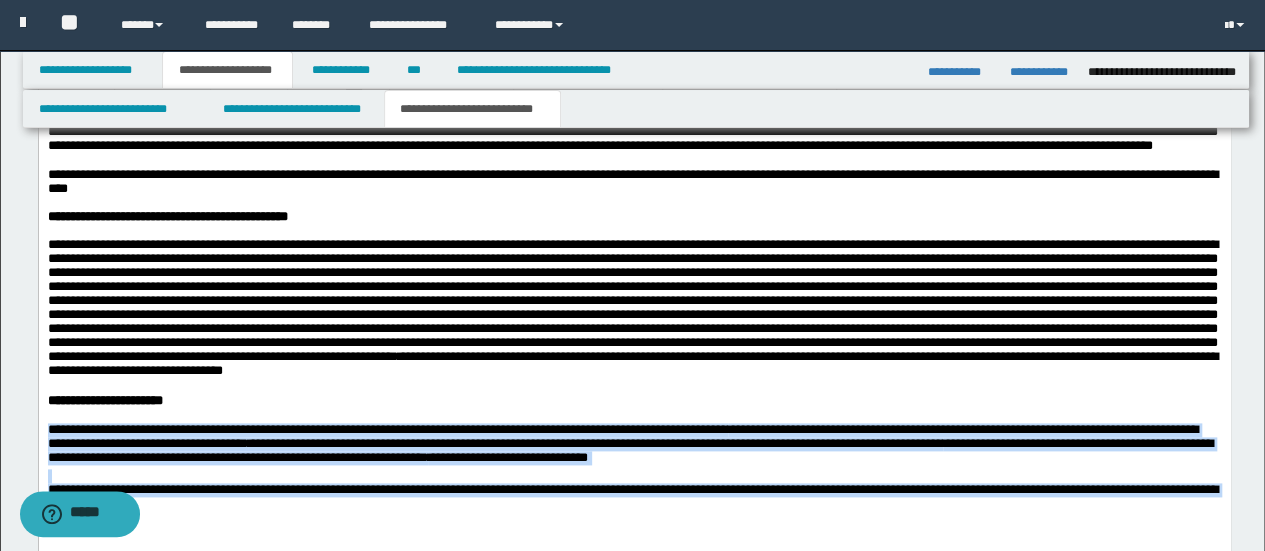 scroll, scrollTop: 1300, scrollLeft: 0, axis: vertical 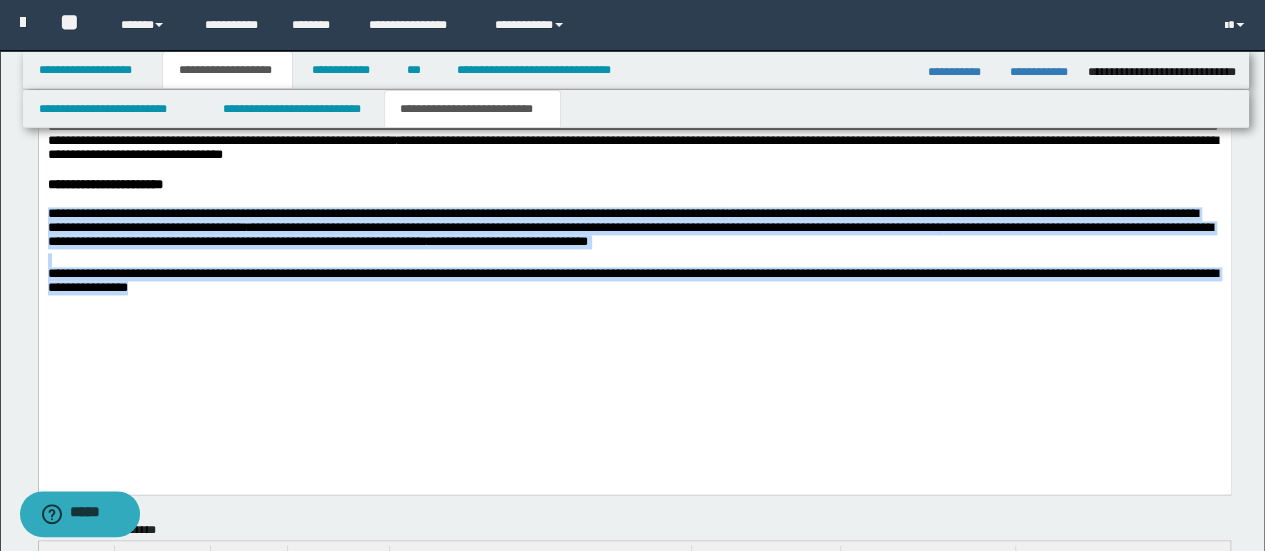 click on "**********" at bounding box center [634, 130] 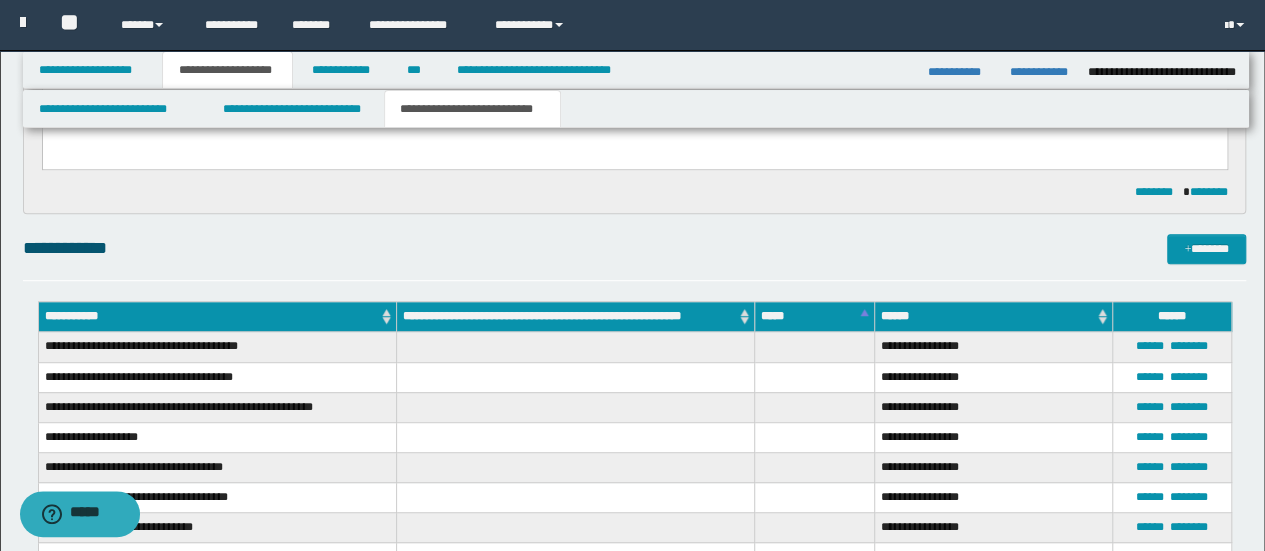 scroll, scrollTop: 96, scrollLeft: 0, axis: vertical 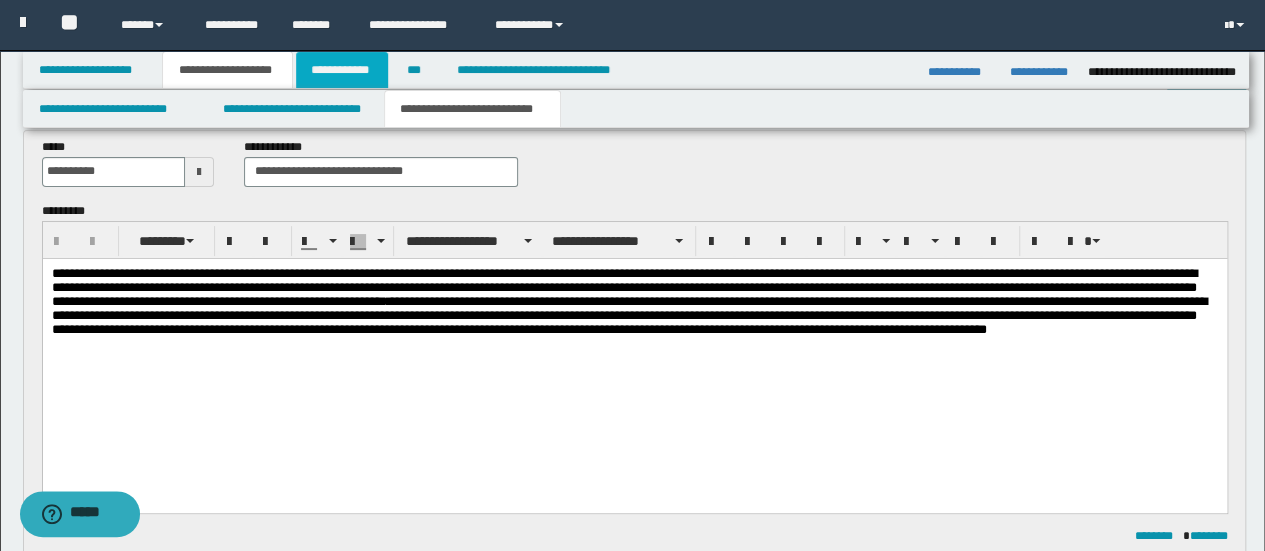 click on "**********" at bounding box center (342, 70) 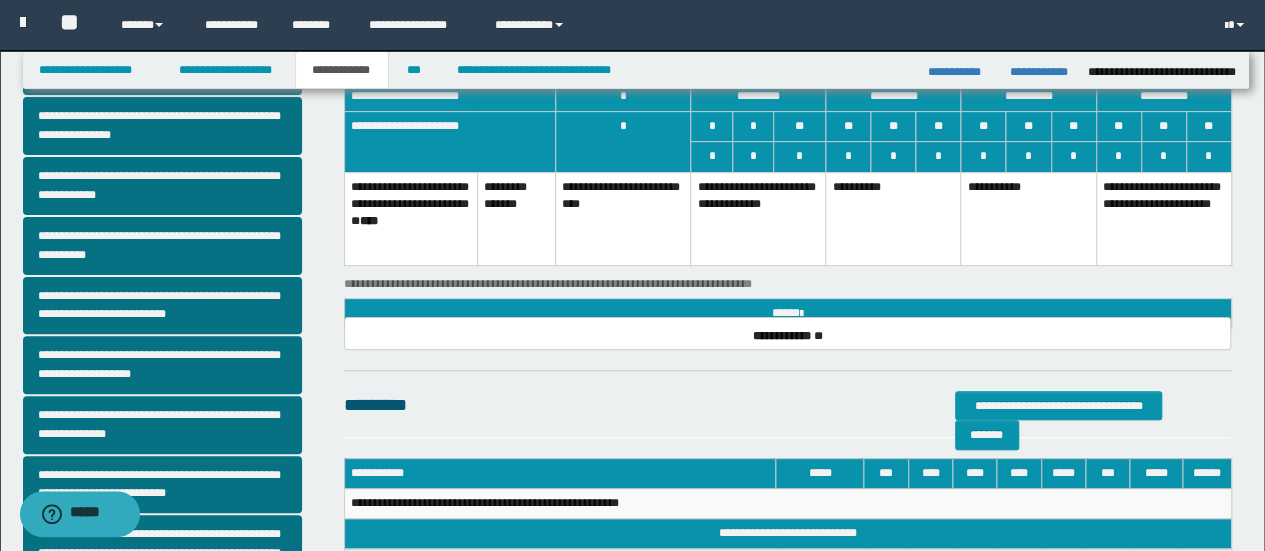 scroll, scrollTop: 0, scrollLeft: 0, axis: both 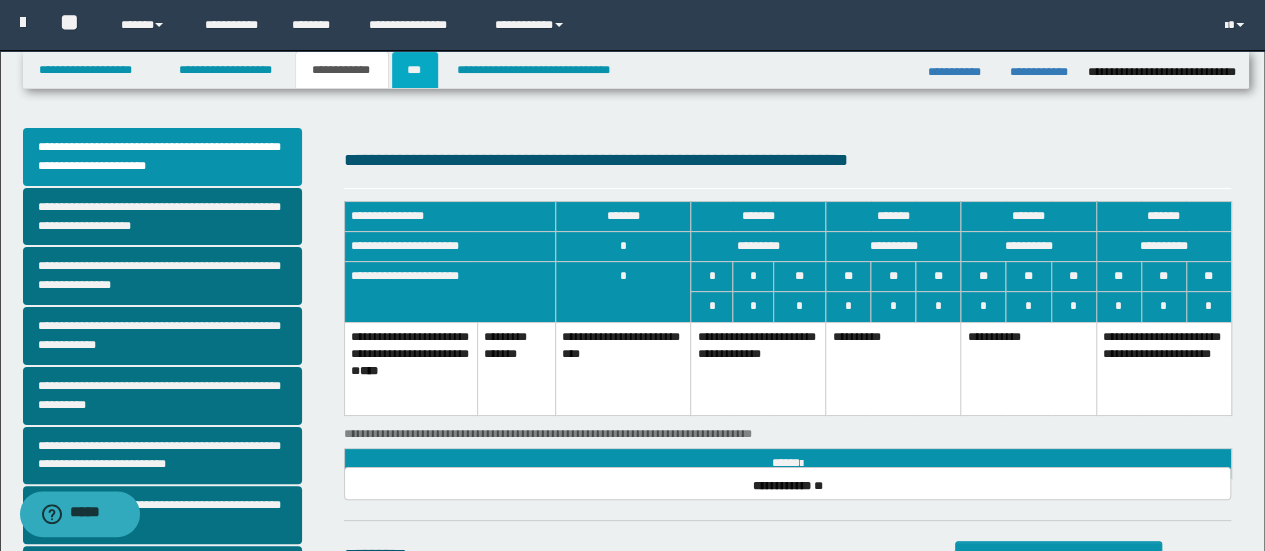 click on "***" at bounding box center [415, 70] 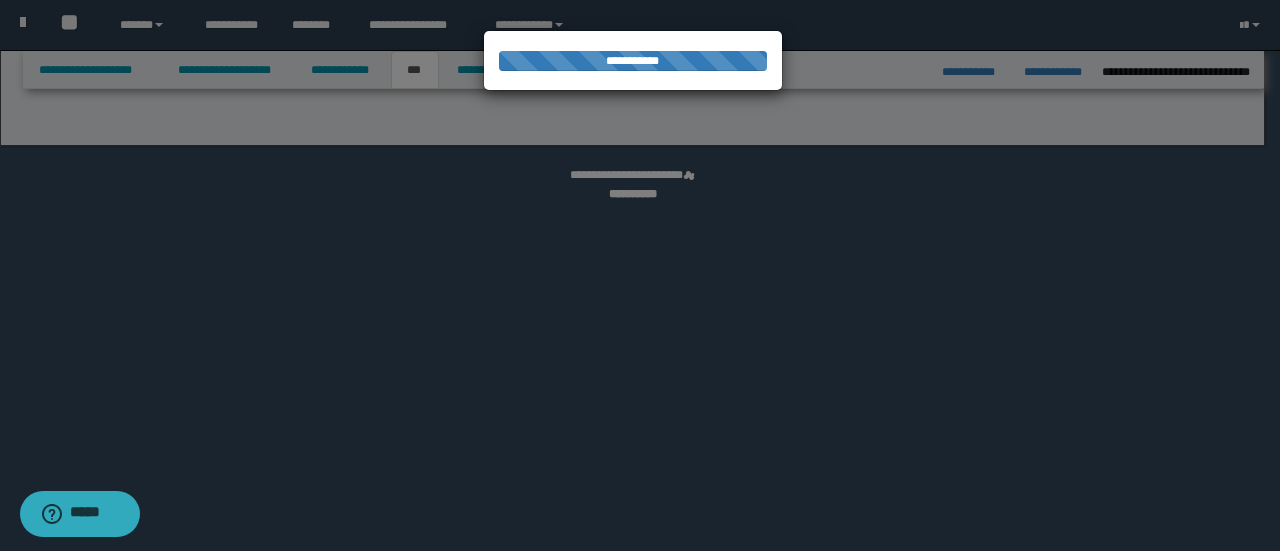 select on "**" 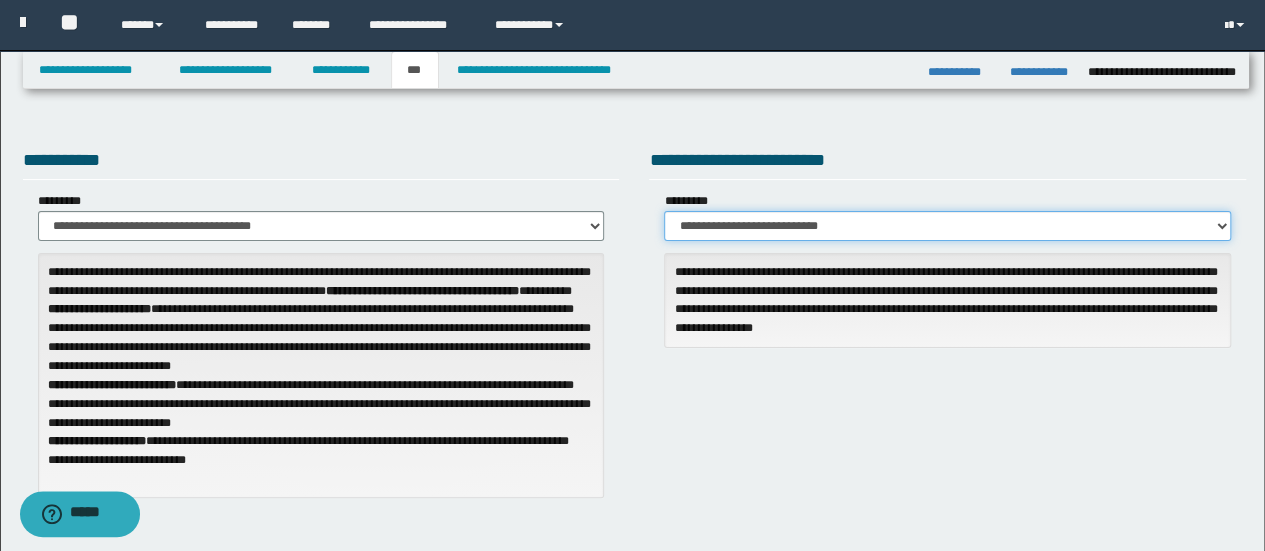 click on "**********" at bounding box center (947, 226) 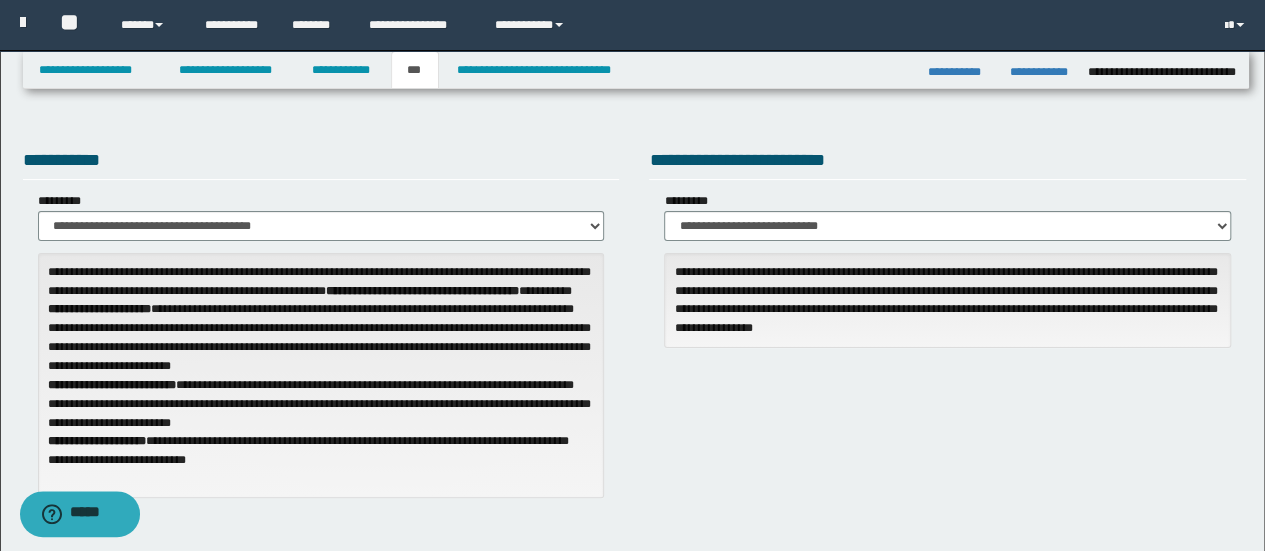 click on "**********" at bounding box center [635, 329] 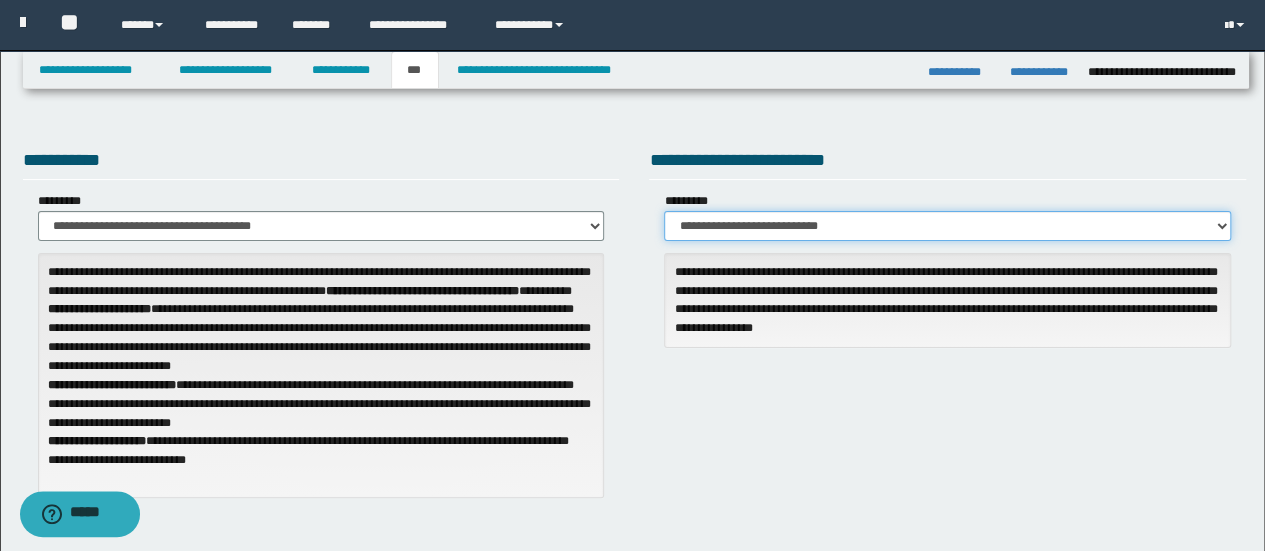 click on "**********" at bounding box center [947, 226] 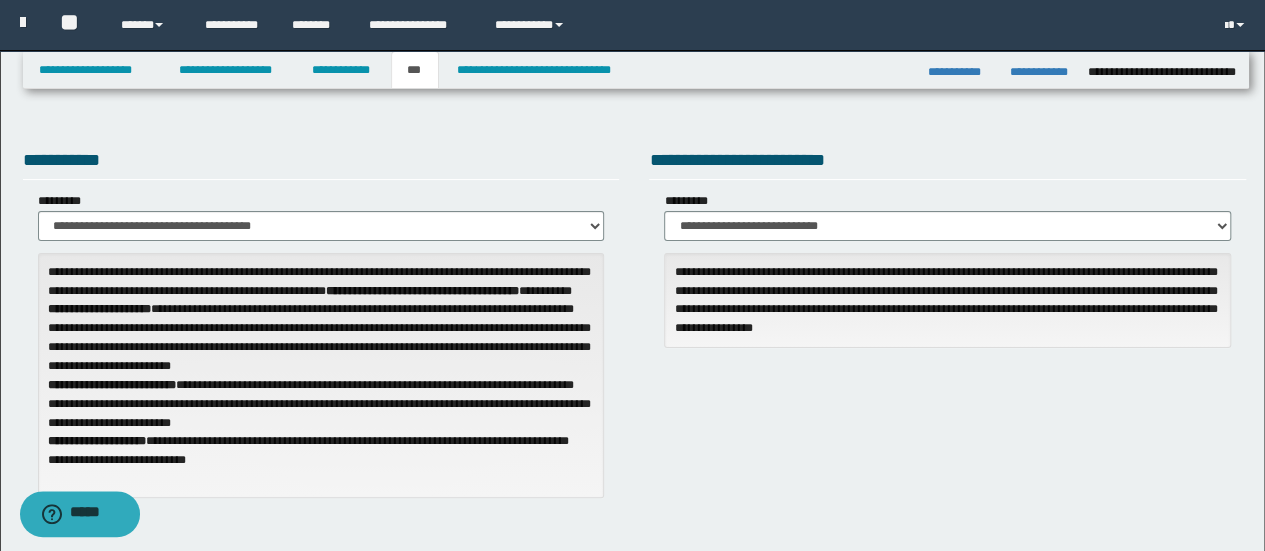 click on "**********" at bounding box center (947, 163) 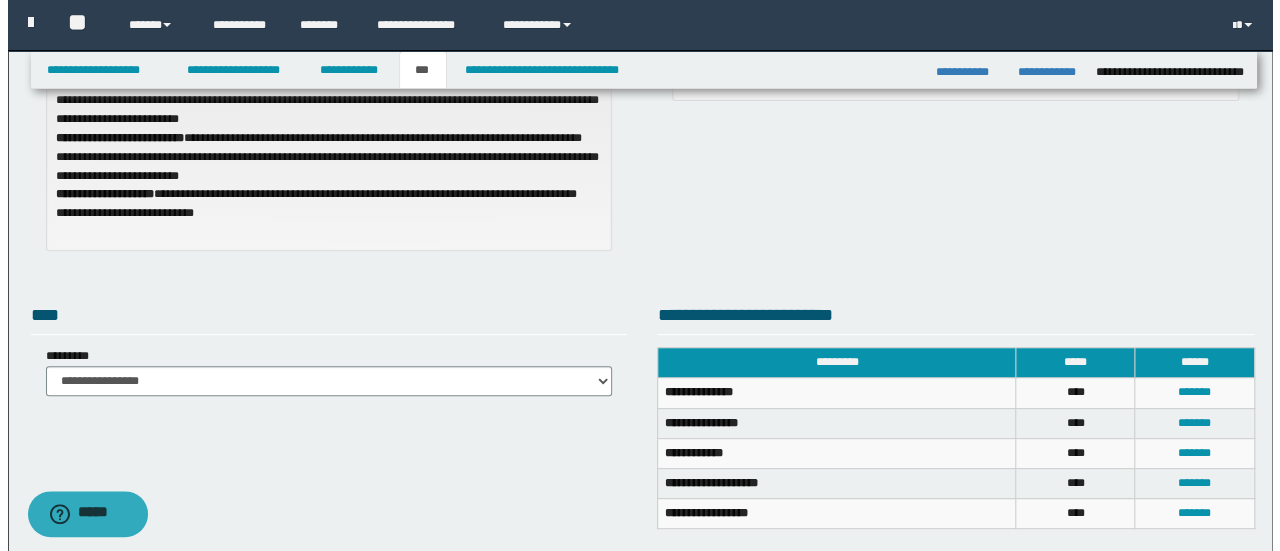 scroll, scrollTop: 0, scrollLeft: 0, axis: both 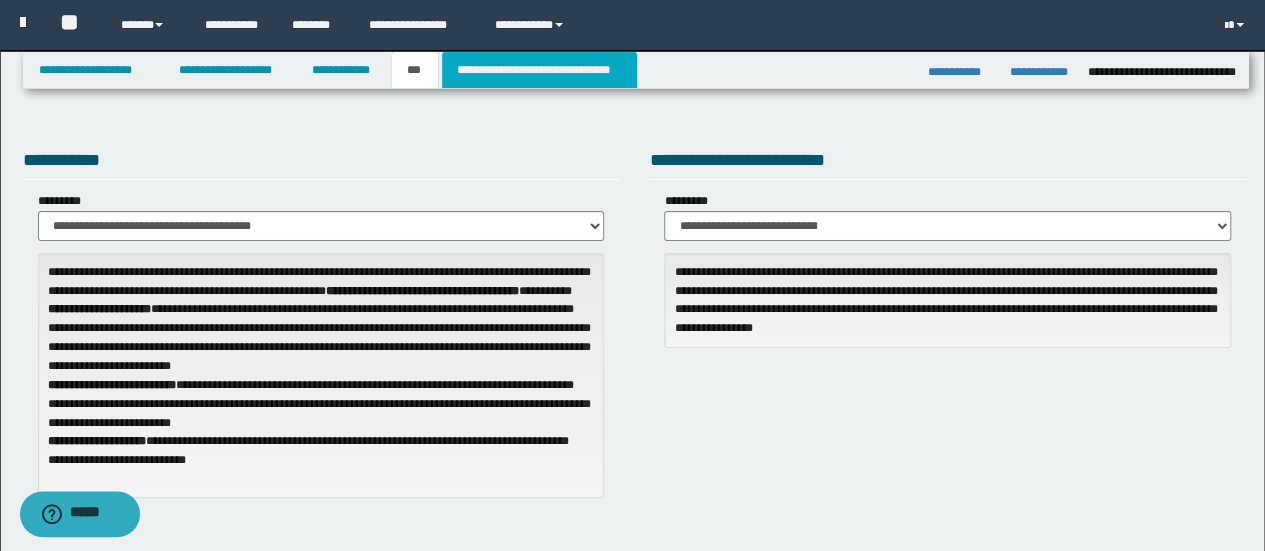 click on "**********" at bounding box center [539, 70] 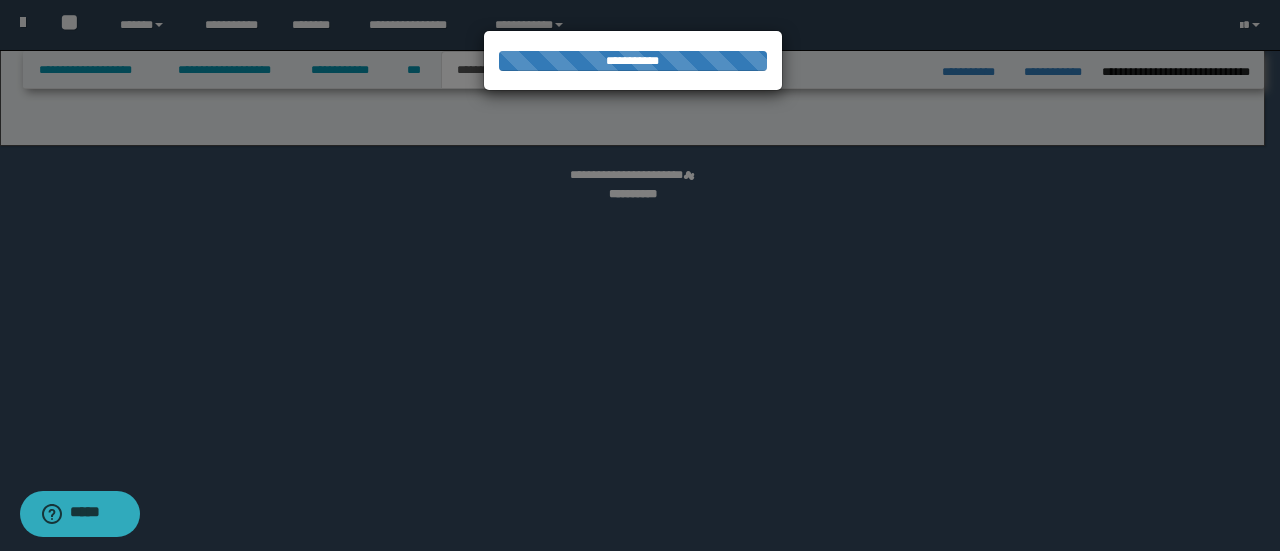 select on "*" 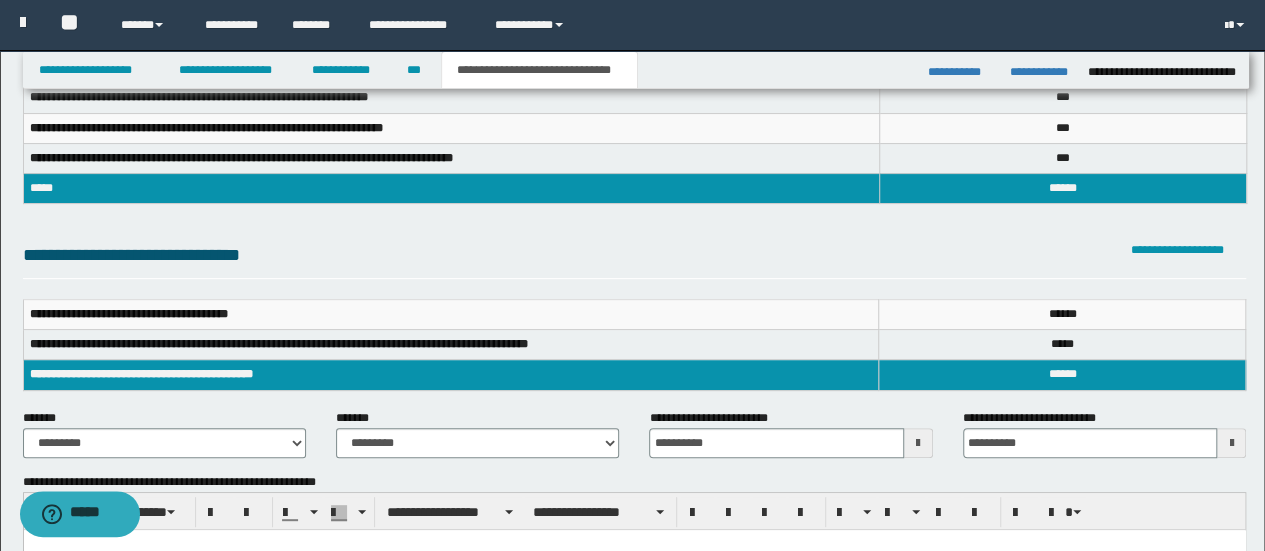 scroll, scrollTop: 0, scrollLeft: 0, axis: both 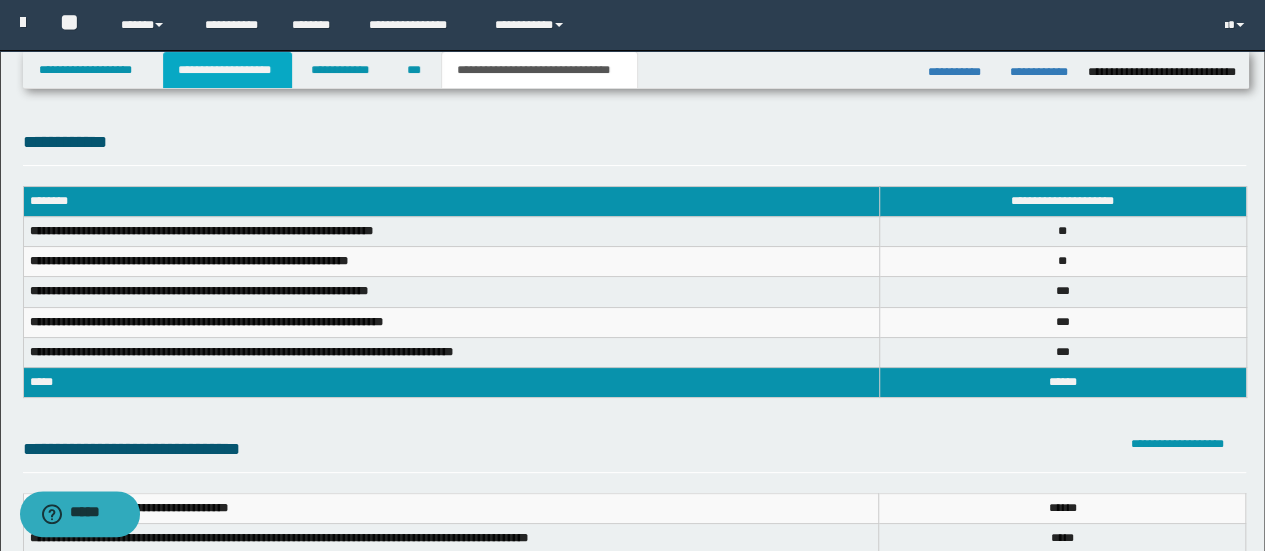 click on "**********" at bounding box center [227, 70] 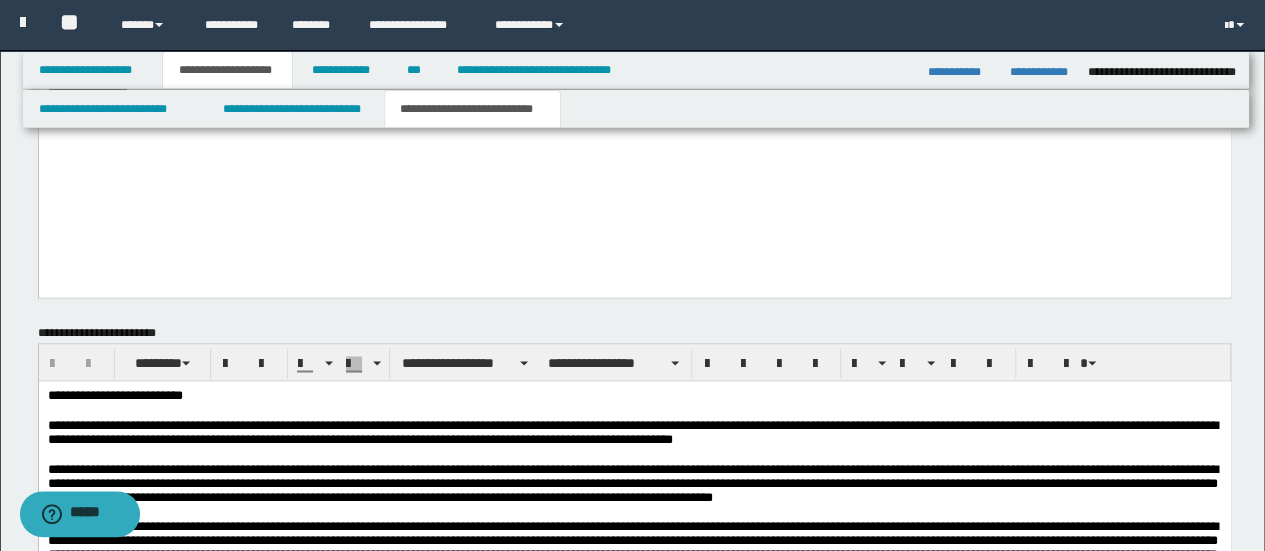 scroll, scrollTop: 1400, scrollLeft: 0, axis: vertical 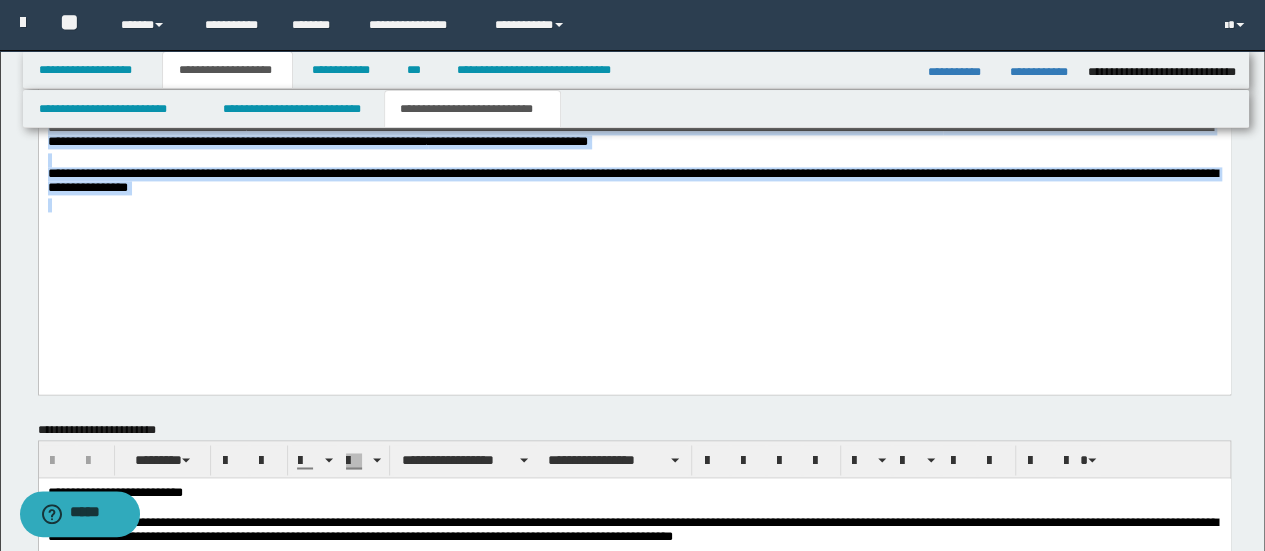 drag, startPoint x: 400, startPoint y: 277, endPoint x: 59, endPoint y: 174, distance: 356.21622 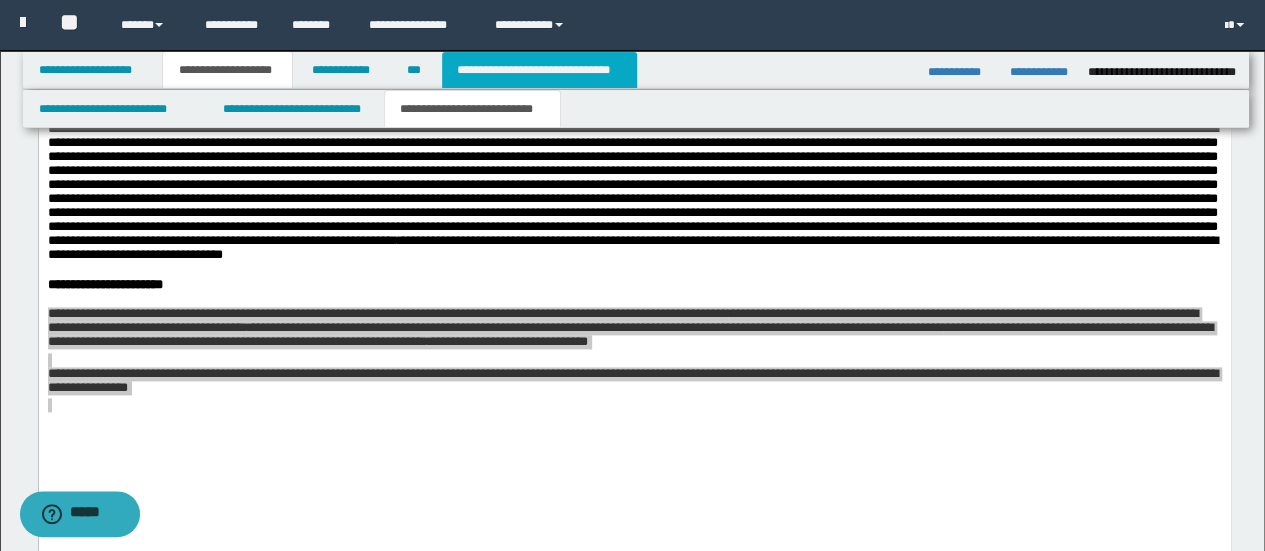 click on "**********" at bounding box center [539, 70] 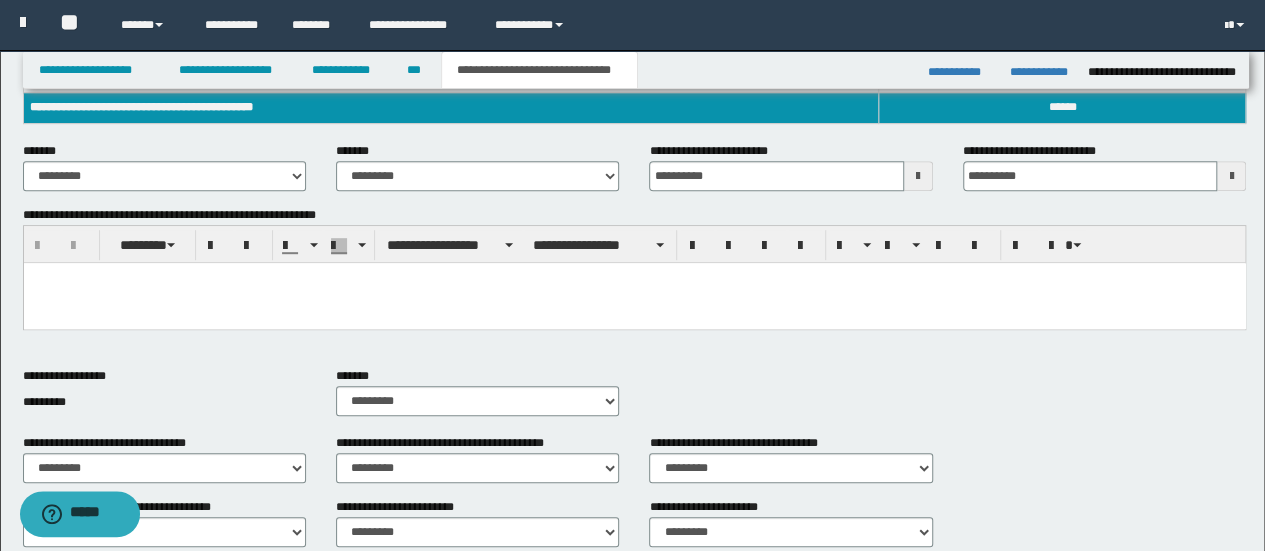 scroll, scrollTop: 442, scrollLeft: 0, axis: vertical 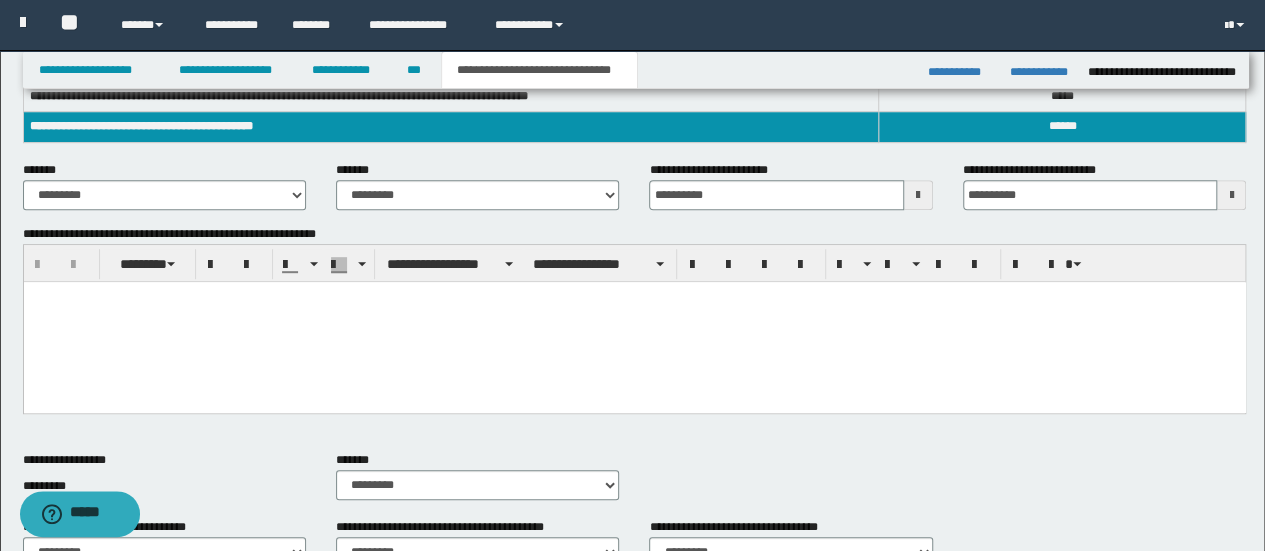 click at bounding box center [634, 297] 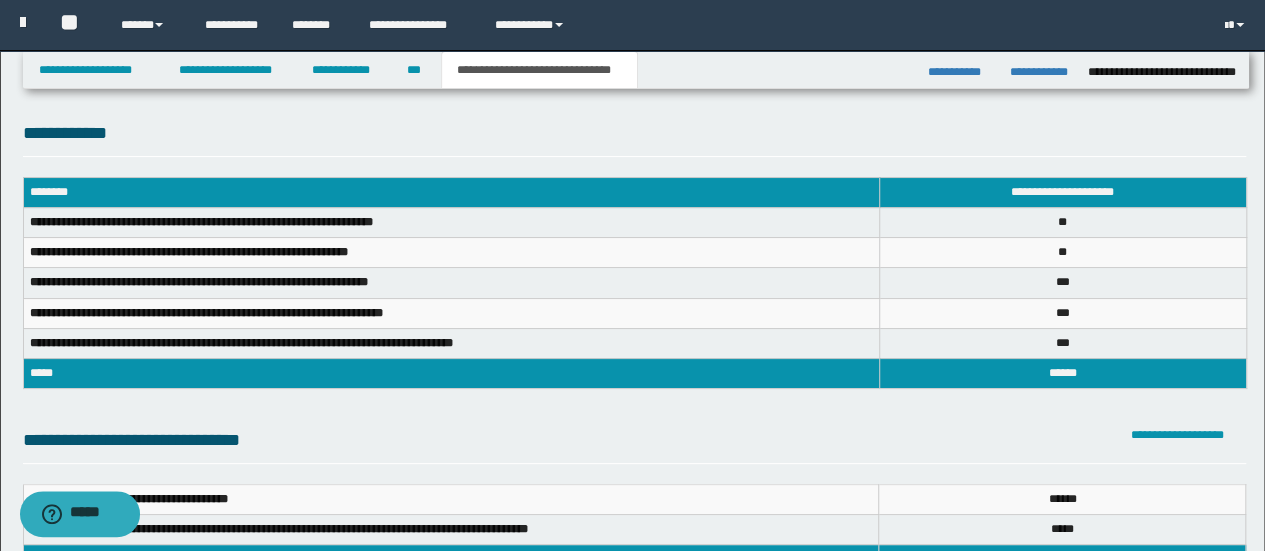 scroll, scrollTop: 0, scrollLeft: 0, axis: both 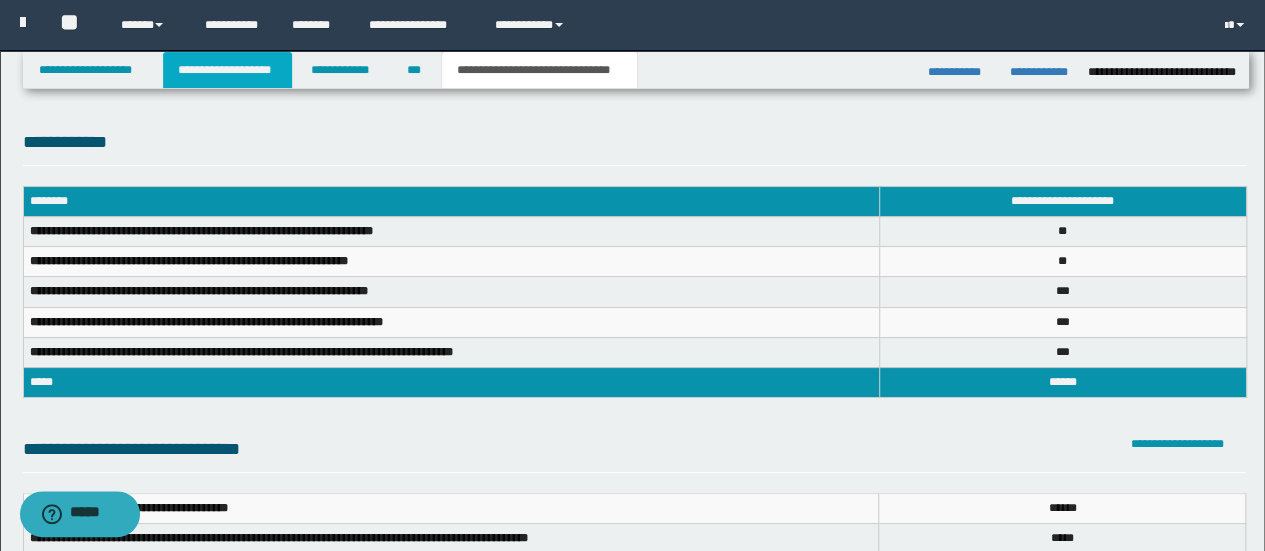 click on "**********" at bounding box center (227, 70) 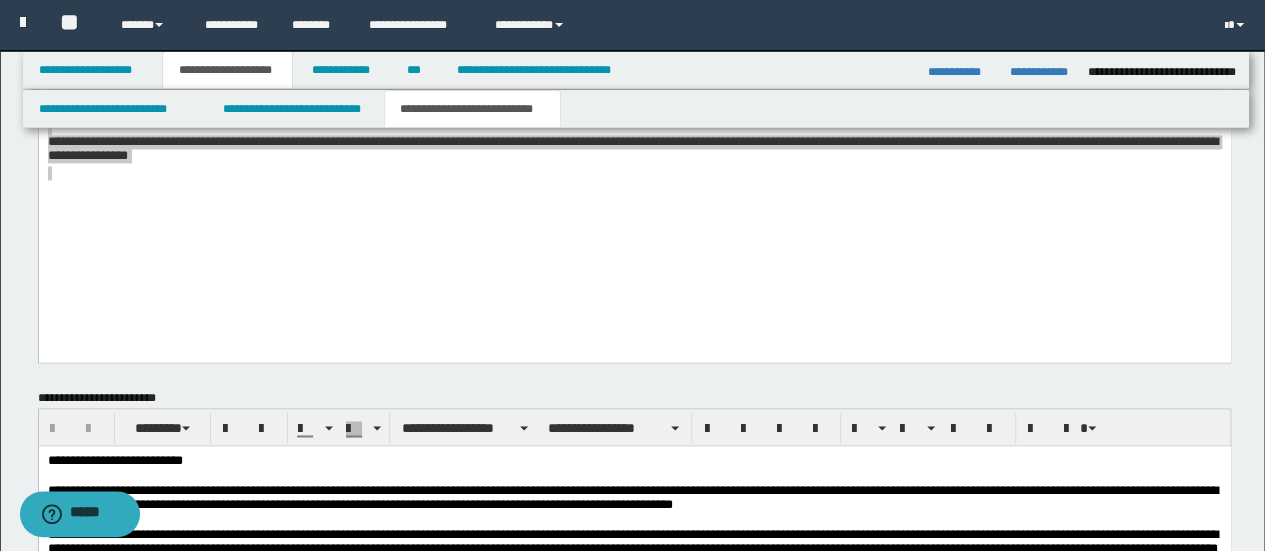 scroll, scrollTop: 1400, scrollLeft: 0, axis: vertical 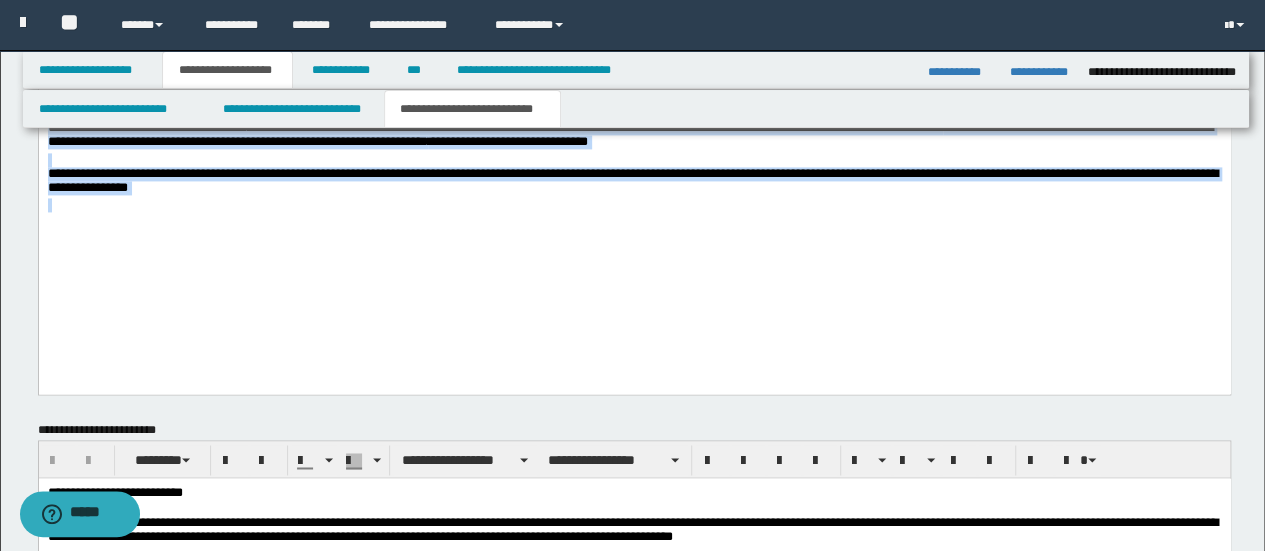 click on "**********" at bounding box center (634, 30) 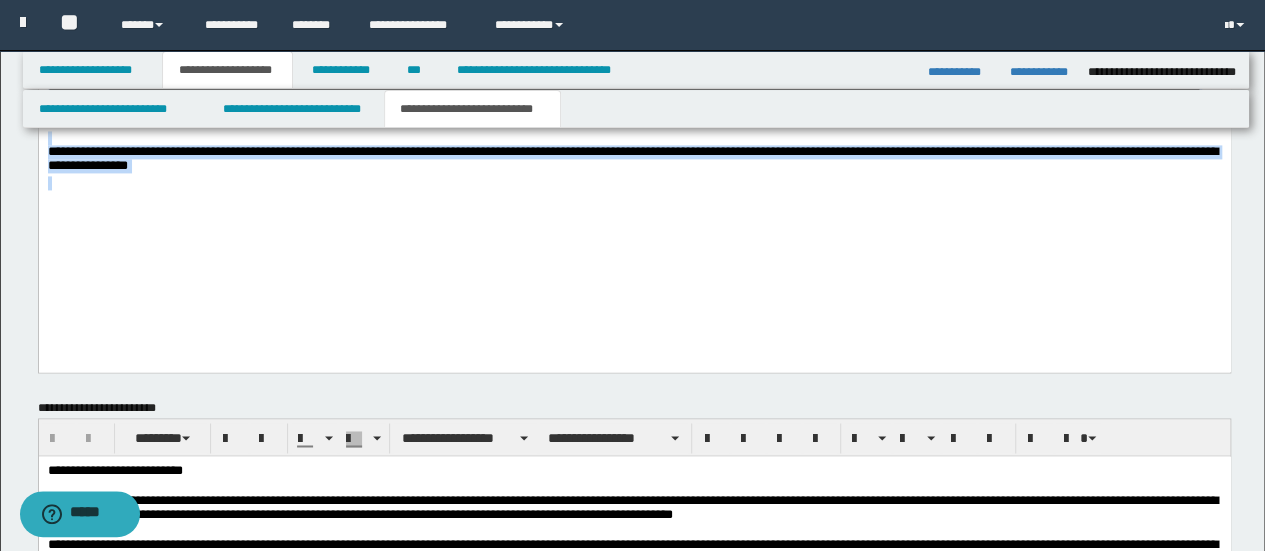 scroll, scrollTop: 1400, scrollLeft: 0, axis: vertical 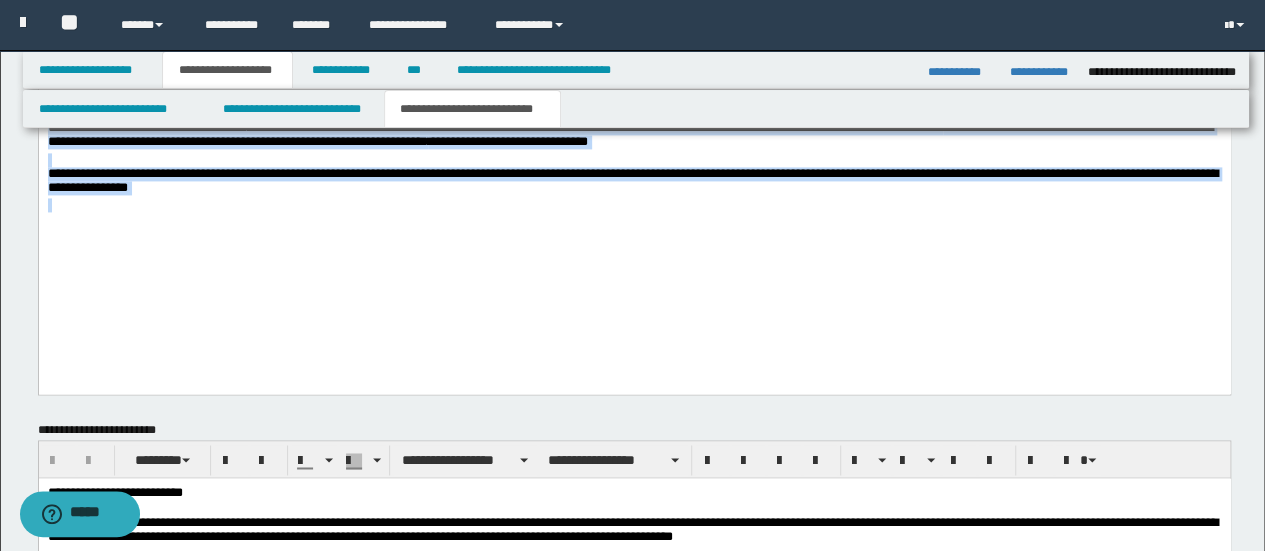 click on "**********" at bounding box center (634, 30) 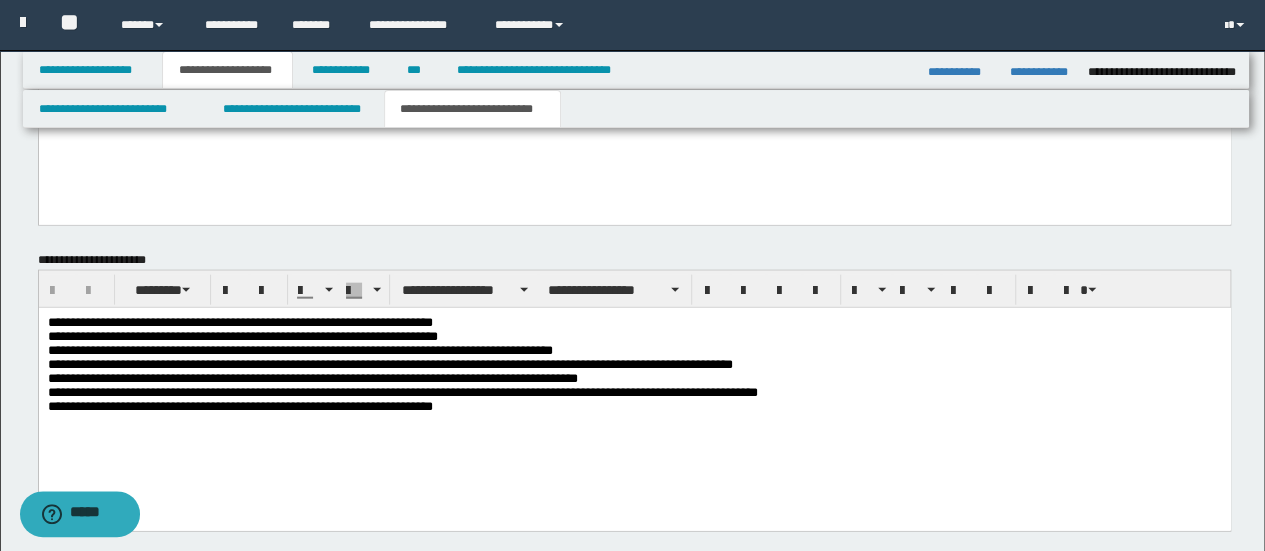 scroll, scrollTop: 2296, scrollLeft: 0, axis: vertical 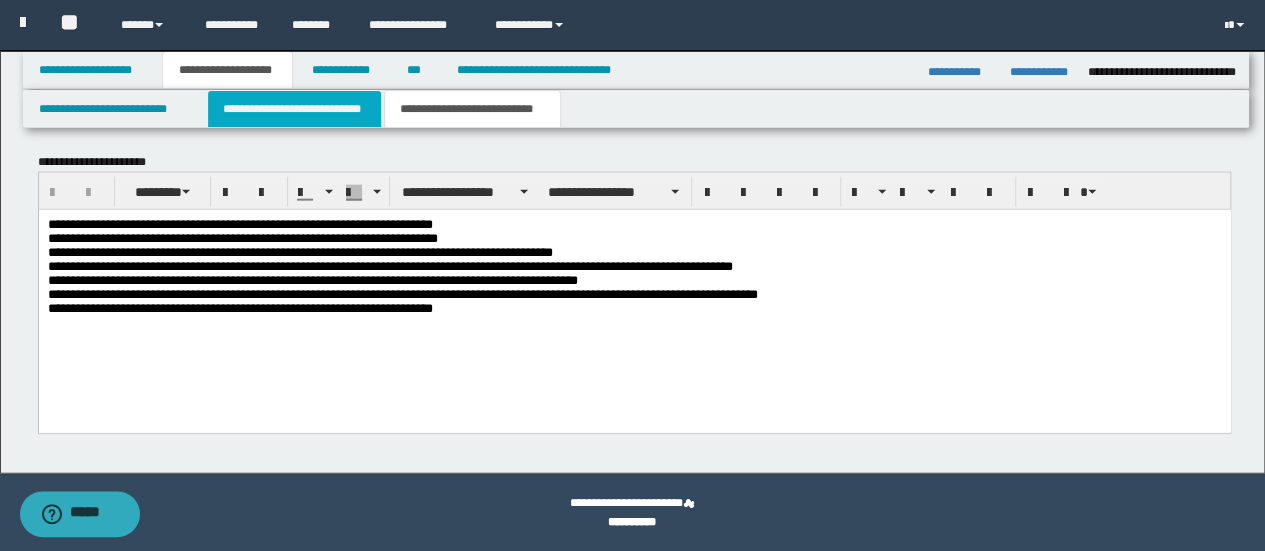 click on "**********" at bounding box center (294, 109) 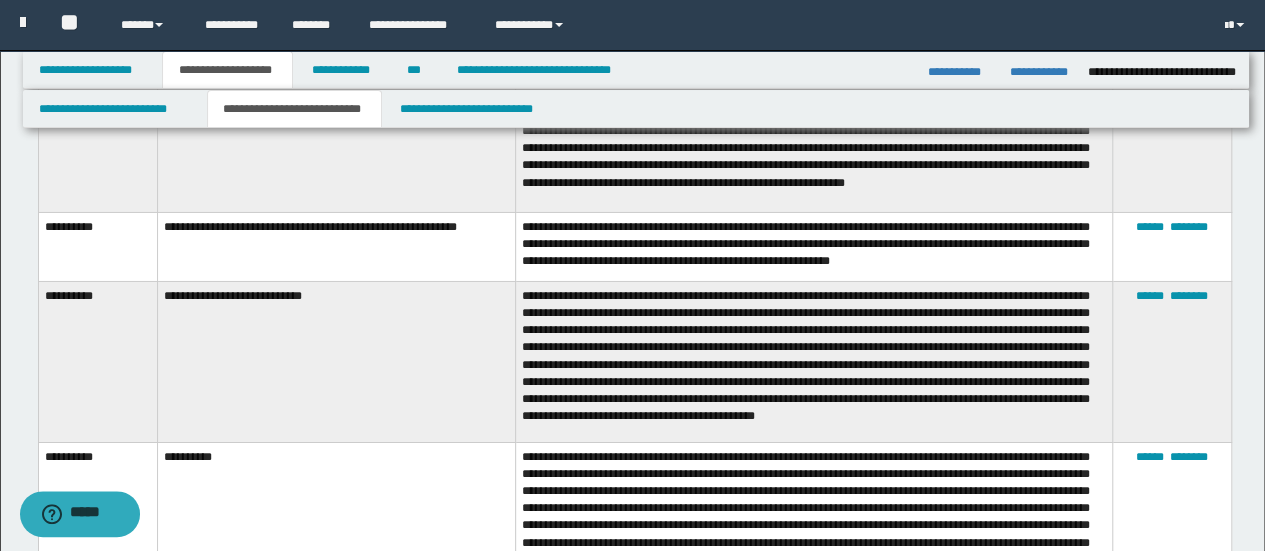 scroll, scrollTop: 3296, scrollLeft: 0, axis: vertical 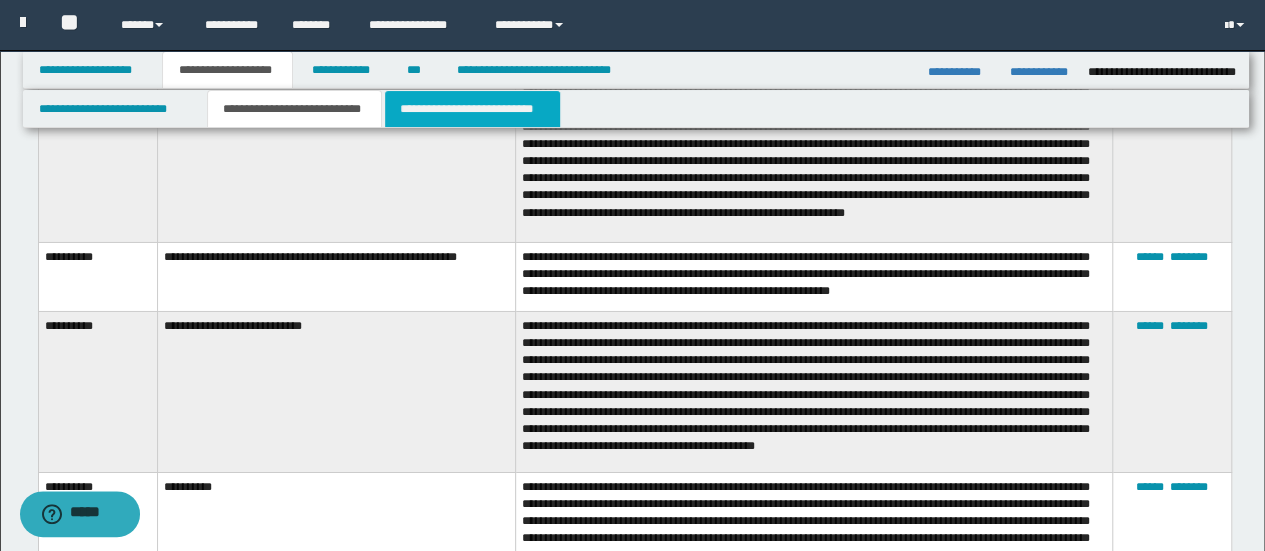 click on "**********" at bounding box center [472, 109] 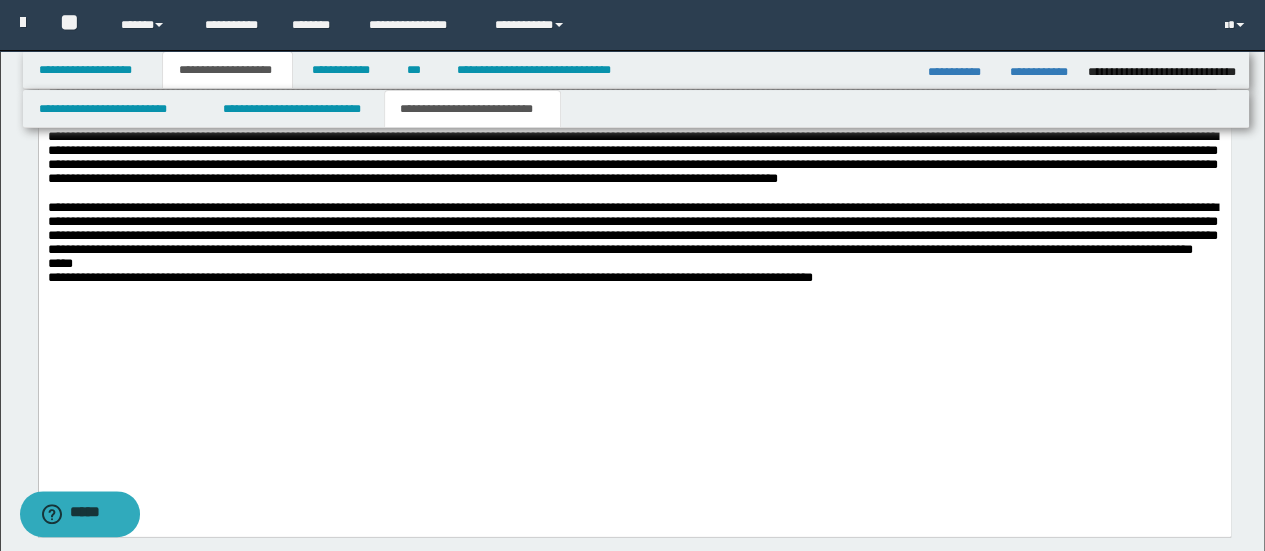scroll, scrollTop: 1856, scrollLeft: 0, axis: vertical 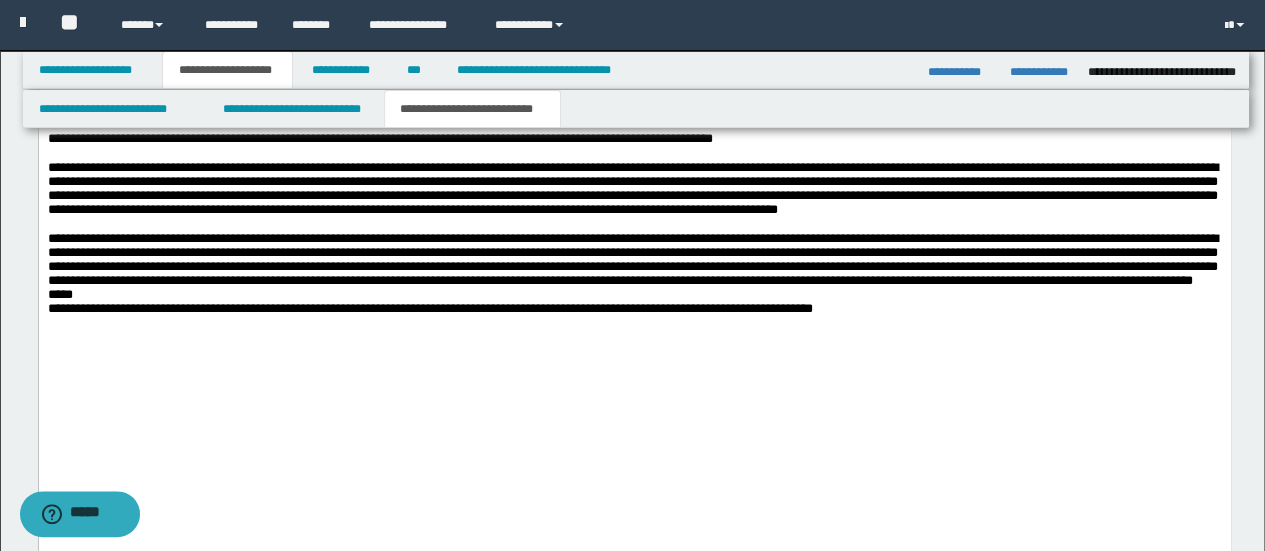 click at bounding box center (634, 321) 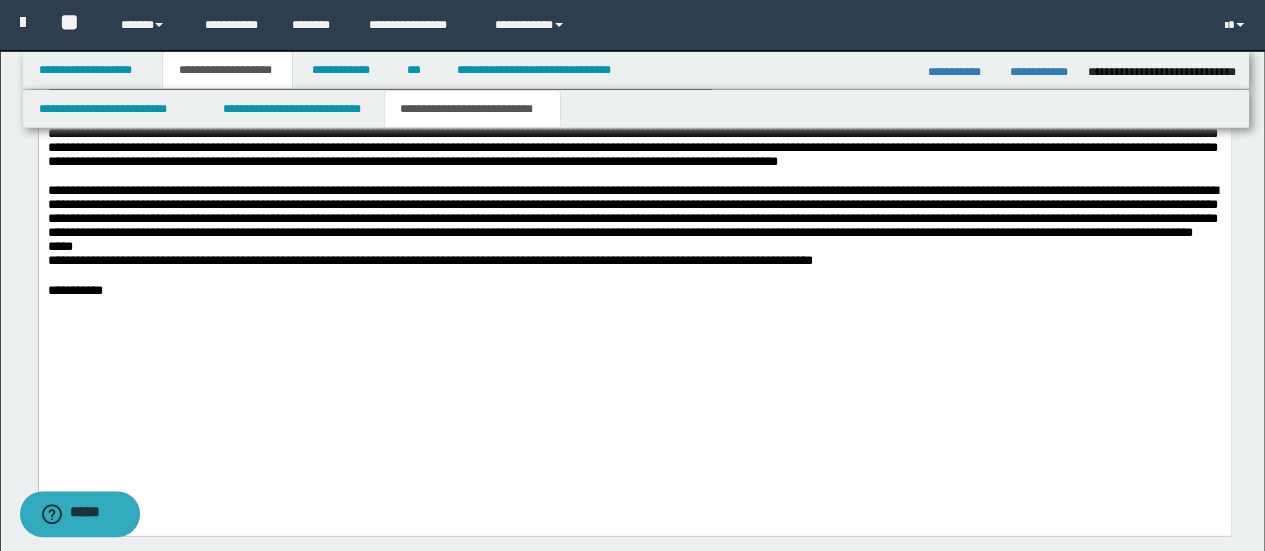 scroll, scrollTop: 1872, scrollLeft: 0, axis: vertical 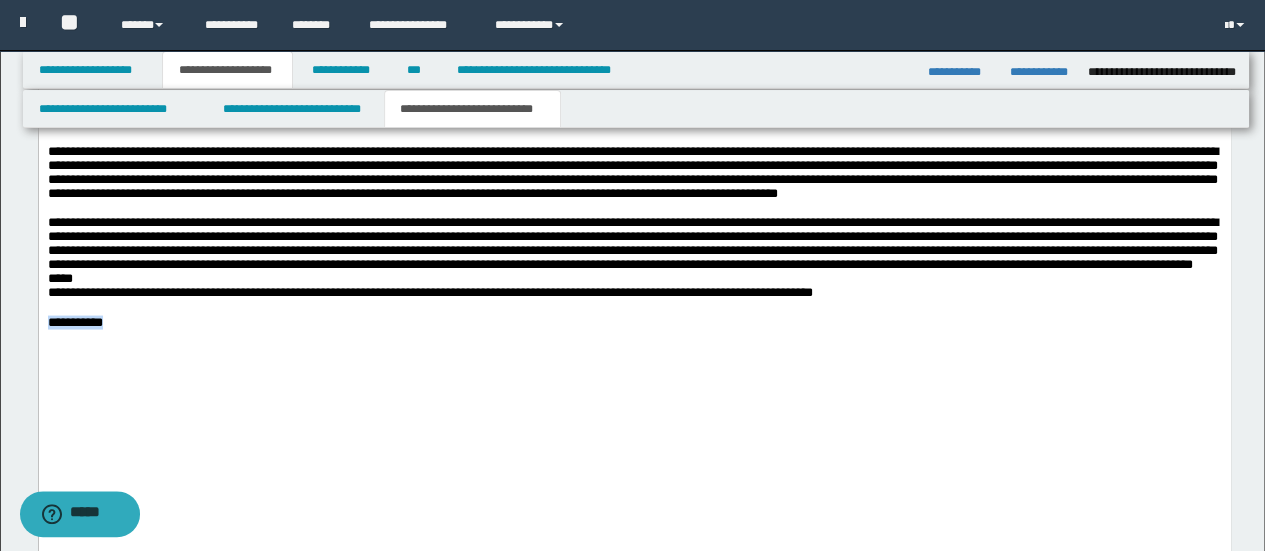 drag, startPoint x: 120, startPoint y: 367, endPoint x: 46, endPoint y: 367, distance: 74 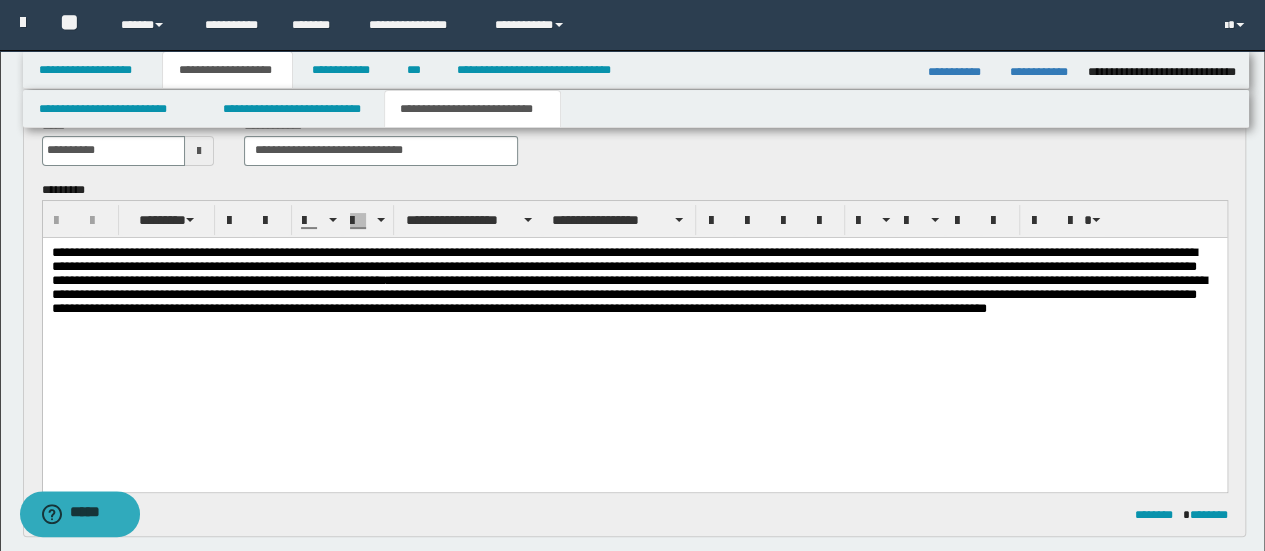 scroll, scrollTop: 0, scrollLeft: 0, axis: both 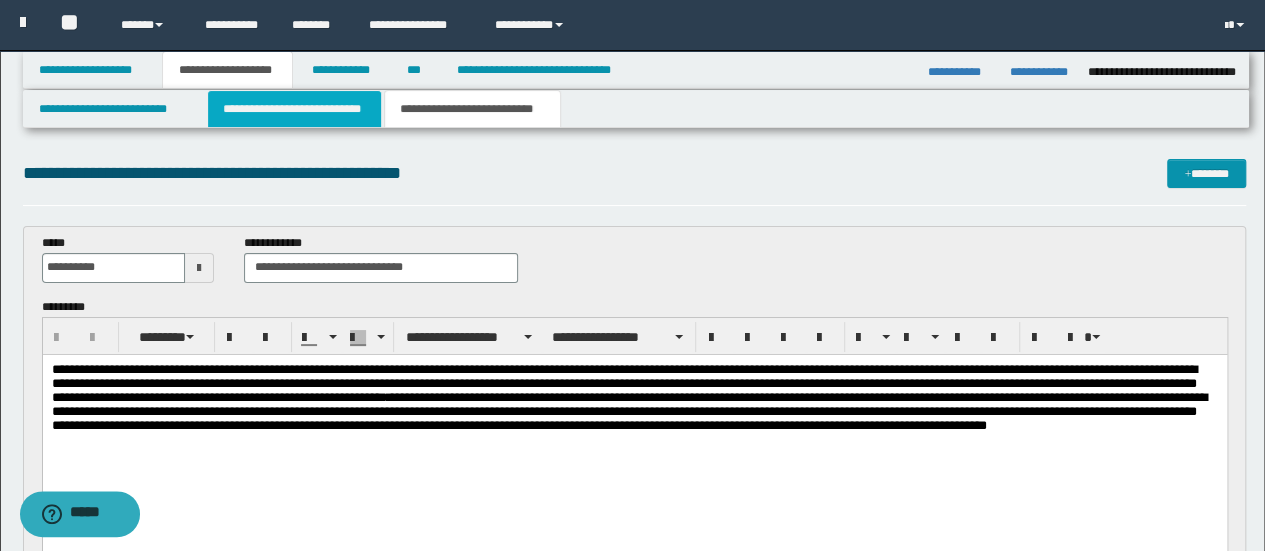 click on "**********" at bounding box center (294, 109) 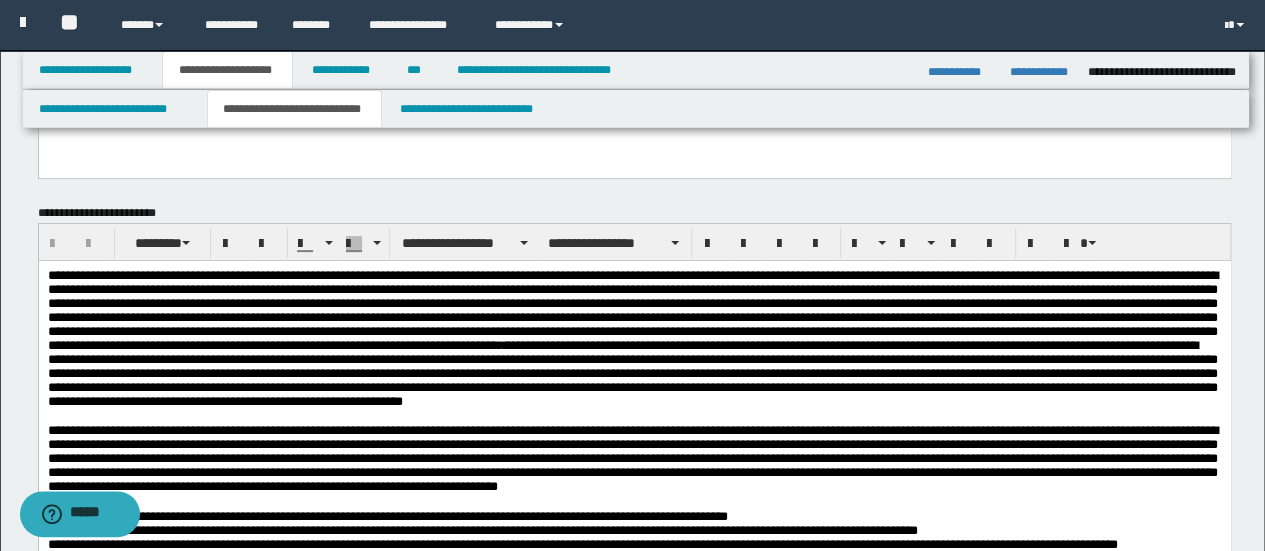 scroll, scrollTop: 300, scrollLeft: 0, axis: vertical 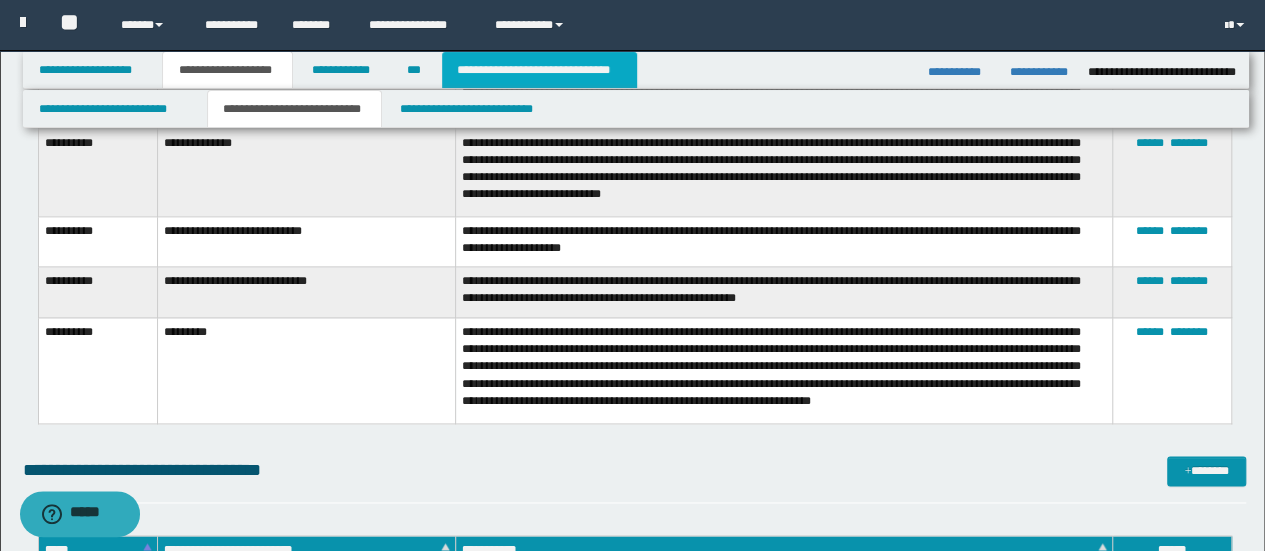 click on "**********" at bounding box center [539, 70] 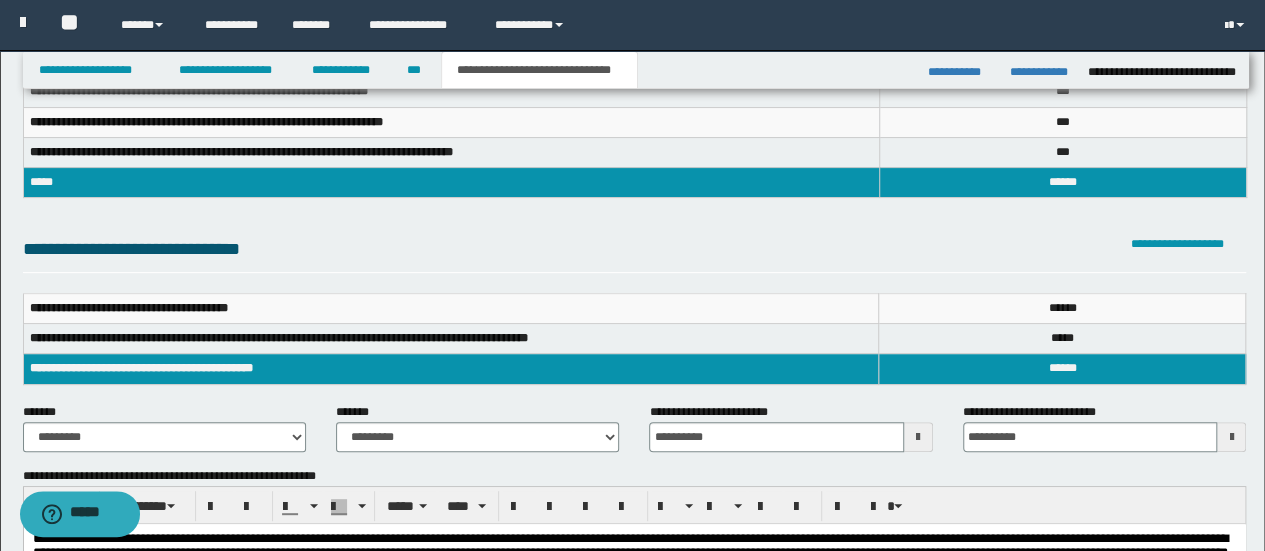 scroll, scrollTop: 100, scrollLeft: 0, axis: vertical 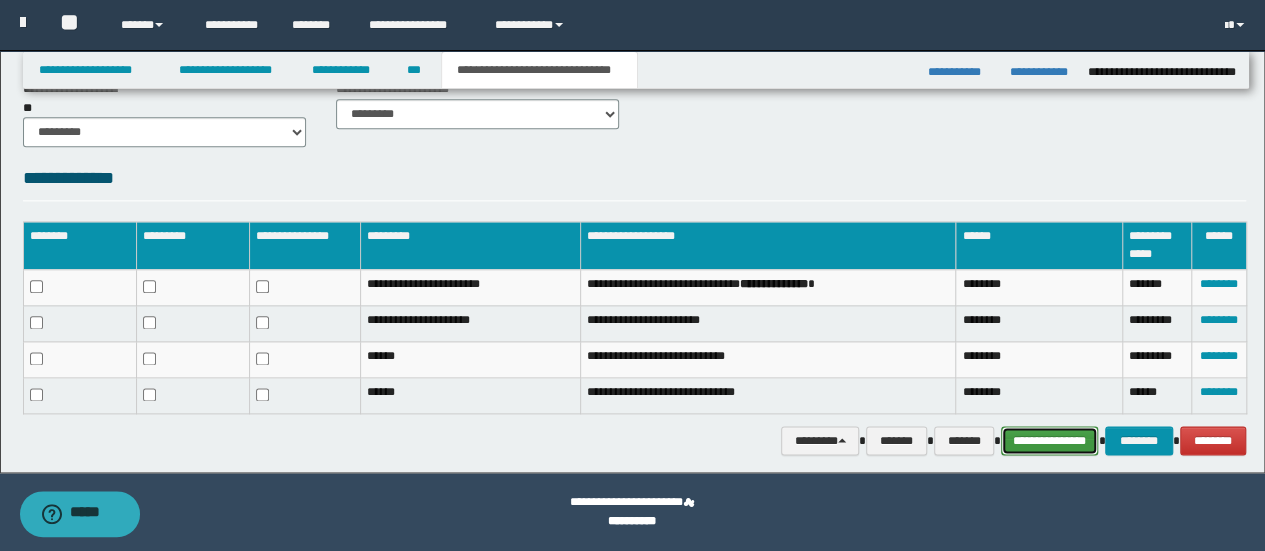 click on "**********" at bounding box center (1050, 440) 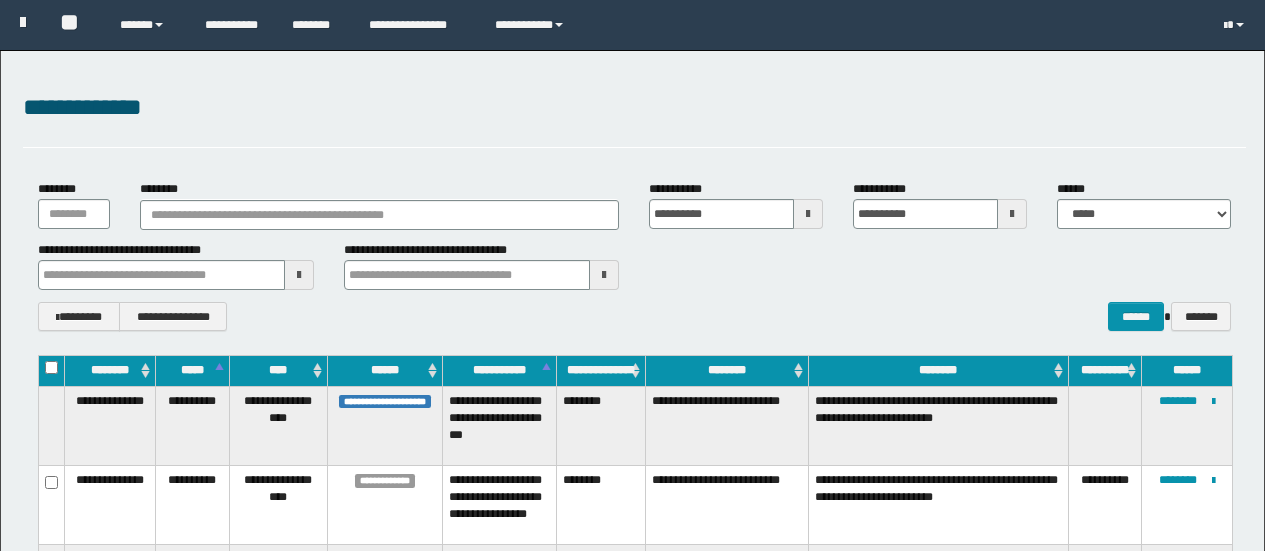 scroll, scrollTop: 200, scrollLeft: 0, axis: vertical 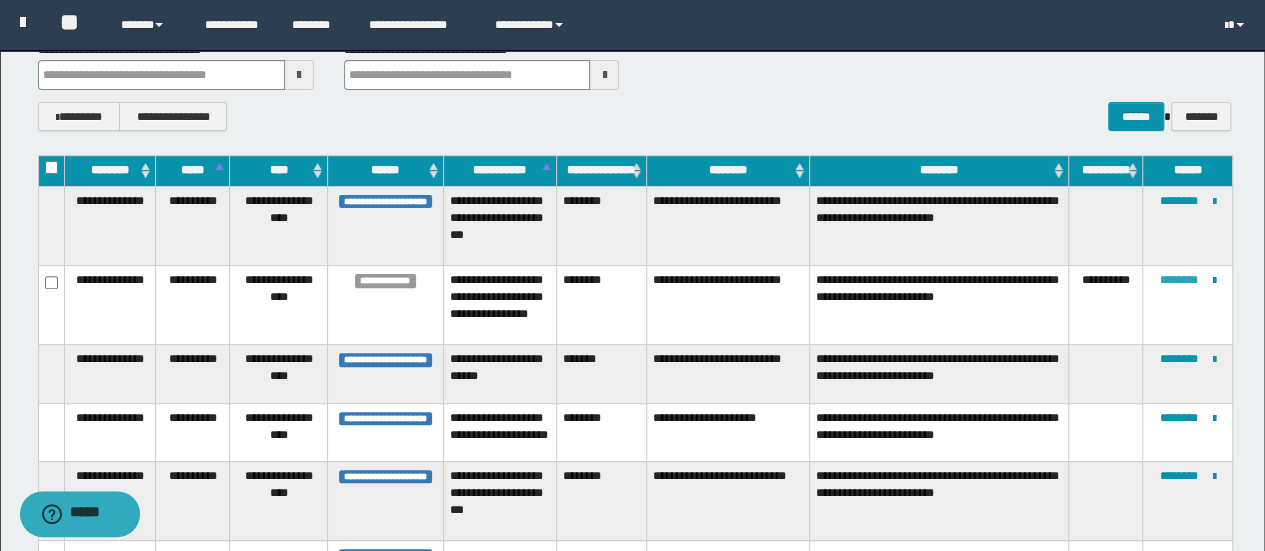 click on "********" at bounding box center (1178, 280) 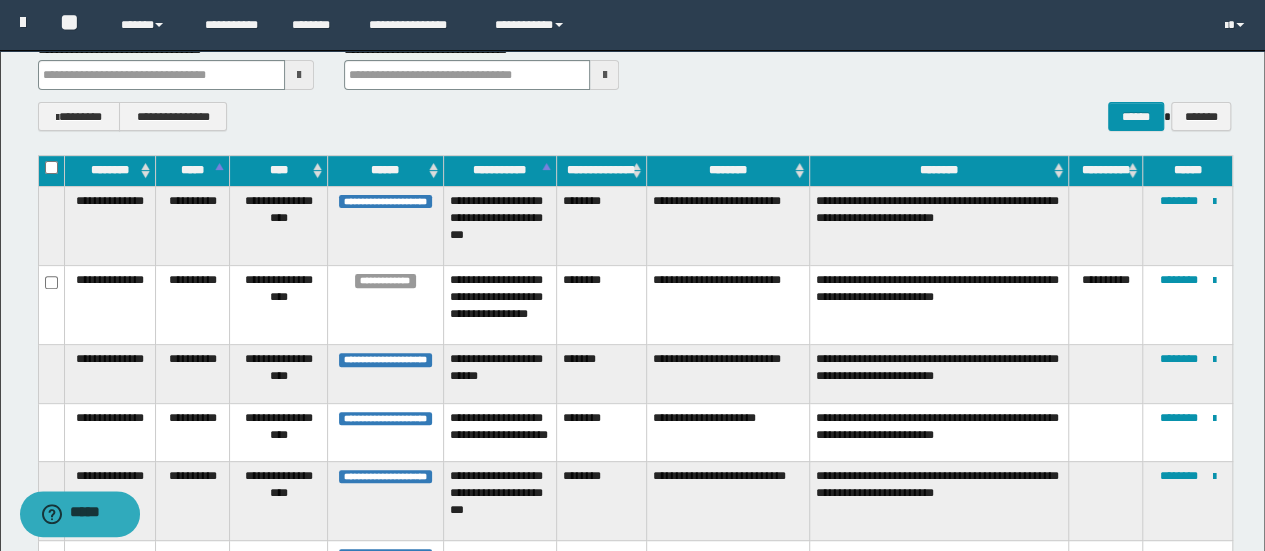 scroll, scrollTop: 300, scrollLeft: 0, axis: vertical 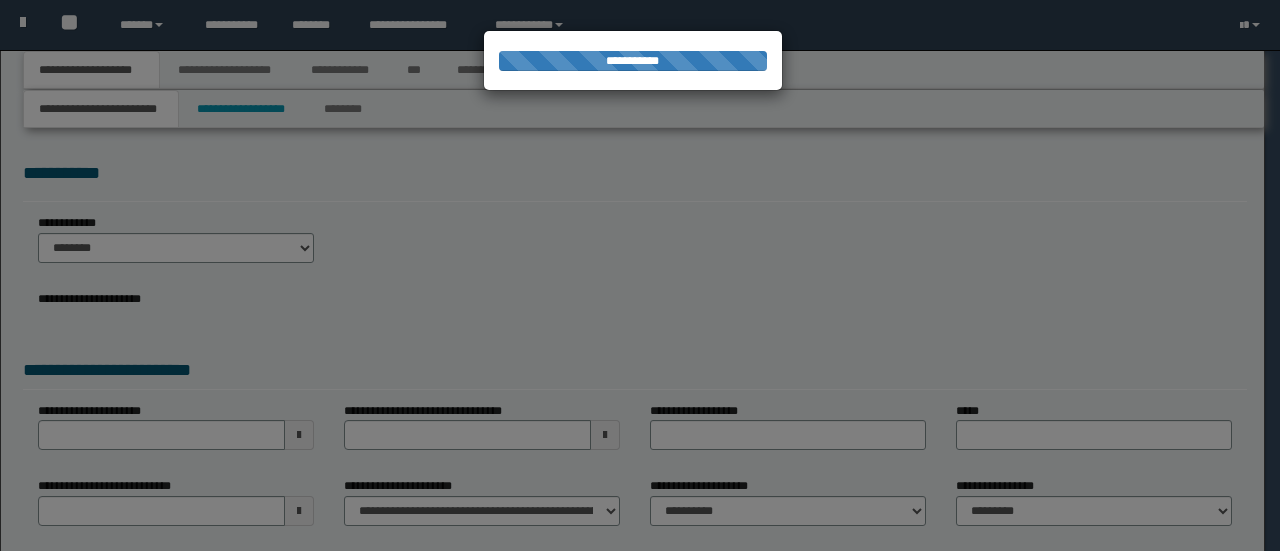 type on "**********" 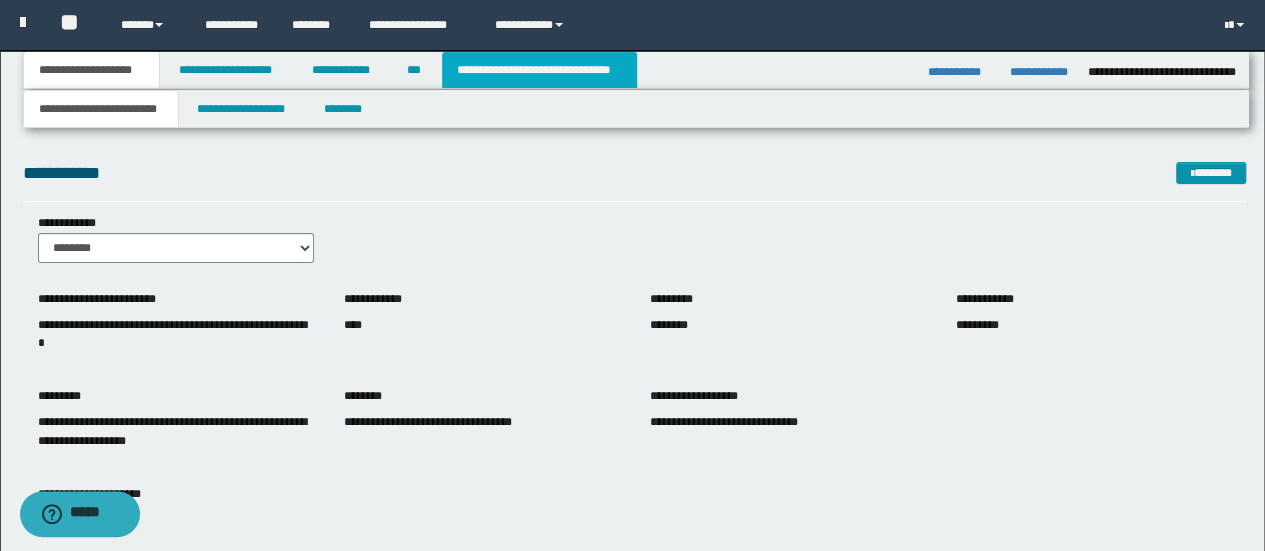 click on "**********" at bounding box center (539, 70) 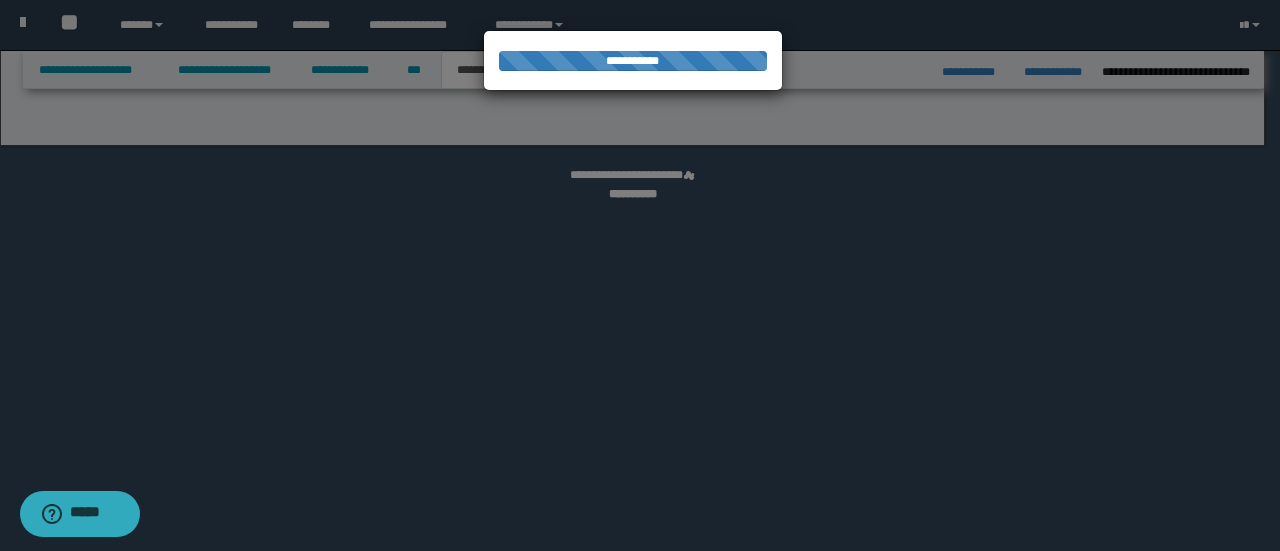 select on "*" 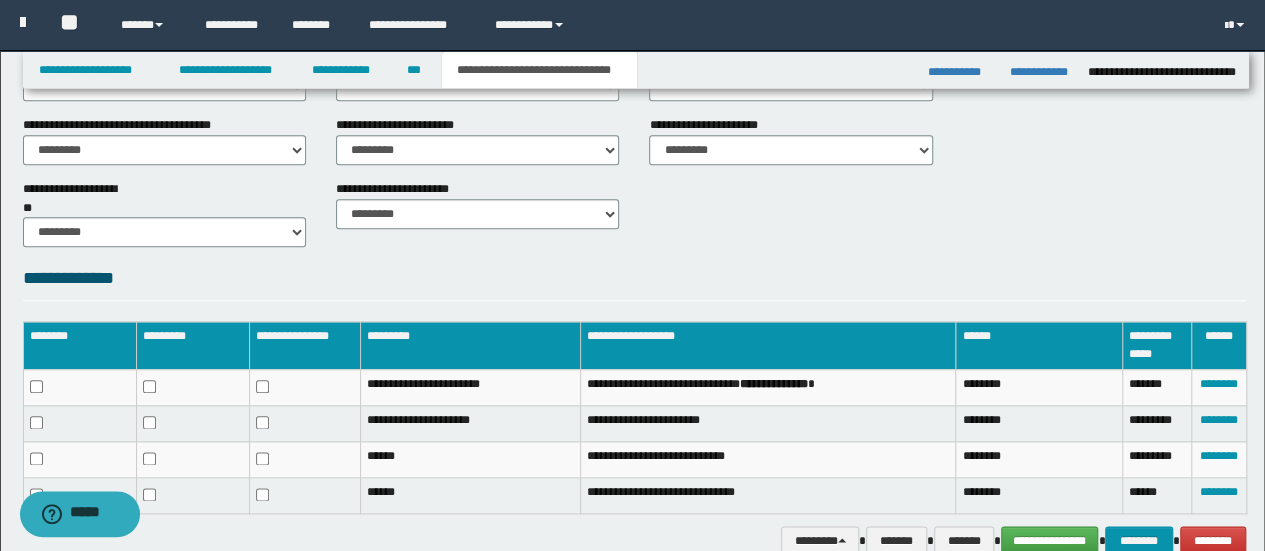 scroll, scrollTop: 1100, scrollLeft: 0, axis: vertical 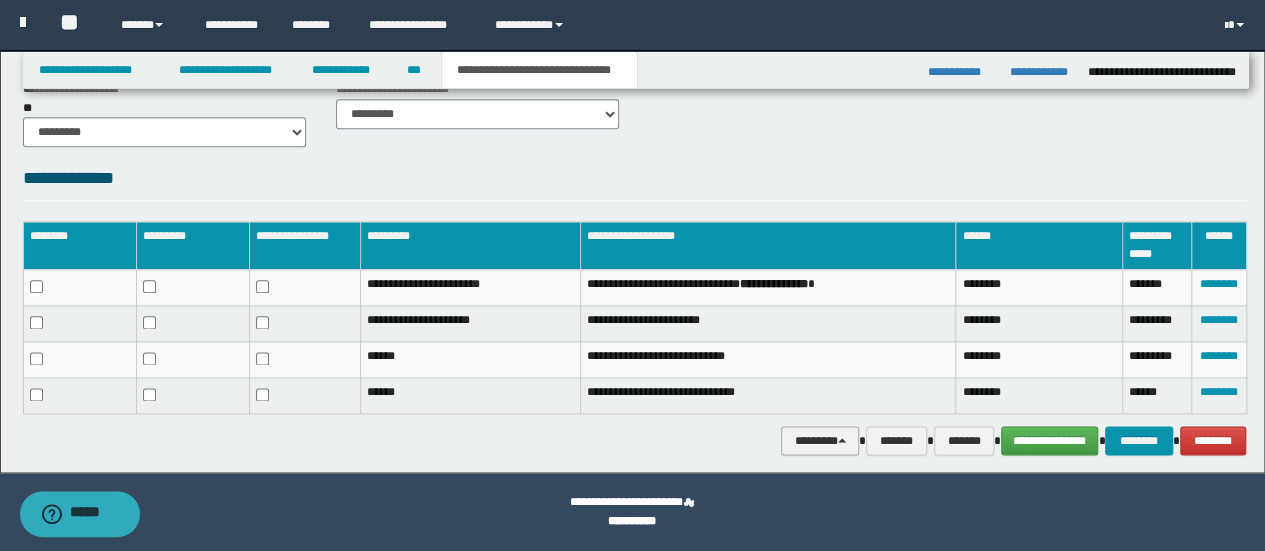 click on "********" at bounding box center [820, 440] 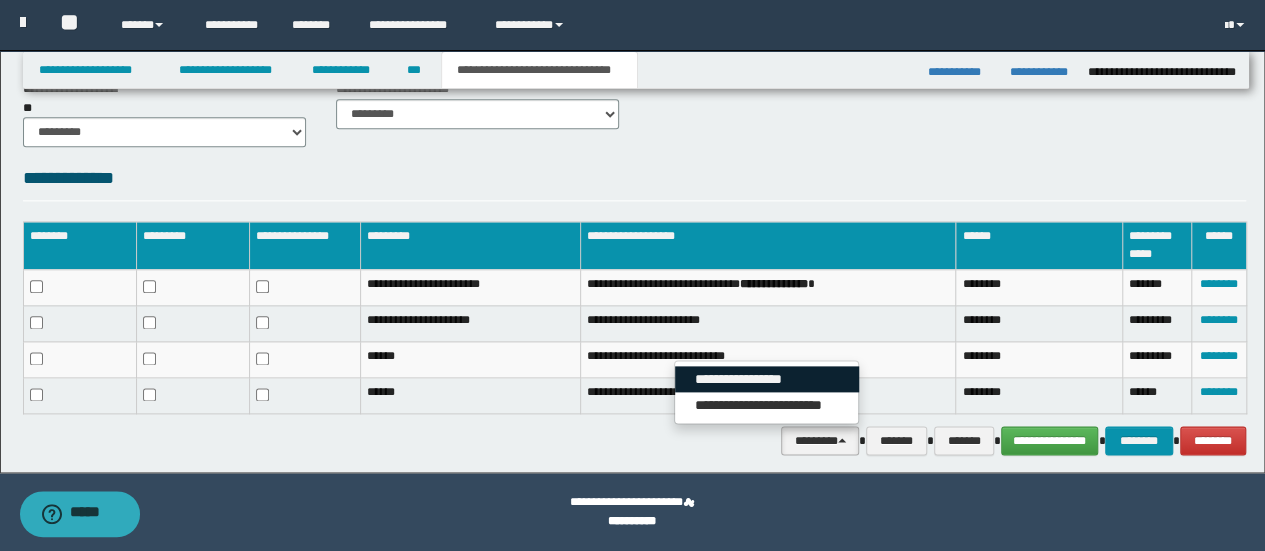 click on "**********" at bounding box center (767, 379) 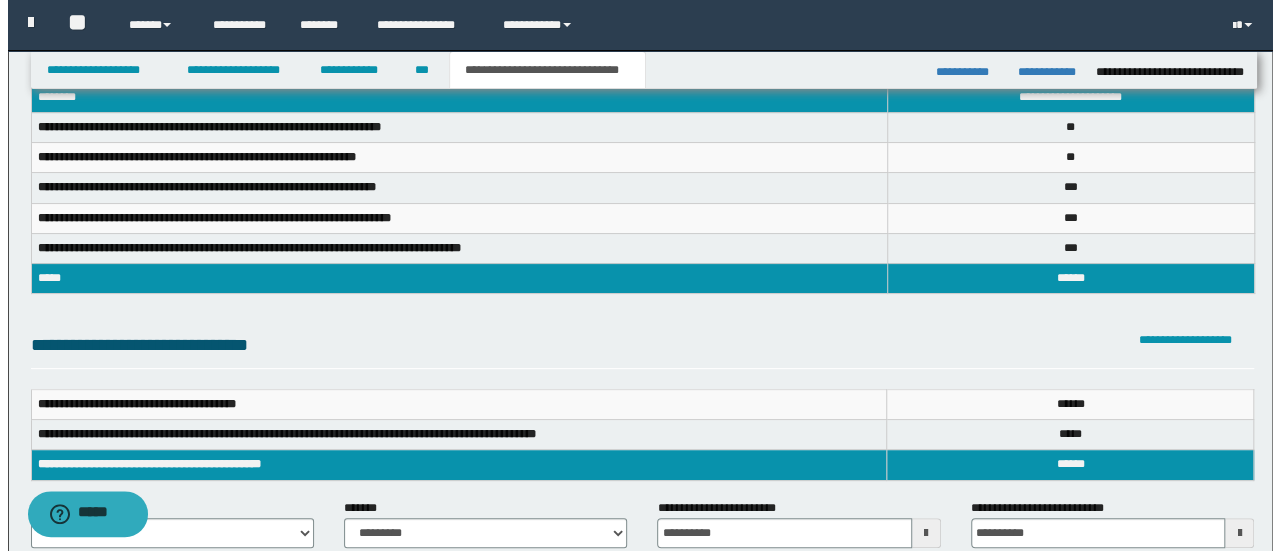 scroll, scrollTop: 0, scrollLeft: 0, axis: both 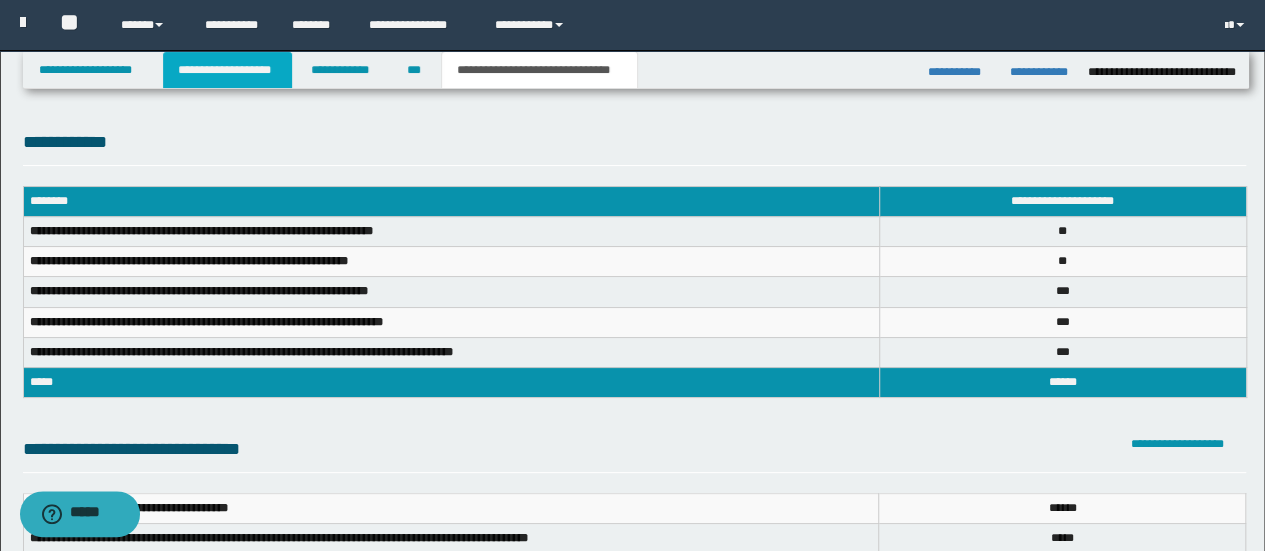 click on "**********" at bounding box center [227, 70] 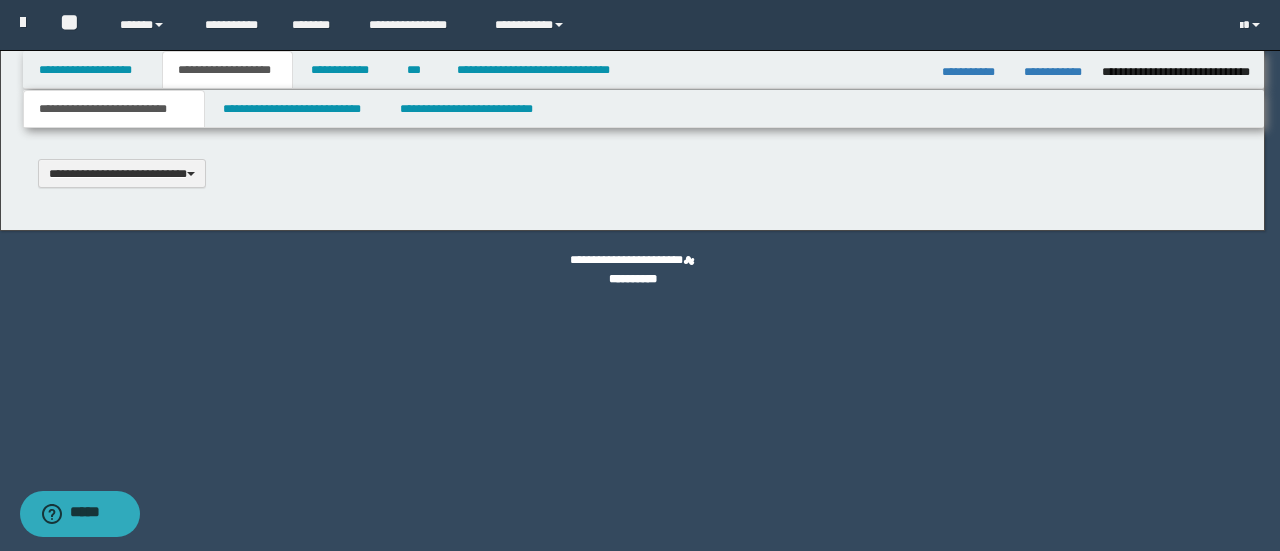 type 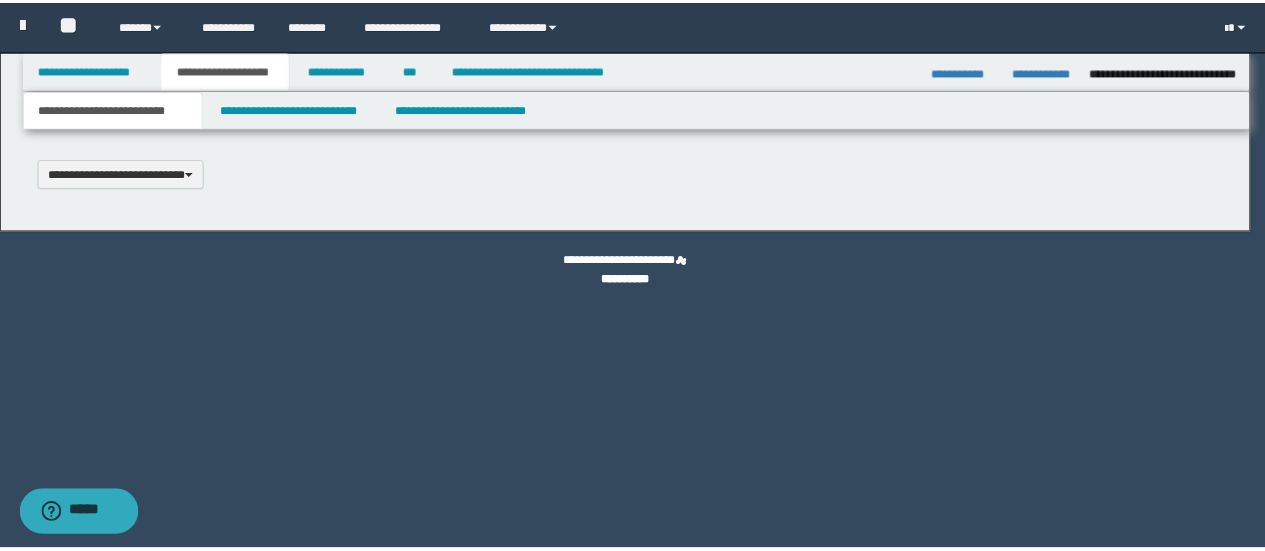 scroll, scrollTop: 0, scrollLeft: 0, axis: both 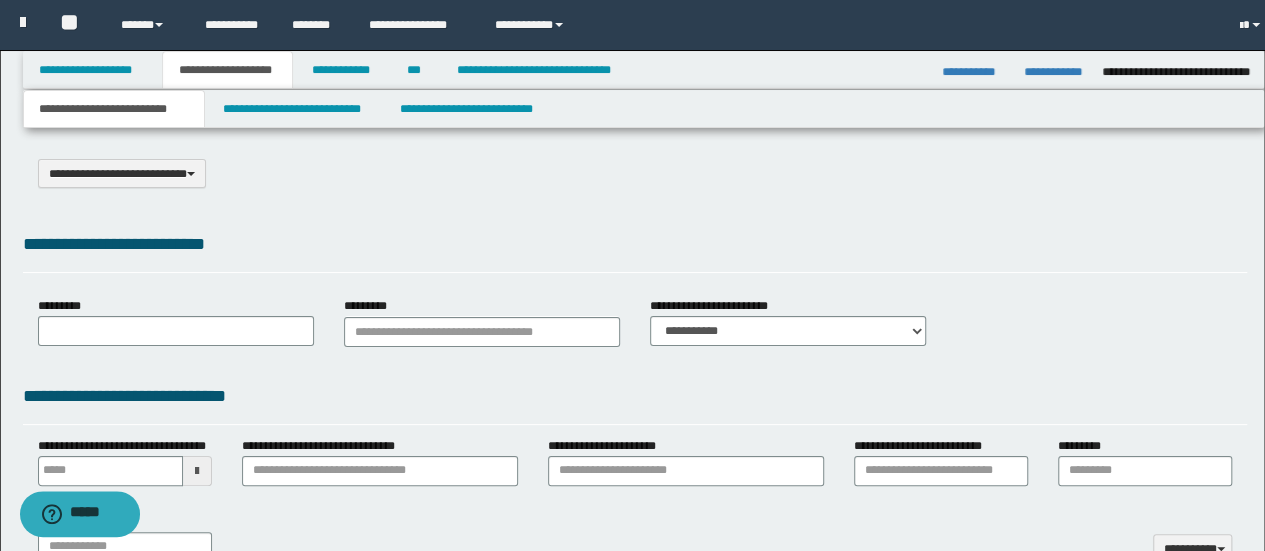 type on "**********" 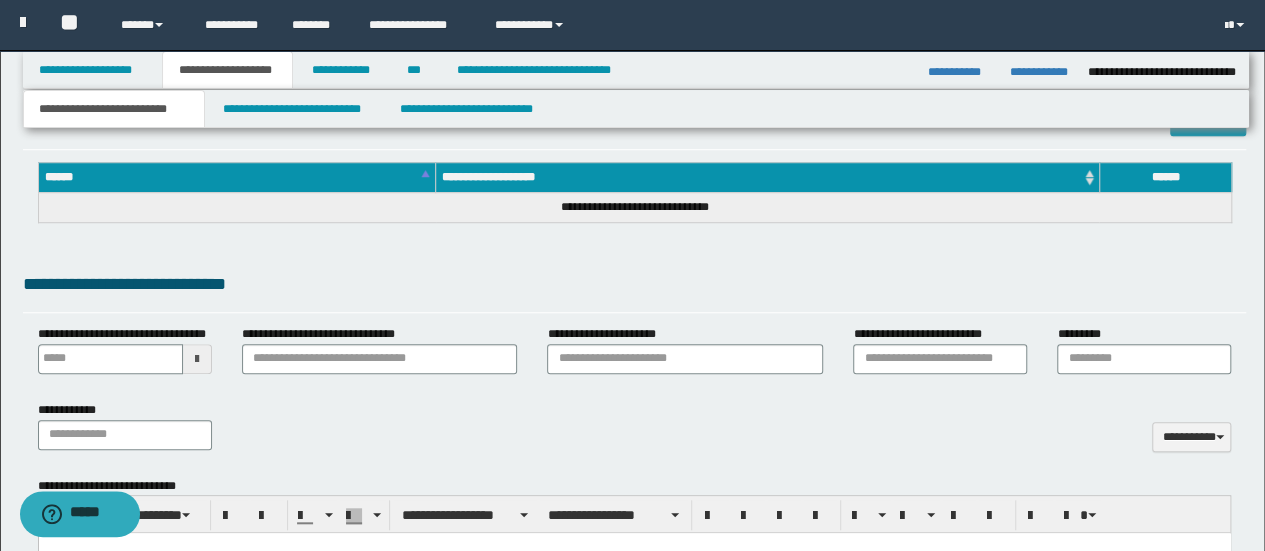 scroll, scrollTop: 375, scrollLeft: 0, axis: vertical 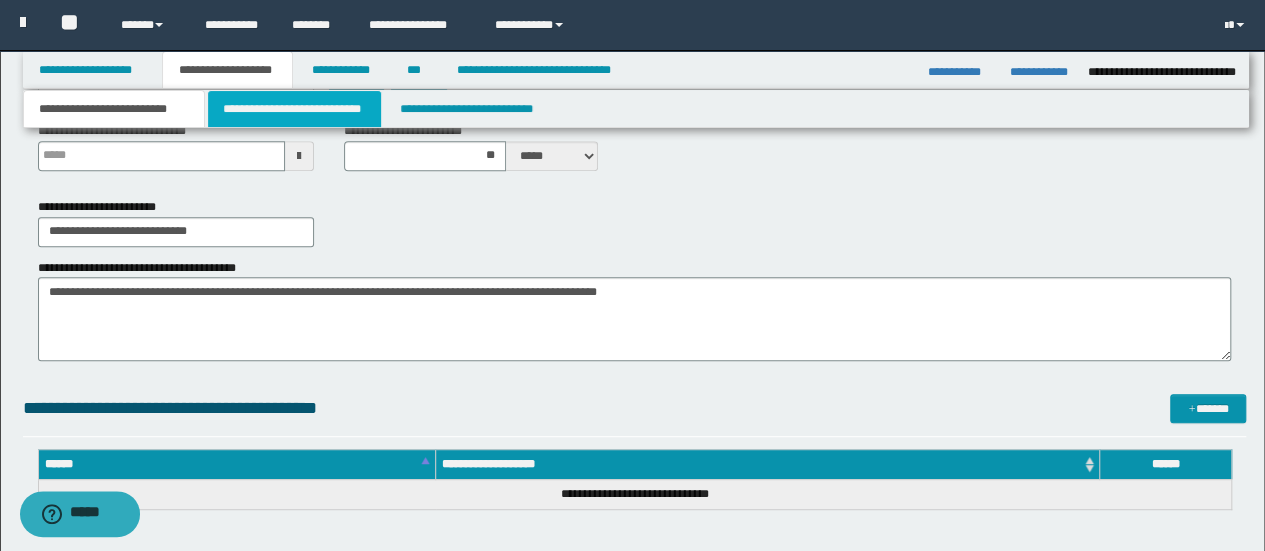 click on "**********" at bounding box center [294, 109] 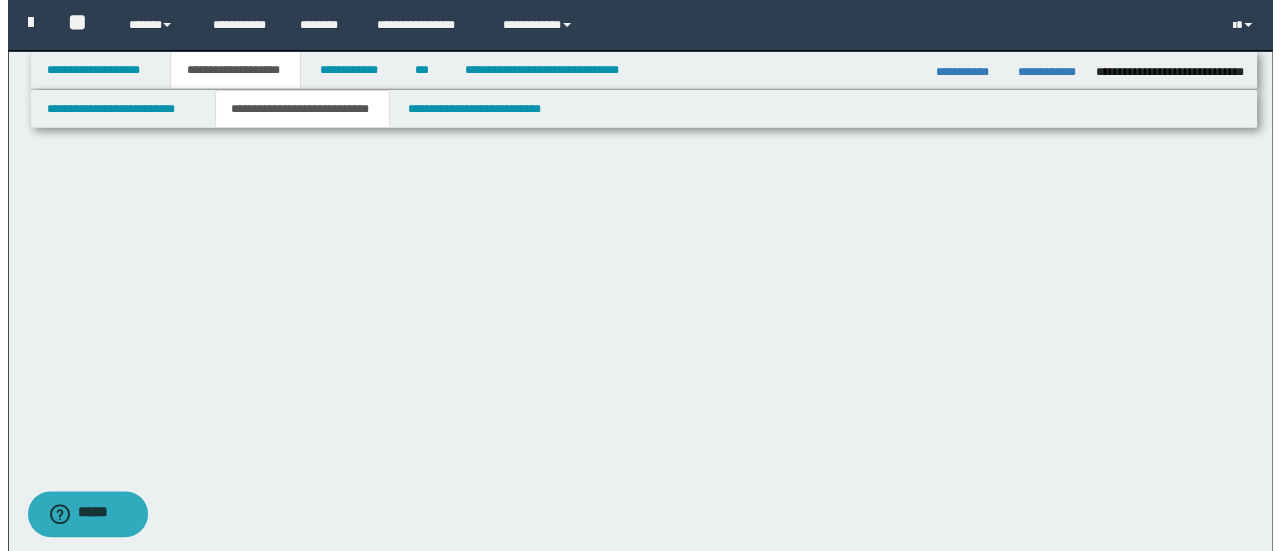 scroll, scrollTop: 0, scrollLeft: 0, axis: both 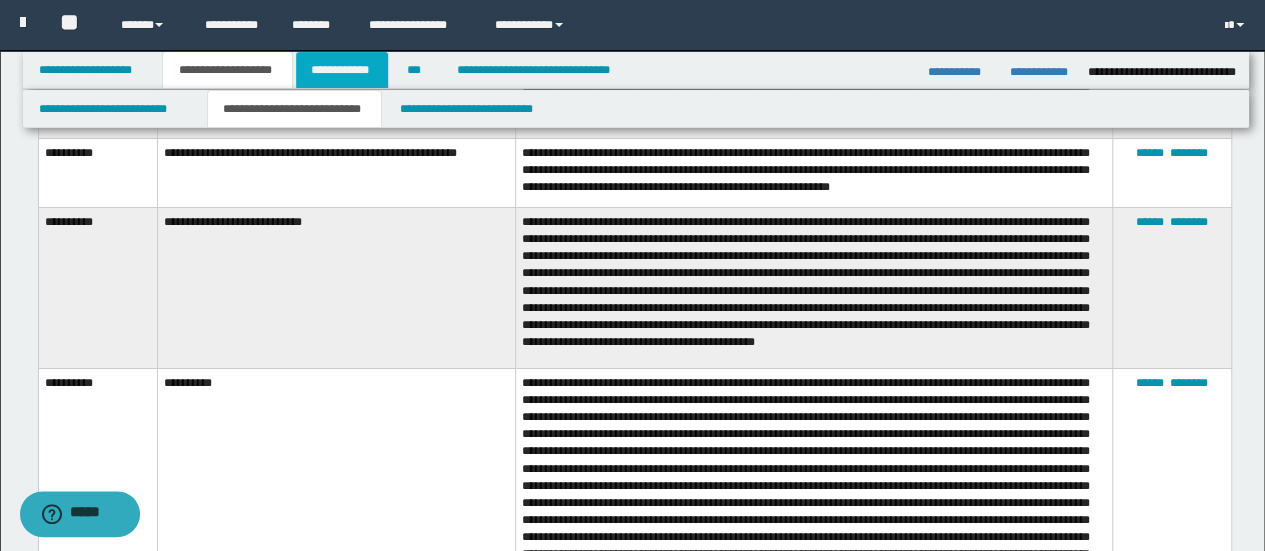click on "**********" at bounding box center [342, 70] 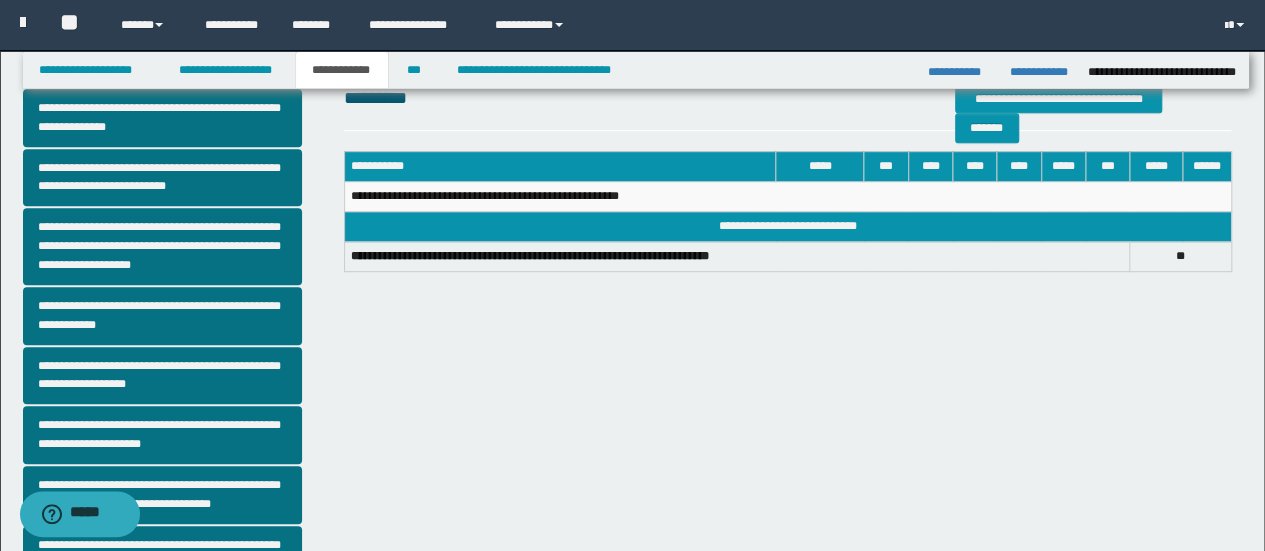 scroll, scrollTop: 497, scrollLeft: 0, axis: vertical 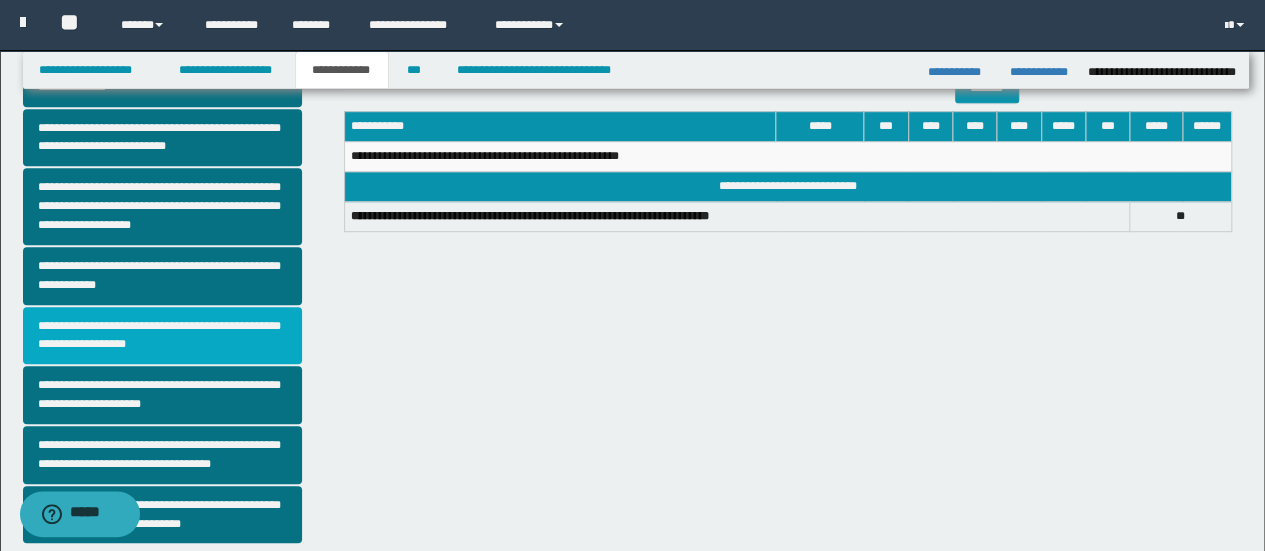 click on "**********" at bounding box center [162, 336] 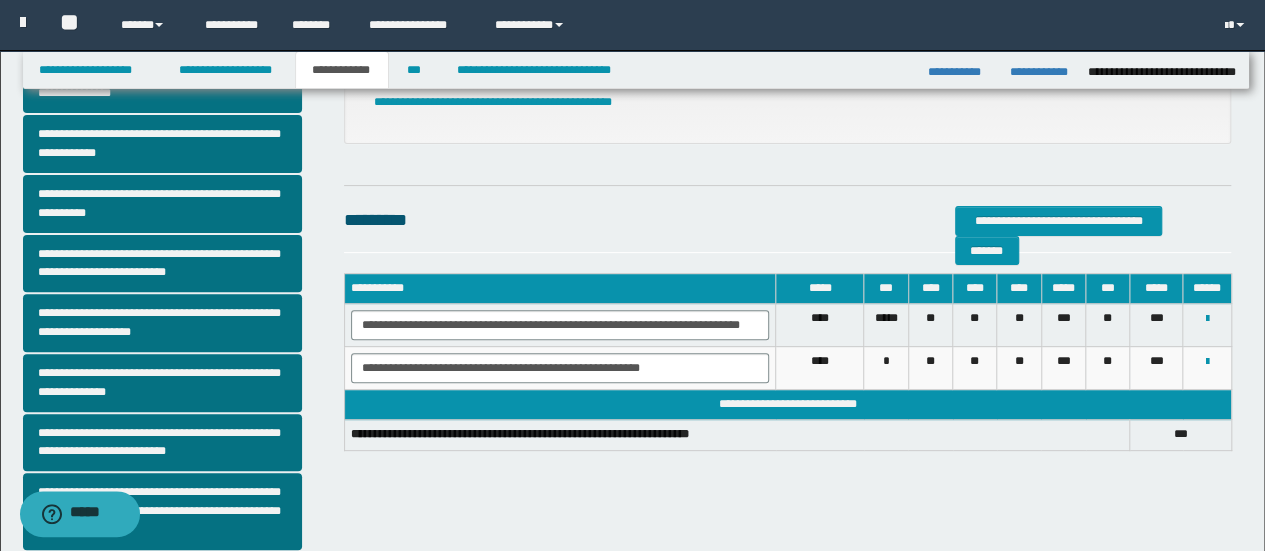 scroll, scrollTop: 200, scrollLeft: 0, axis: vertical 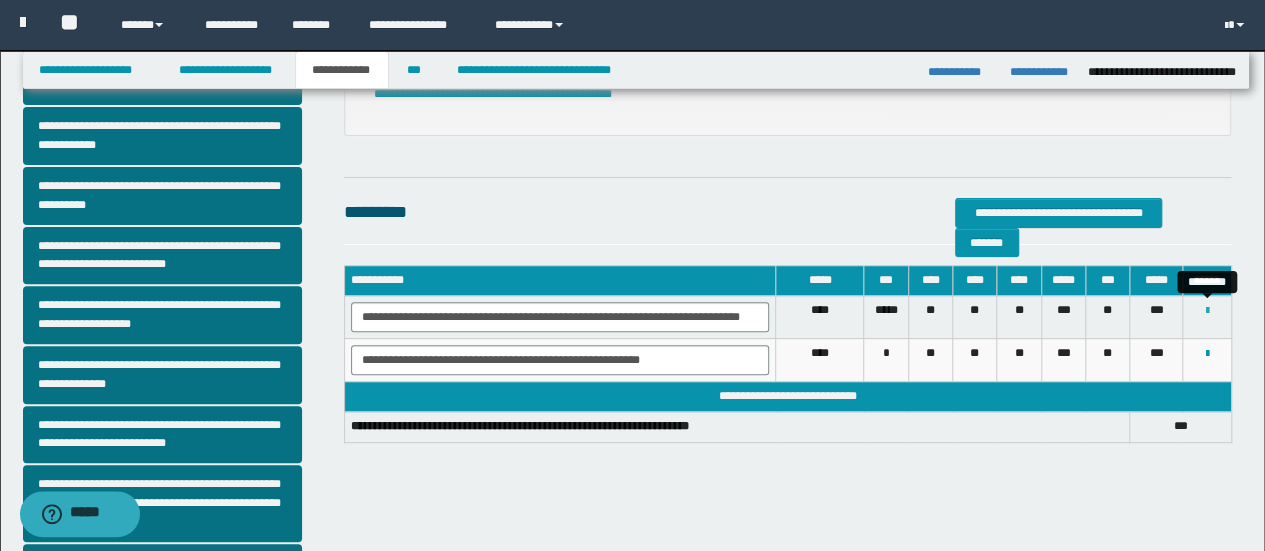 click at bounding box center (1207, 311) 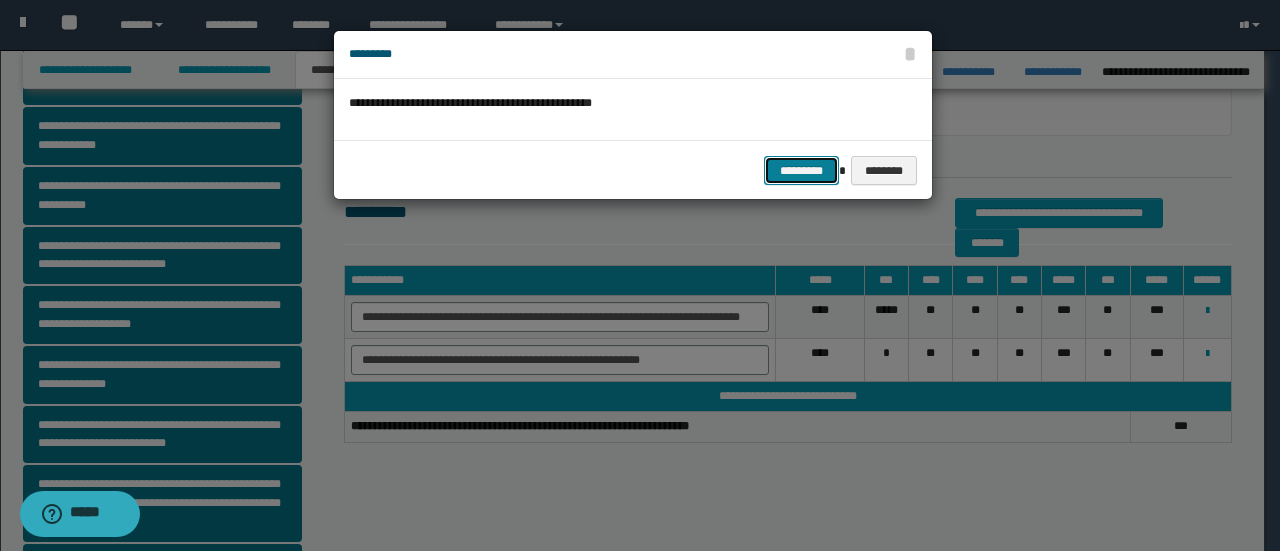 click on "*********" at bounding box center (801, 170) 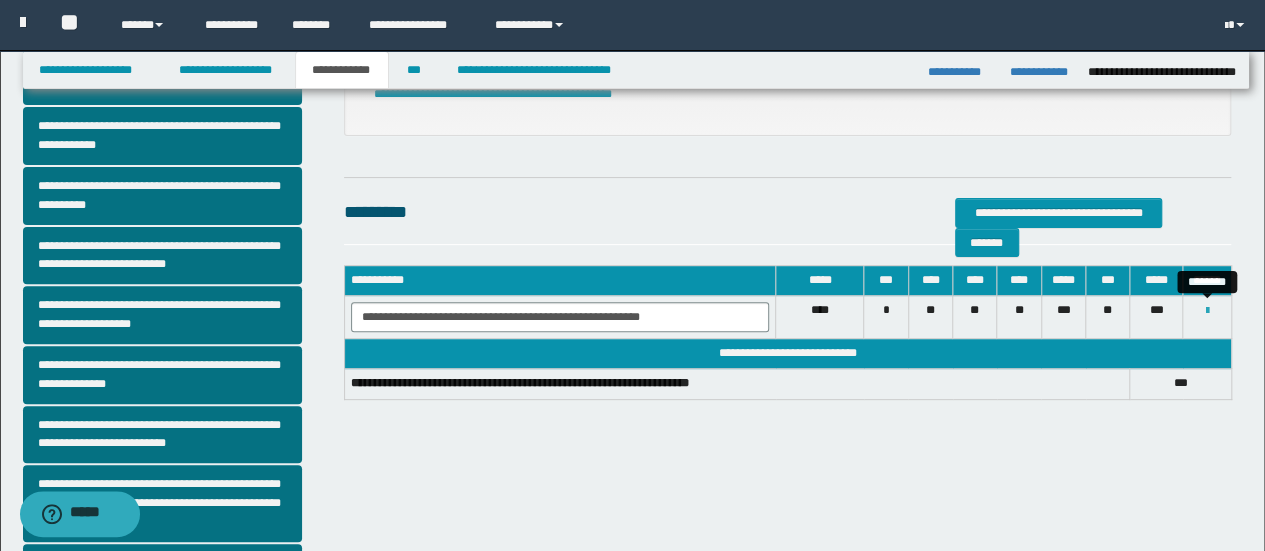 click at bounding box center (1207, 311) 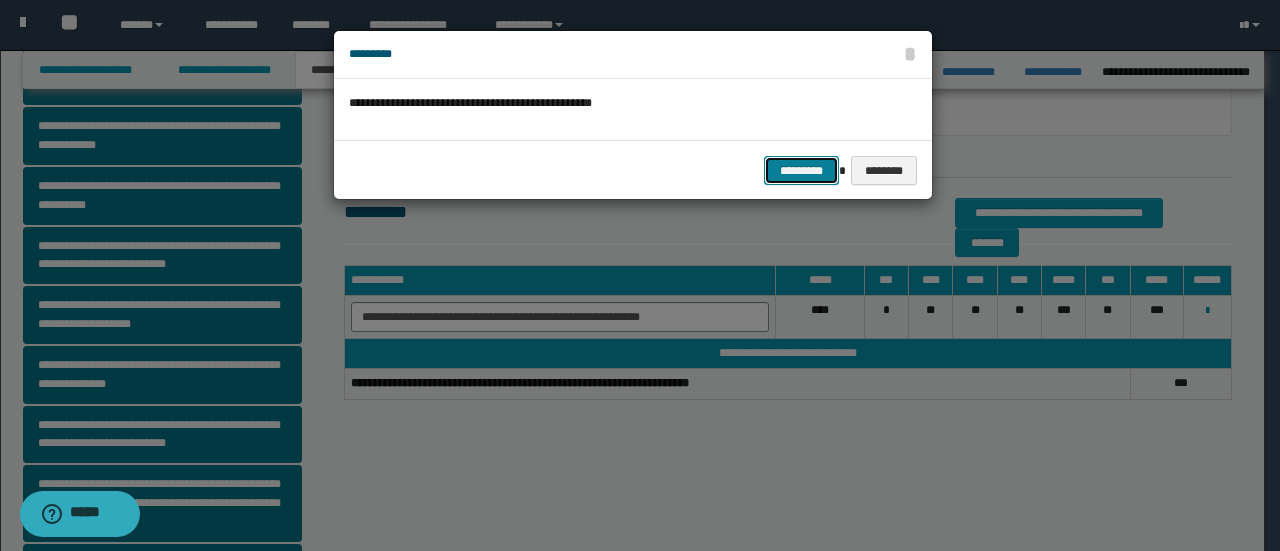 click on "*********" at bounding box center (801, 170) 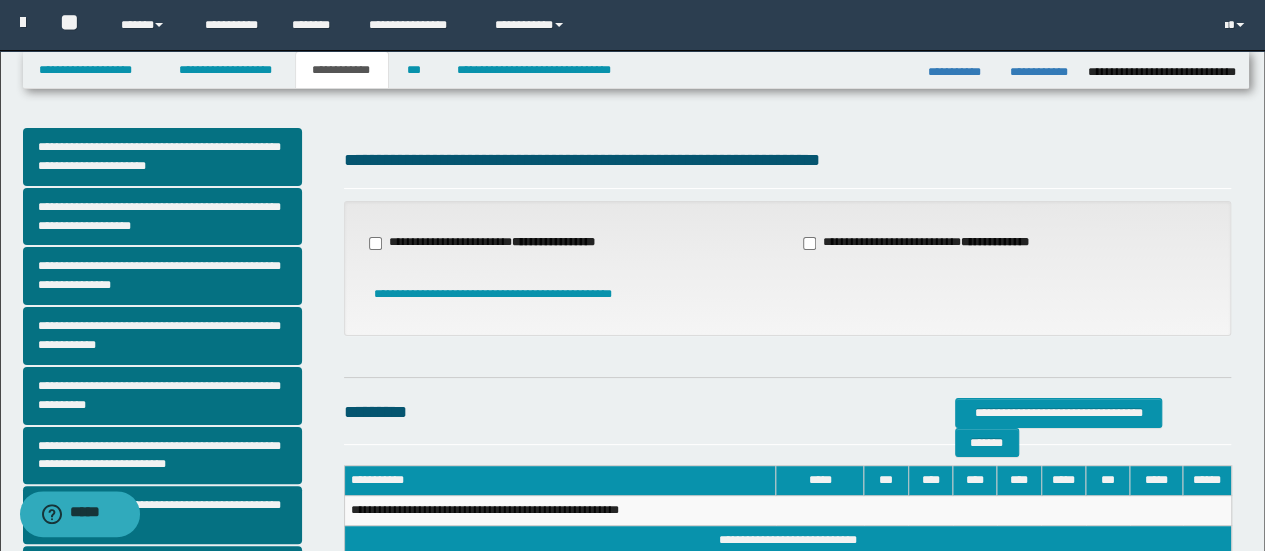 scroll, scrollTop: 0, scrollLeft: 0, axis: both 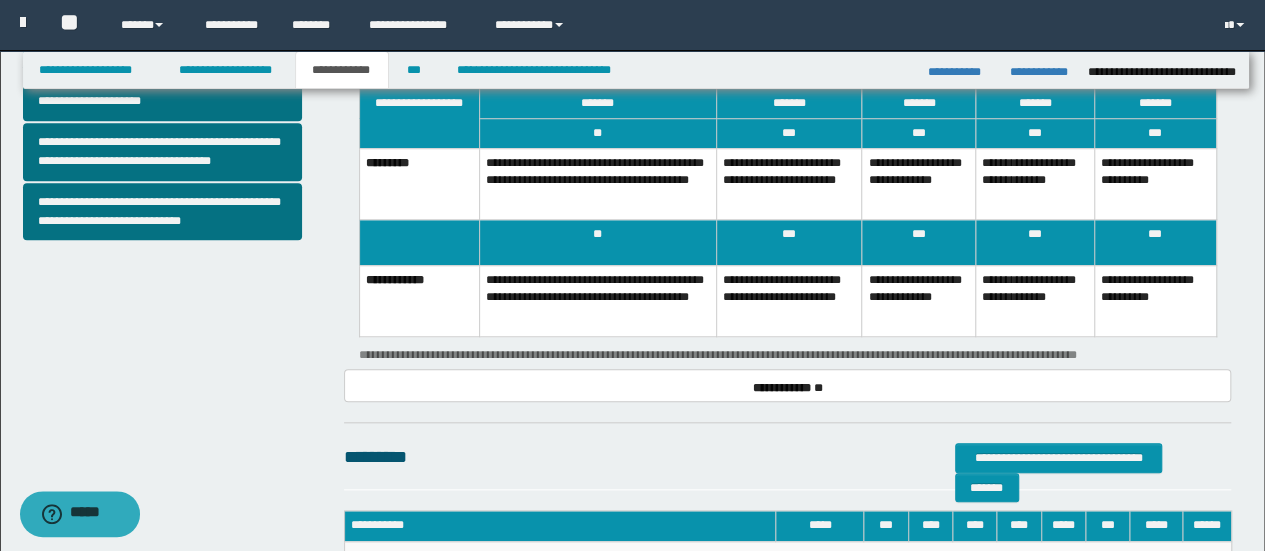 click on "**********" at bounding box center (789, 183) 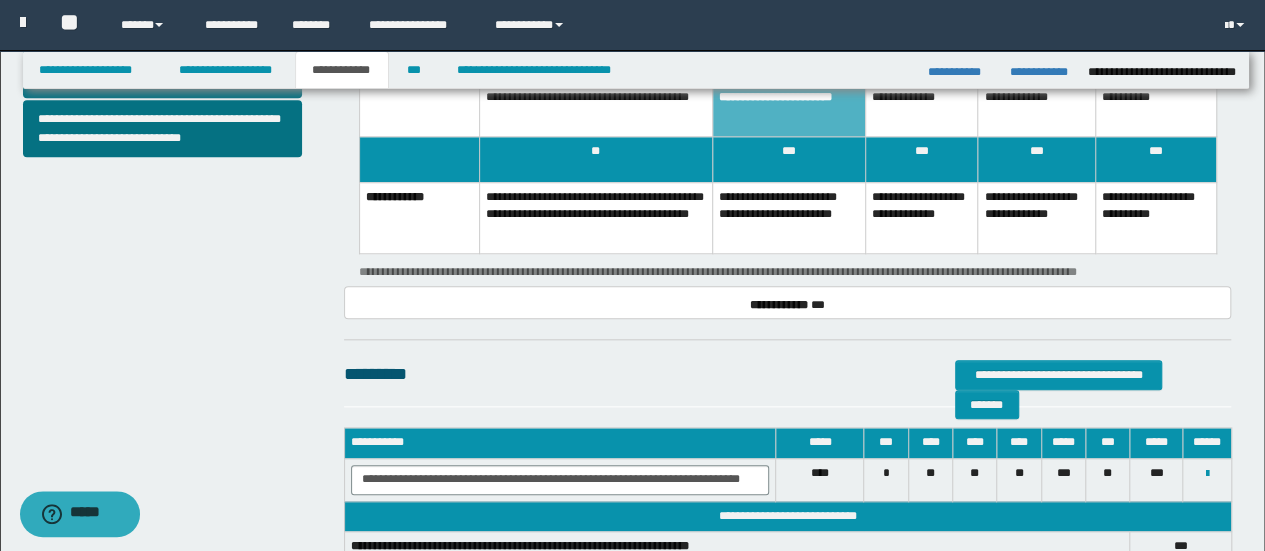 scroll, scrollTop: 1019, scrollLeft: 0, axis: vertical 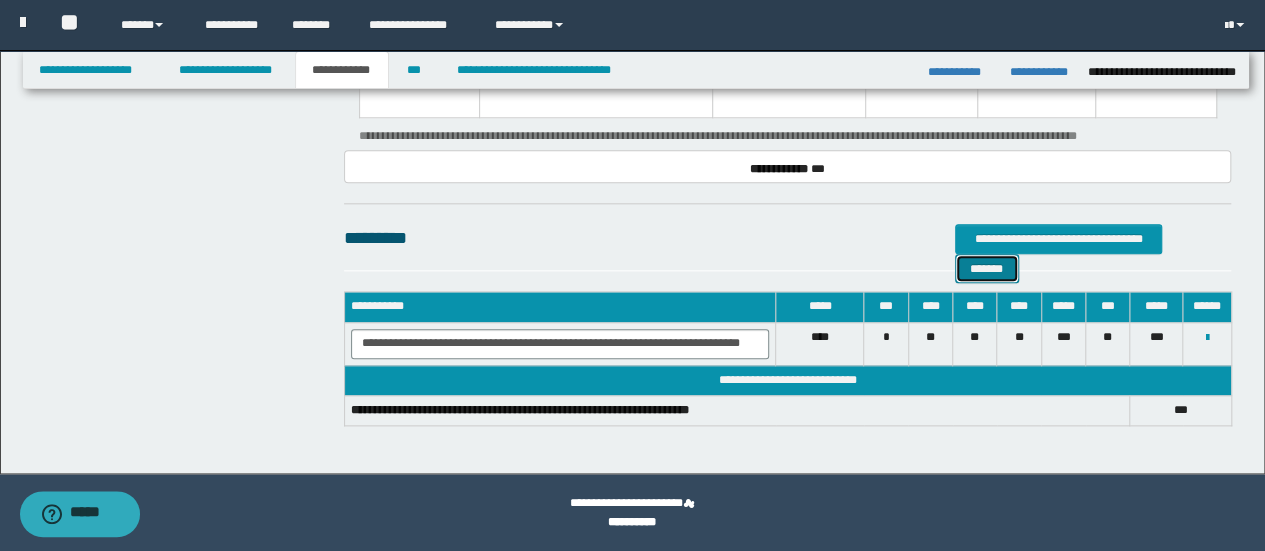 click on "*******" at bounding box center [987, 268] 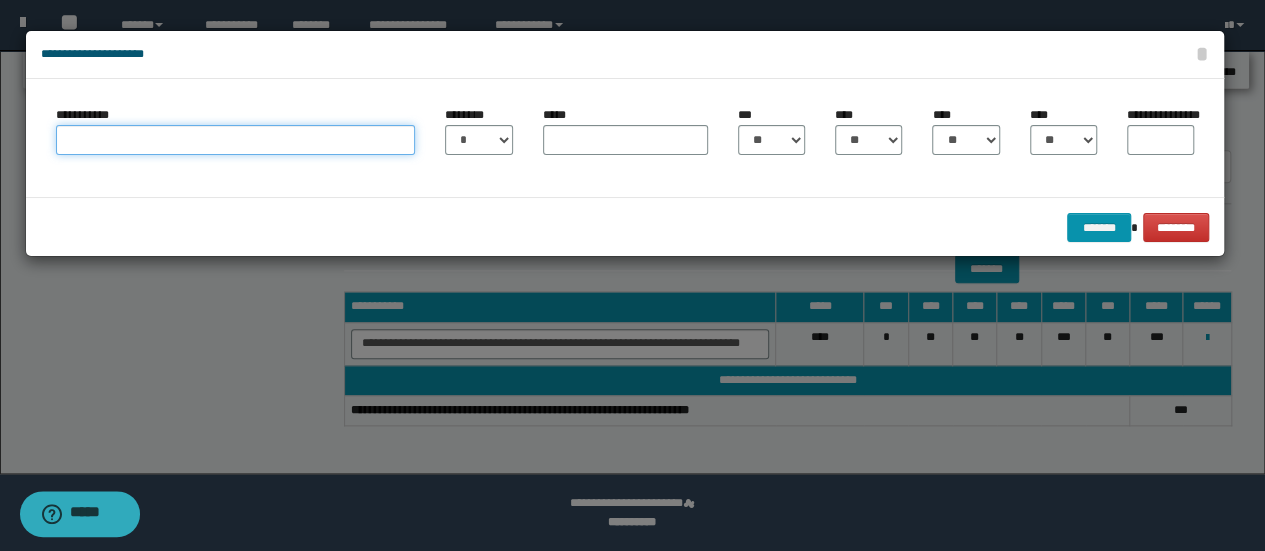 click on "**********" at bounding box center [236, 140] 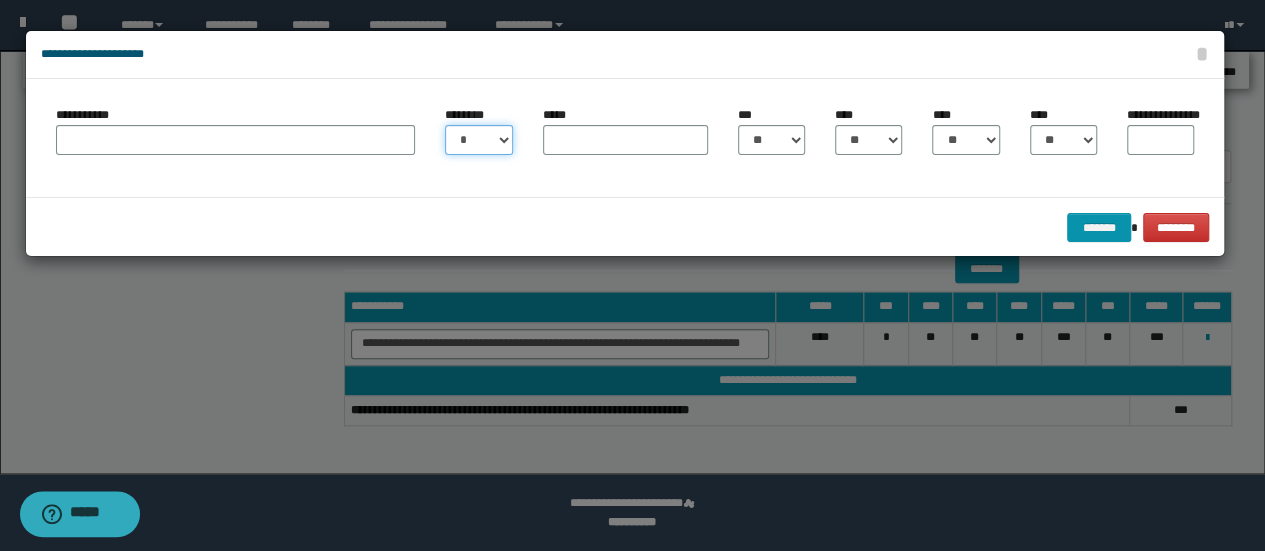 click on "*
*
*
*
*
*
*
*
*
**
**
**
**
**
**" at bounding box center (478, 140) 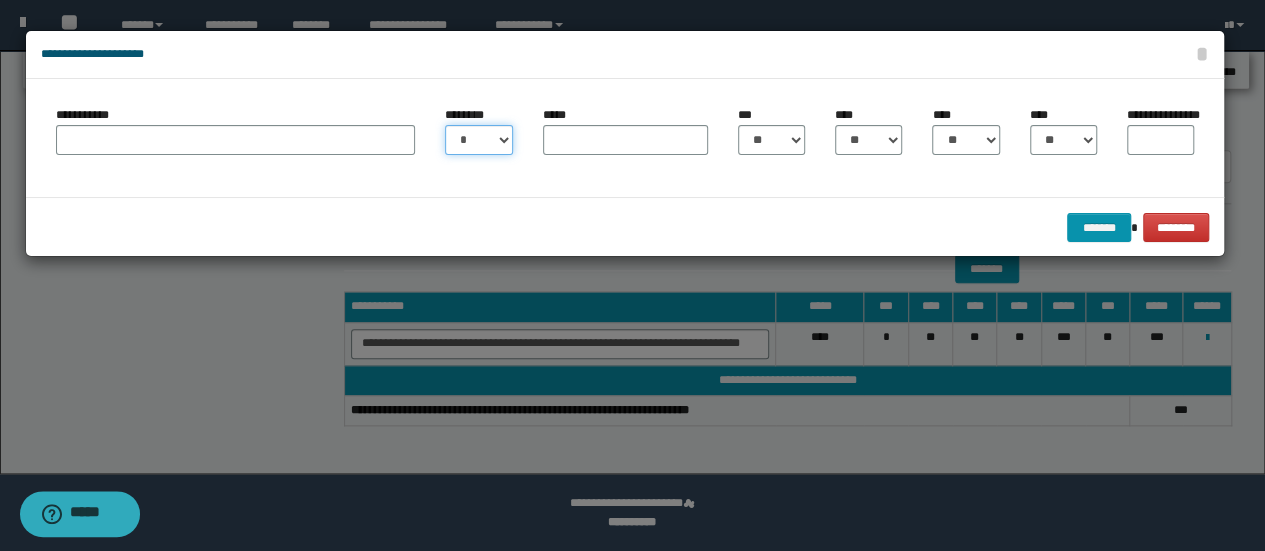 select on "**" 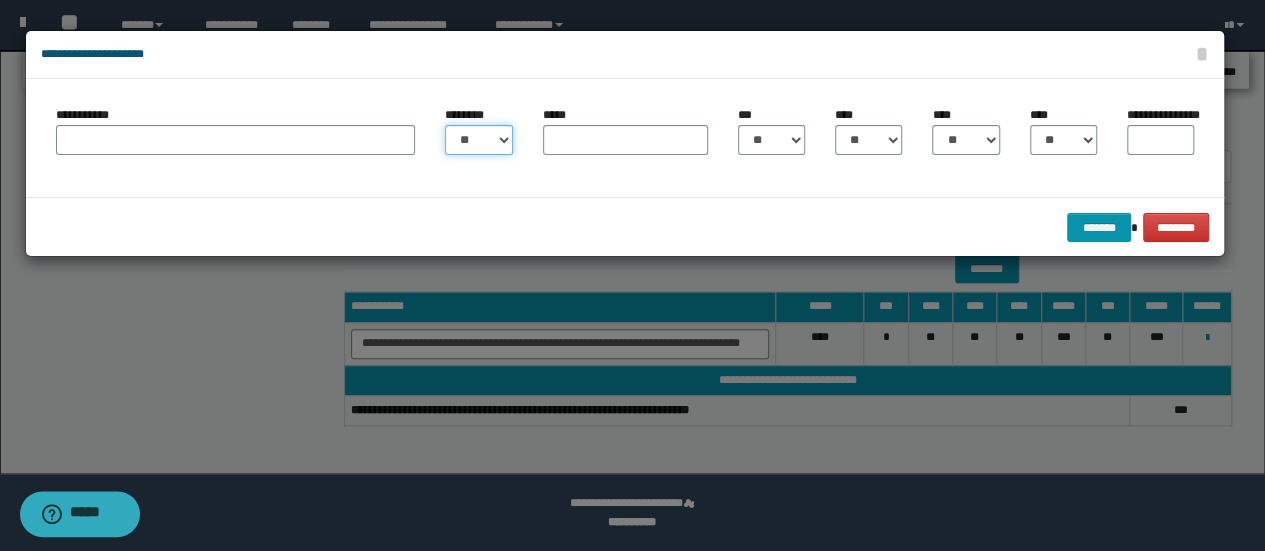 click on "*
*
*
*
*
*
*
*
*
**
**
**
**
**
**" at bounding box center (478, 140) 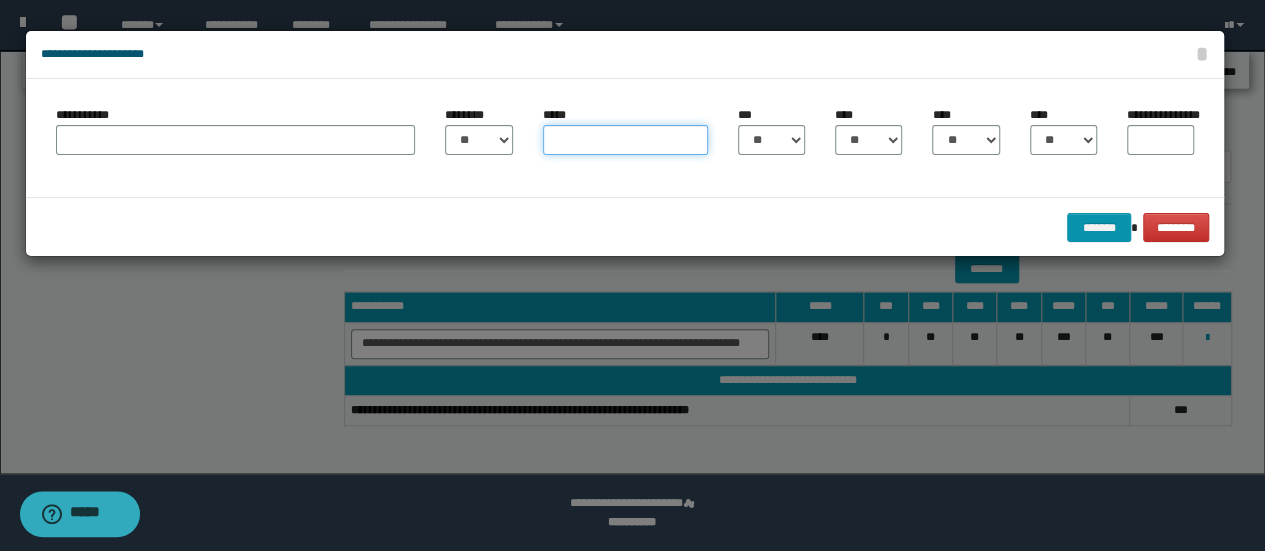 click on "*****" at bounding box center (625, 140) 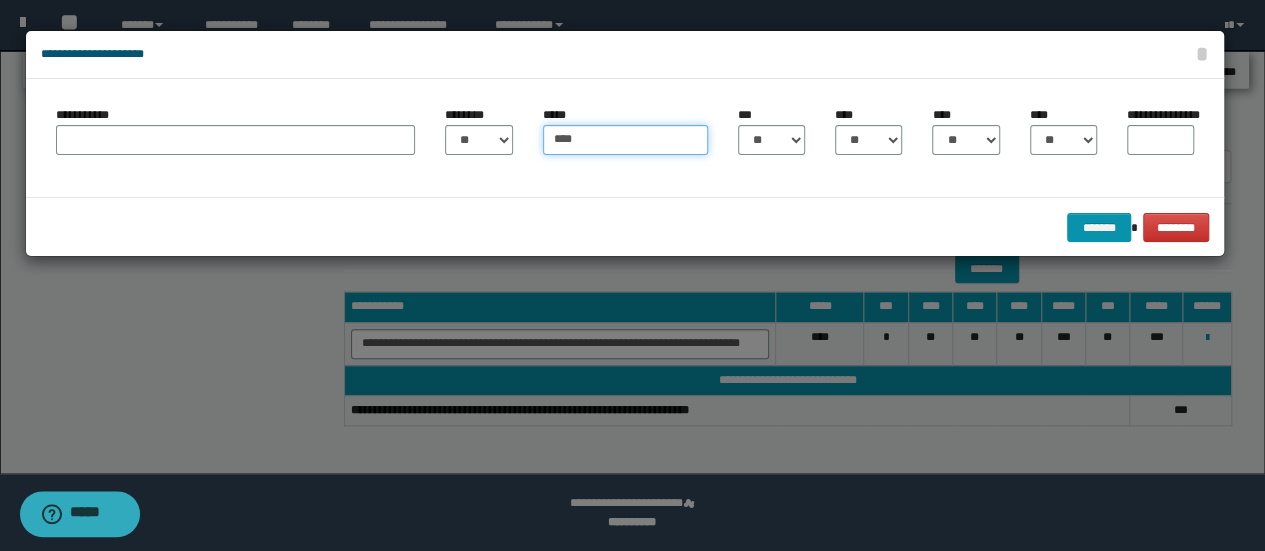 type on "****" 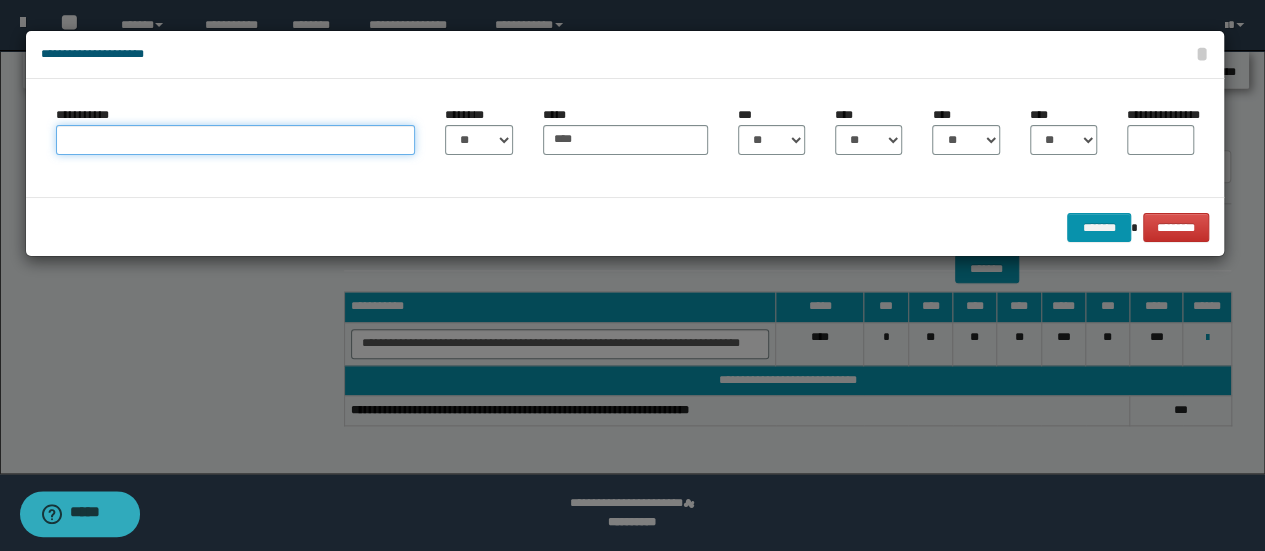 click on "**********" at bounding box center [236, 140] 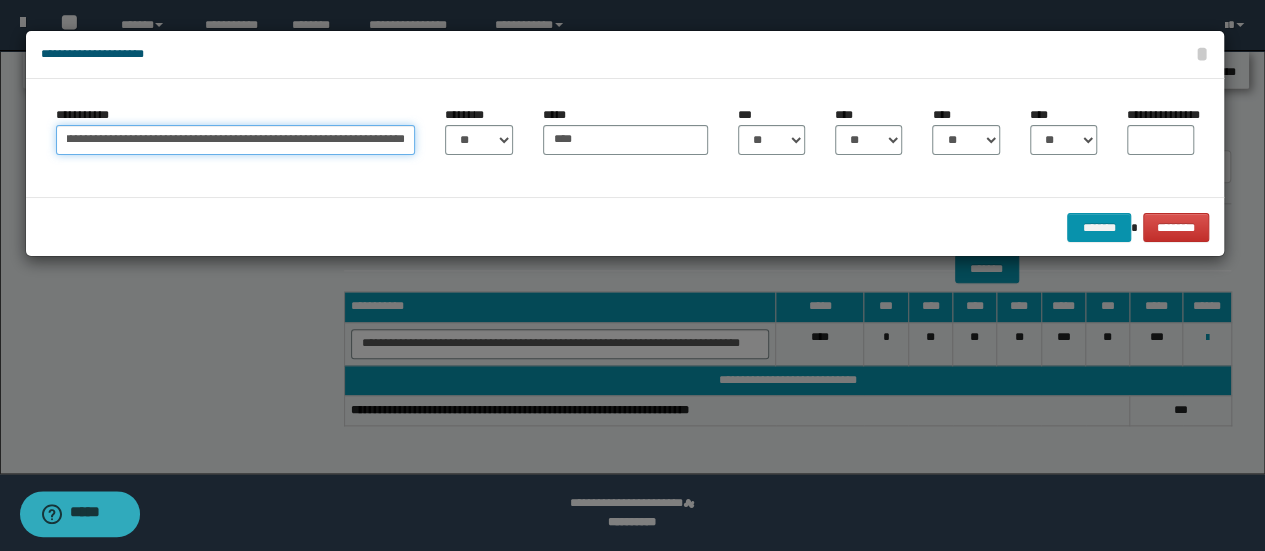 scroll, scrollTop: 0, scrollLeft: 70, axis: horizontal 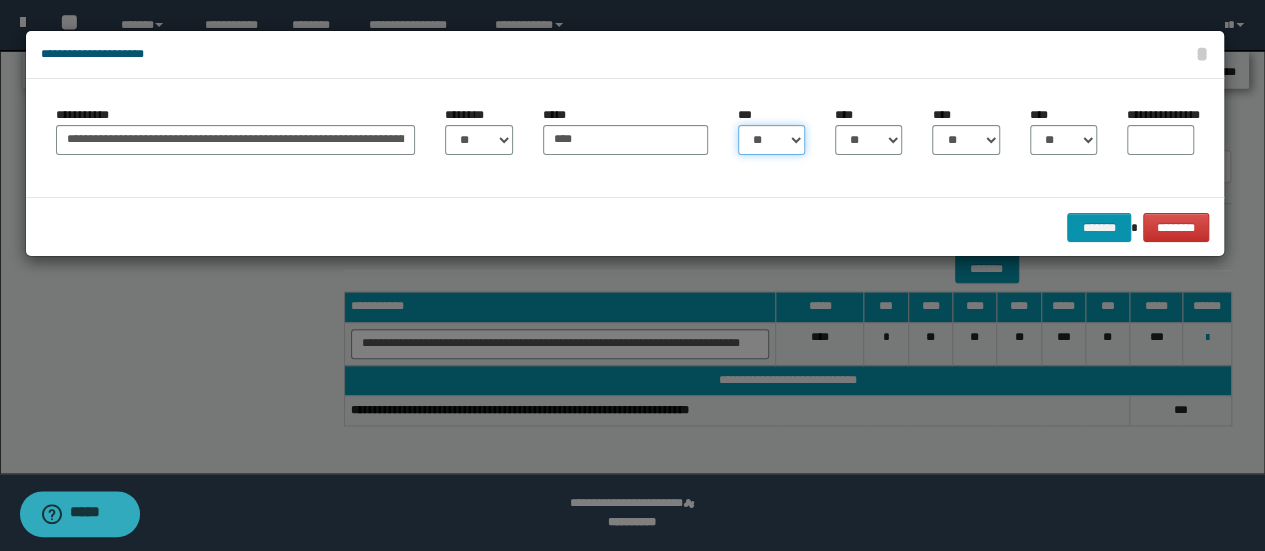 click on "**
*
*
*
*
*" at bounding box center [771, 140] 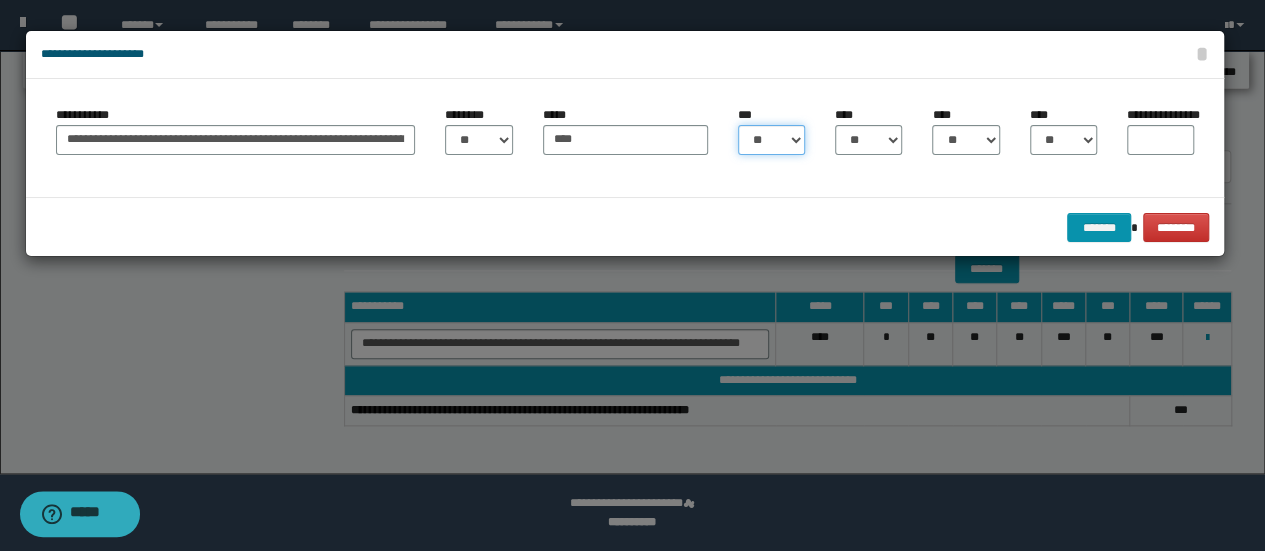 select on "*" 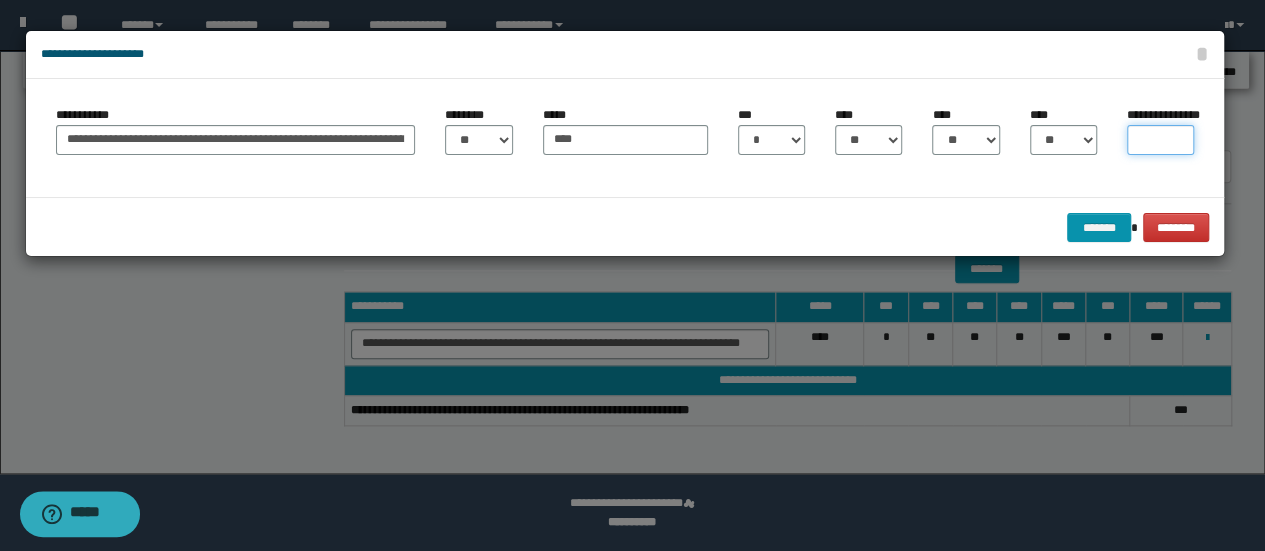 click on "**********" at bounding box center (1160, 140) 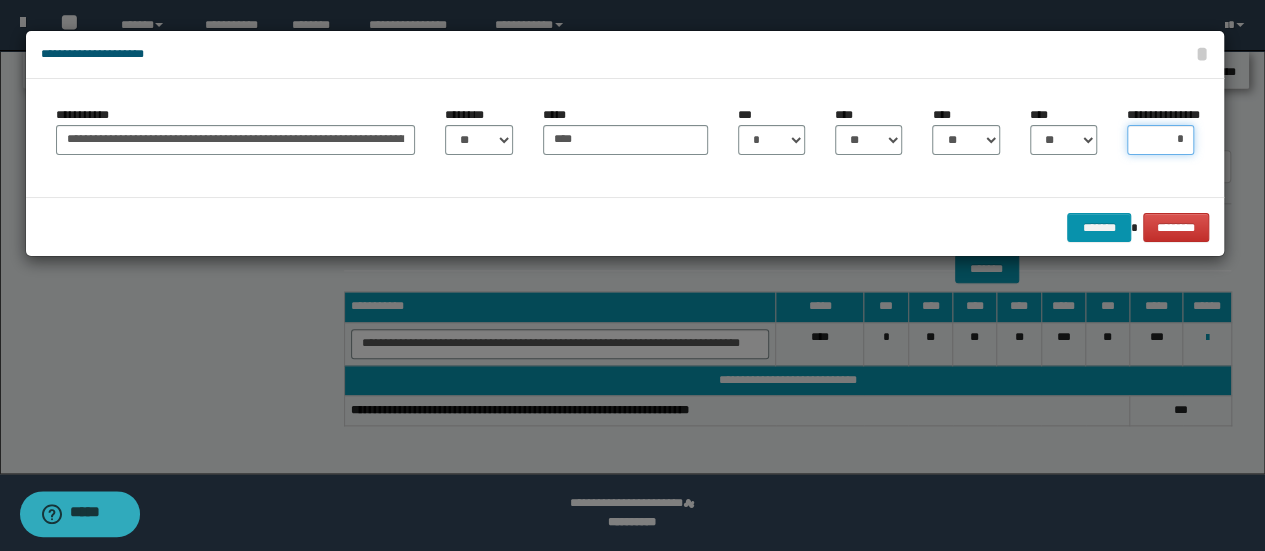 type on "**" 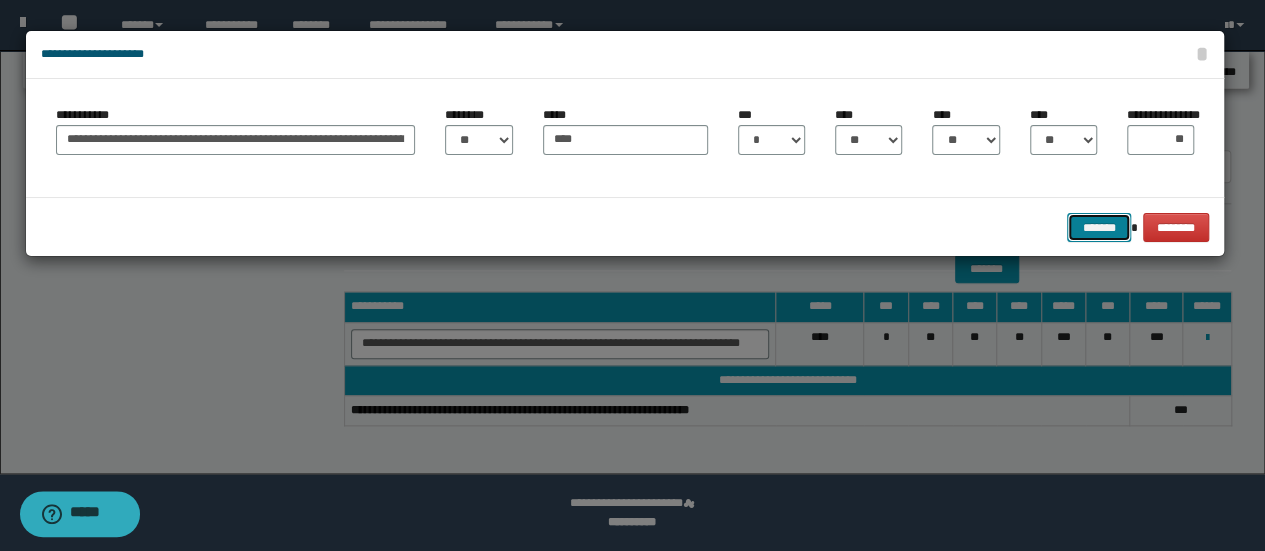 click on "*******" at bounding box center [1099, 227] 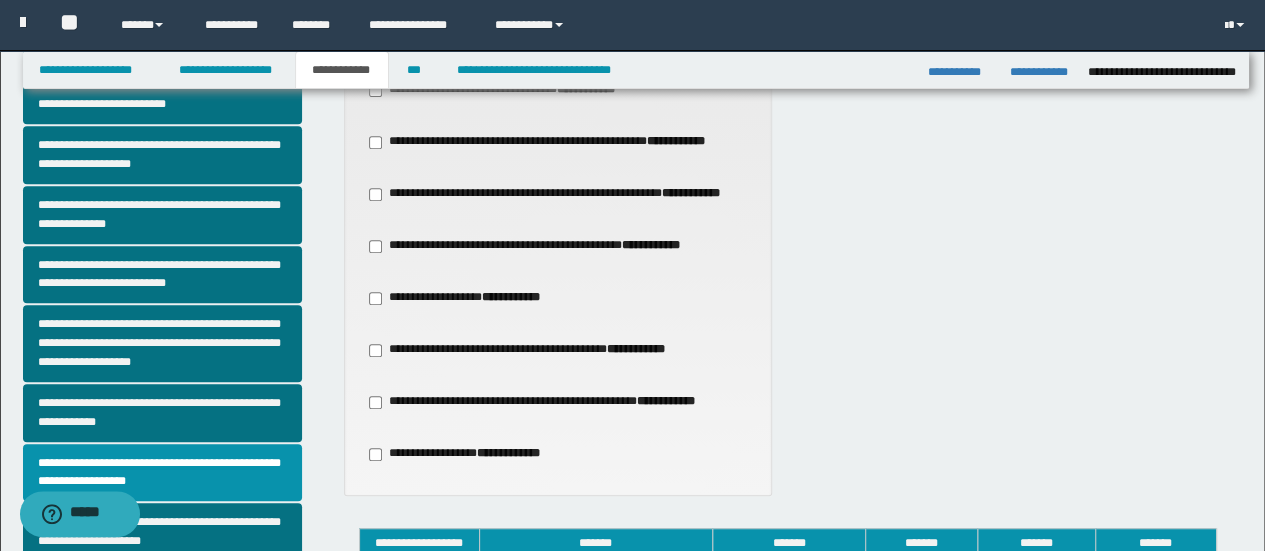 scroll, scrollTop: 319, scrollLeft: 0, axis: vertical 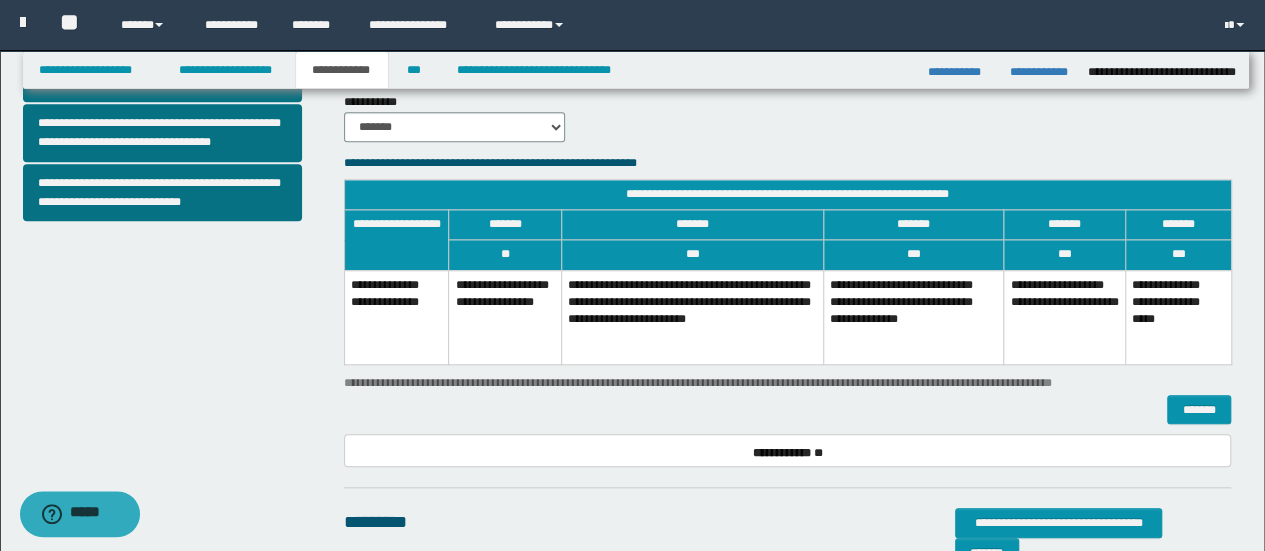 click on "**********" at bounding box center (693, 317) 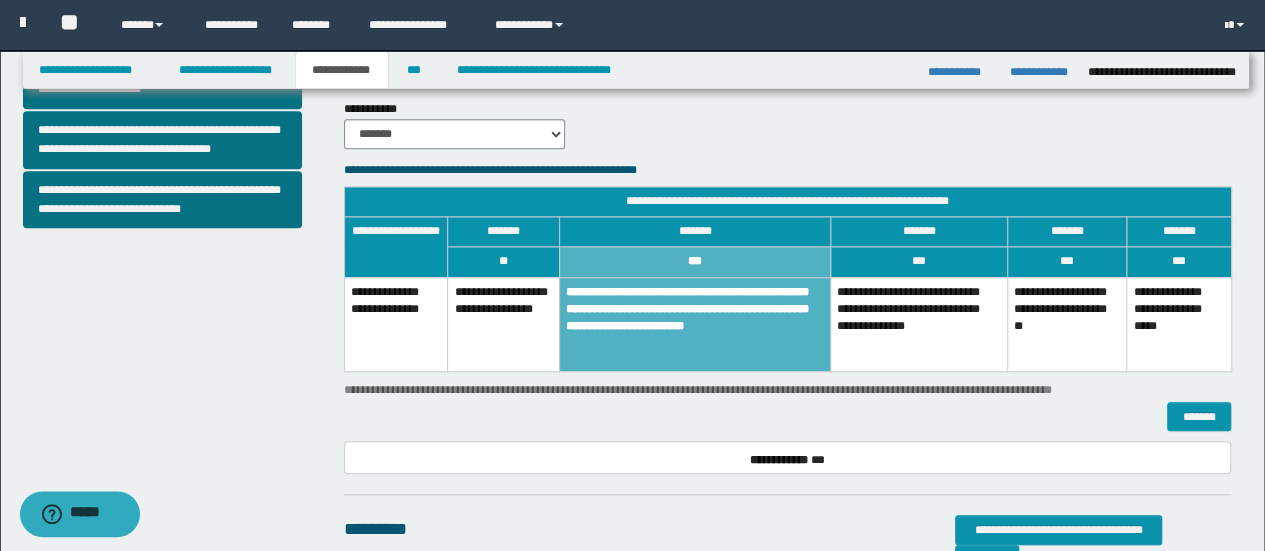 scroll, scrollTop: 819, scrollLeft: 0, axis: vertical 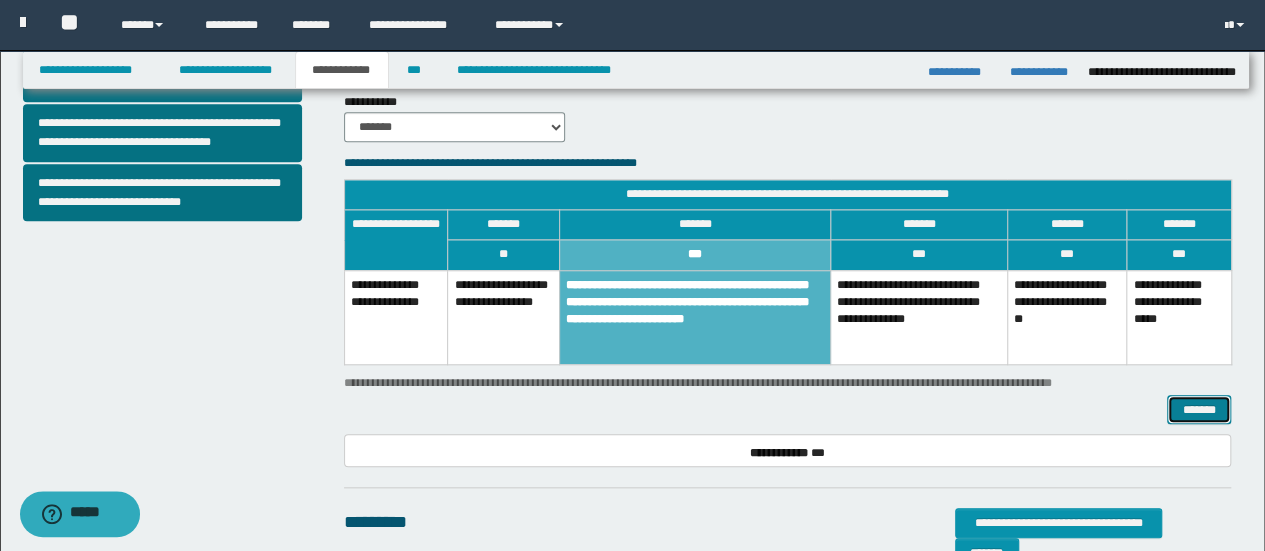 click on "*******" at bounding box center (1199, 409) 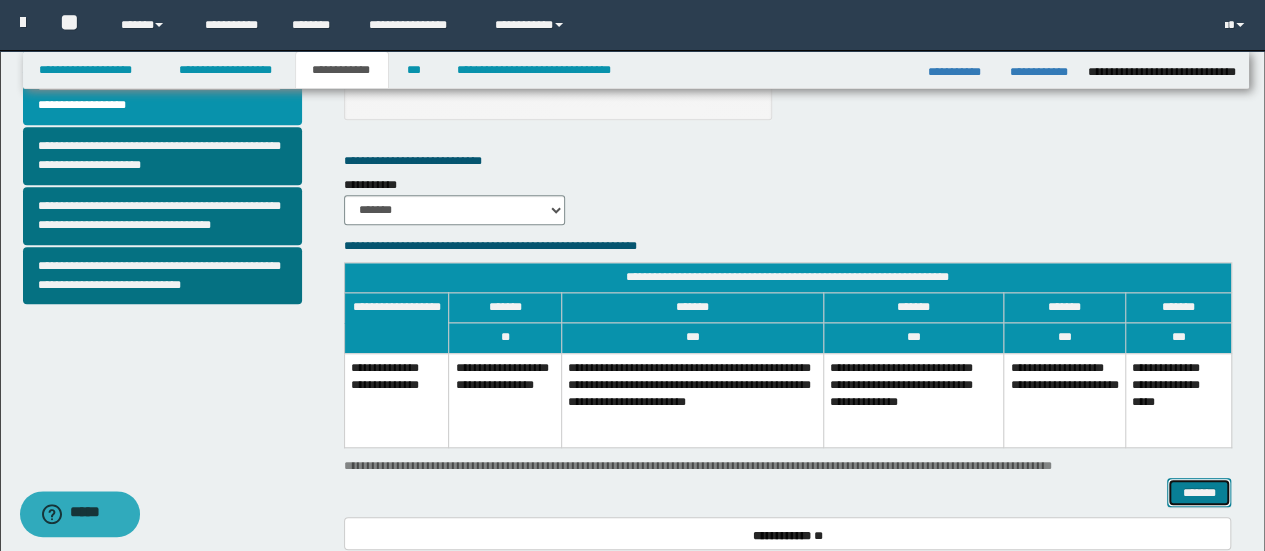 scroll, scrollTop: 719, scrollLeft: 0, axis: vertical 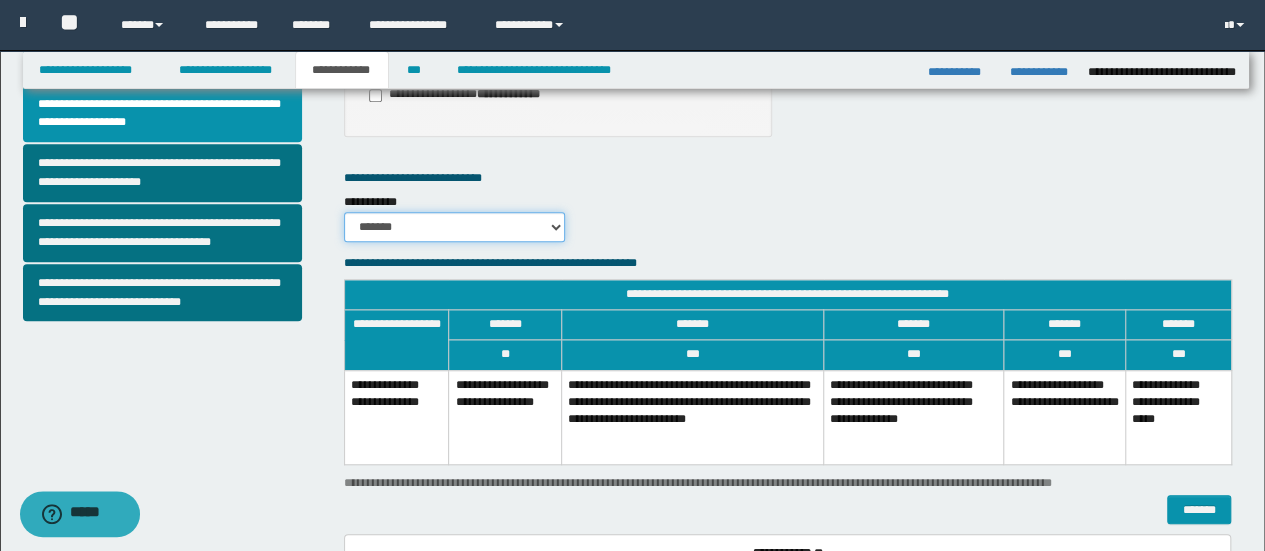 click on "*******
*********" at bounding box center [455, 227] 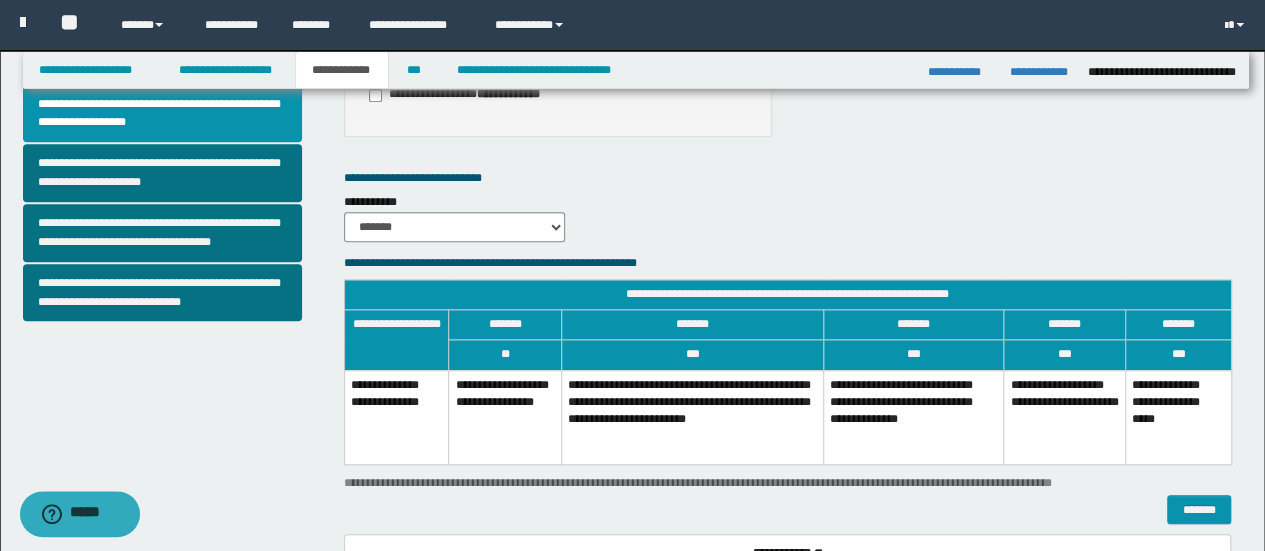 click on "**********" at bounding box center [693, 417] 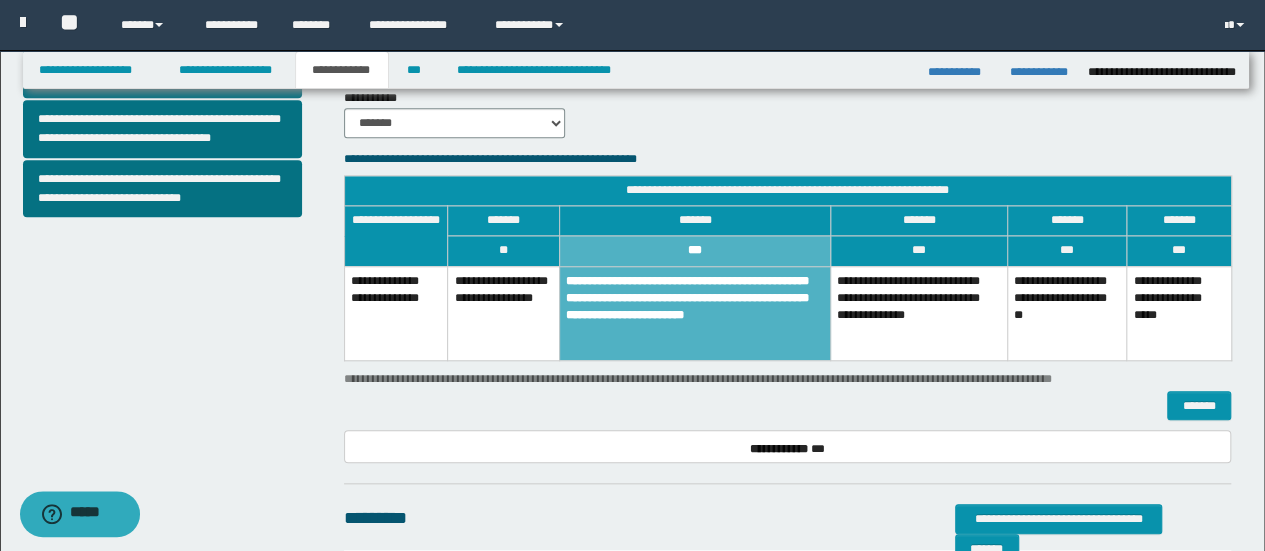 scroll, scrollTop: 919, scrollLeft: 0, axis: vertical 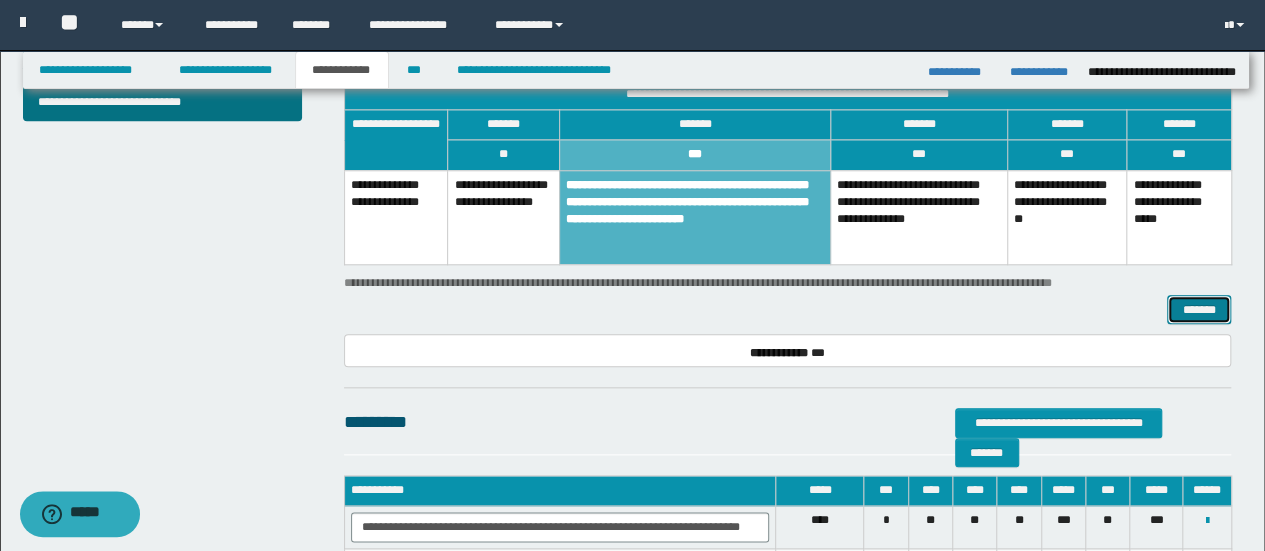 click on "*******" at bounding box center (1199, 309) 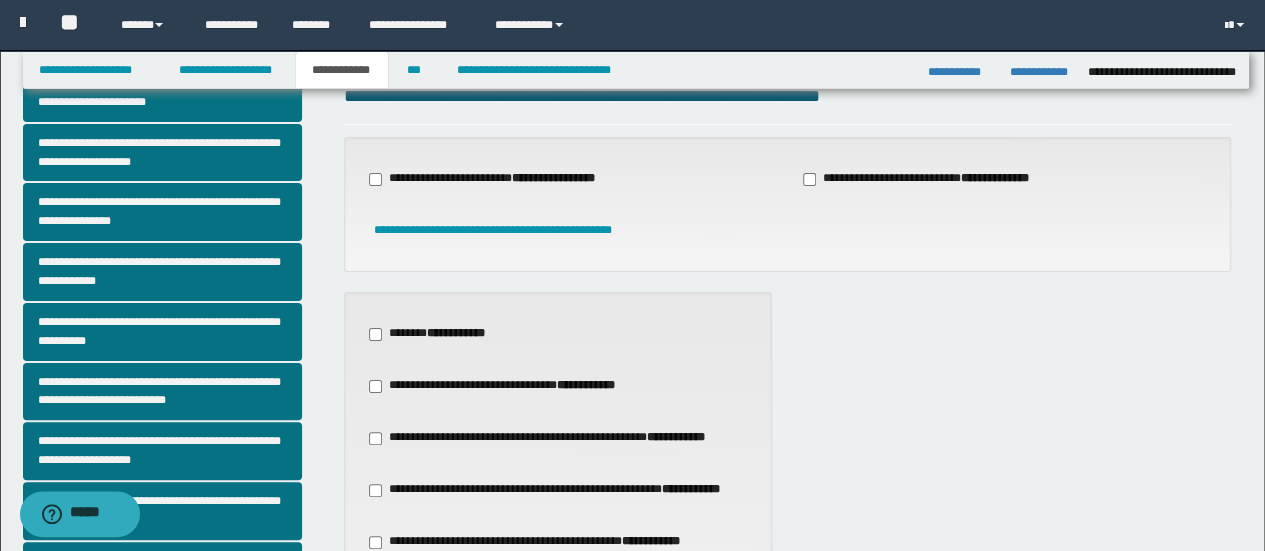 scroll, scrollTop: 31, scrollLeft: 0, axis: vertical 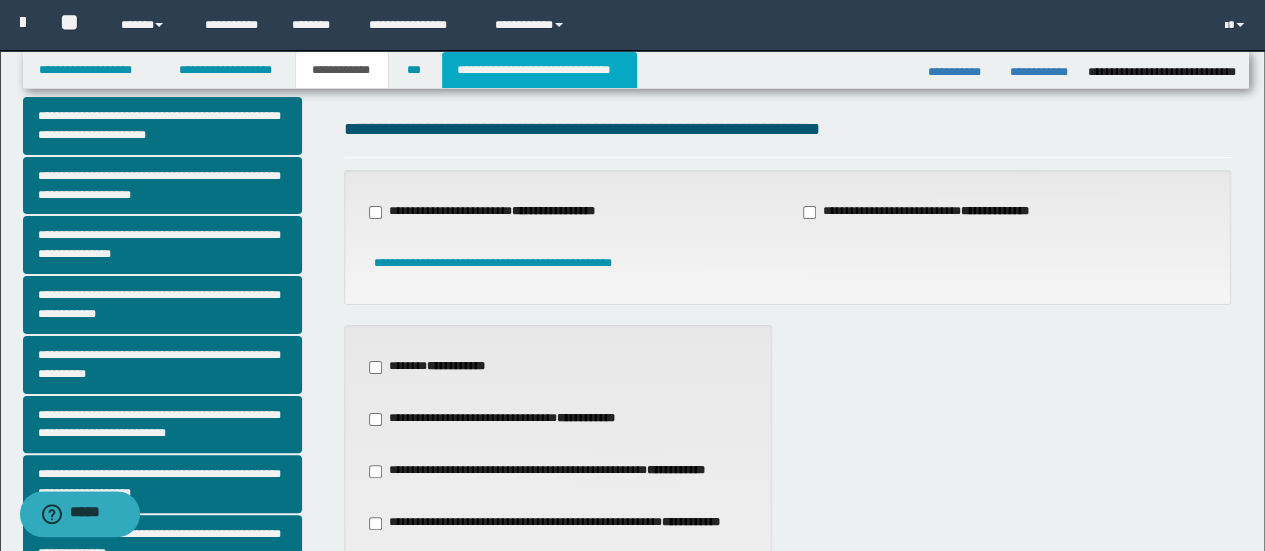 click on "**********" at bounding box center (539, 70) 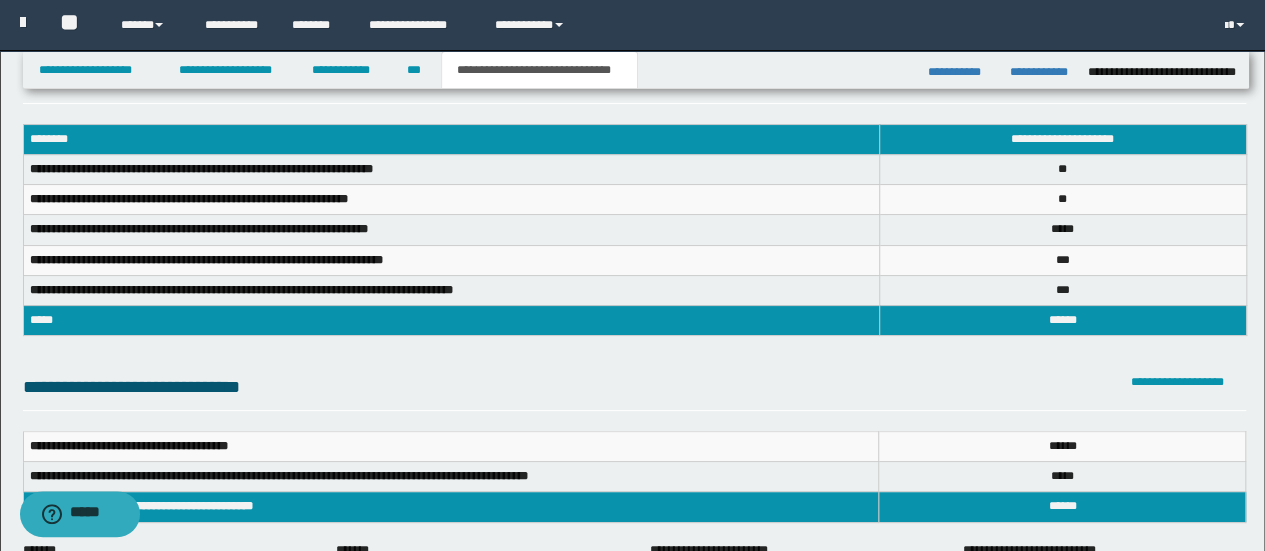 scroll, scrollTop: 31, scrollLeft: 0, axis: vertical 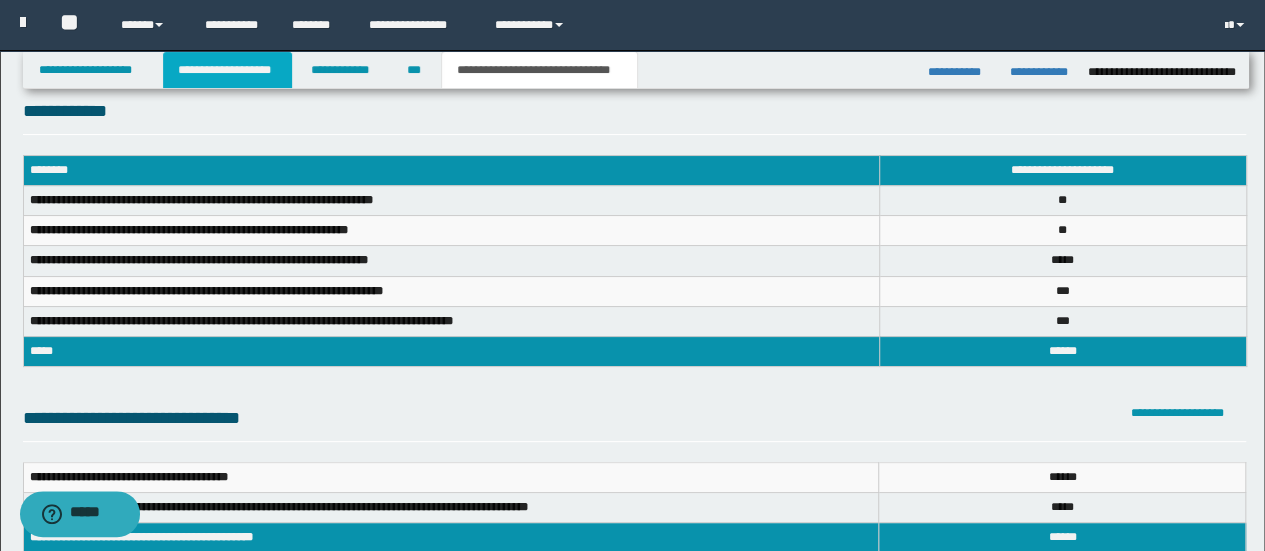 click on "**********" at bounding box center [227, 70] 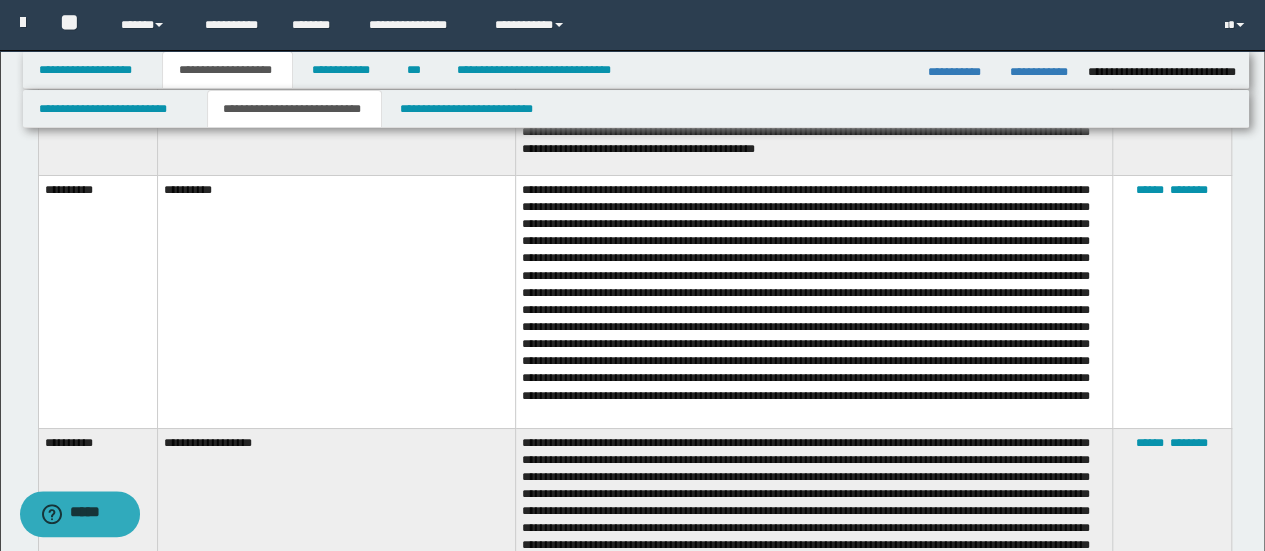 scroll, scrollTop: 3562, scrollLeft: 0, axis: vertical 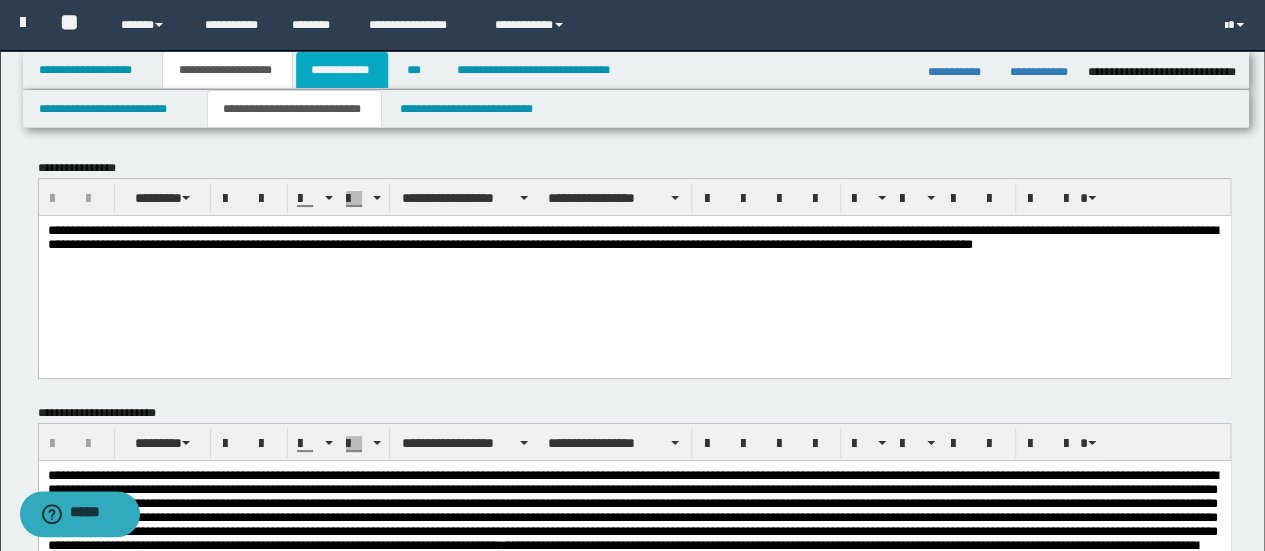 click on "**********" at bounding box center (342, 70) 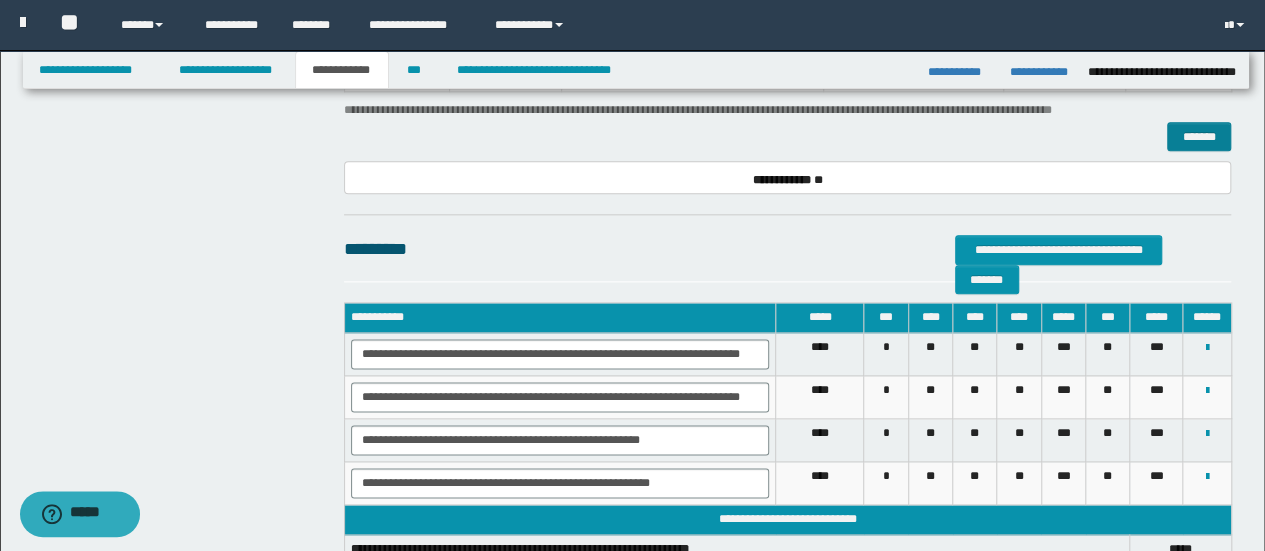scroll, scrollTop: 1100, scrollLeft: 0, axis: vertical 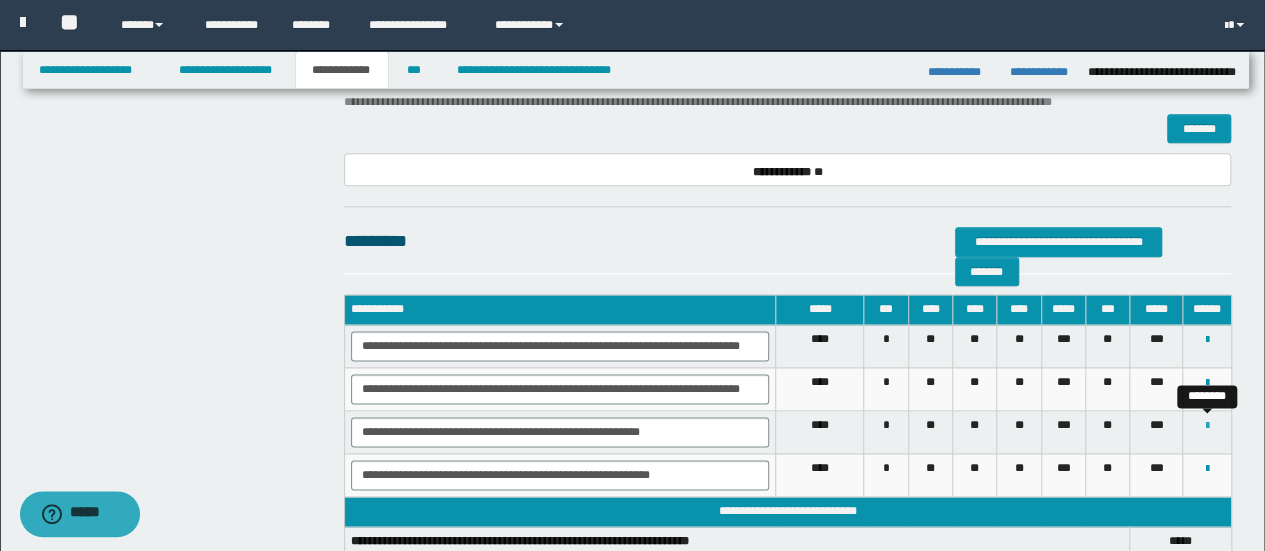 click at bounding box center (1207, 426) 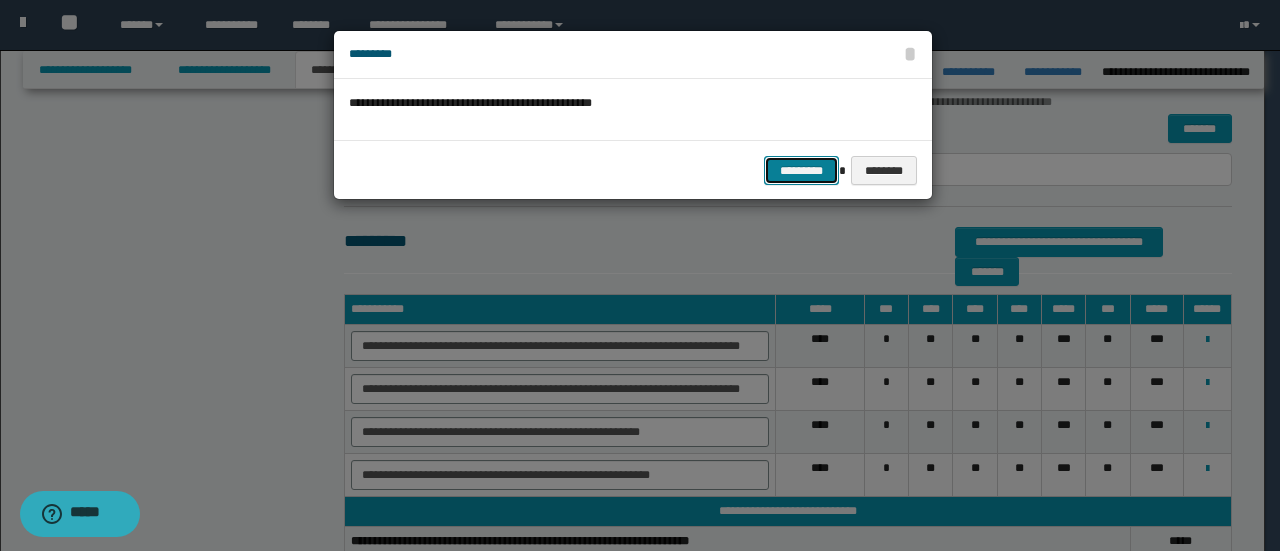 click on "*********" at bounding box center (801, 170) 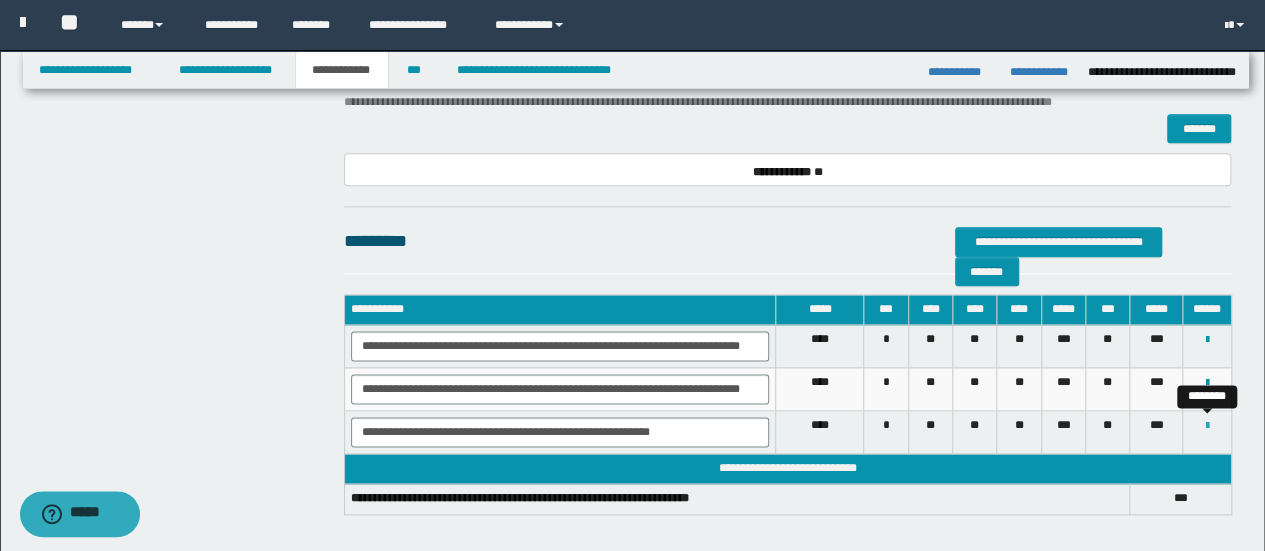 click at bounding box center [1207, 425] 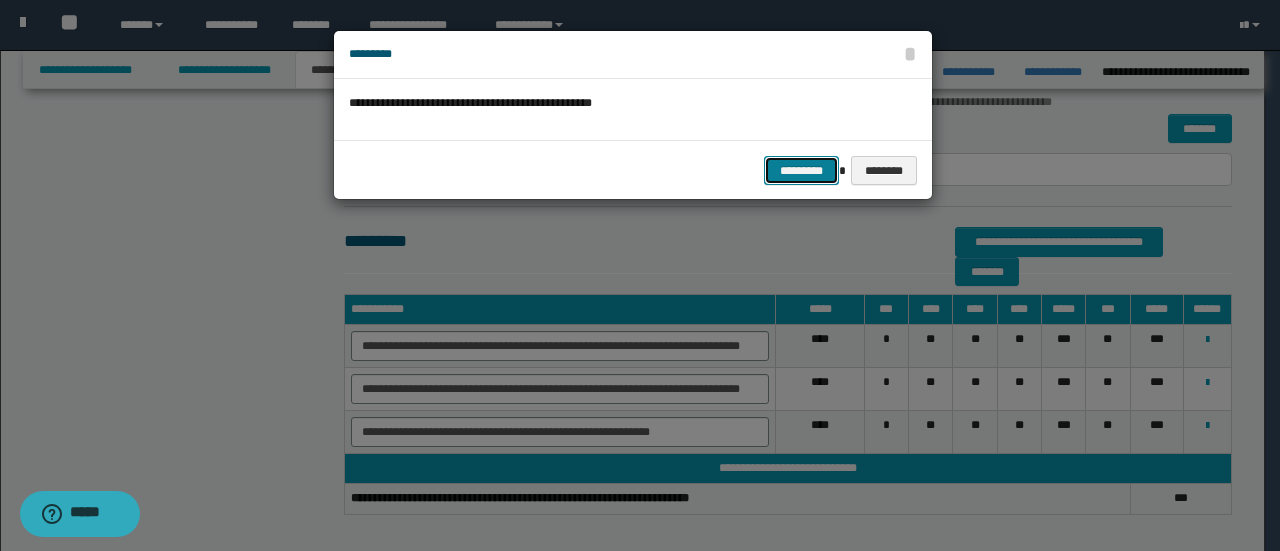 click on "*********" at bounding box center [801, 170] 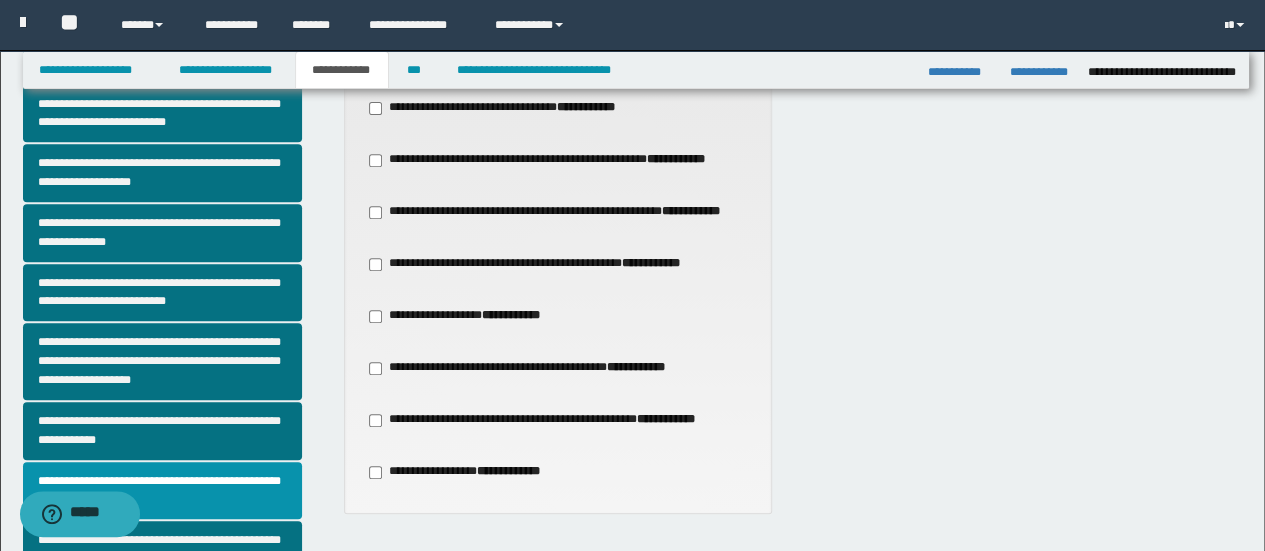 scroll, scrollTop: 200, scrollLeft: 0, axis: vertical 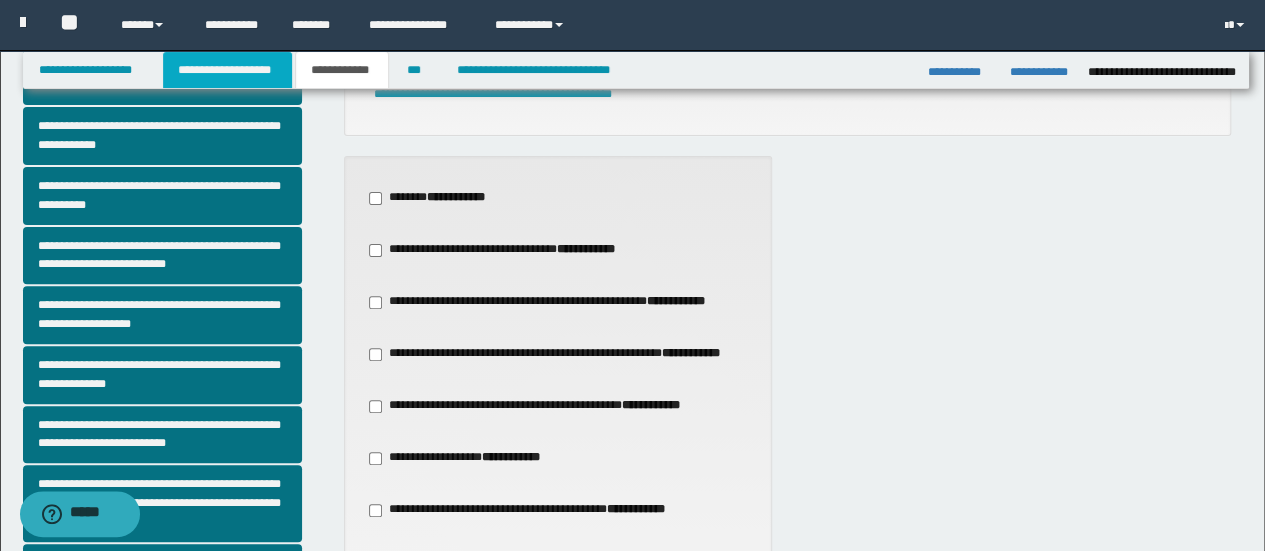 click on "**********" at bounding box center (227, 70) 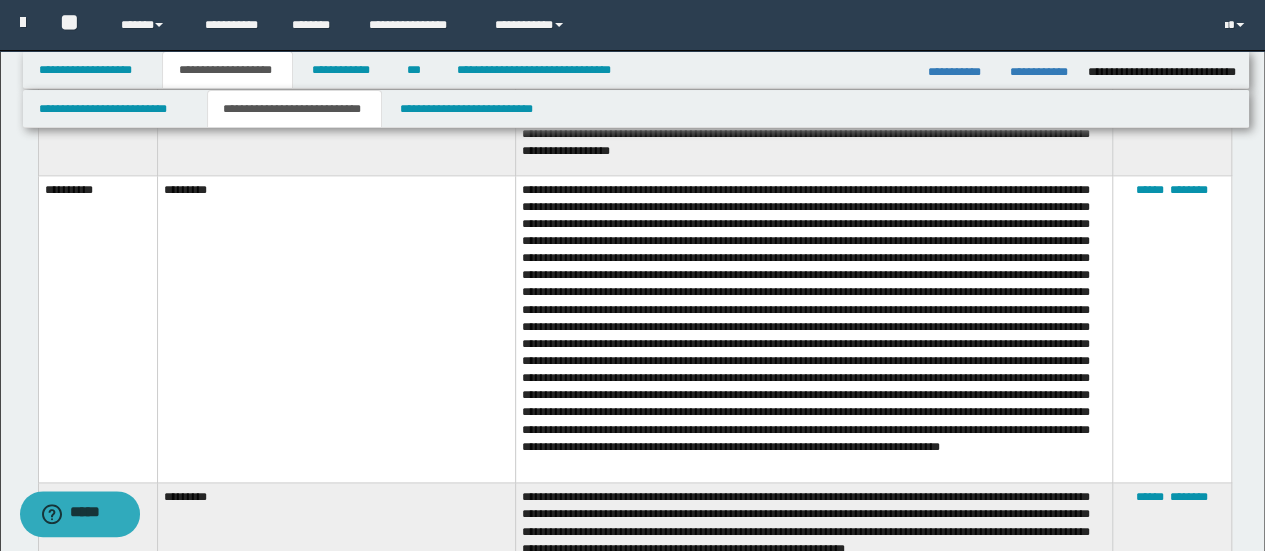 scroll, scrollTop: 1430, scrollLeft: 0, axis: vertical 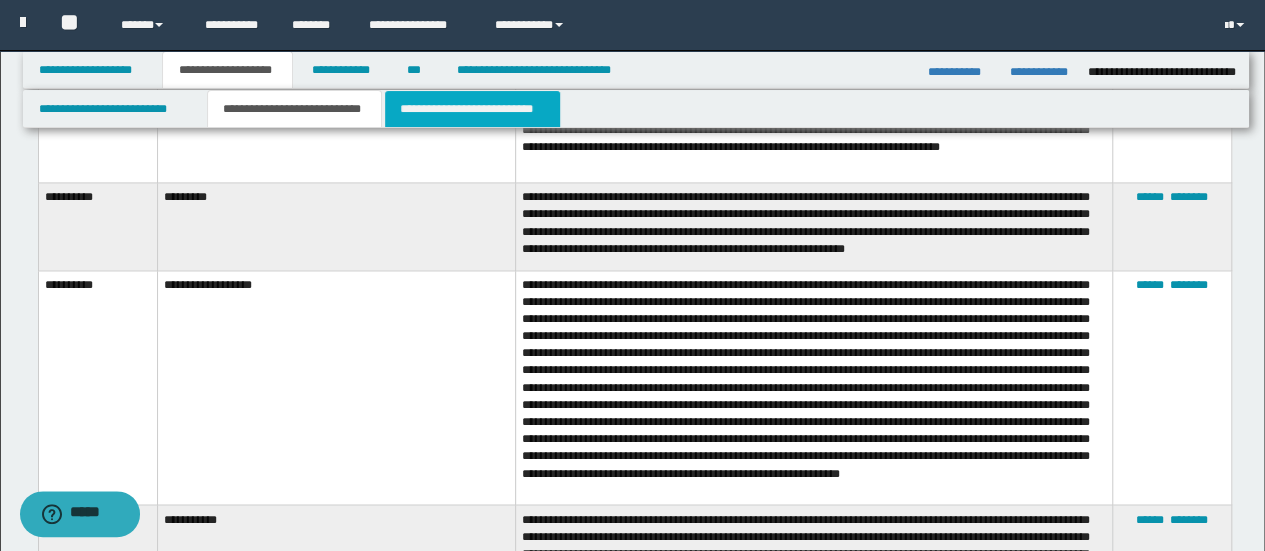 click on "**********" at bounding box center (472, 109) 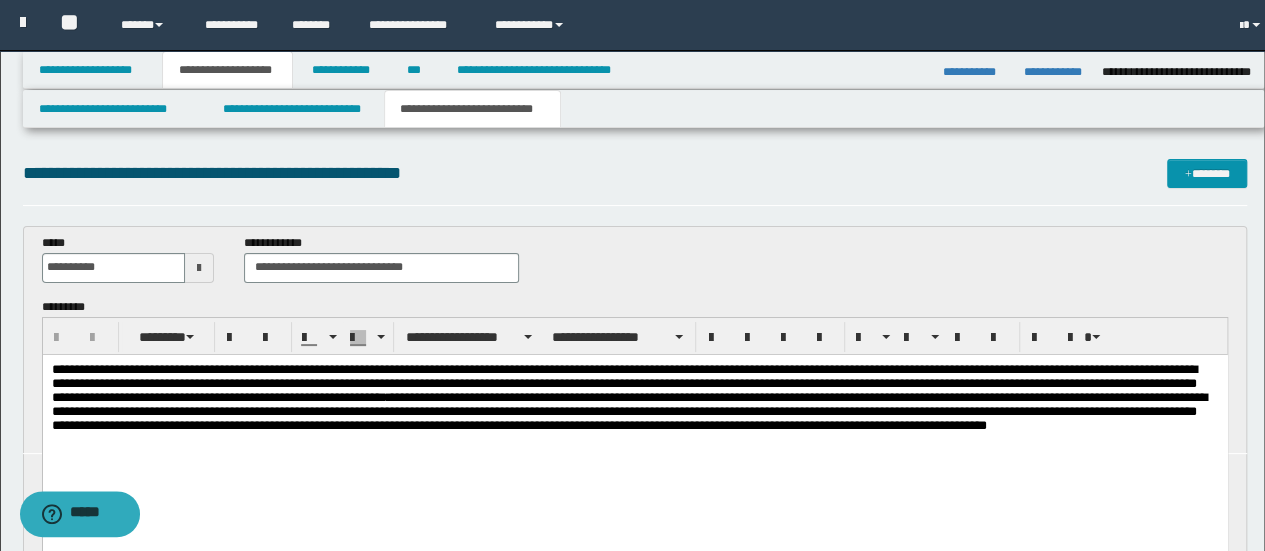 scroll, scrollTop: 0, scrollLeft: 0, axis: both 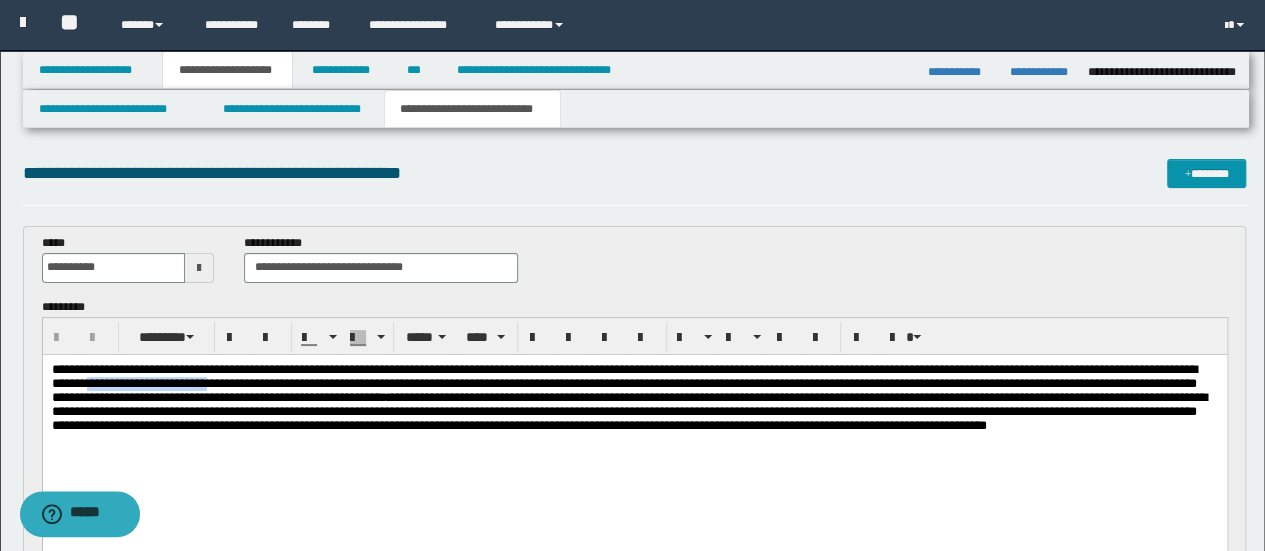drag, startPoint x: 469, startPoint y: 385, endPoint x: 328, endPoint y: 388, distance: 141.0319 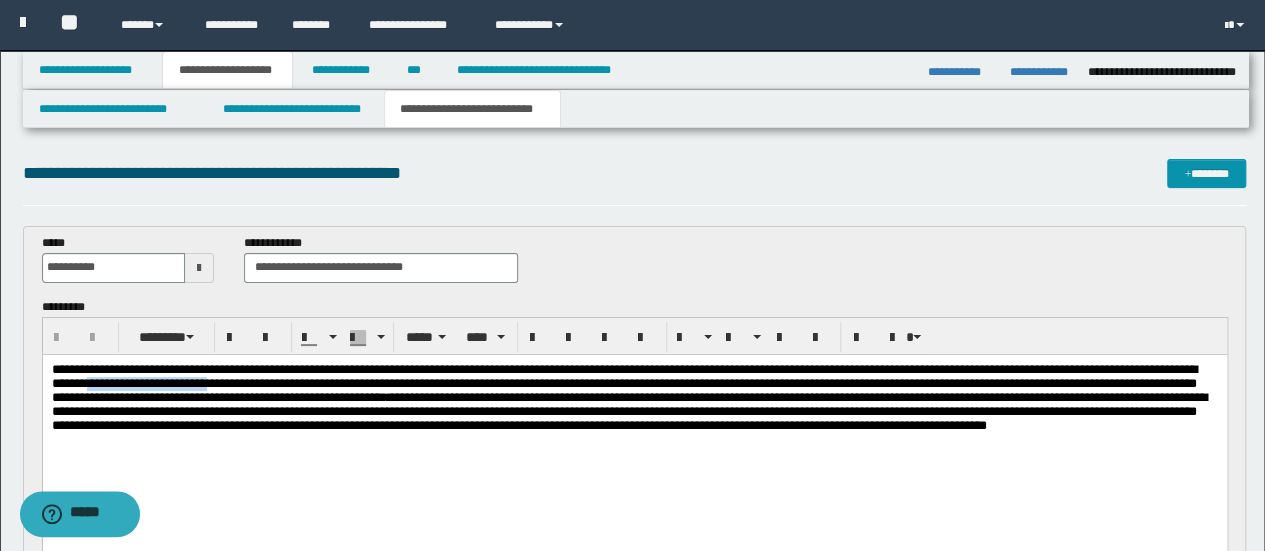 click on "**********" at bounding box center [623, 382] 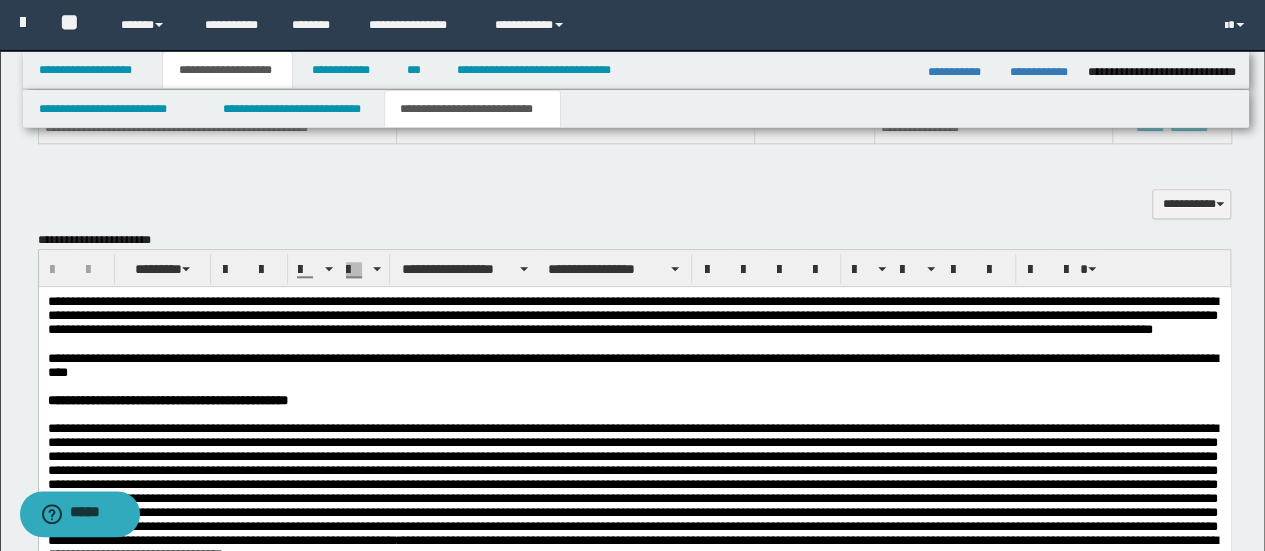scroll, scrollTop: 600, scrollLeft: 0, axis: vertical 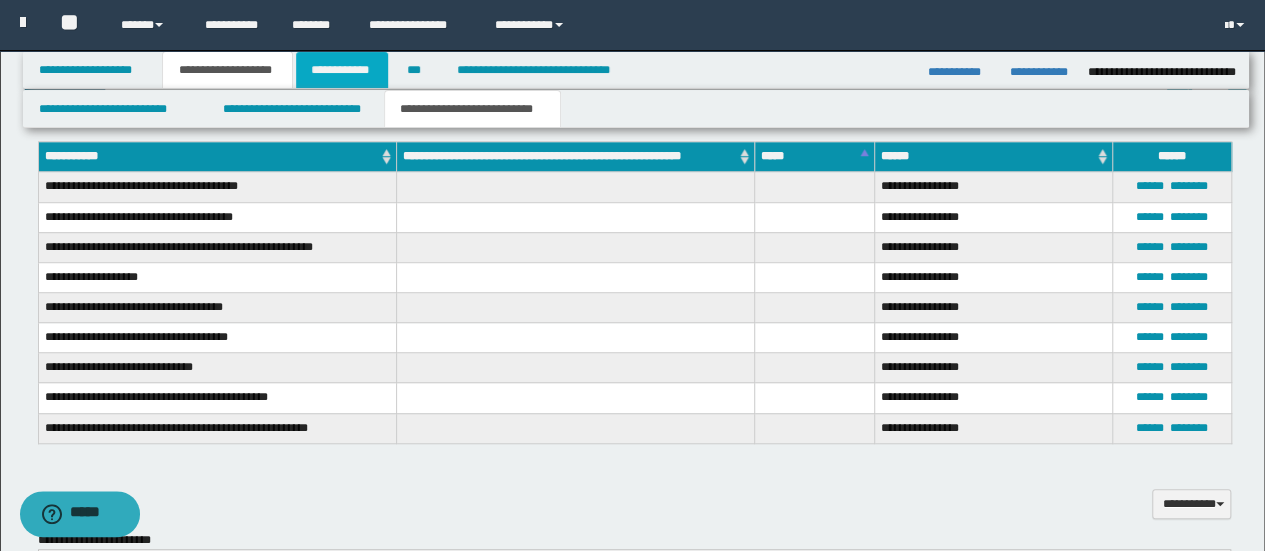 click on "**********" at bounding box center (342, 70) 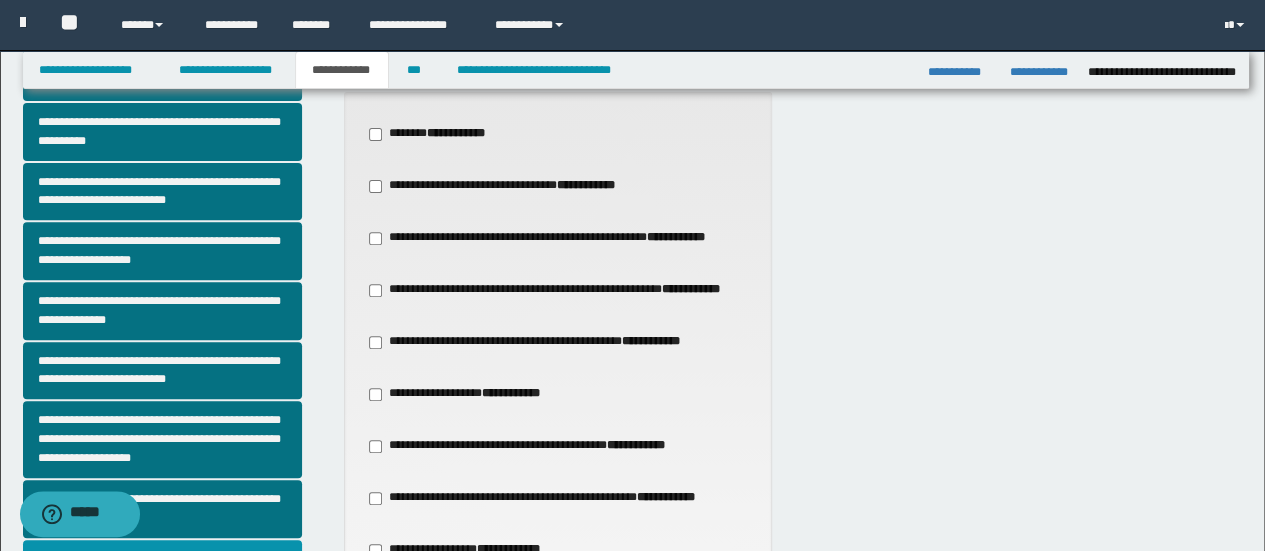 scroll, scrollTop: 235, scrollLeft: 0, axis: vertical 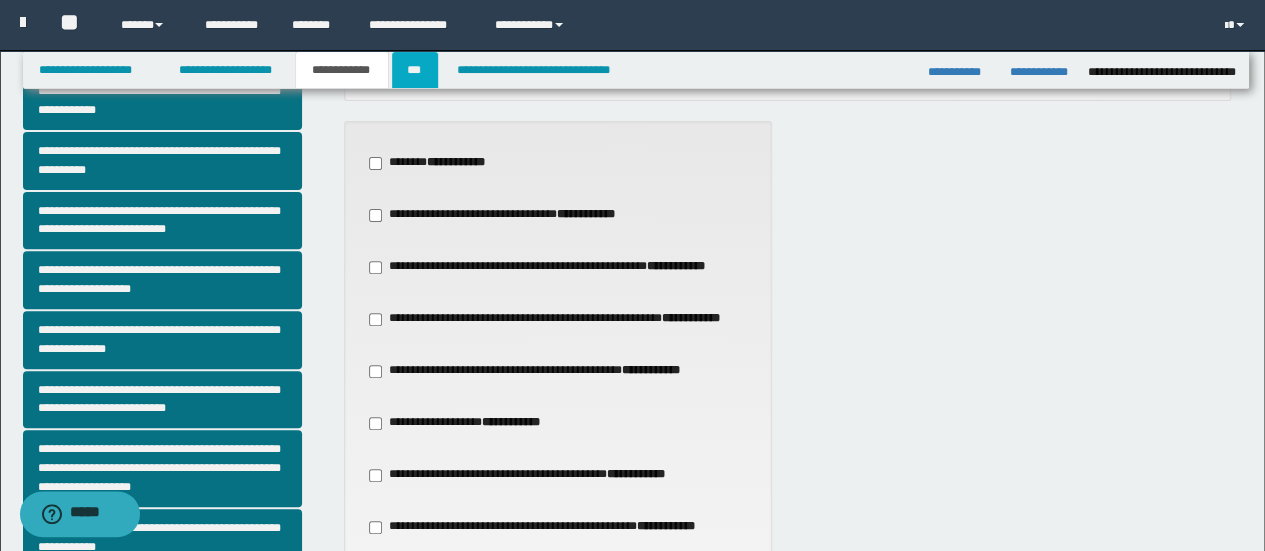 click on "***" at bounding box center (415, 70) 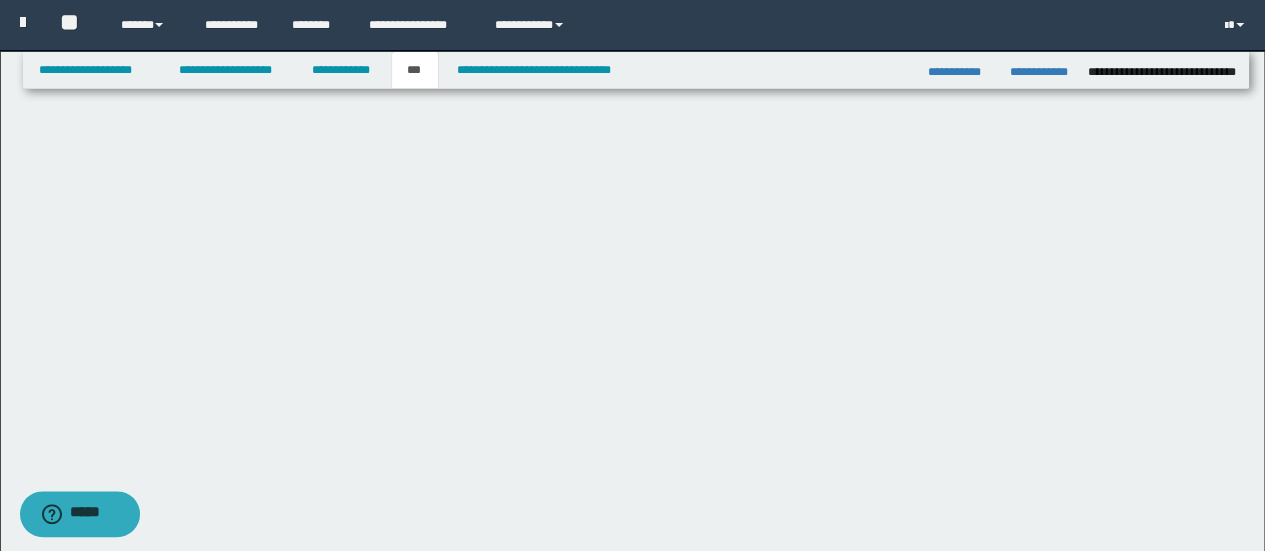 scroll, scrollTop: 0, scrollLeft: 0, axis: both 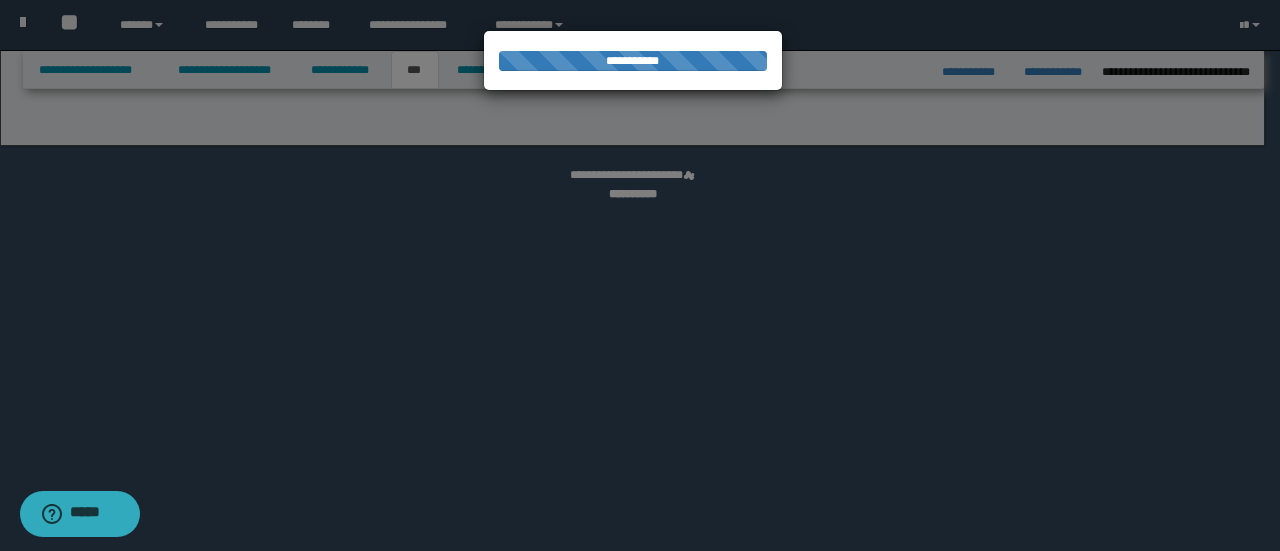select on "**" 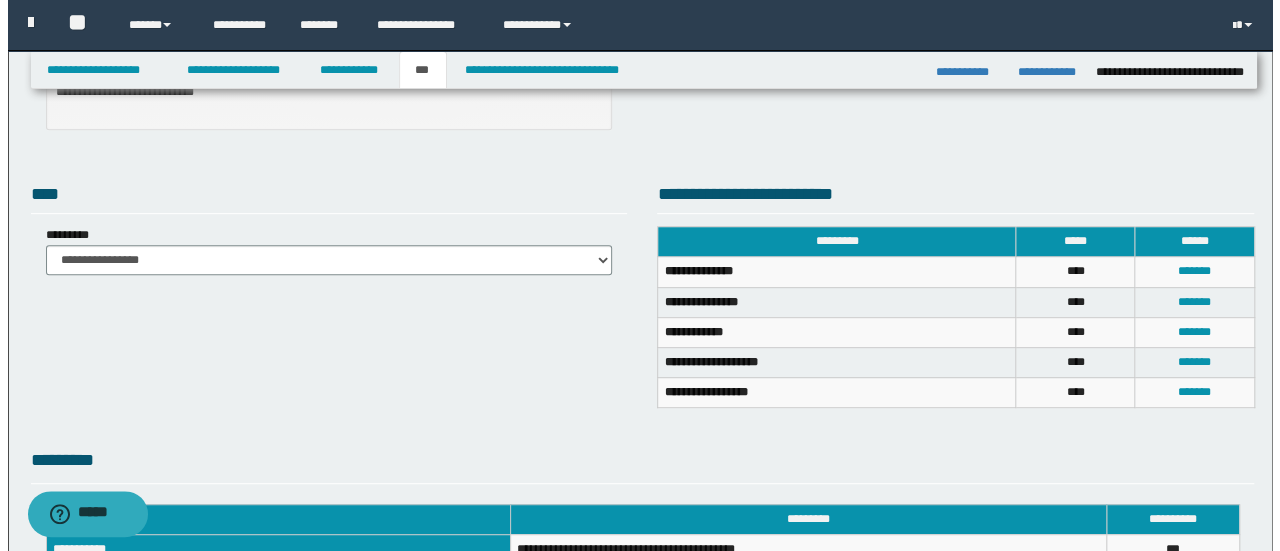 scroll, scrollTop: 400, scrollLeft: 0, axis: vertical 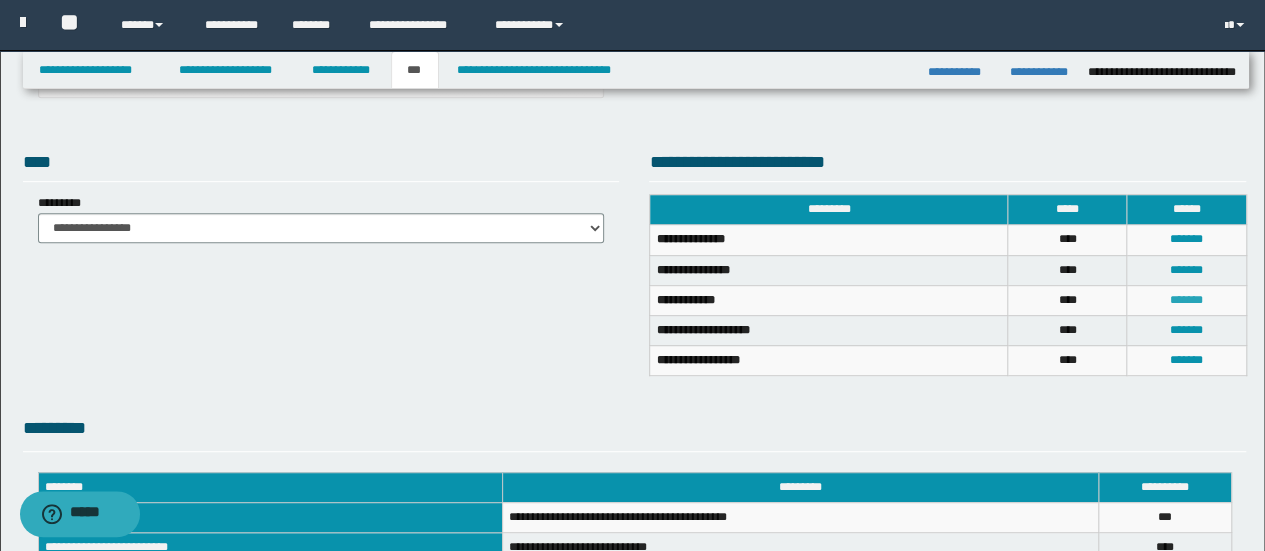 click on "*******" at bounding box center [1186, 300] 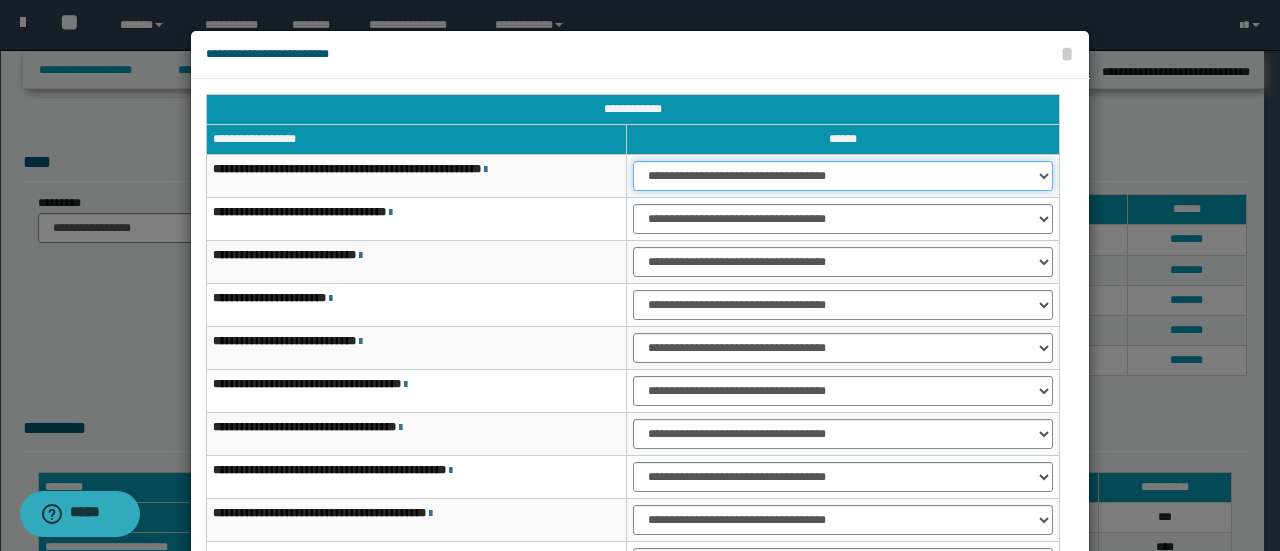 click on "**********" at bounding box center (843, 176) 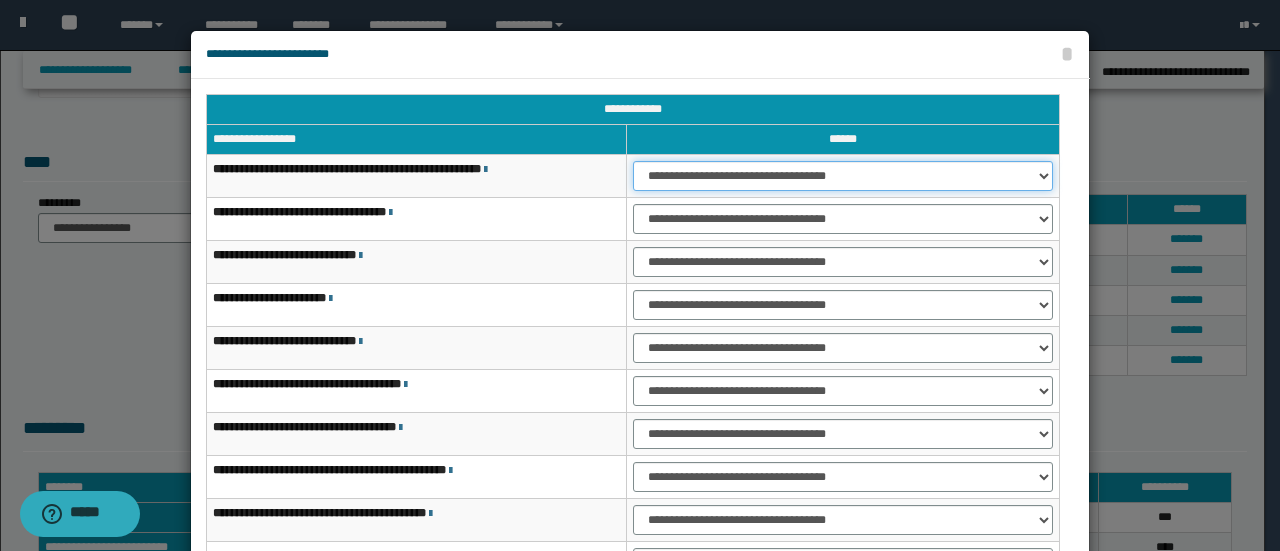 select on "***" 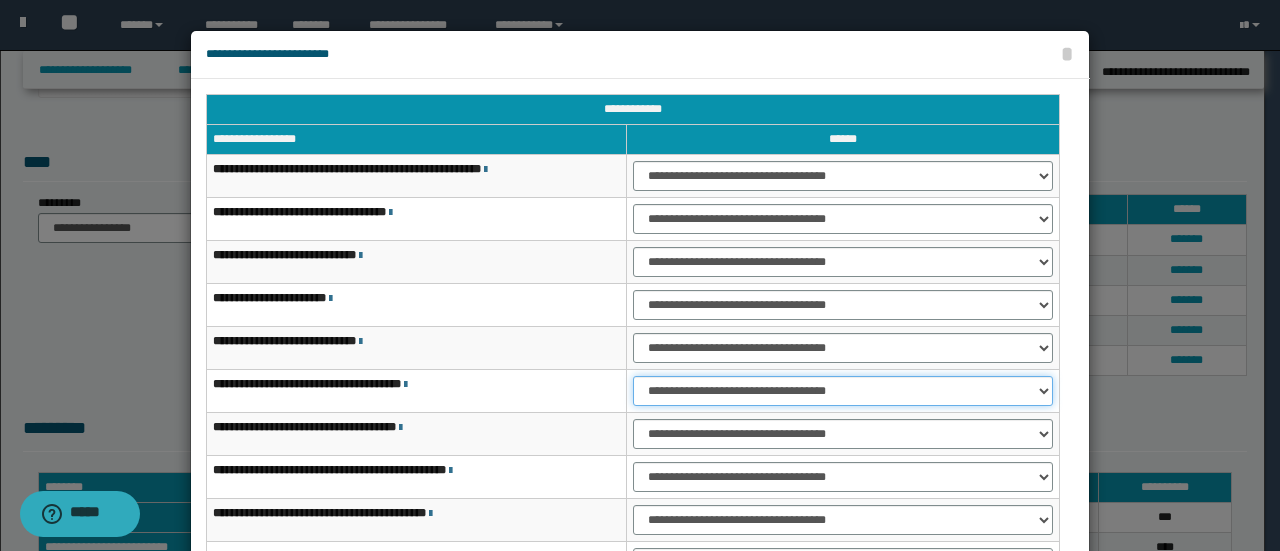 click on "**********" at bounding box center (843, 391) 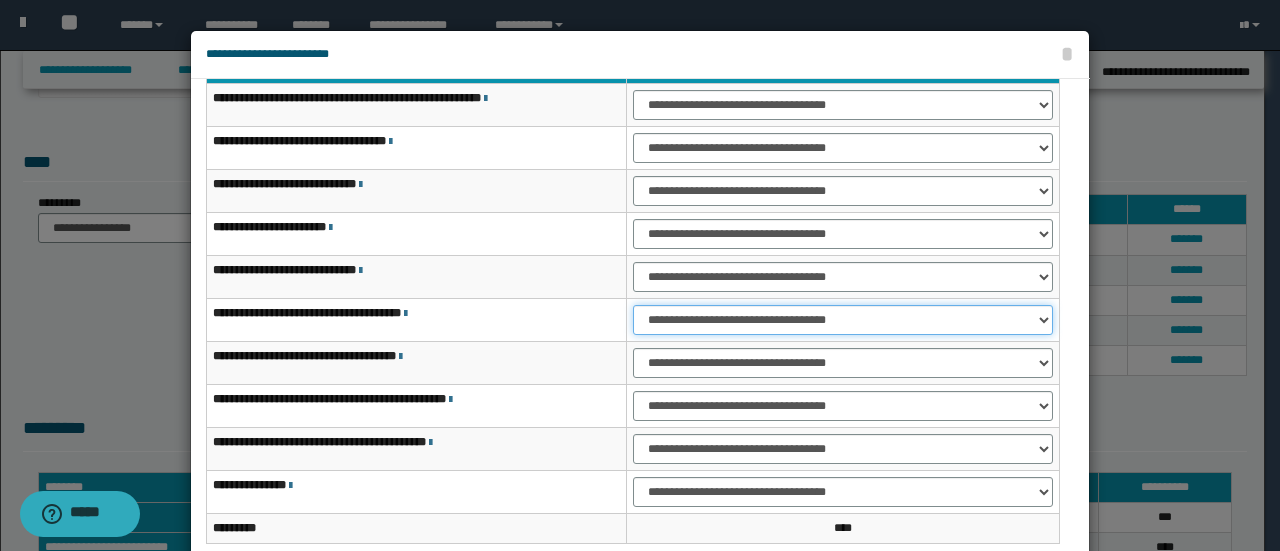 scroll, scrollTop: 116, scrollLeft: 0, axis: vertical 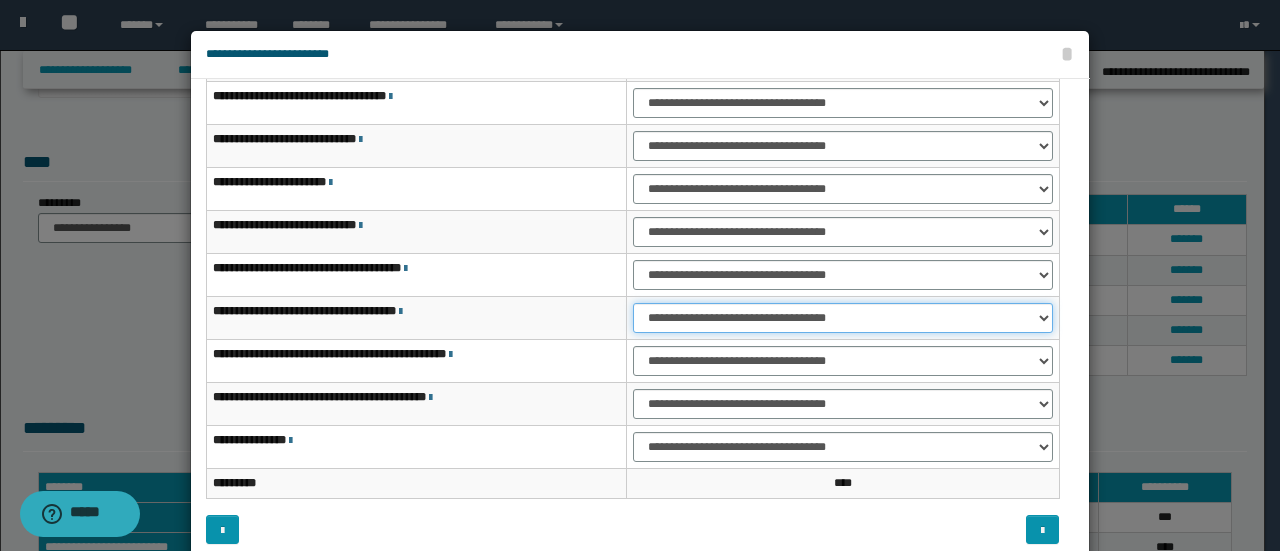 click on "**********" at bounding box center (843, 318) 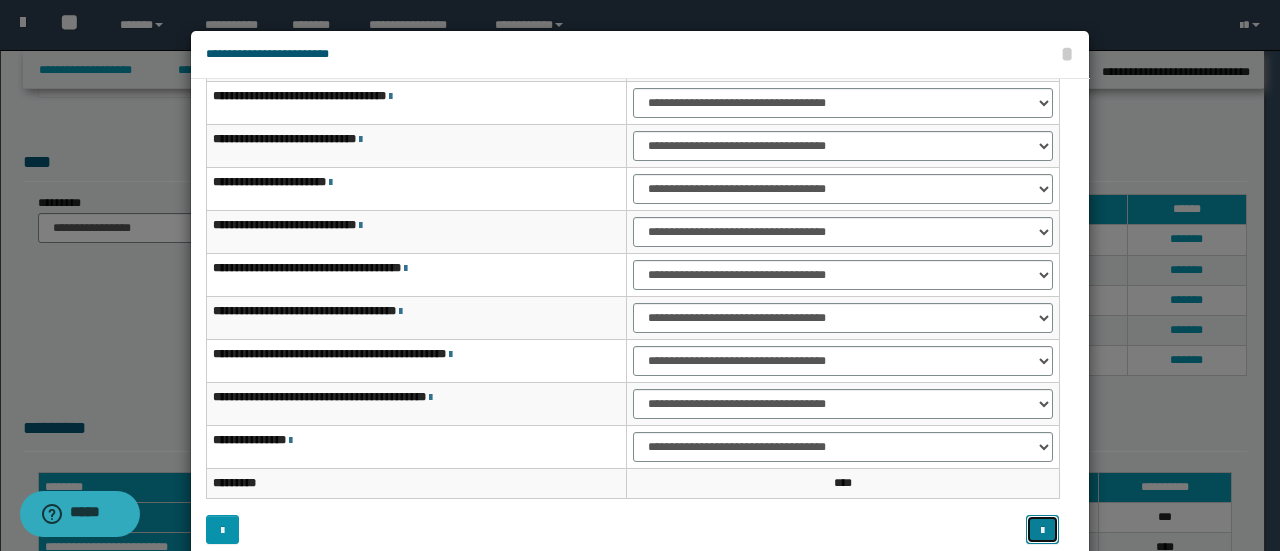 click at bounding box center (1042, 529) 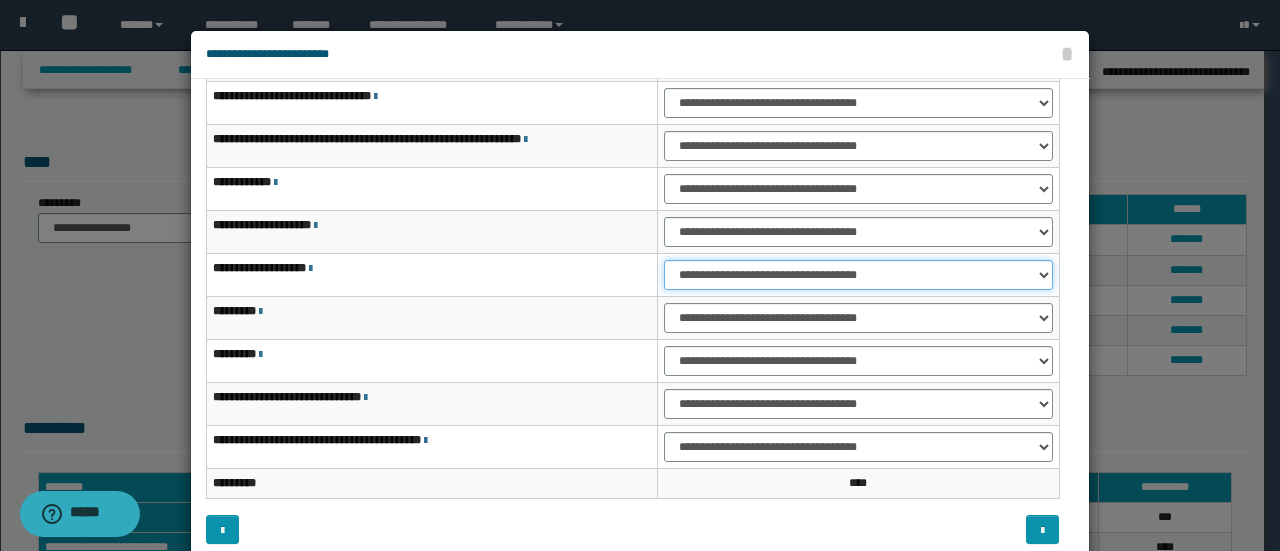 click on "**********" at bounding box center [858, 275] 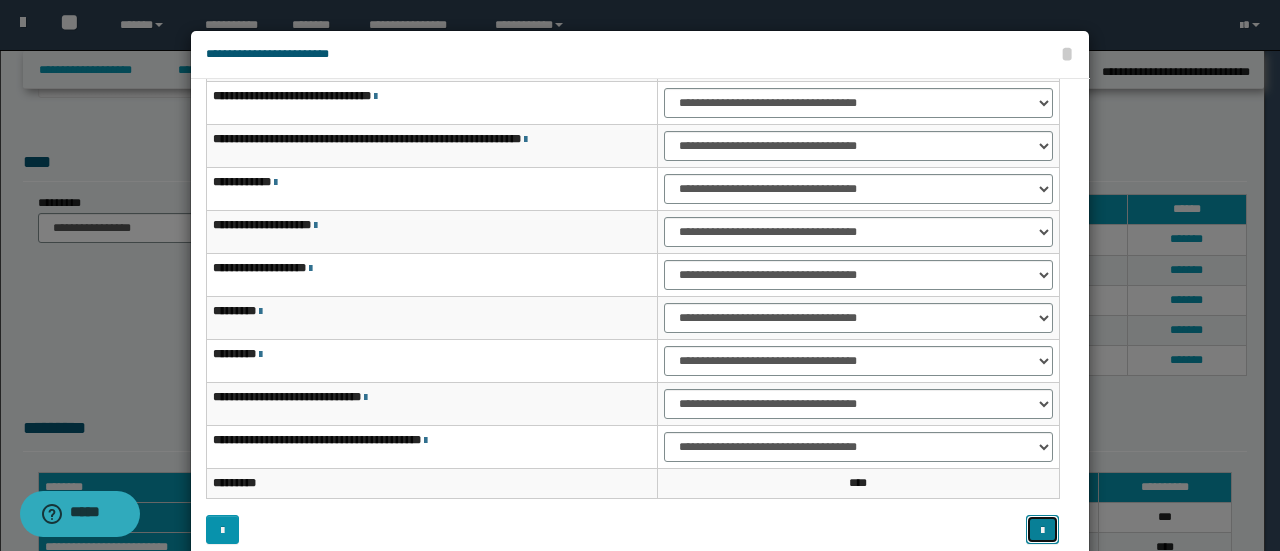 click at bounding box center [1042, 531] 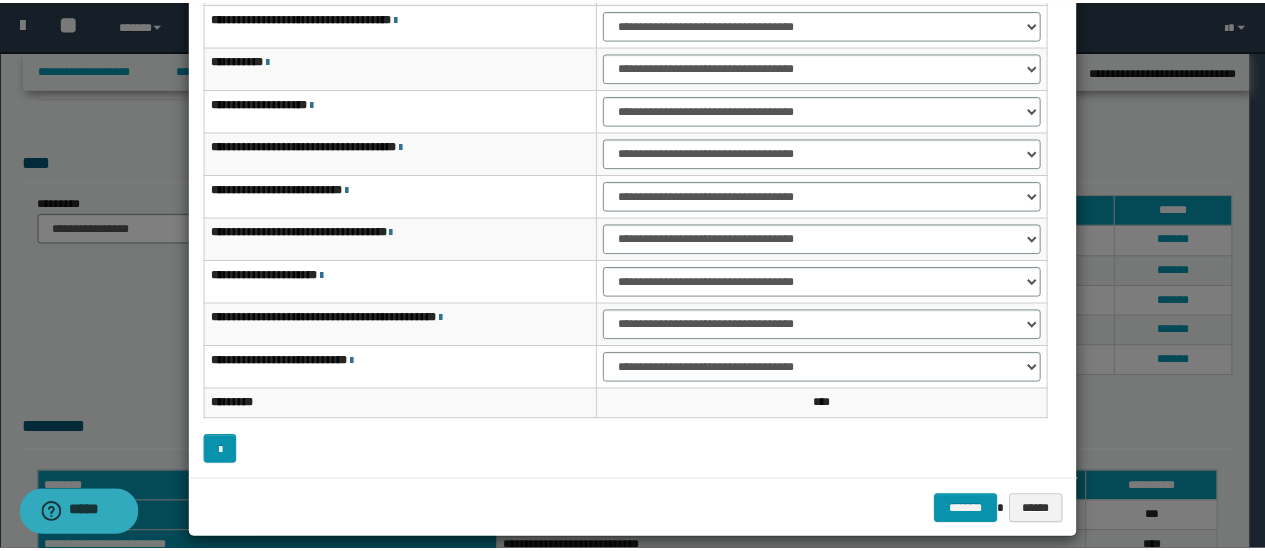 scroll, scrollTop: 98, scrollLeft: 0, axis: vertical 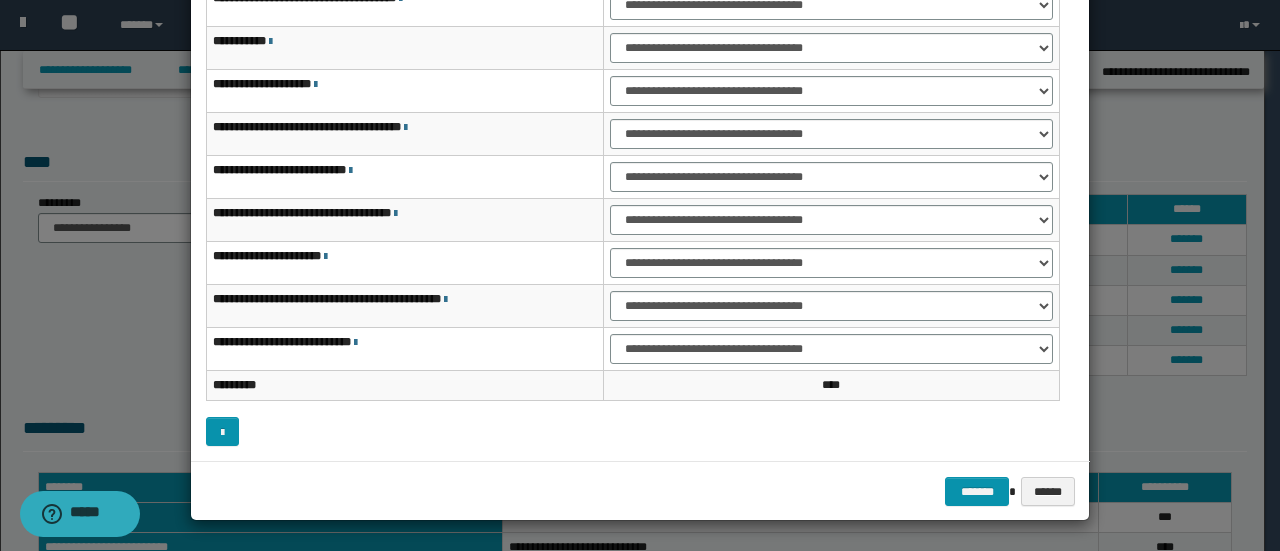 click on "*******
******" at bounding box center [640, 491] 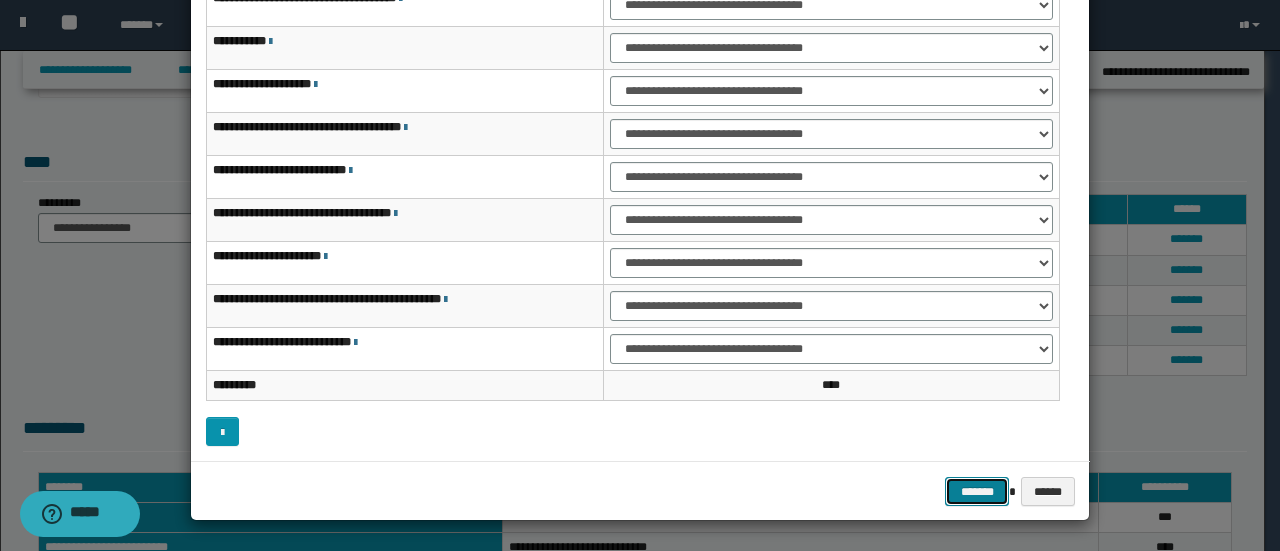 click on "*******" at bounding box center [977, 491] 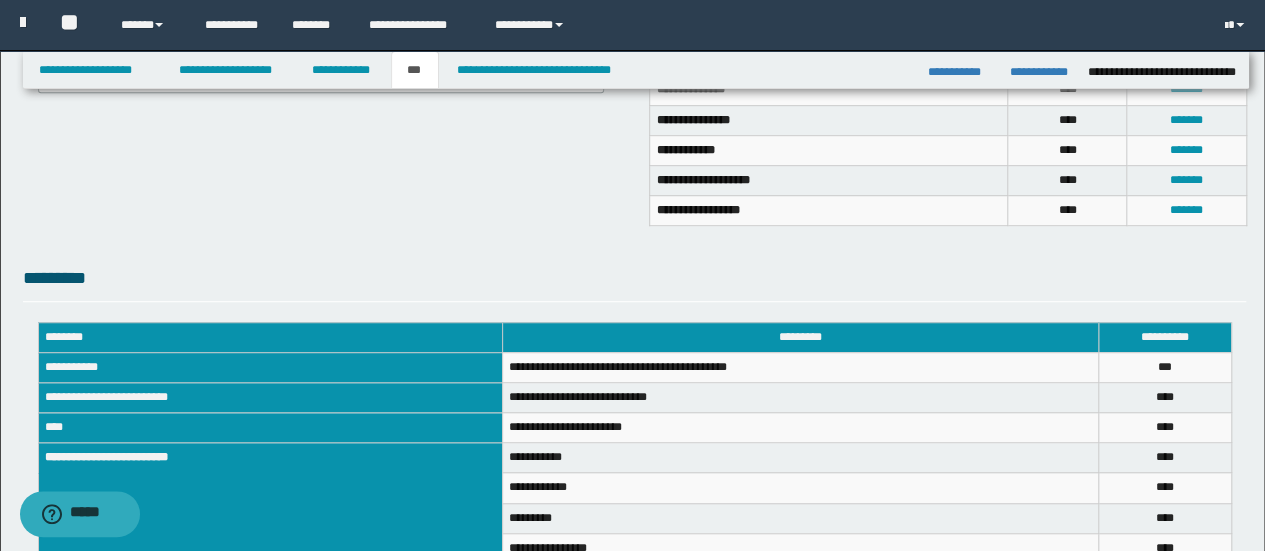 scroll, scrollTop: 547, scrollLeft: 0, axis: vertical 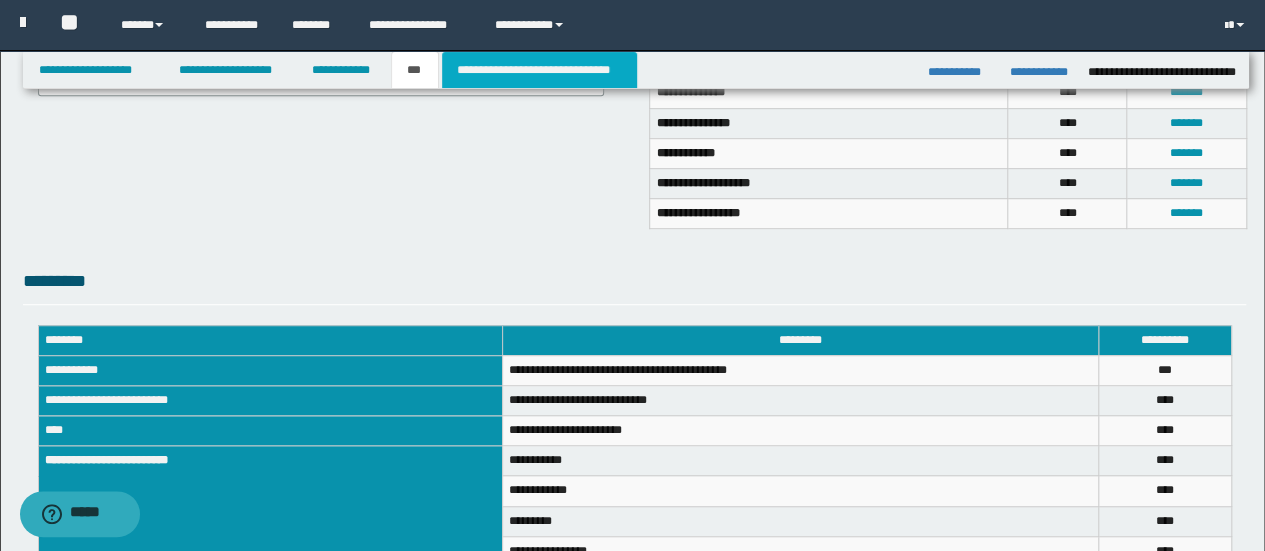 click on "**********" at bounding box center (539, 70) 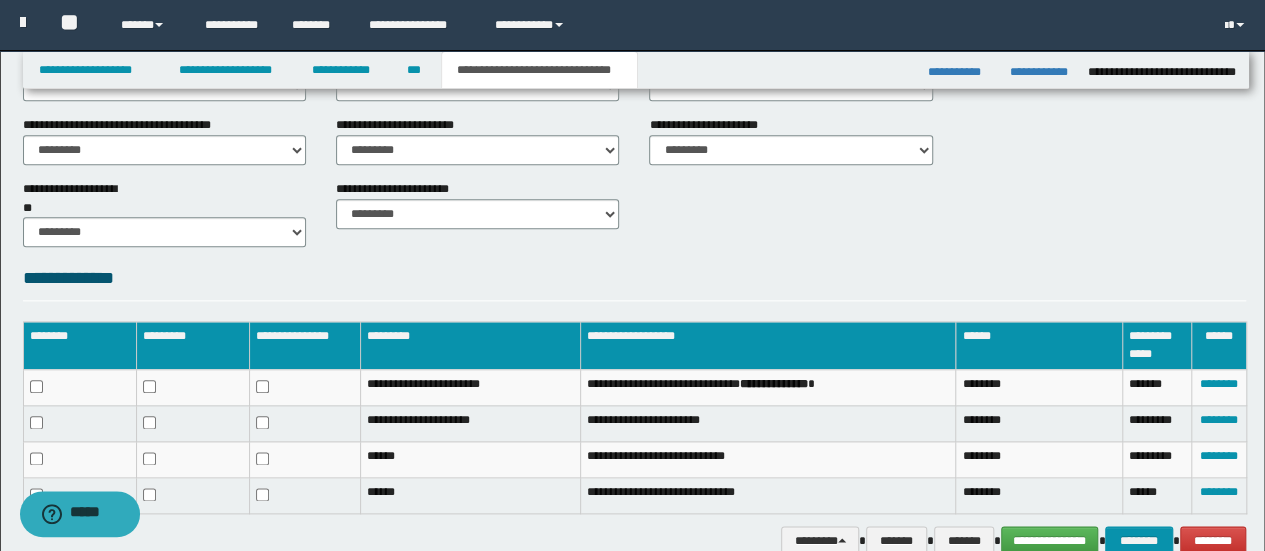 scroll, scrollTop: 1100, scrollLeft: 0, axis: vertical 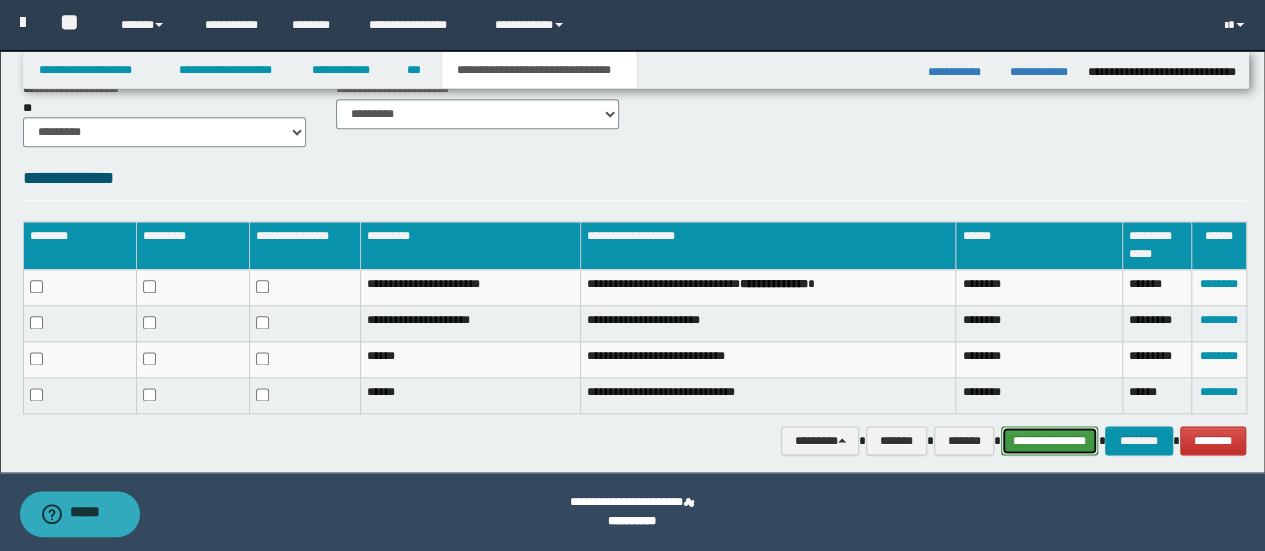 click on "**********" at bounding box center (1050, 440) 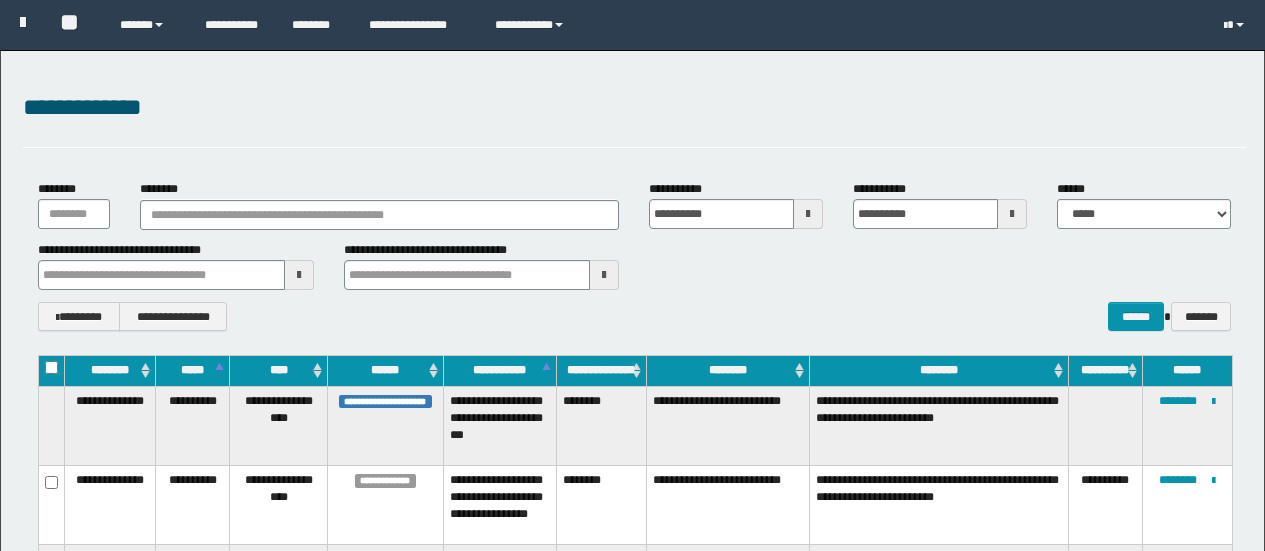 scroll, scrollTop: 300, scrollLeft: 0, axis: vertical 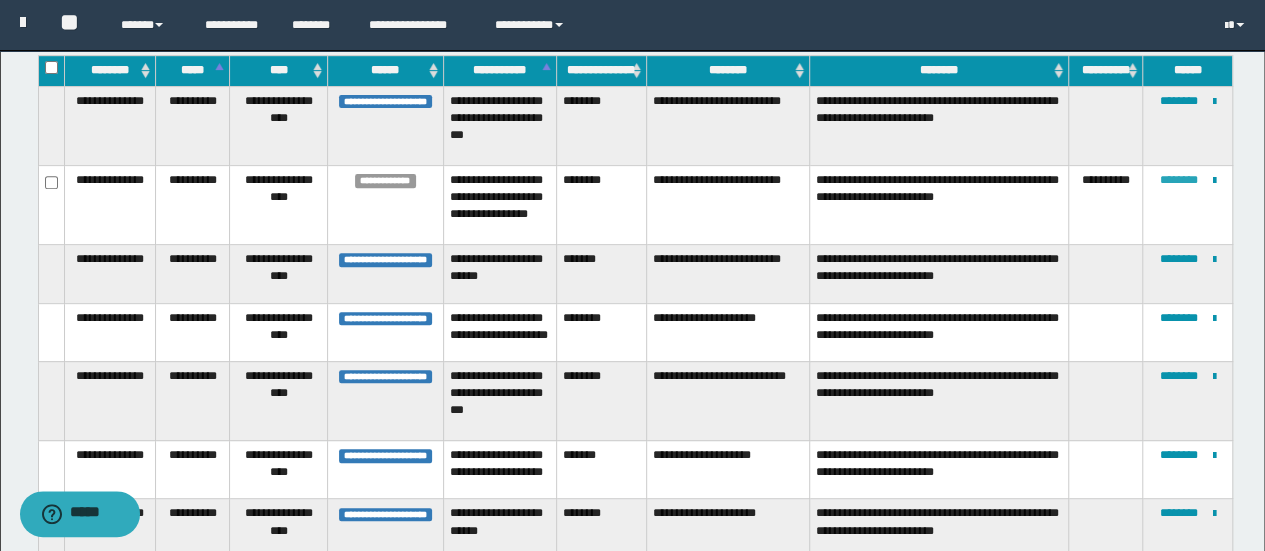 click on "********" at bounding box center [1178, 180] 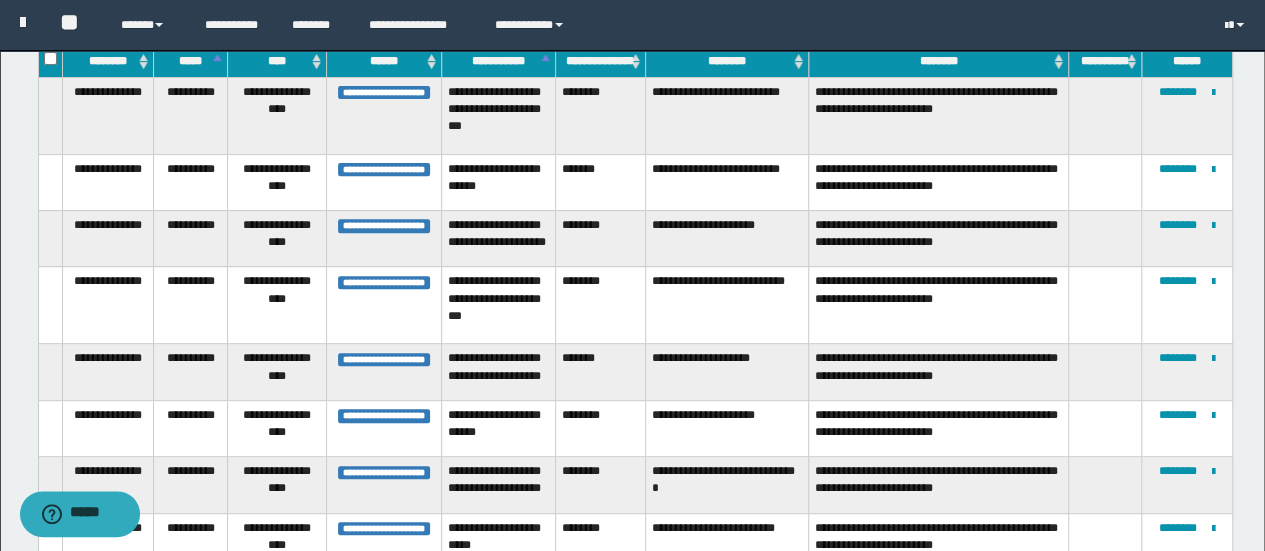 scroll, scrollTop: 296, scrollLeft: 0, axis: vertical 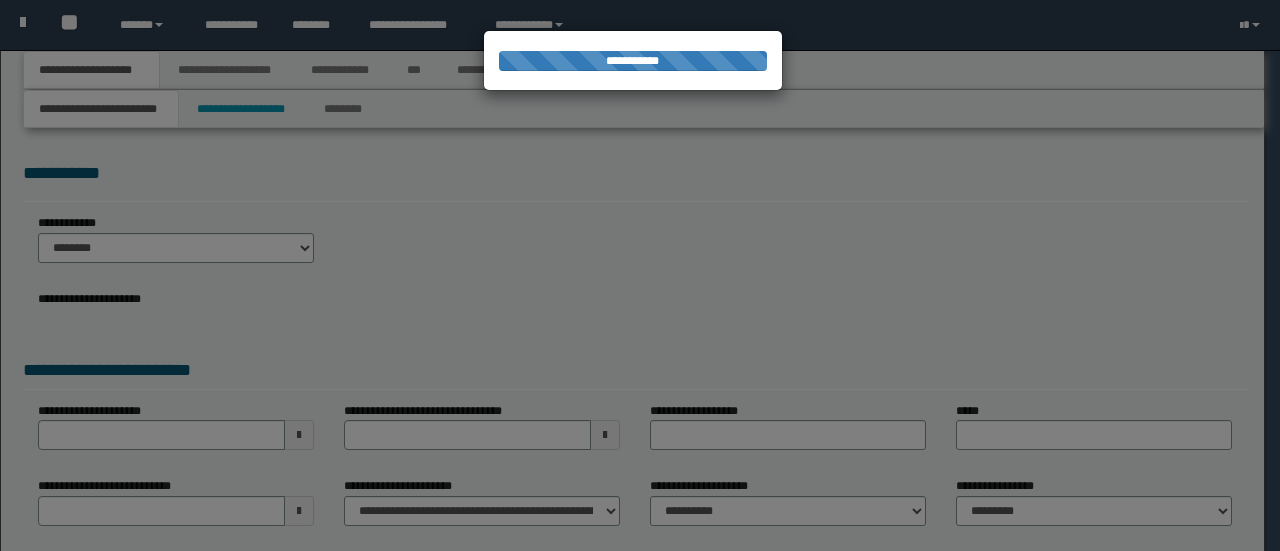 type on "**********" 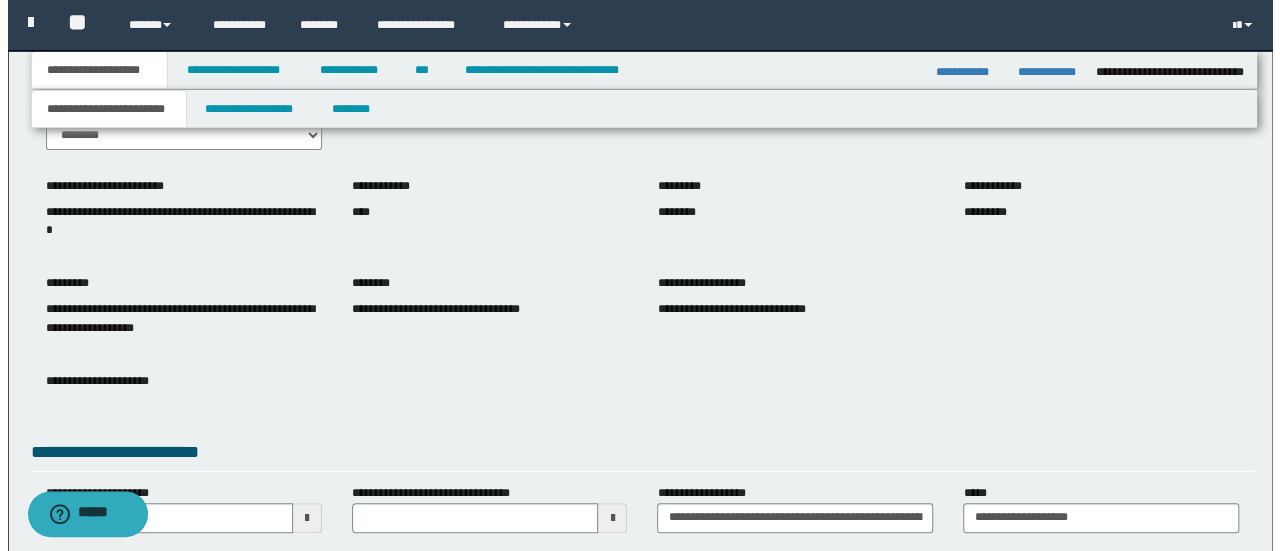 scroll, scrollTop: 0, scrollLeft: 0, axis: both 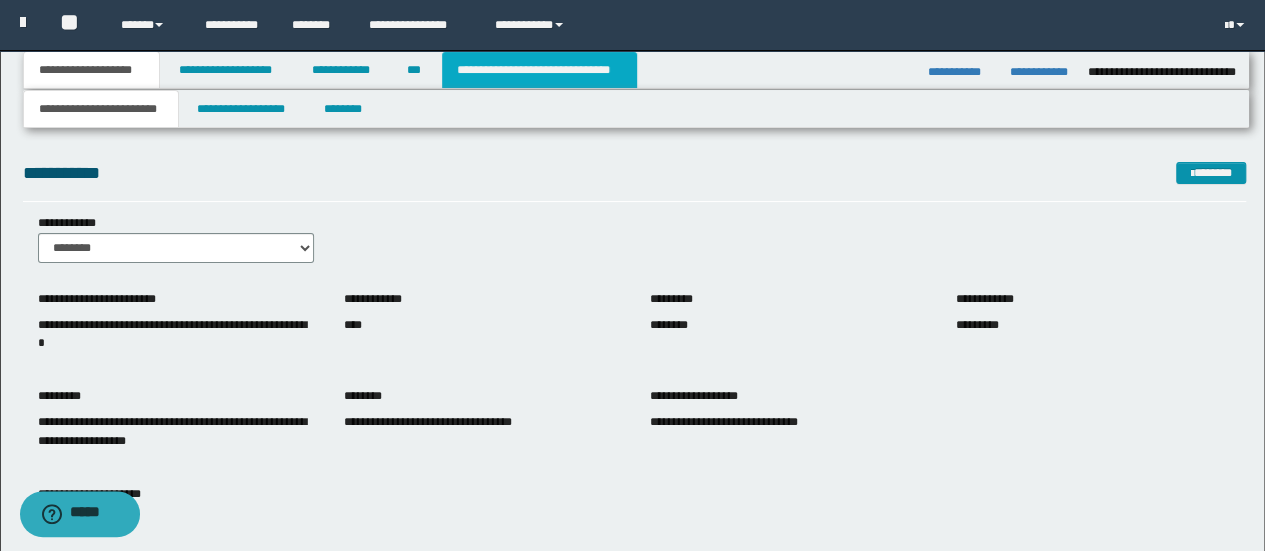 click on "**********" at bounding box center (539, 70) 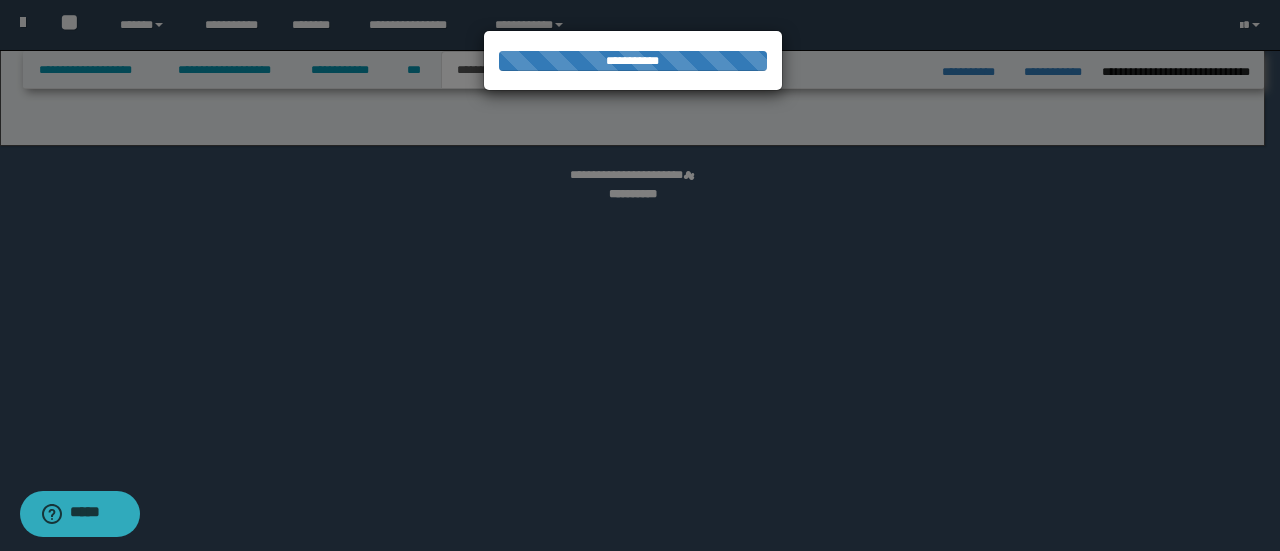 select on "*" 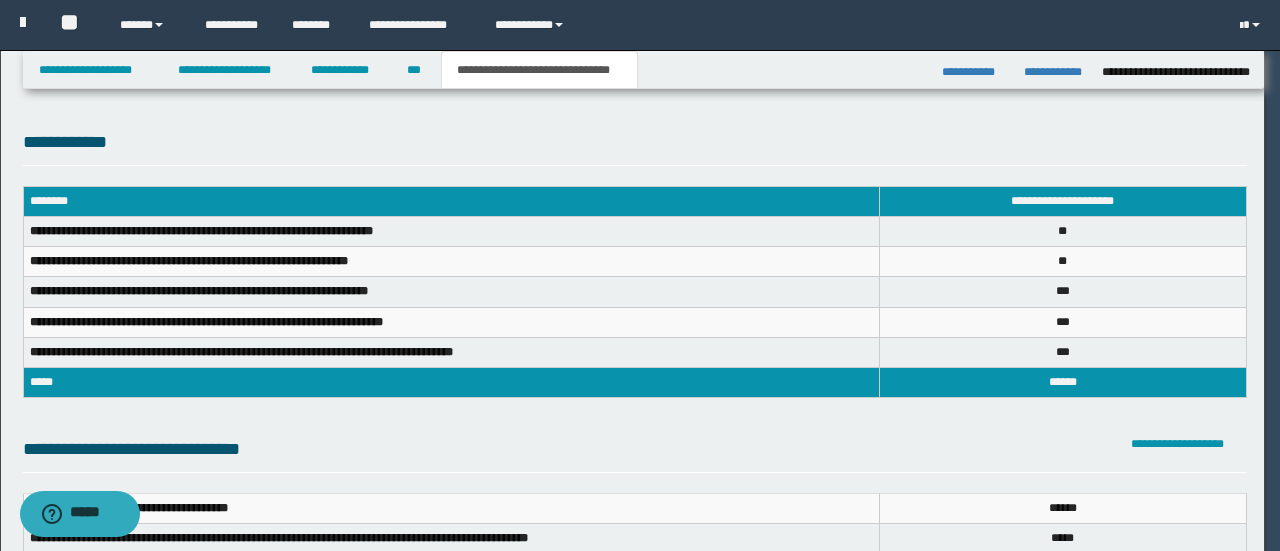 scroll, scrollTop: 0, scrollLeft: 0, axis: both 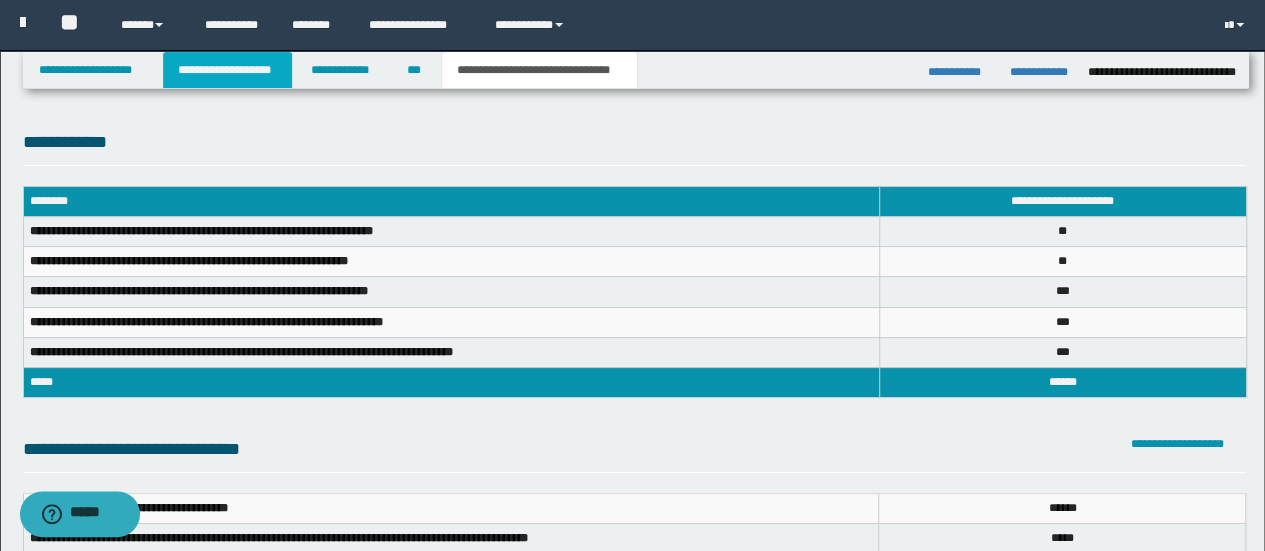 click on "**********" at bounding box center (227, 70) 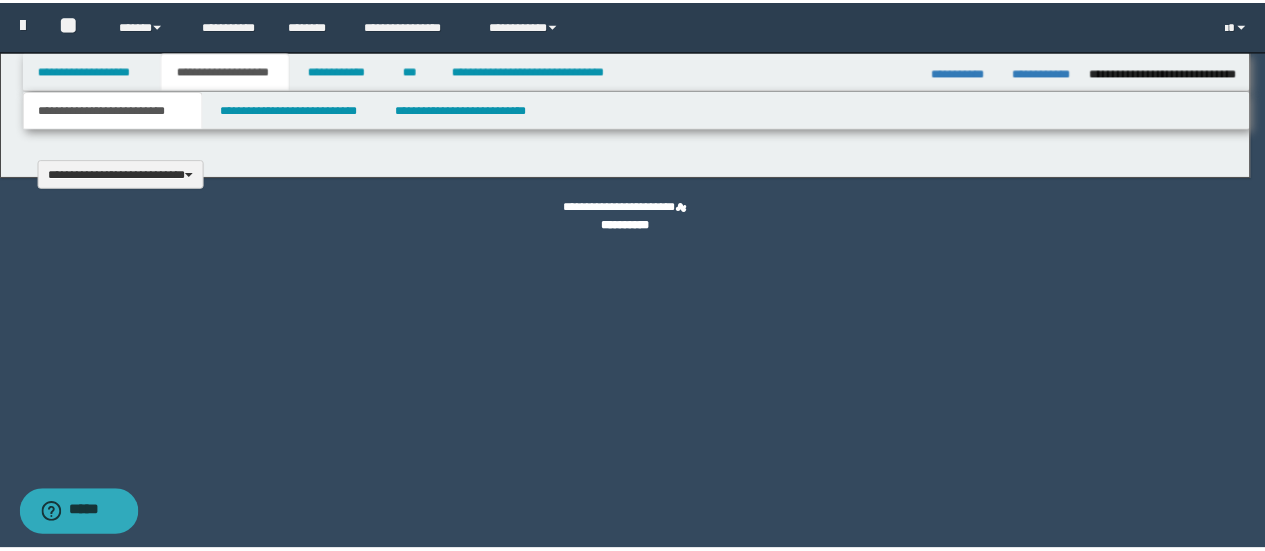 scroll, scrollTop: 0, scrollLeft: 0, axis: both 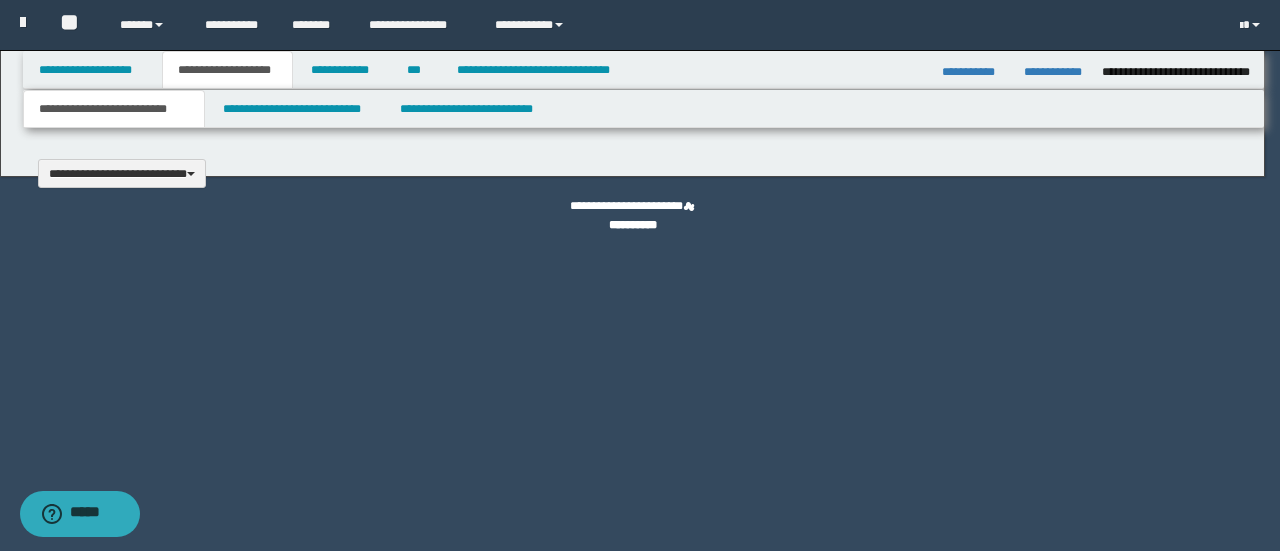 type 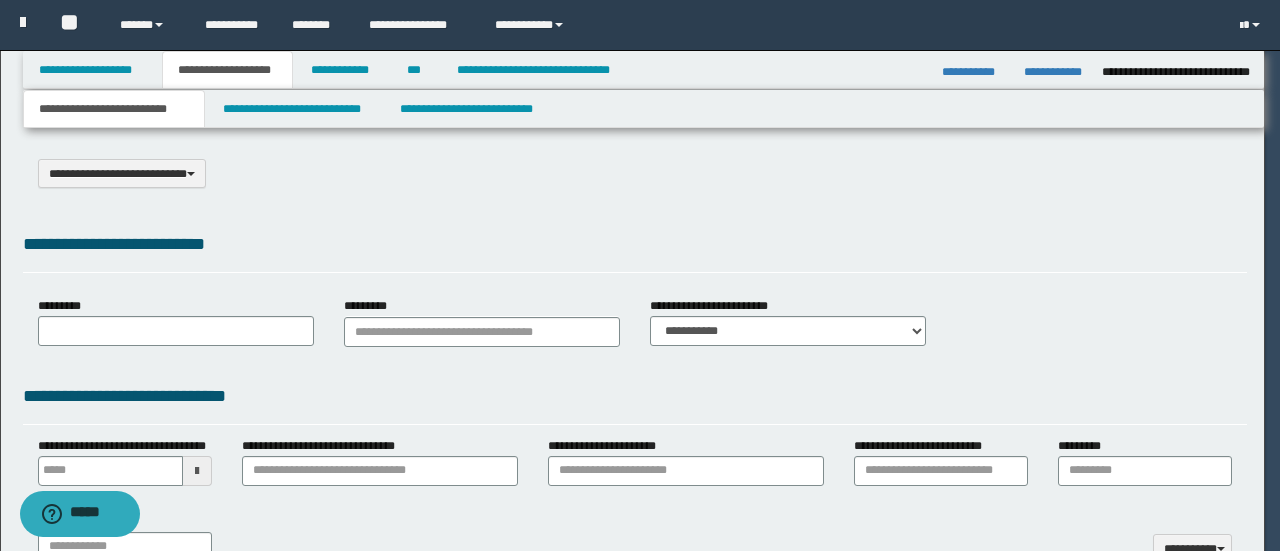 type on "**********" 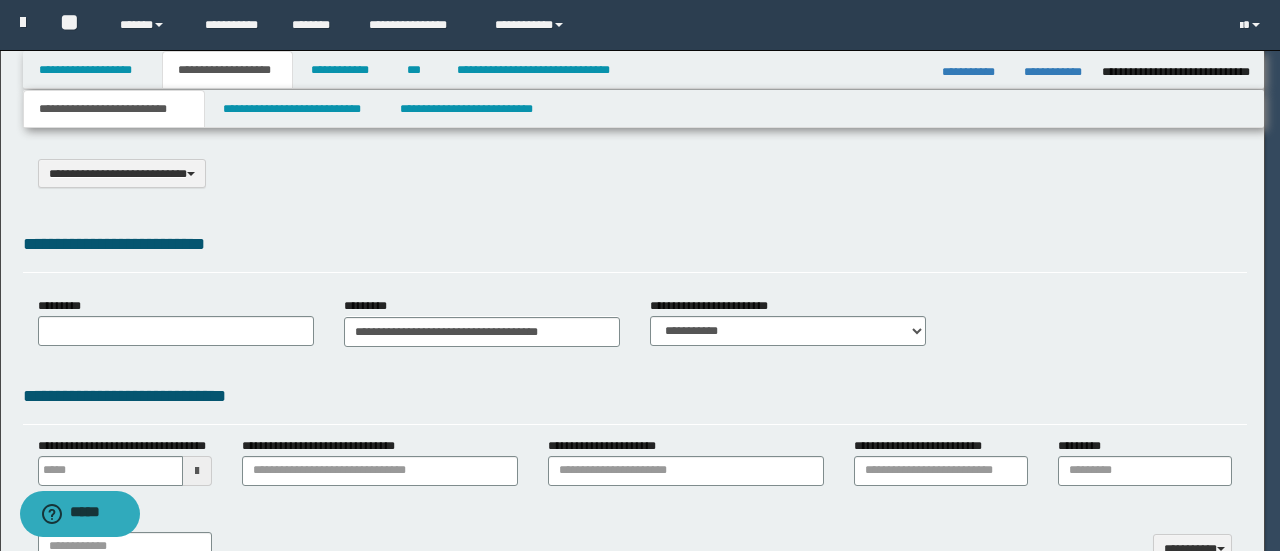 select on "*" 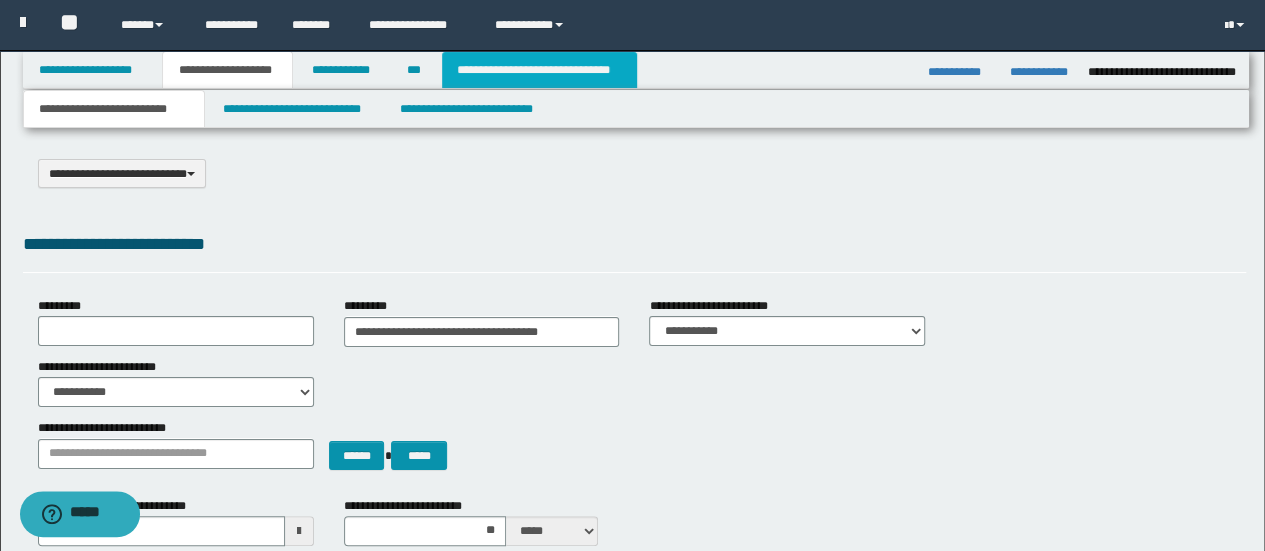 click on "**********" at bounding box center [539, 70] 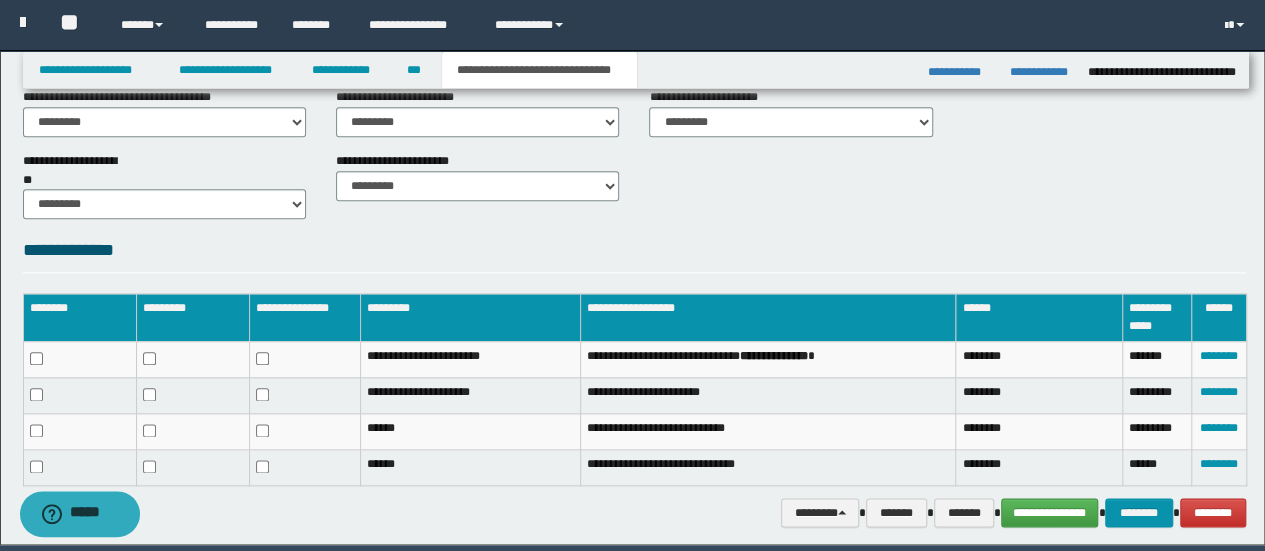 scroll, scrollTop: 1100, scrollLeft: 0, axis: vertical 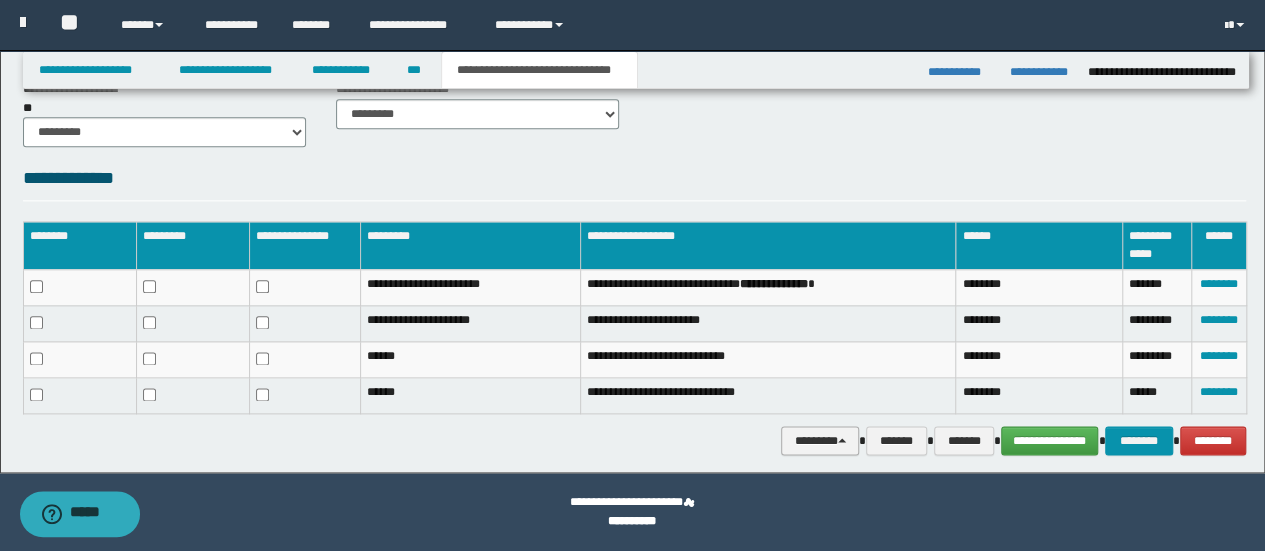 click on "********" at bounding box center [820, 440] 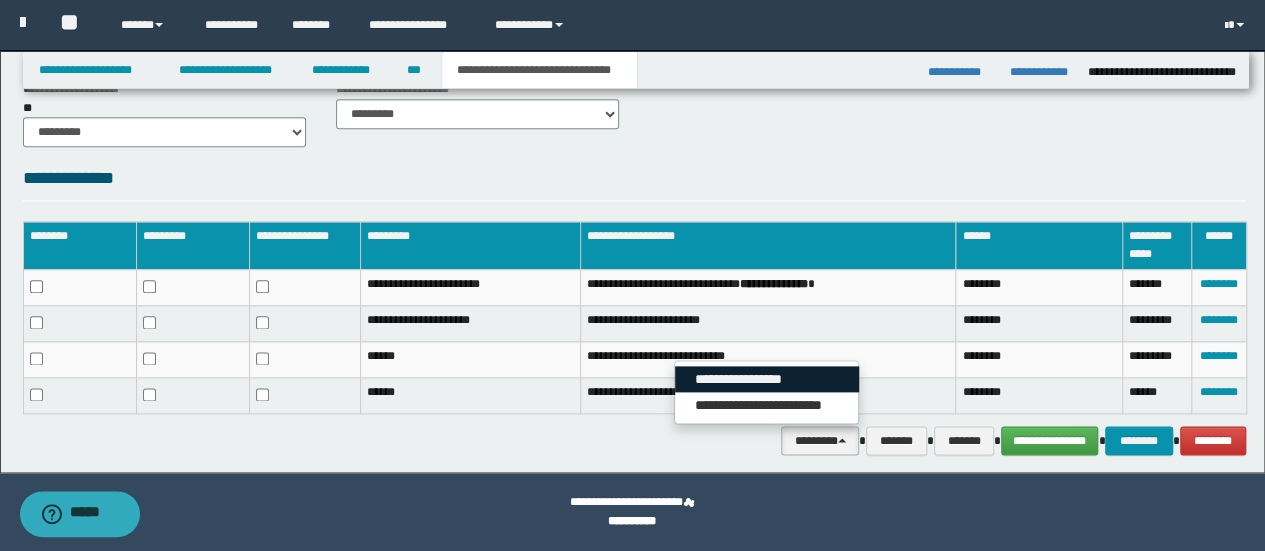 click on "**********" at bounding box center (767, 379) 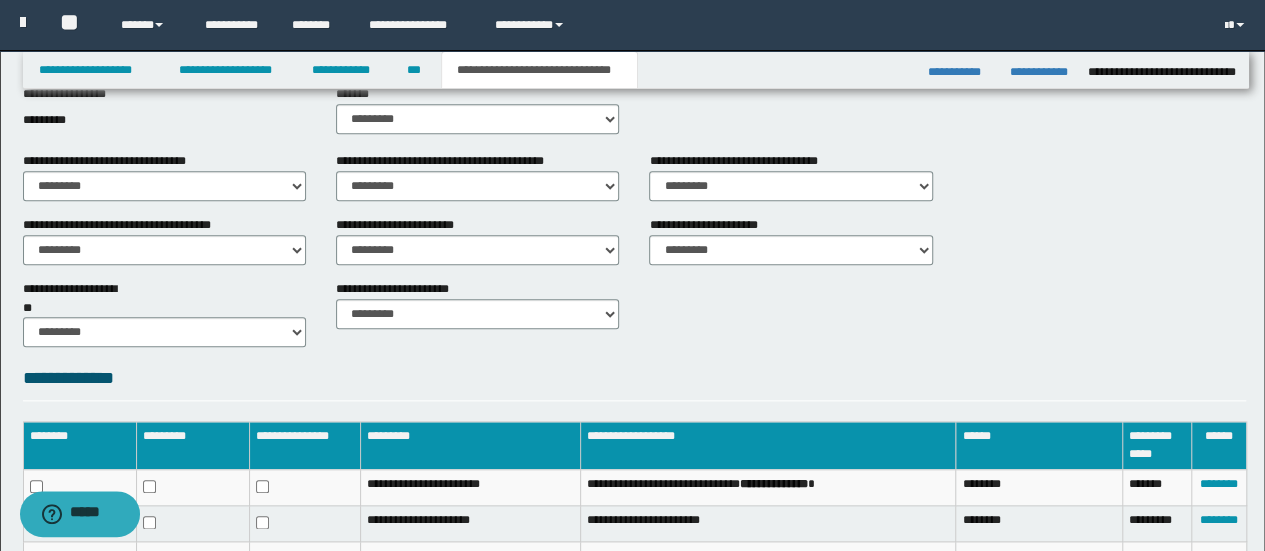 scroll, scrollTop: 1100, scrollLeft: 0, axis: vertical 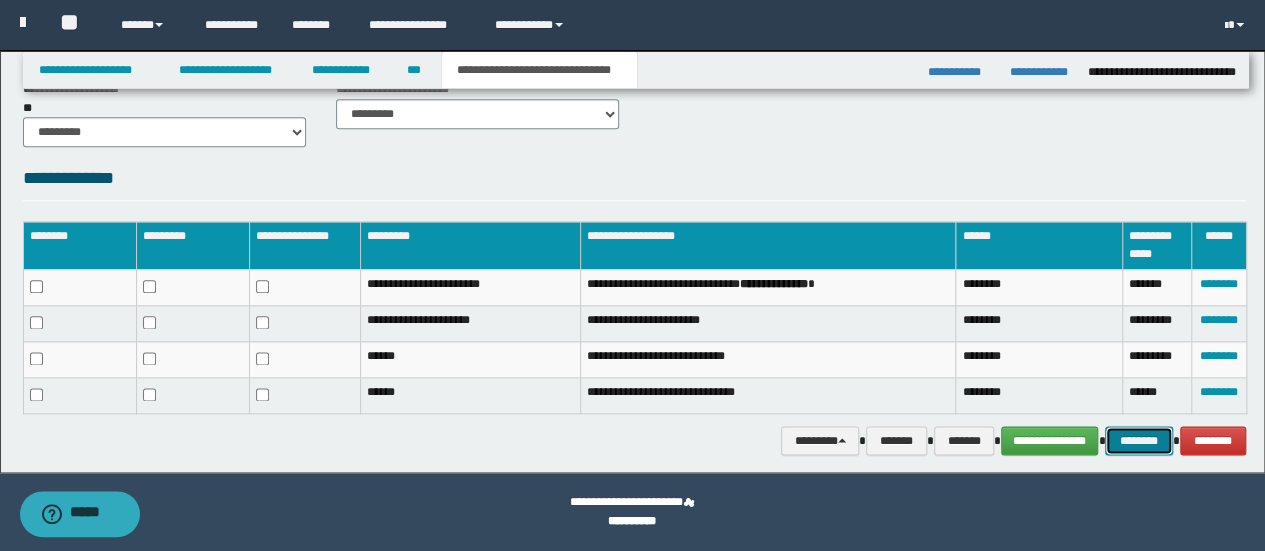 click on "********" at bounding box center (1138, 440) 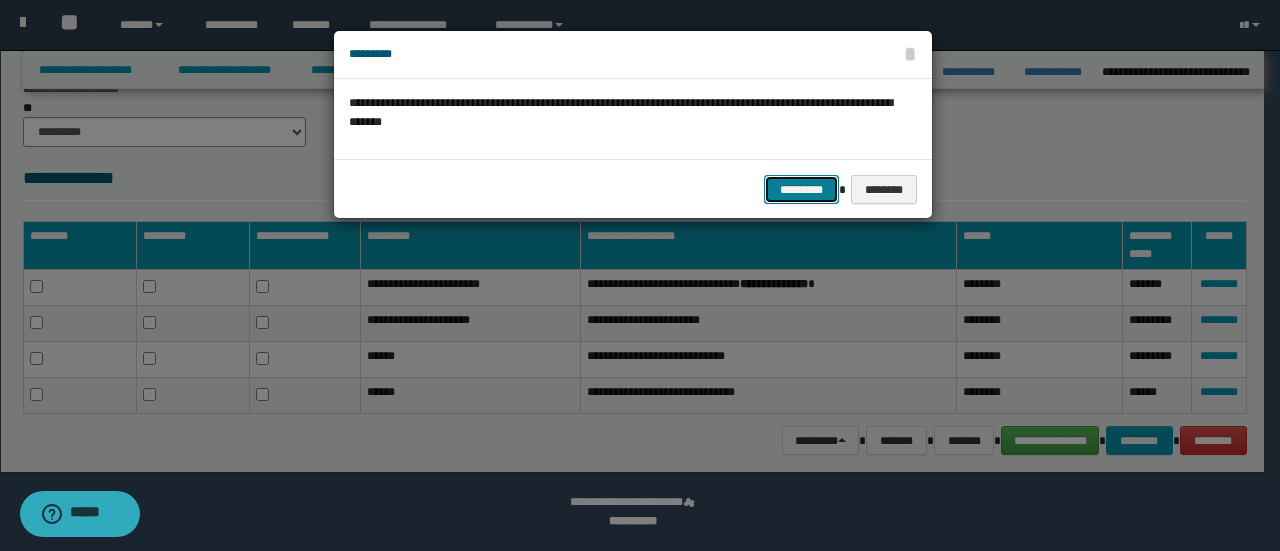 click on "*********" at bounding box center [801, 189] 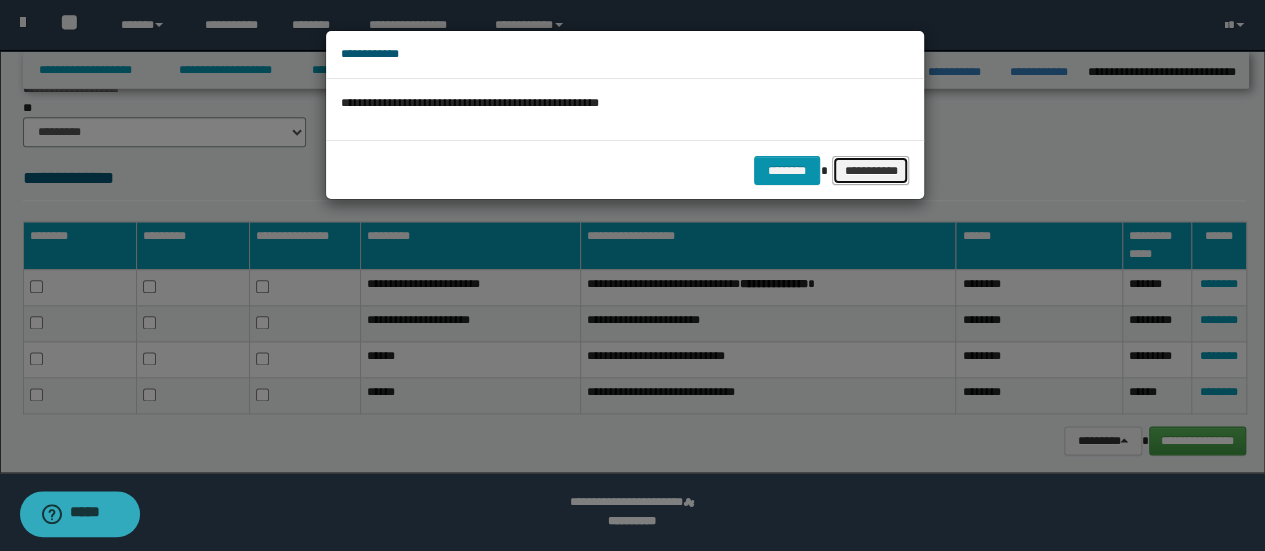 click on "**********" at bounding box center (870, 170) 